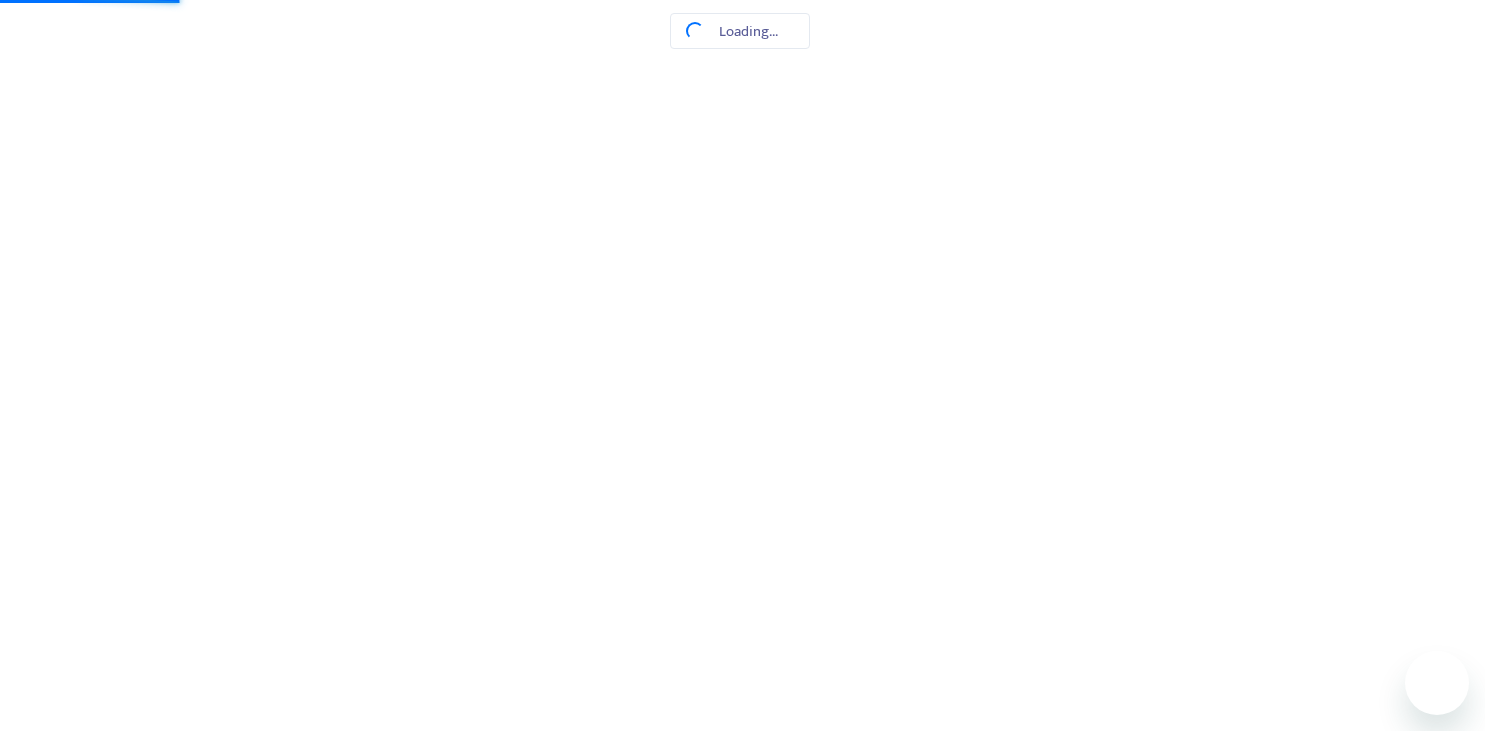 scroll, scrollTop: 0, scrollLeft: 0, axis: both 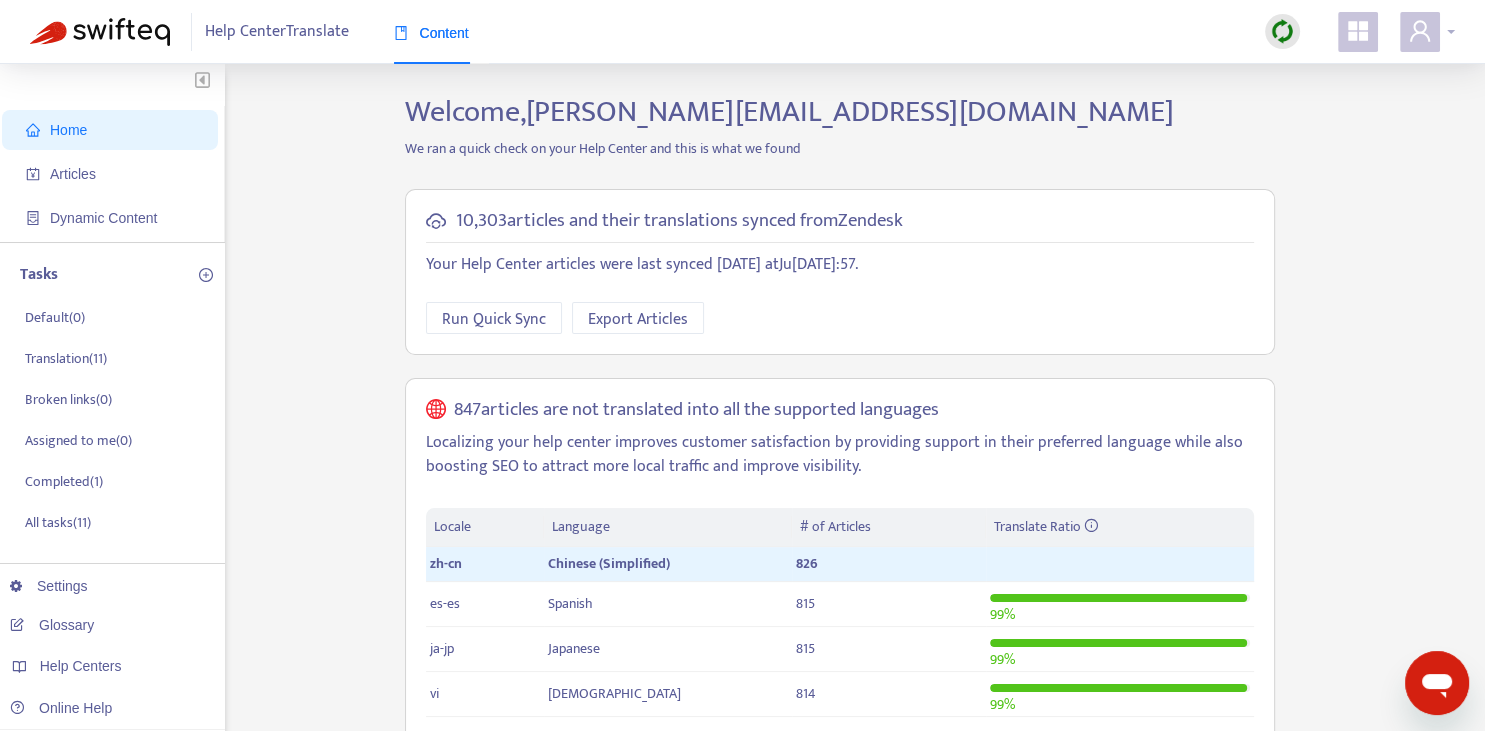click 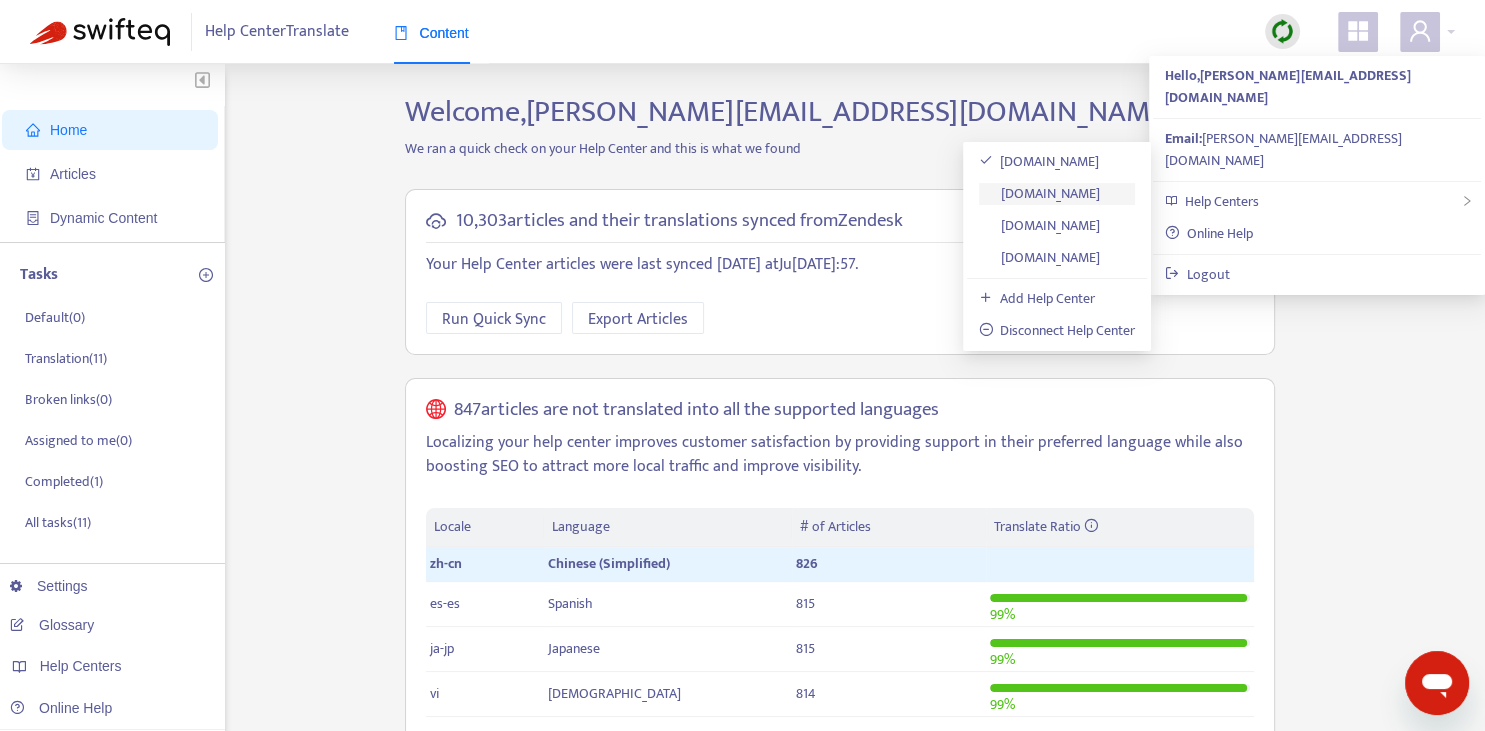 click on "[DOMAIN_NAME]" at bounding box center [1040, 193] 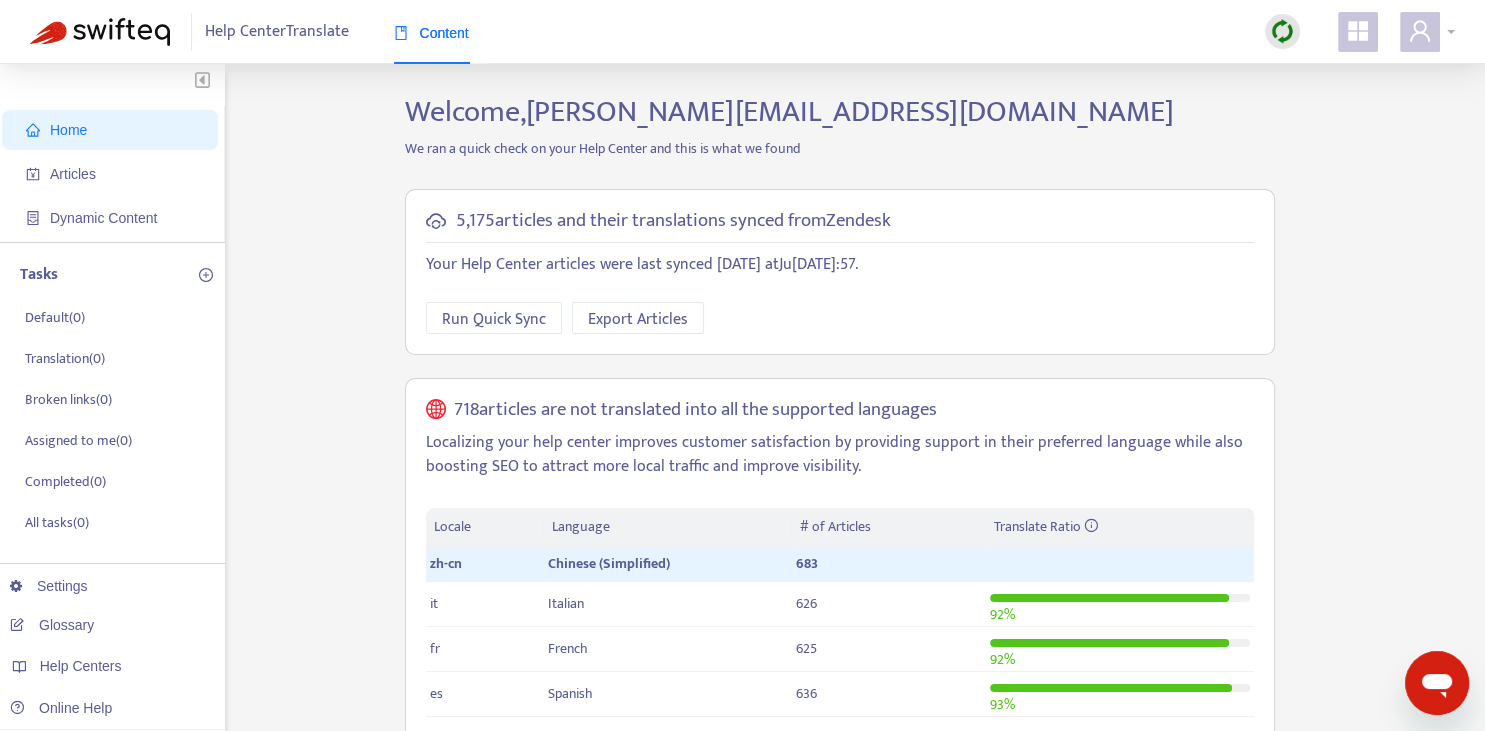 click 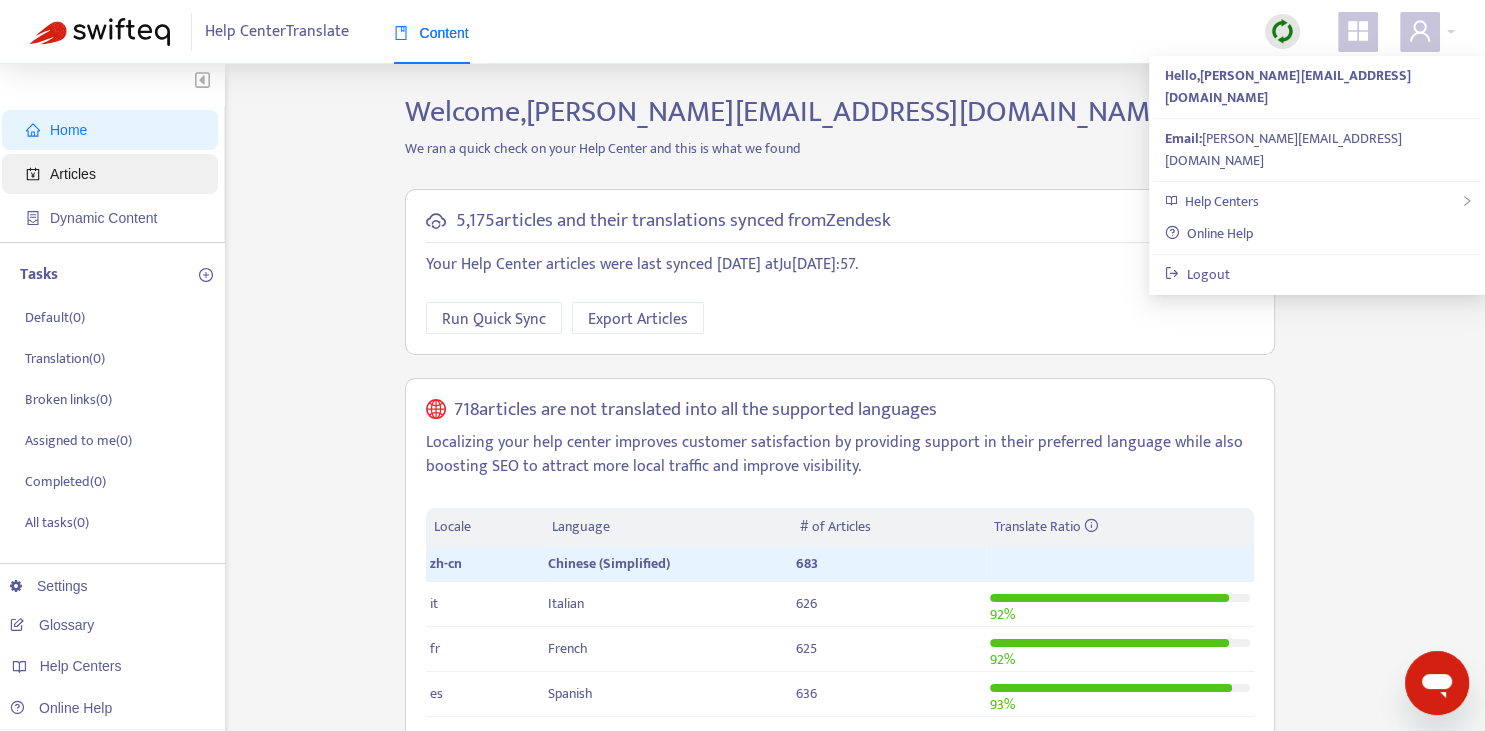 click on "Articles" at bounding box center [114, 174] 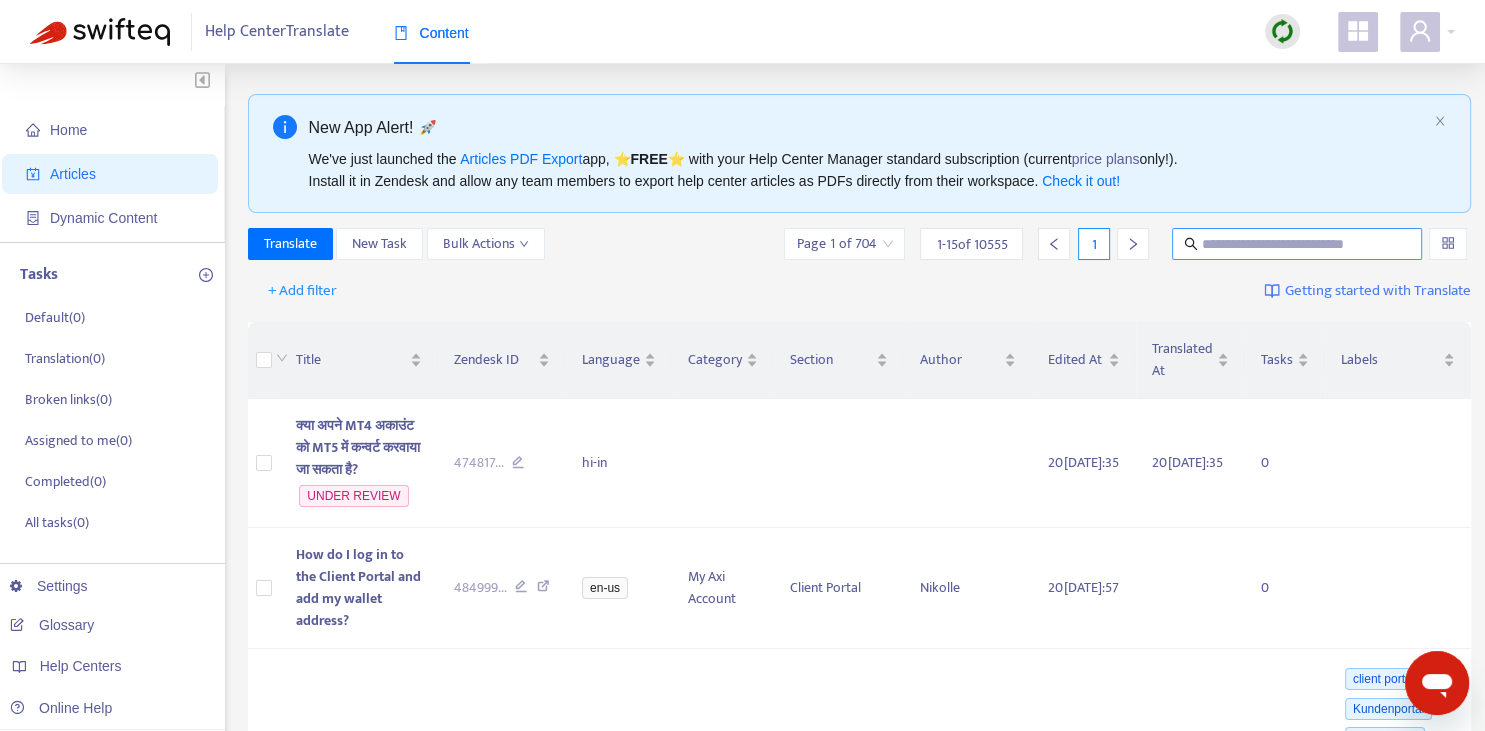 click at bounding box center [1298, 244] 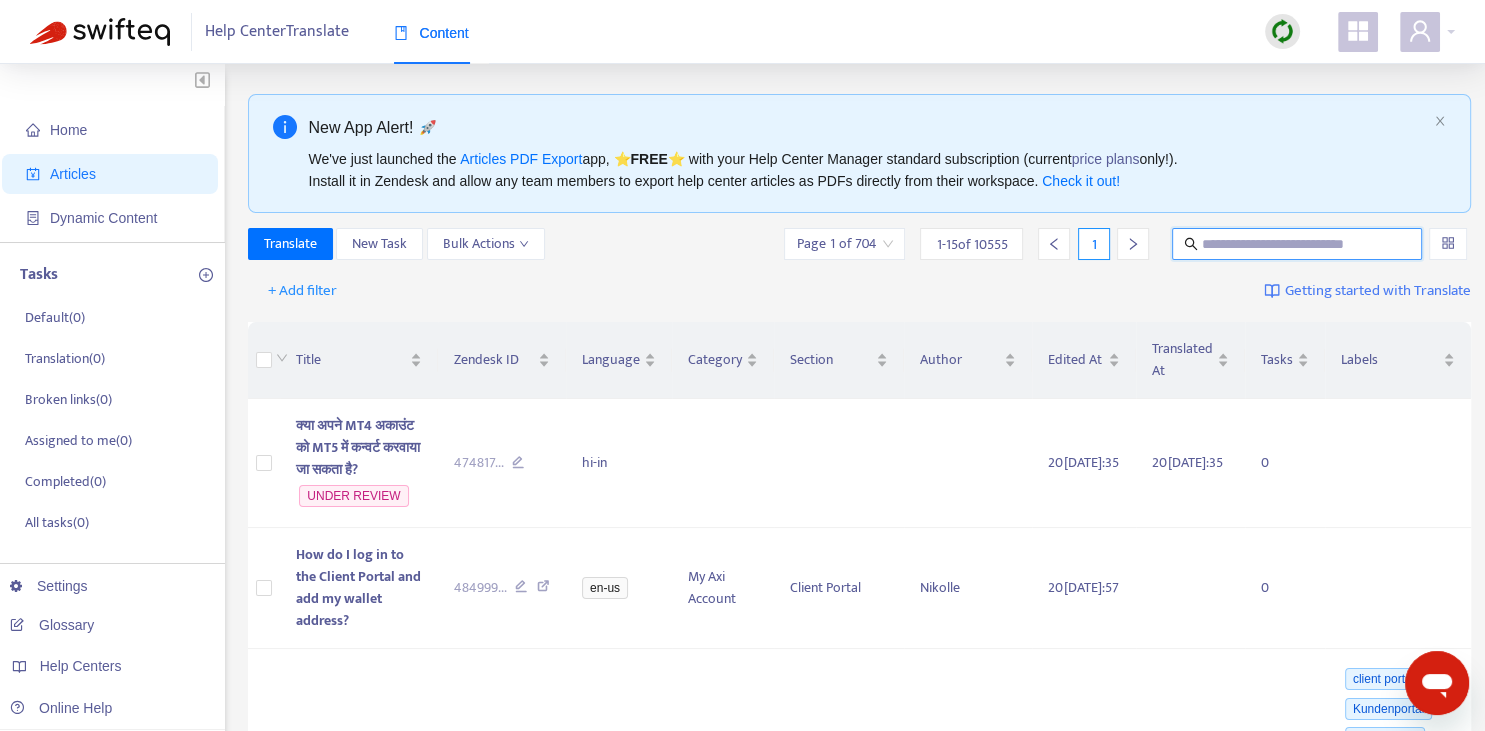 paste on "**********" 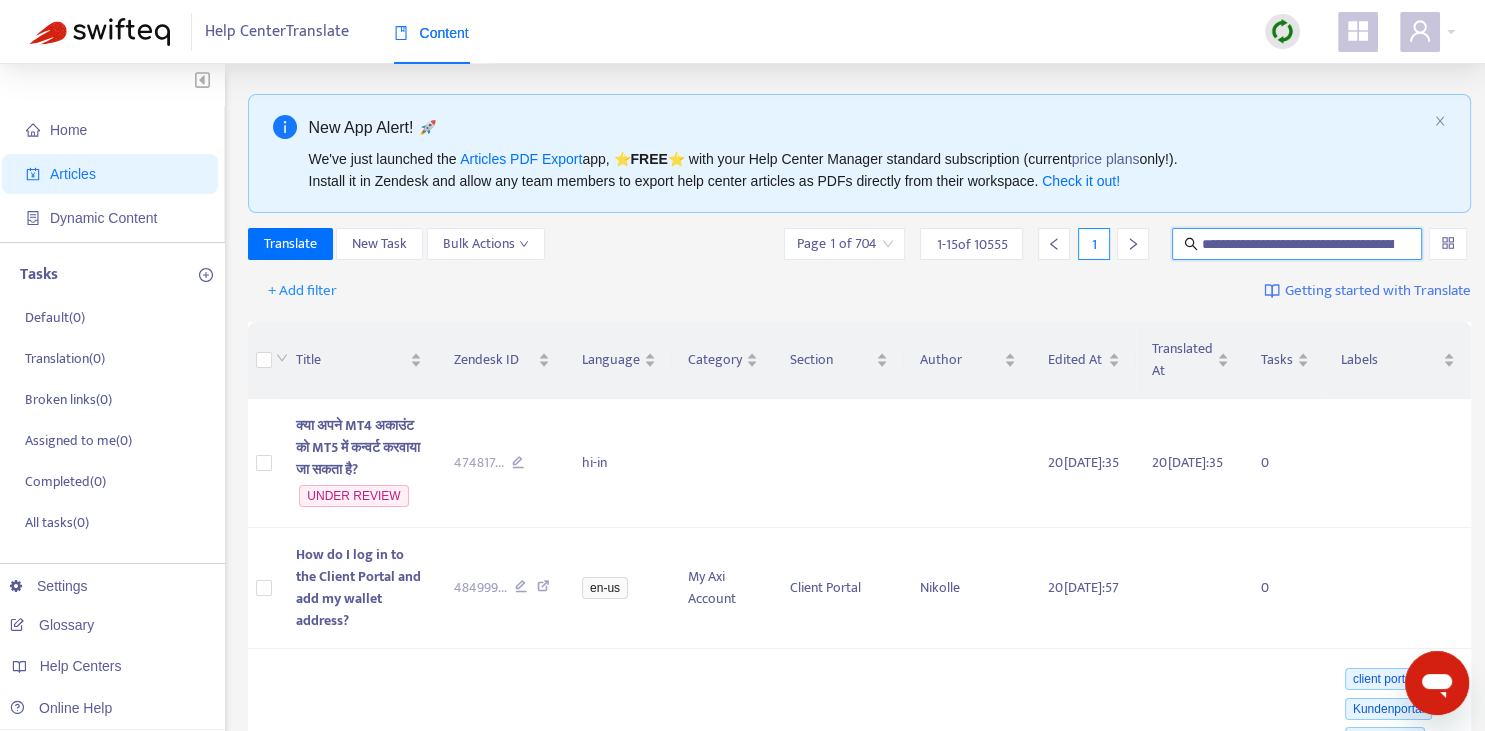 scroll, scrollTop: 0, scrollLeft: 127, axis: horizontal 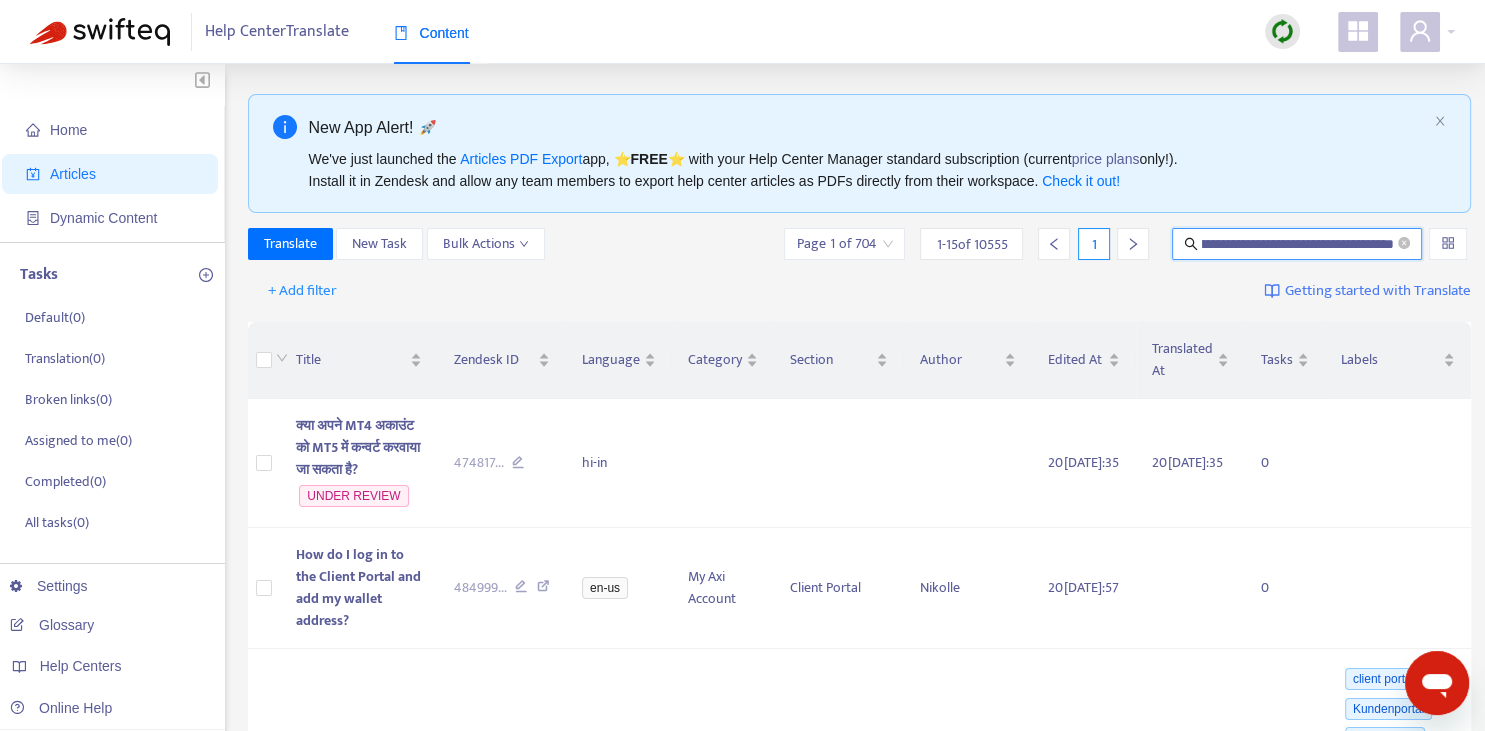 type on "**********" 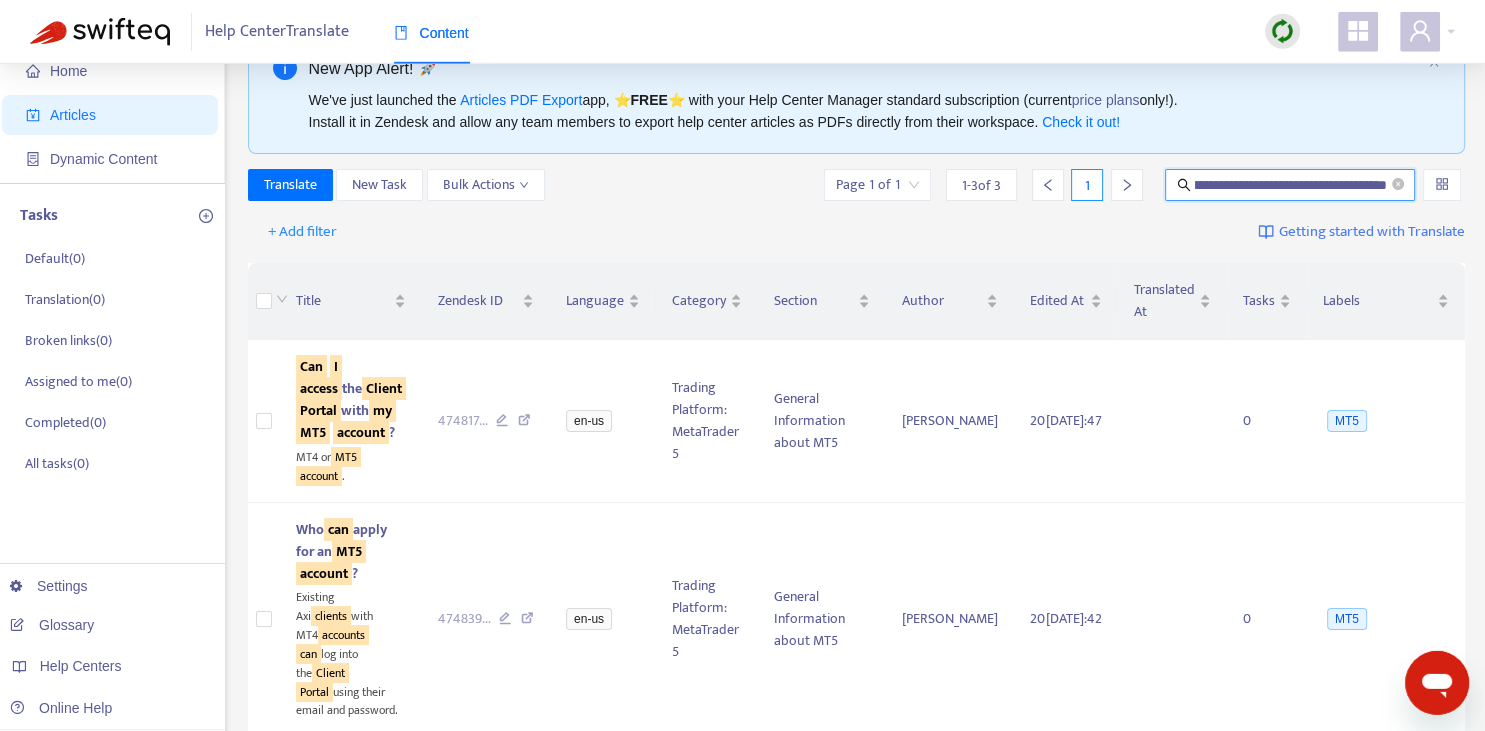 scroll, scrollTop: 70, scrollLeft: 0, axis: vertical 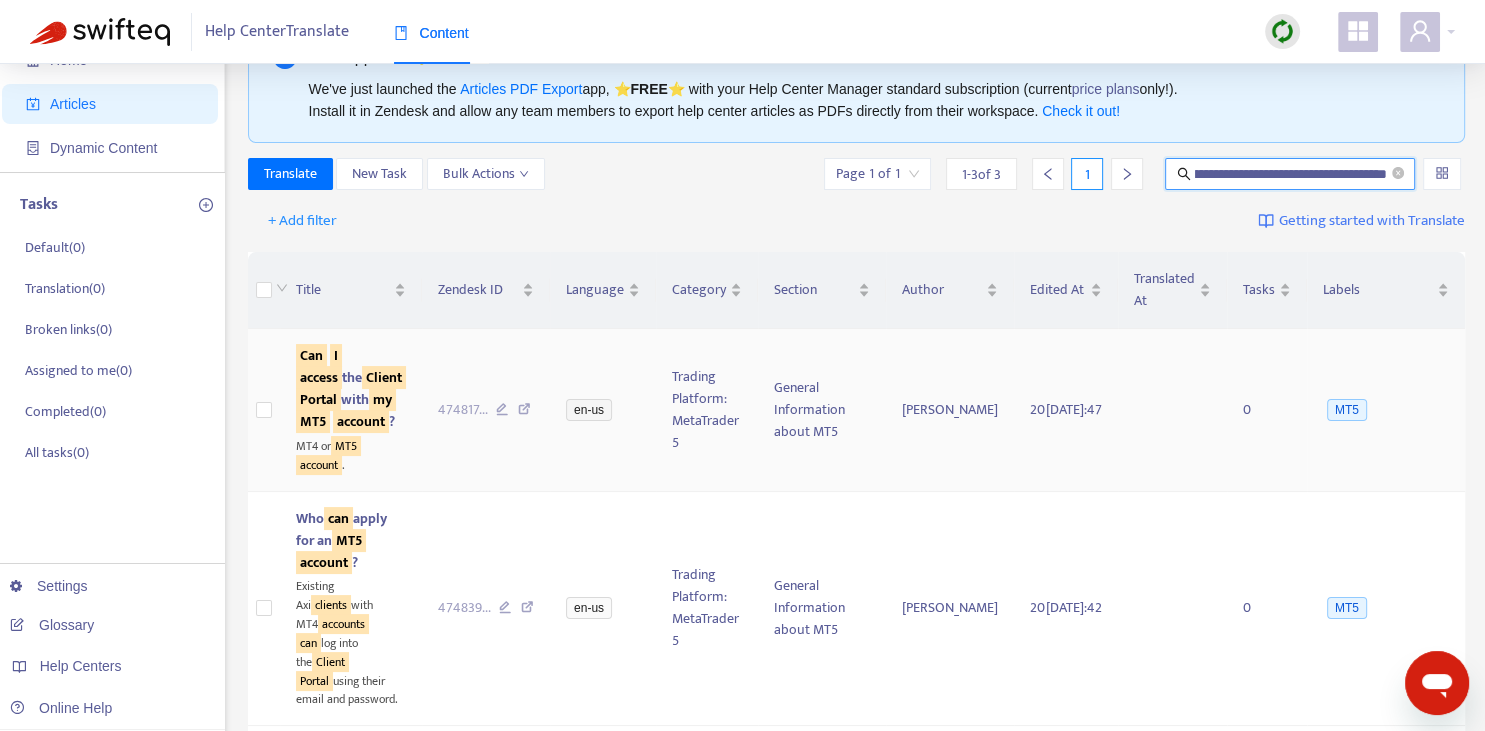 click on "Can   I   access  the  Client   Portal  with  my   MT5   account ?" at bounding box center [351, 389] 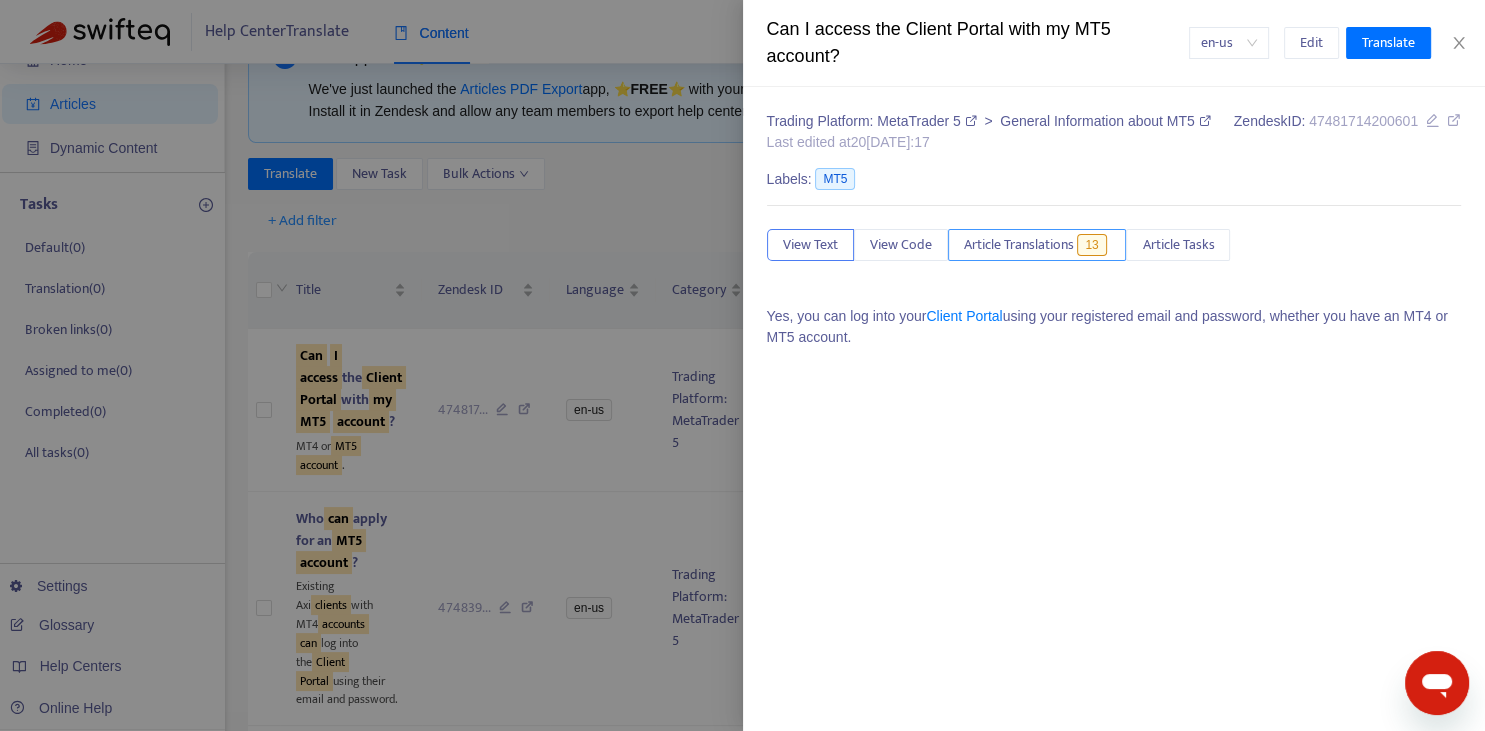 click on "Article Translations" at bounding box center [1019, 245] 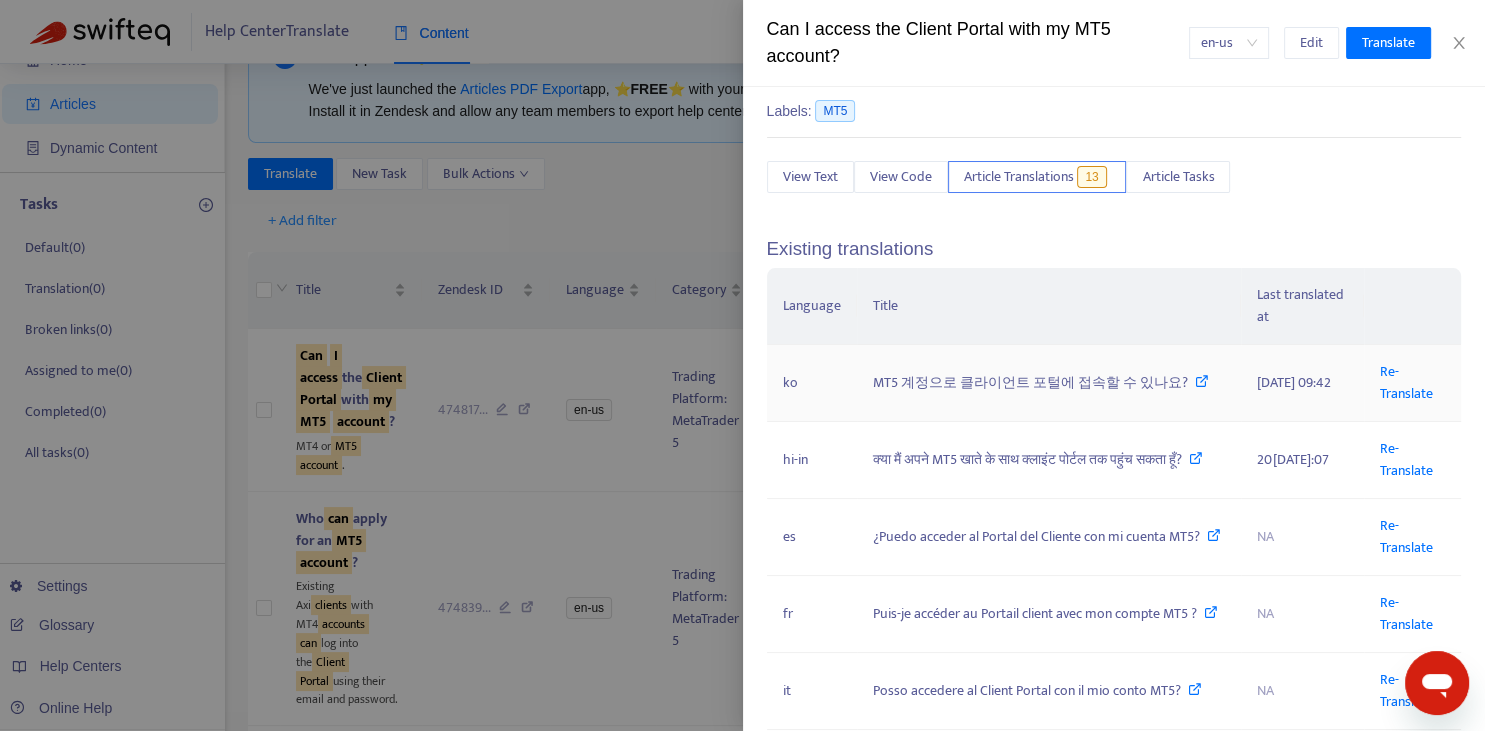 scroll, scrollTop: 73, scrollLeft: 0, axis: vertical 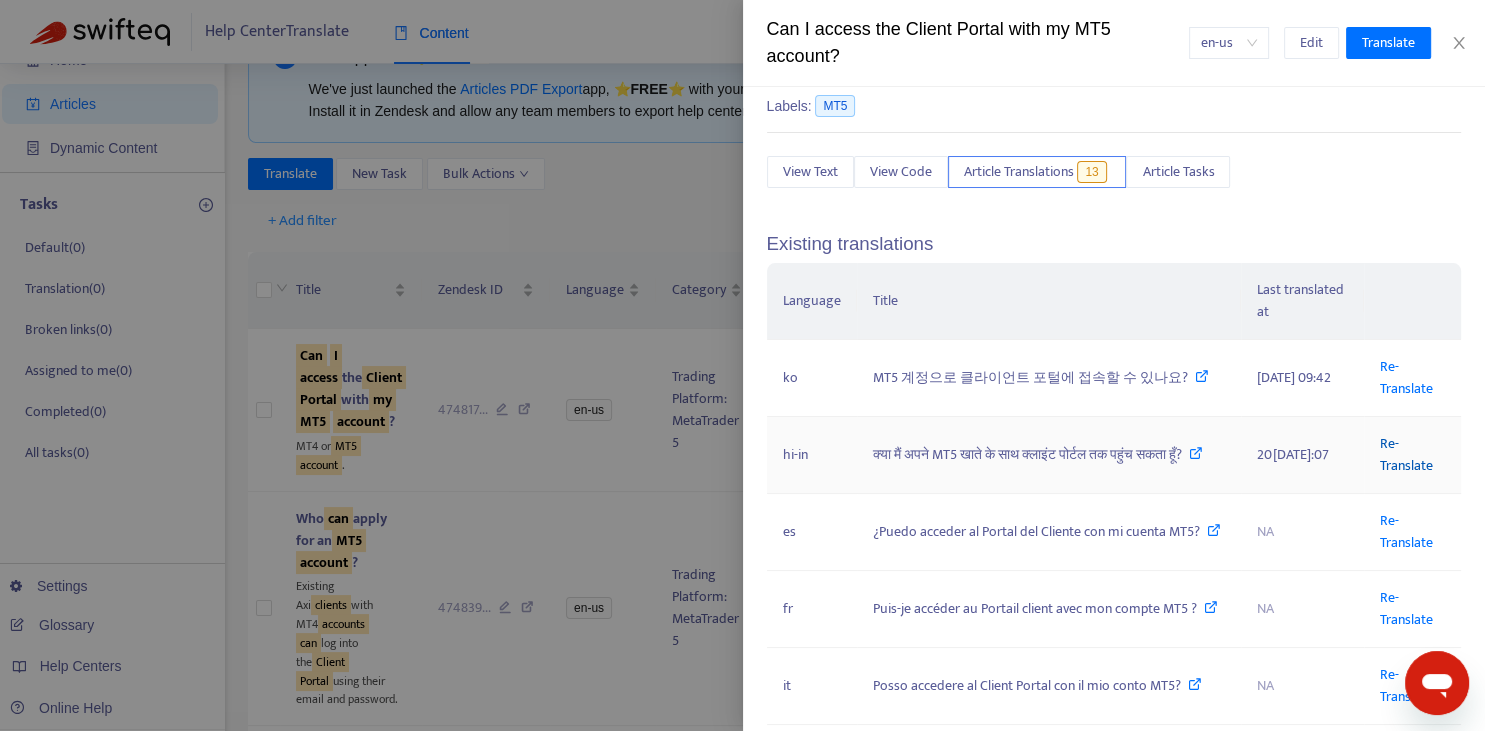 click on "Re-Translate" at bounding box center [1406, 454] 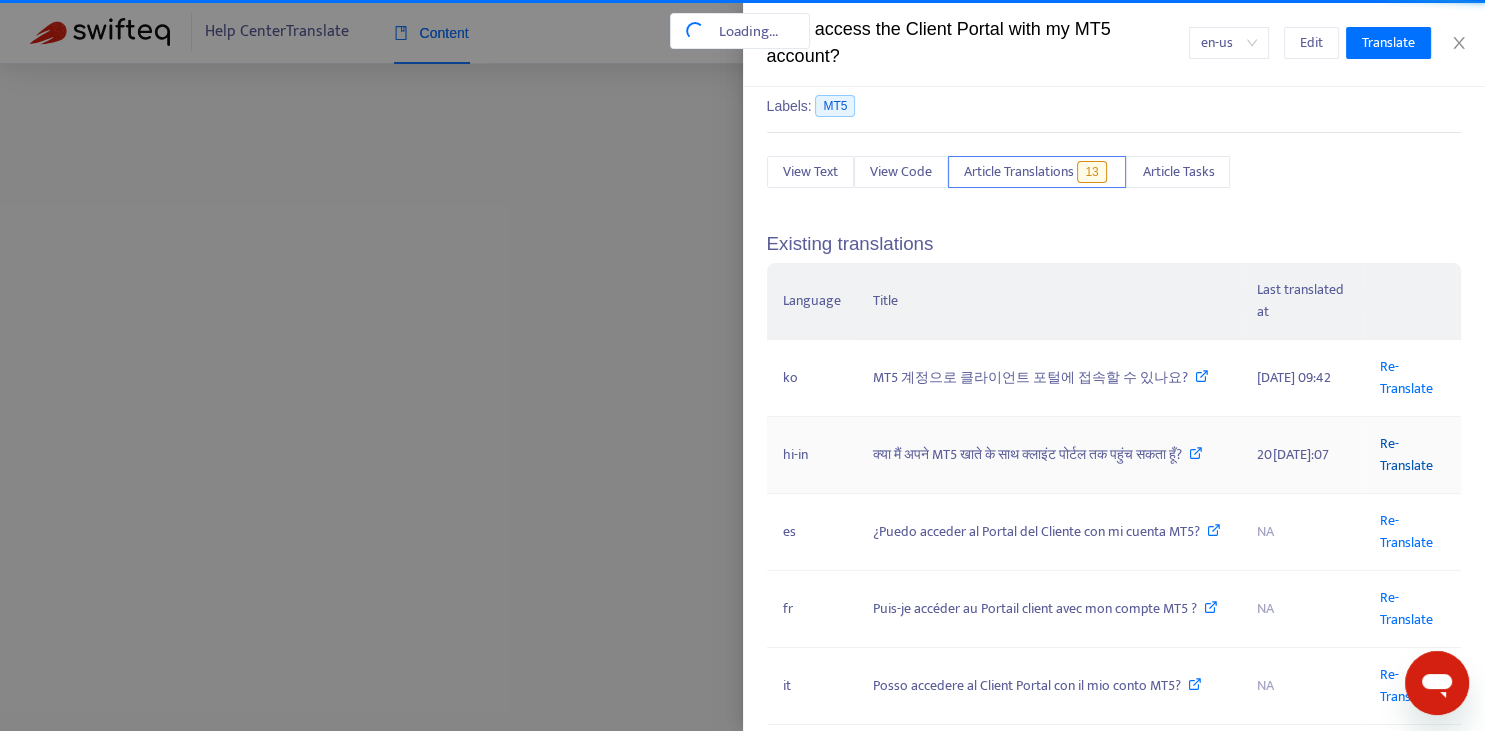 scroll, scrollTop: 4, scrollLeft: 0, axis: vertical 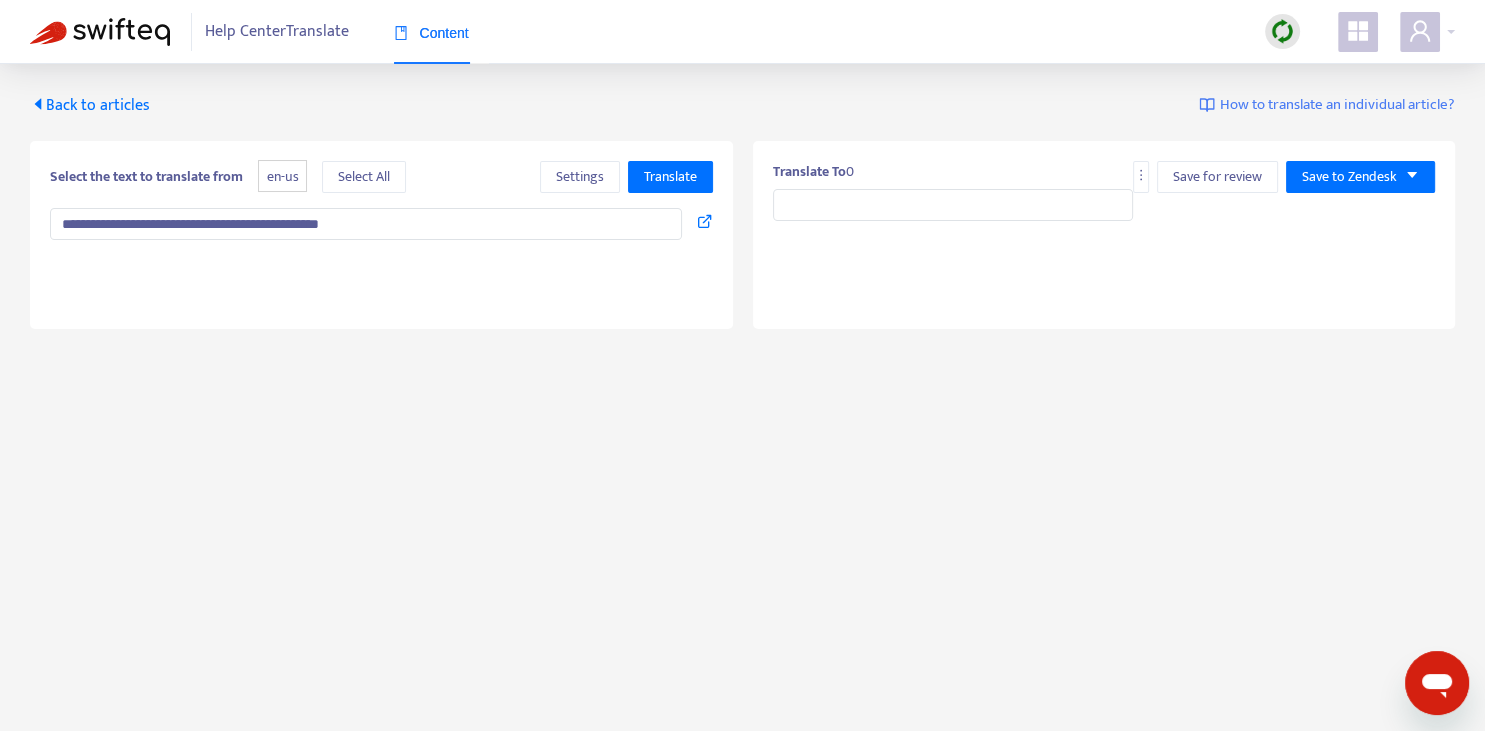 type on "**********" 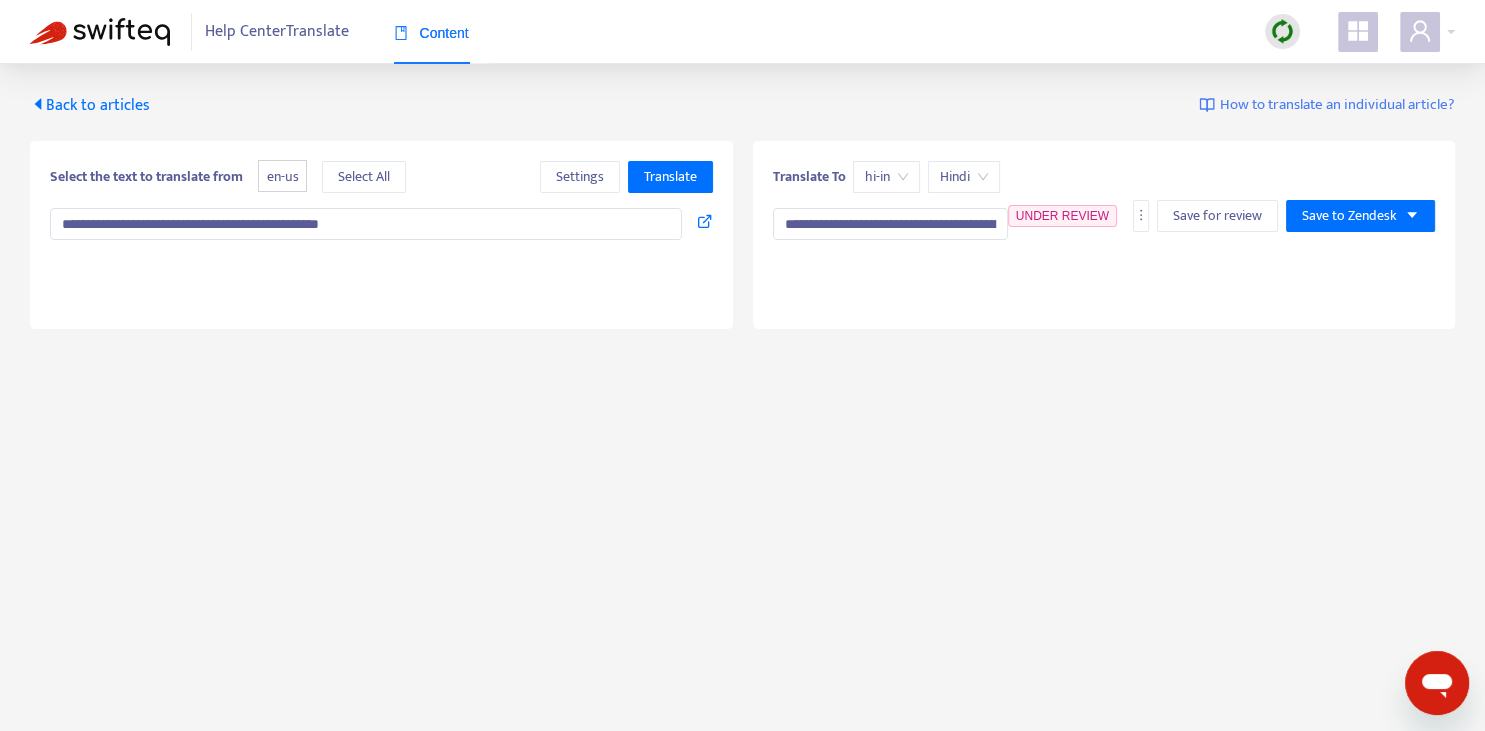 type on "**********" 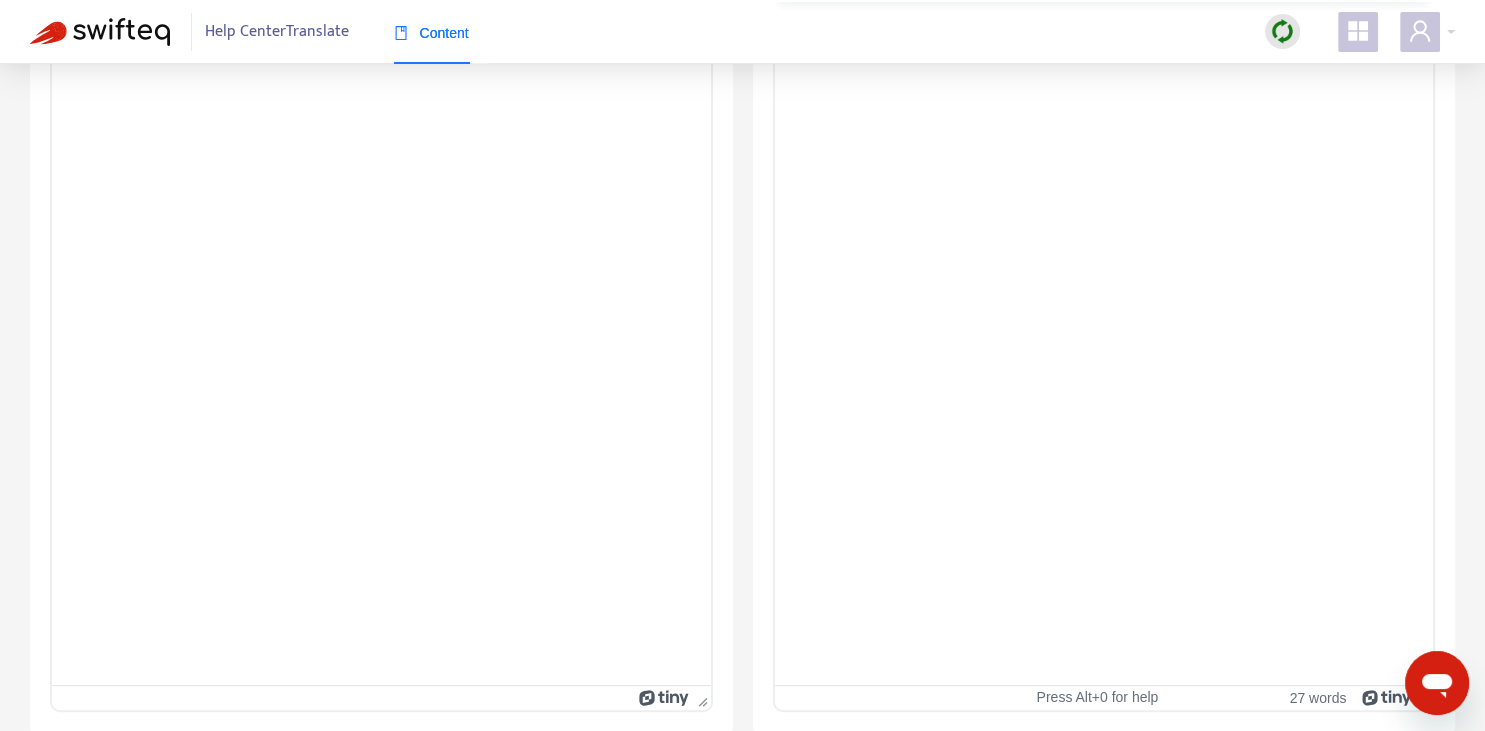 scroll, scrollTop: 0, scrollLeft: 0, axis: both 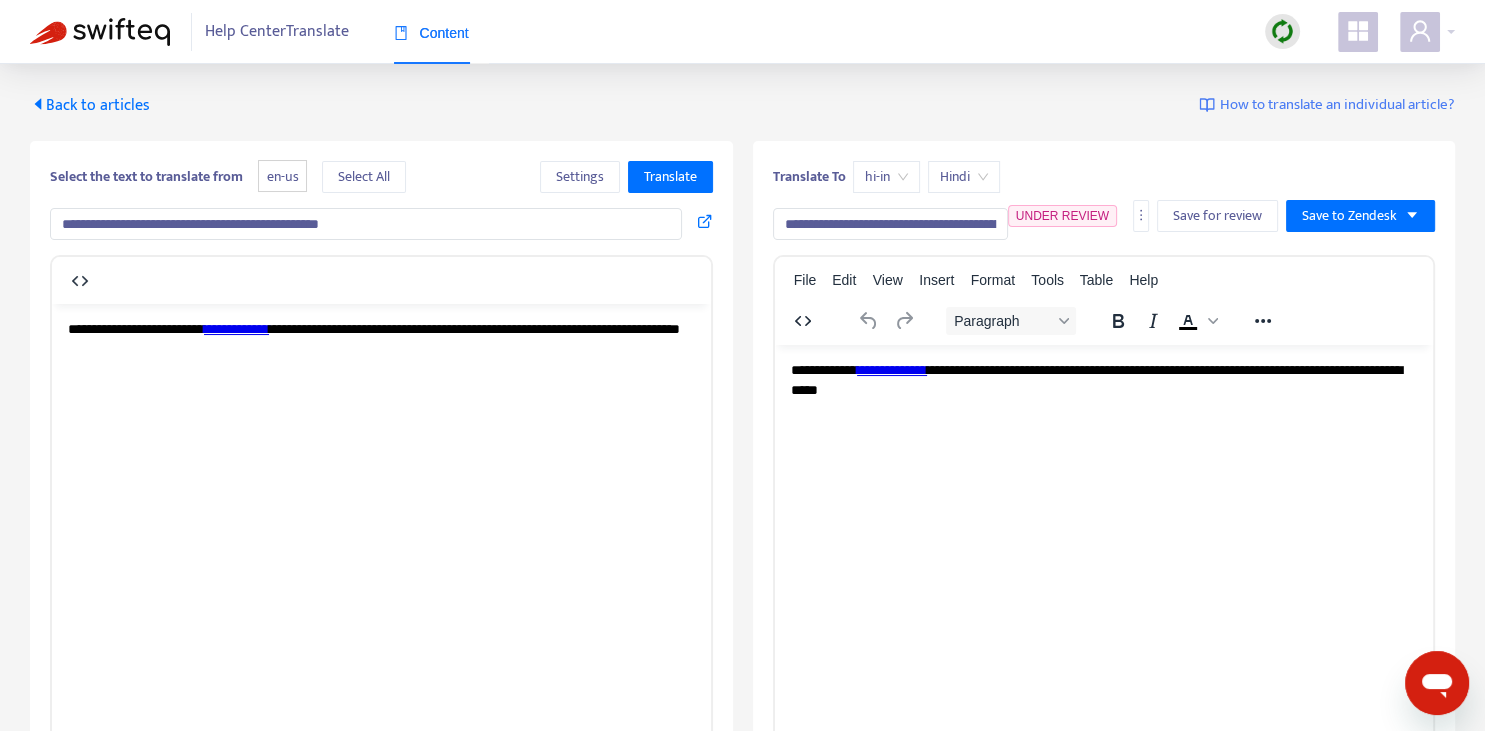 drag, startPoint x: 822, startPoint y: 221, endPoint x: 806, endPoint y: 218, distance: 16.27882 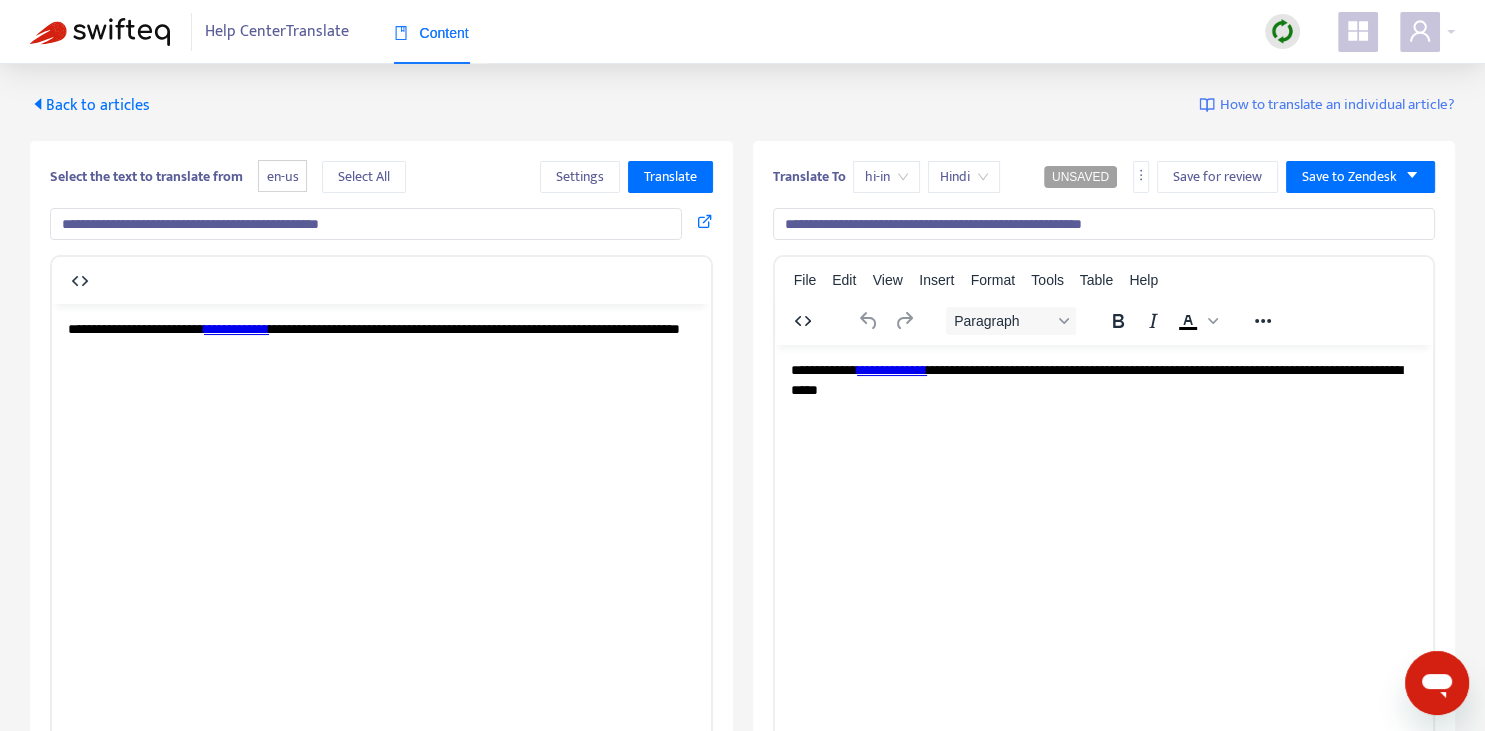 click on "**********" at bounding box center [1104, 224] 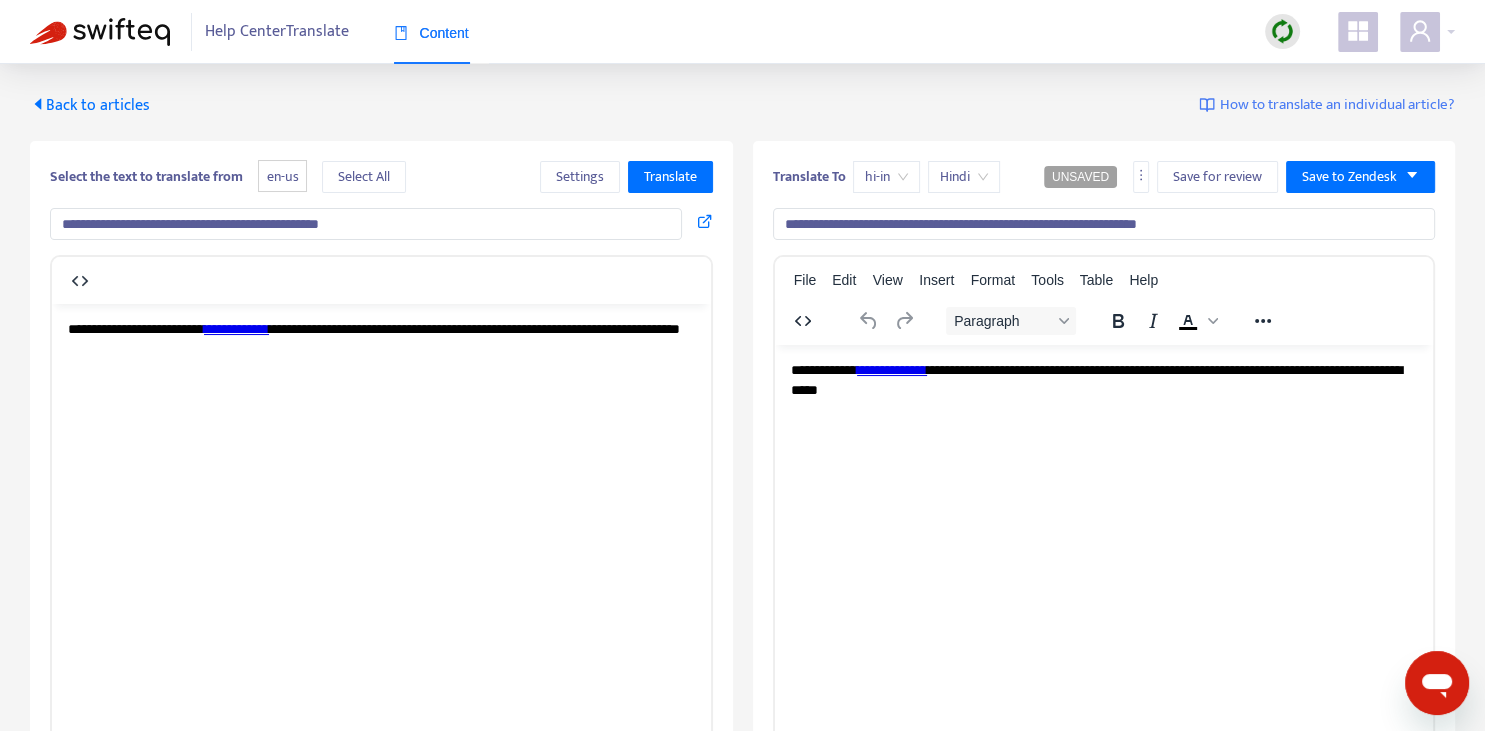 type on "**********" 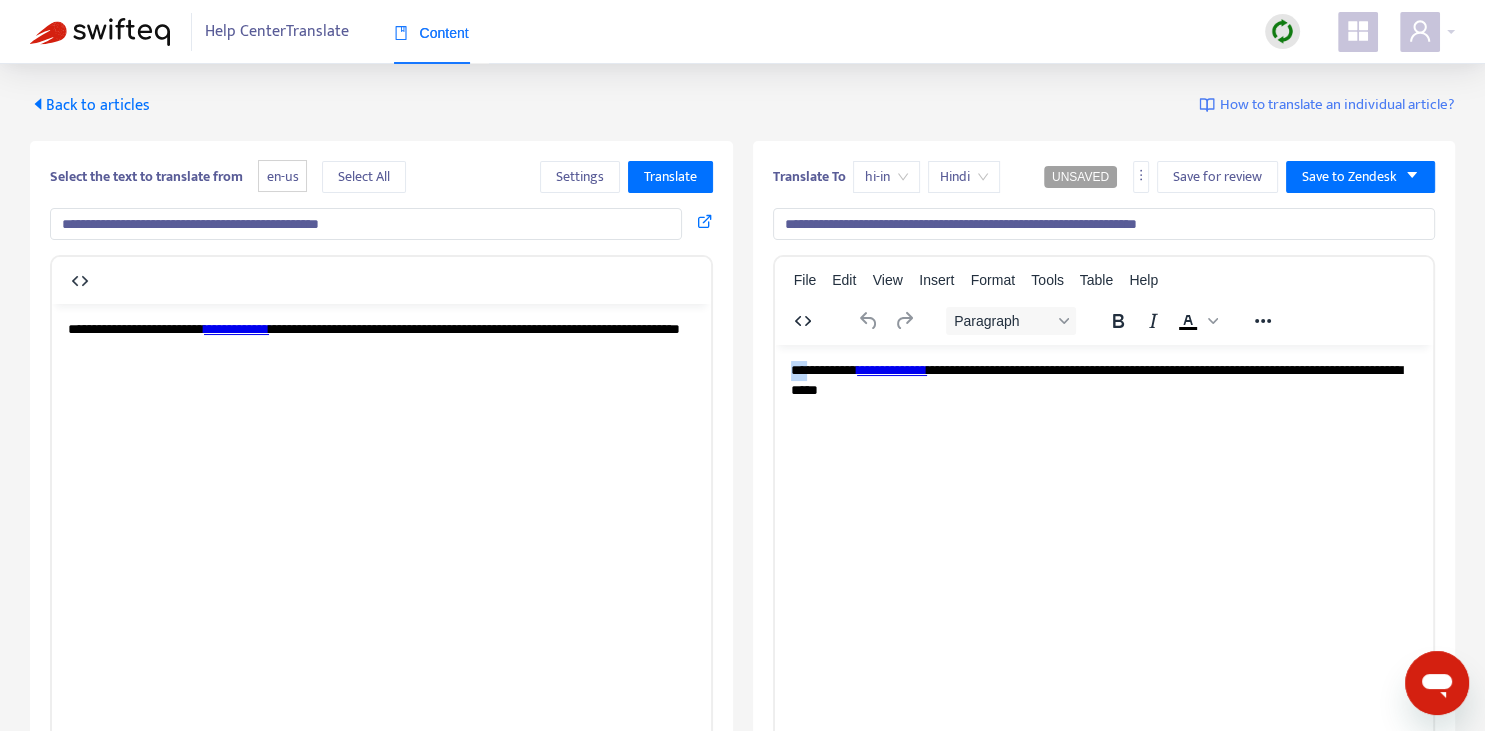 drag, startPoint x: 802, startPoint y: 369, endPoint x: 792, endPoint y: 366, distance: 10.440307 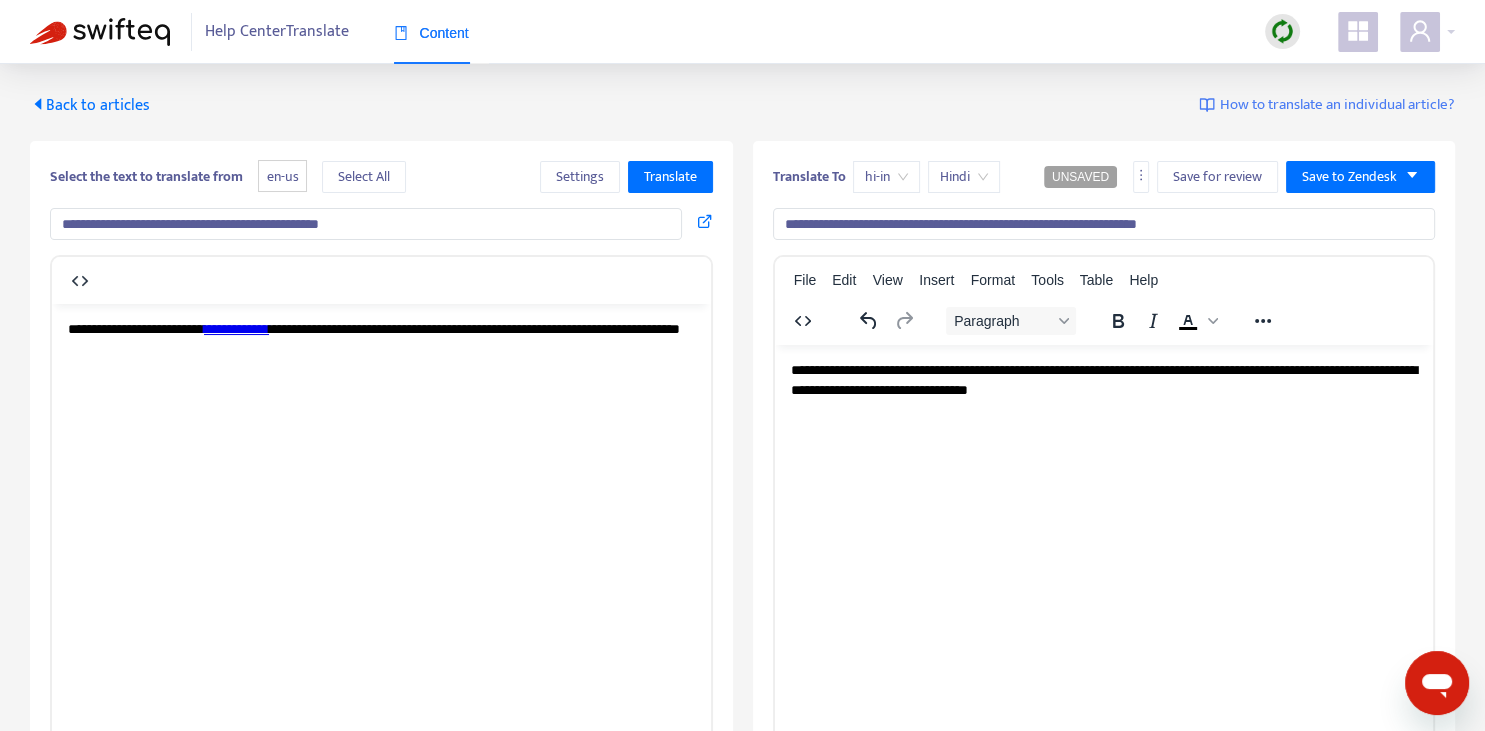 click on "**********" at bounding box center [236, 328] 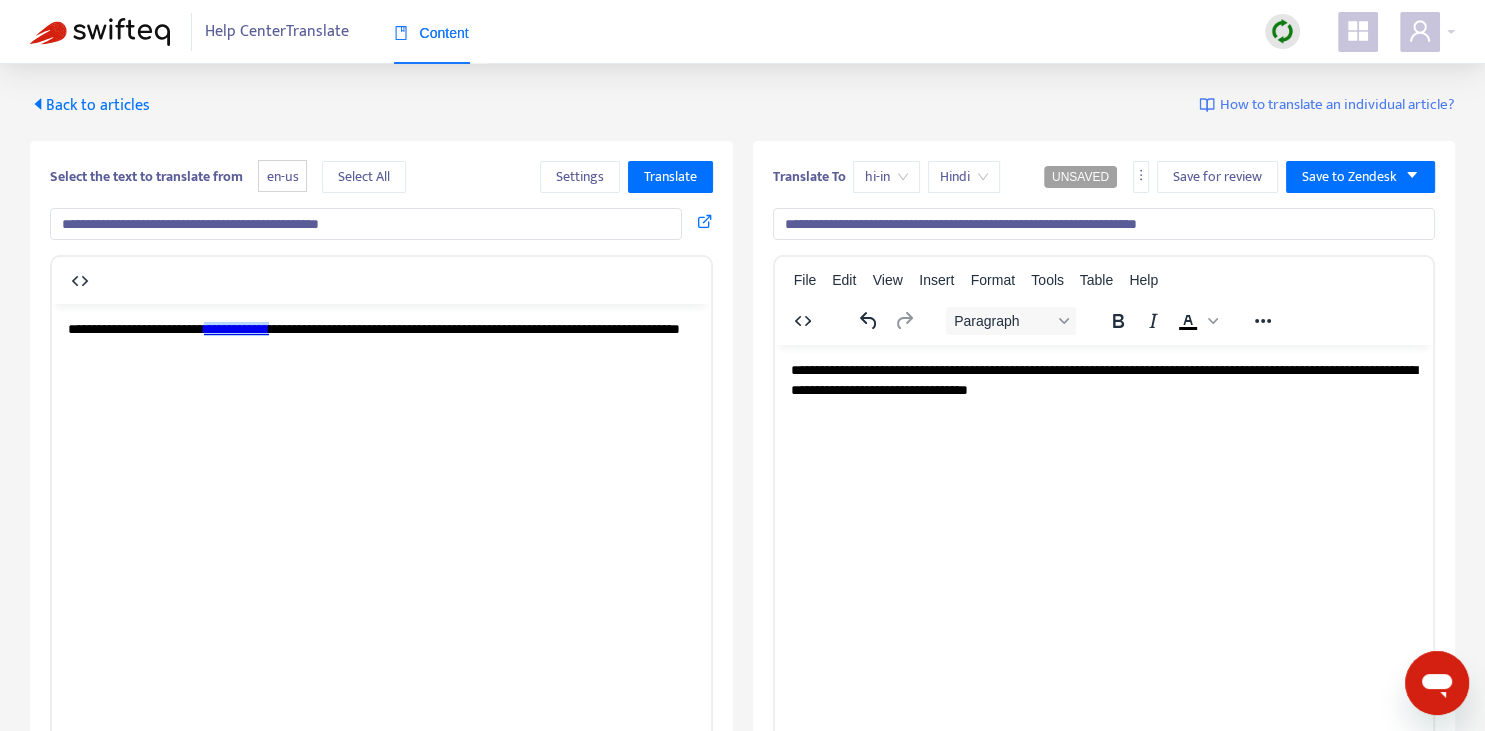 drag, startPoint x: 916, startPoint y: 380, endPoint x: 1844, endPoint y: 684, distance: 976.5245 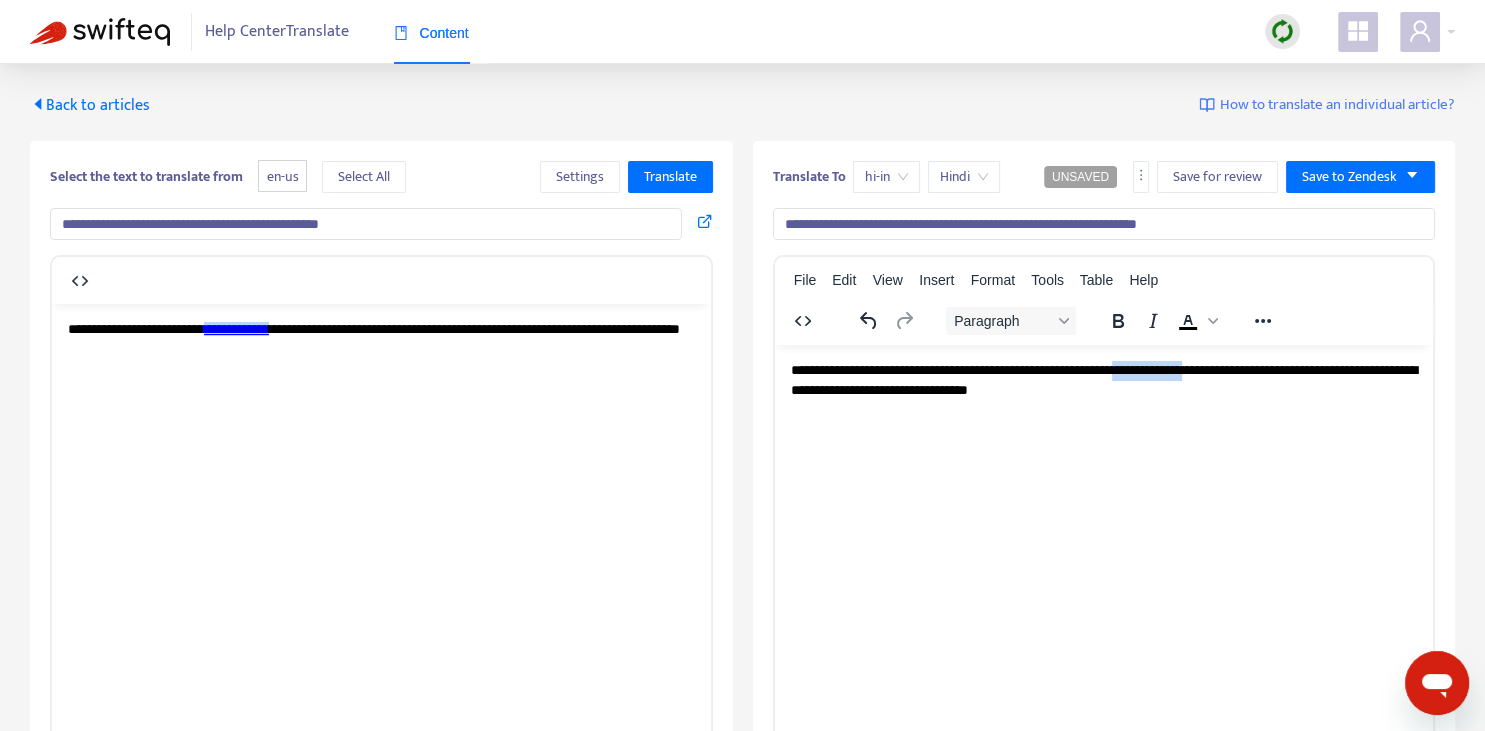 drag, startPoint x: 1175, startPoint y: 372, endPoint x: 1243, endPoint y: 371, distance: 68.007355 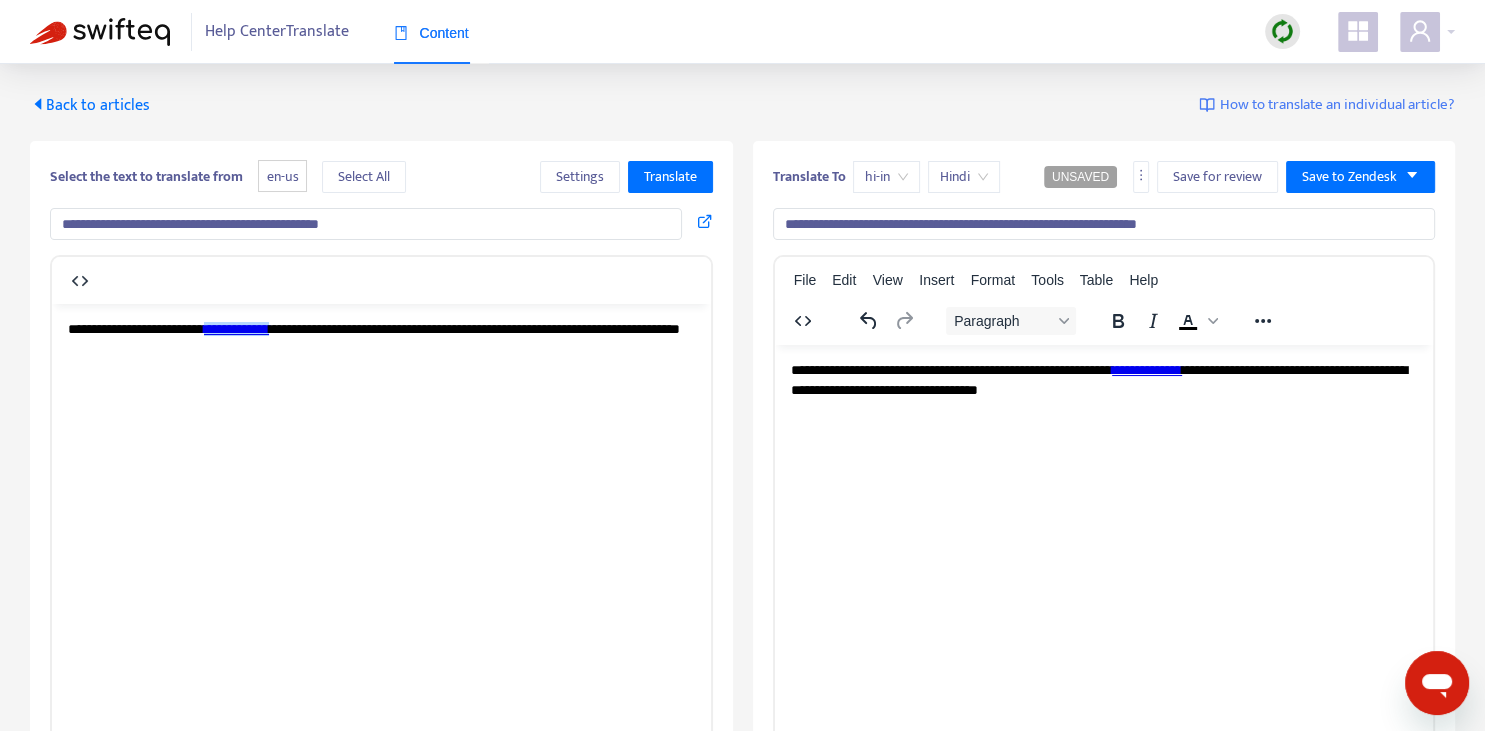 click on "**********" at bounding box center [1103, 379] 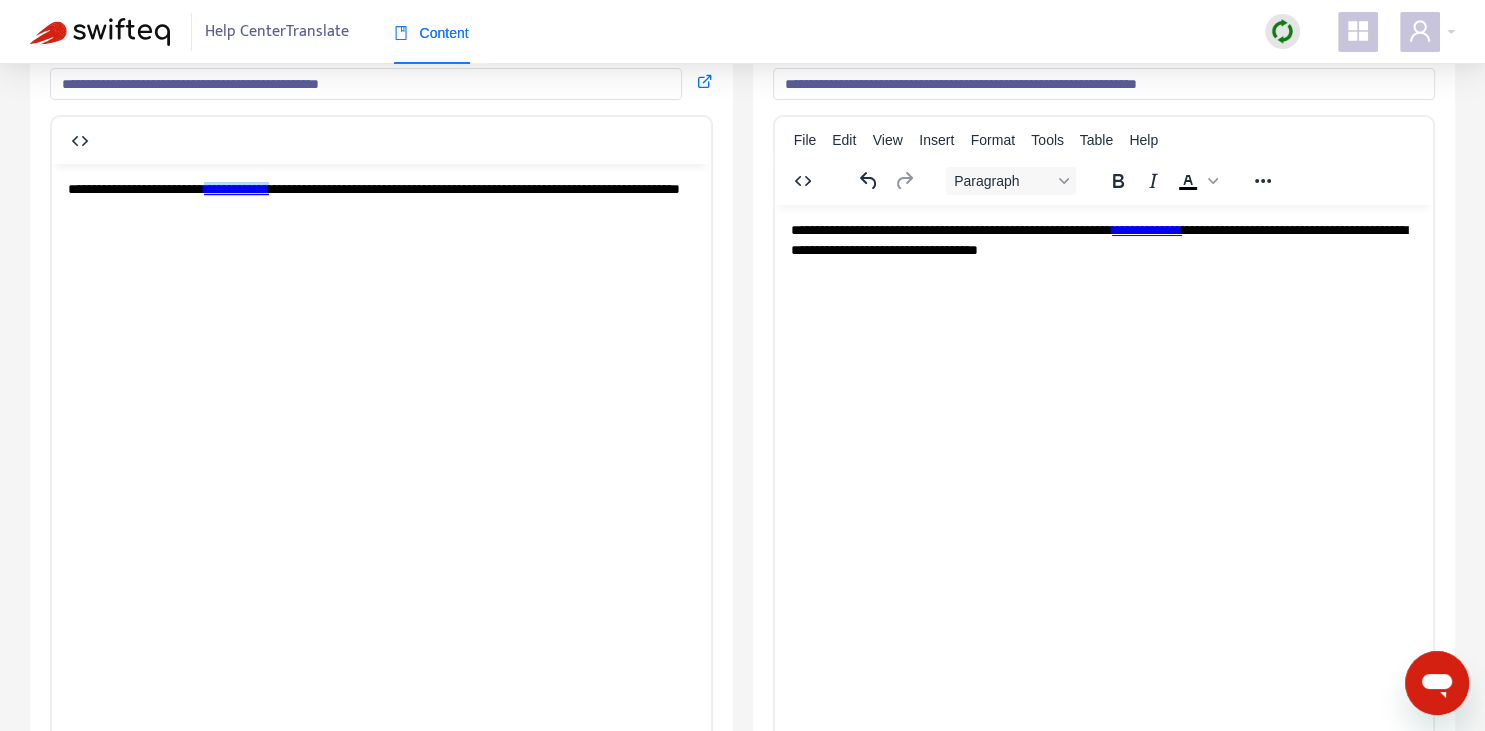 scroll, scrollTop: 0, scrollLeft: 0, axis: both 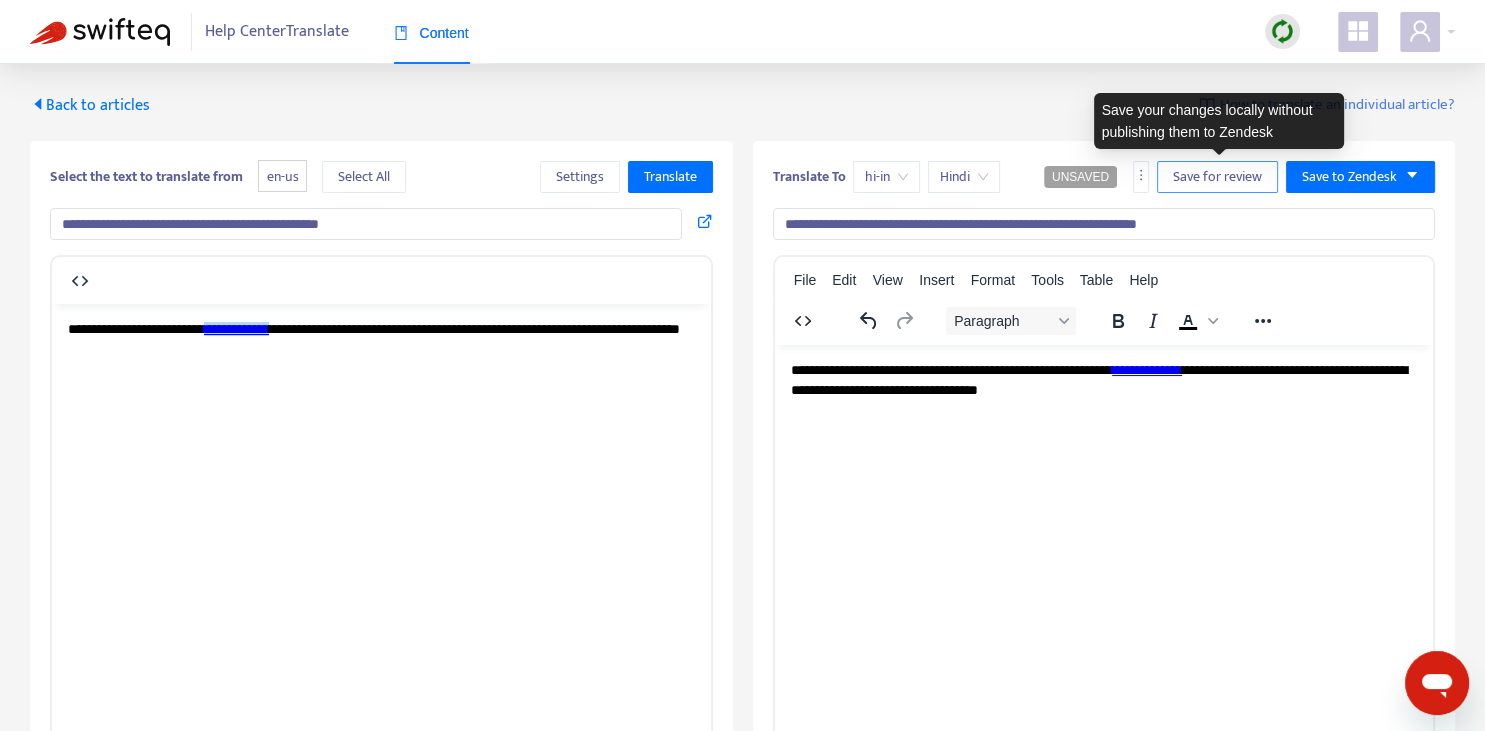 click on "Save for review" at bounding box center (1217, 177) 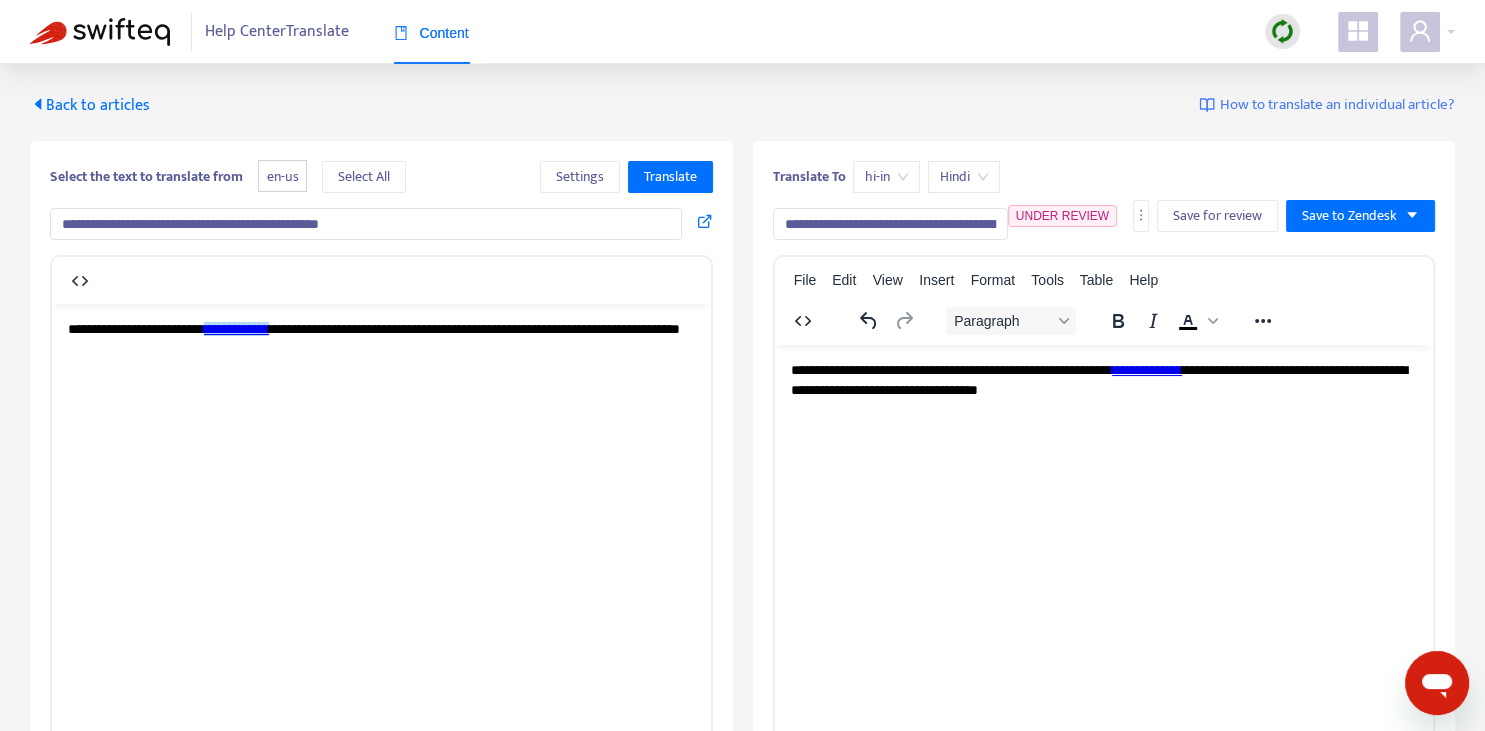 click on "Back to articles" at bounding box center [90, 105] 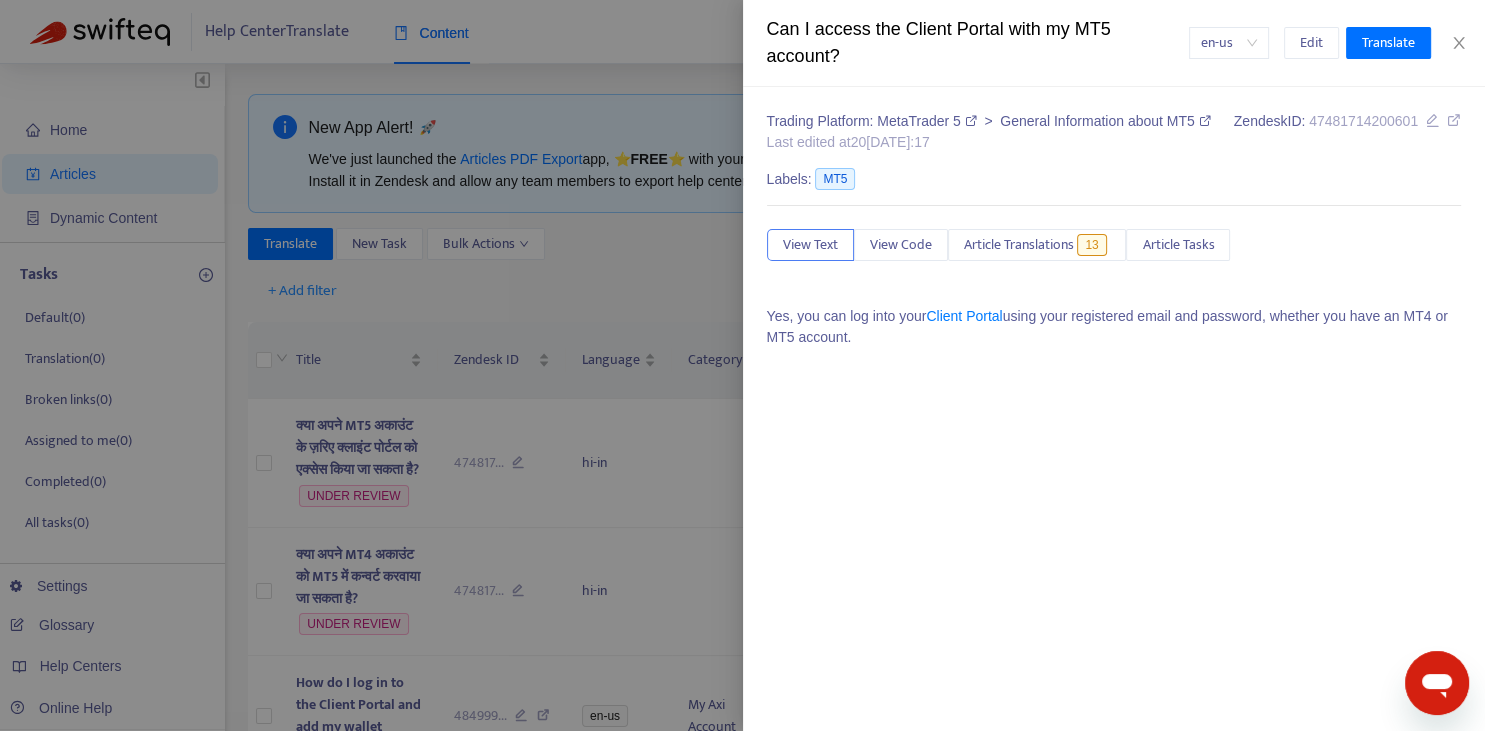 click at bounding box center (742, 365) 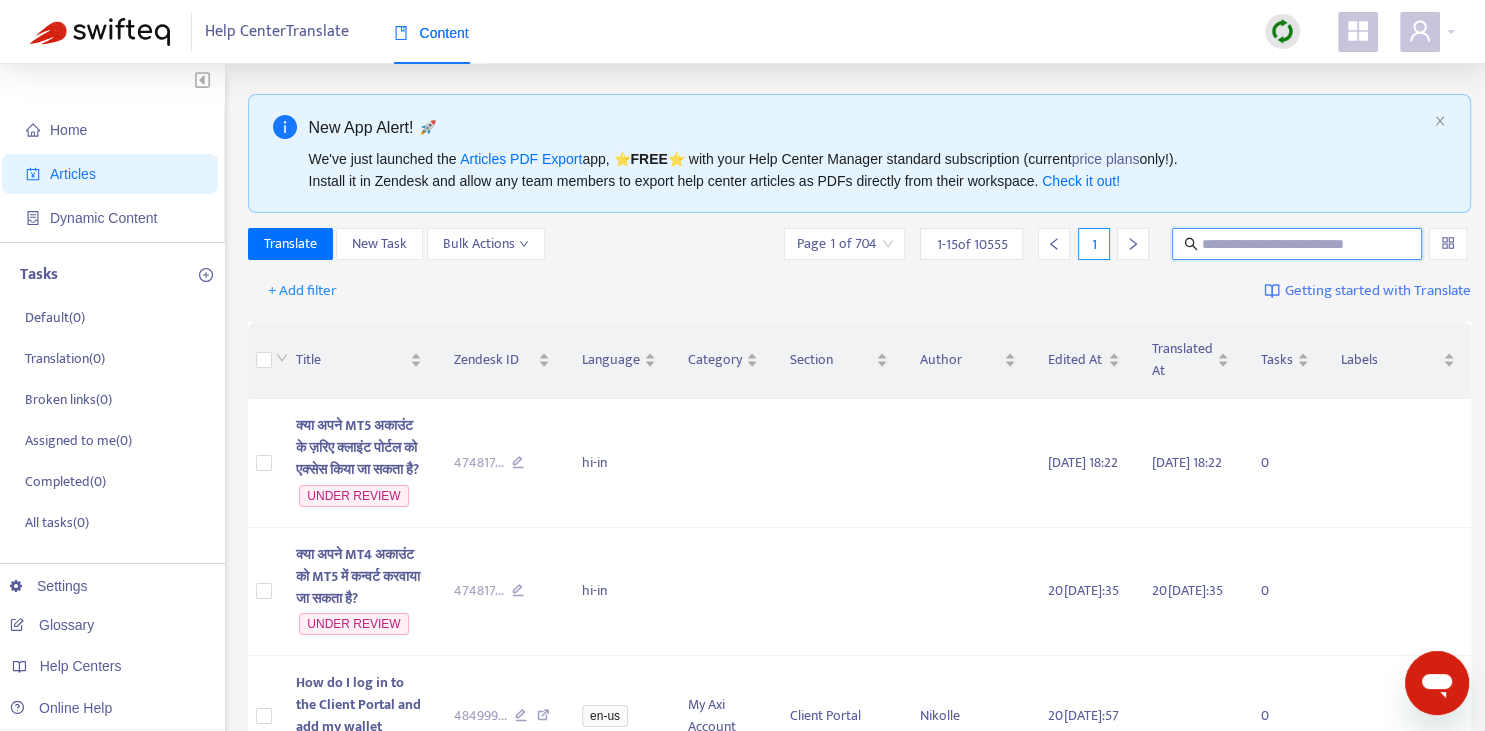click at bounding box center [1298, 244] 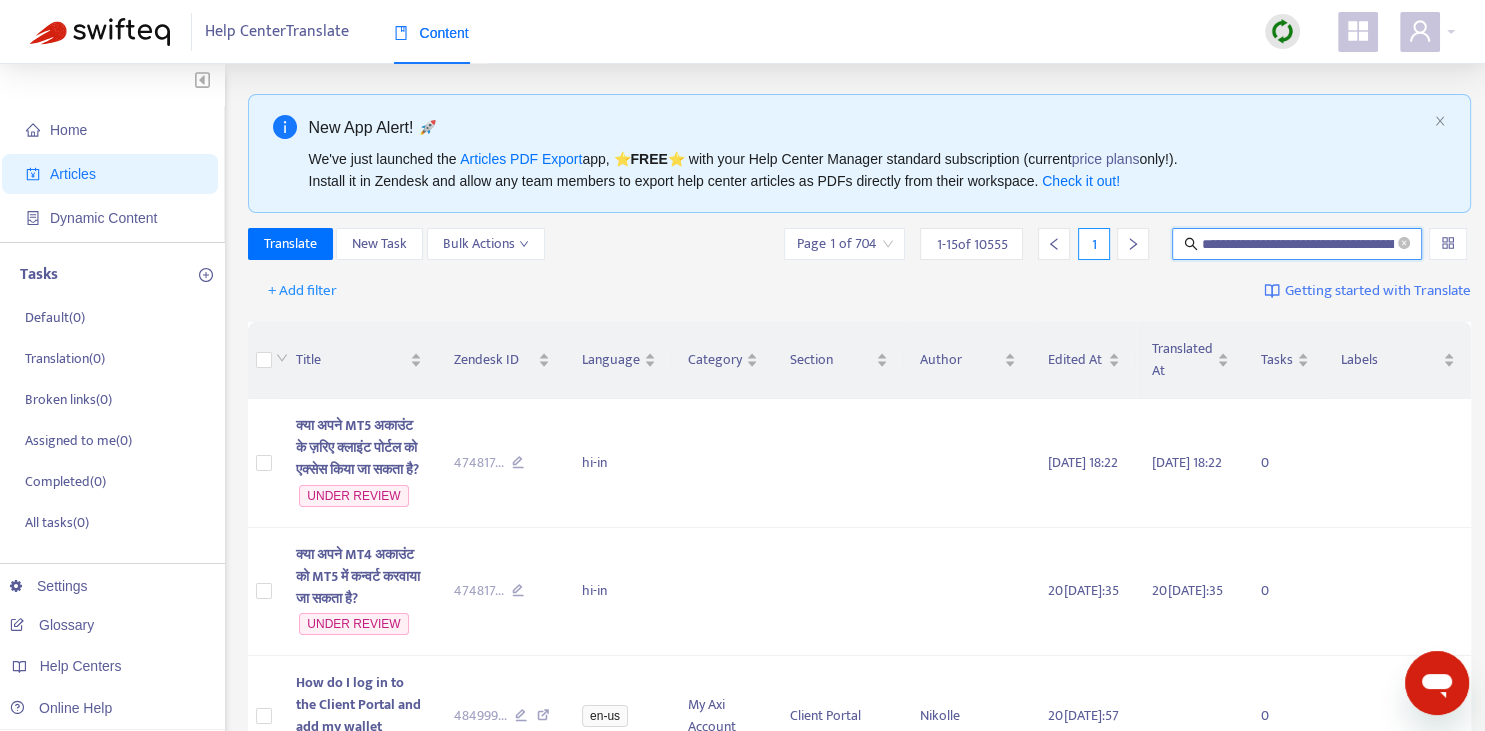 scroll, scrollTop: 0, scrollLeft: 75, axis: horizontal 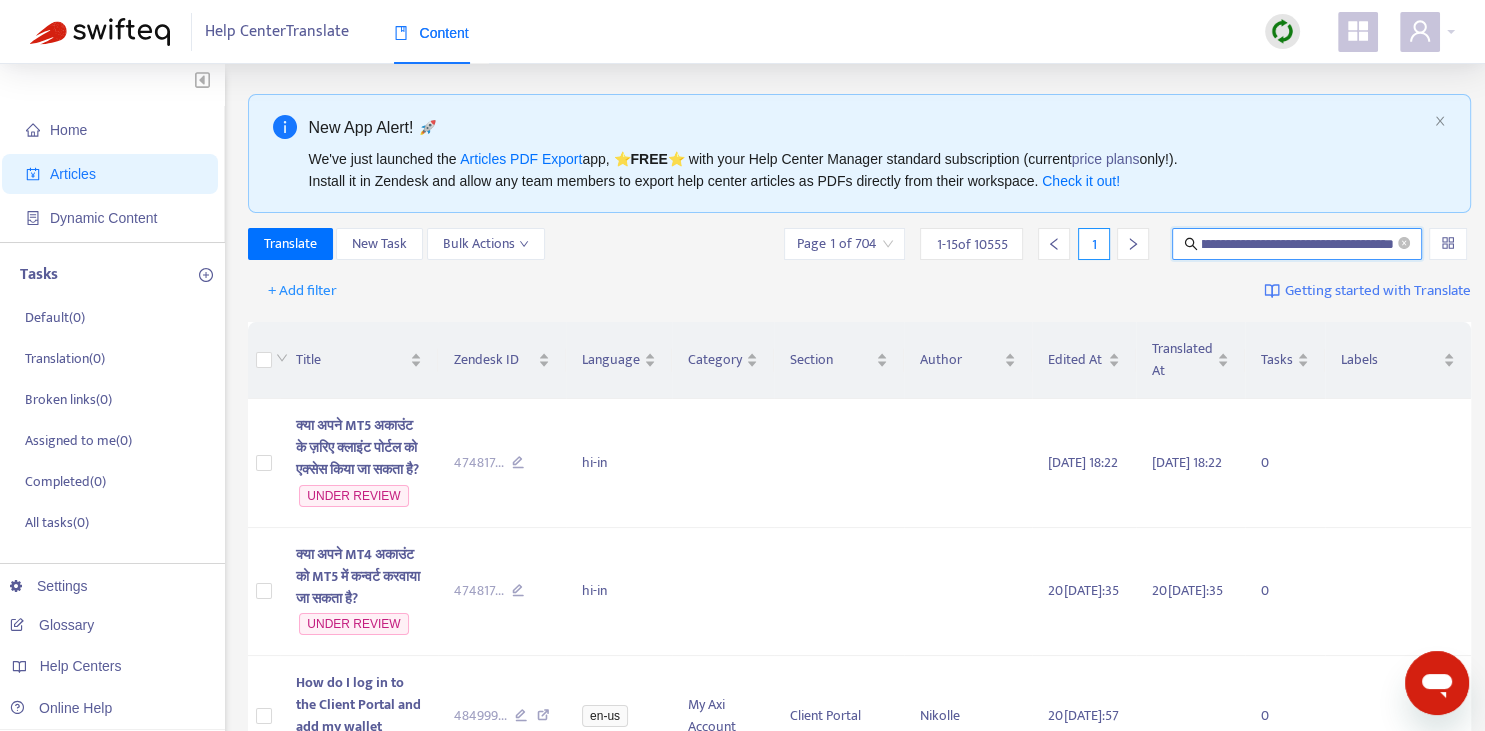 type on "**********" 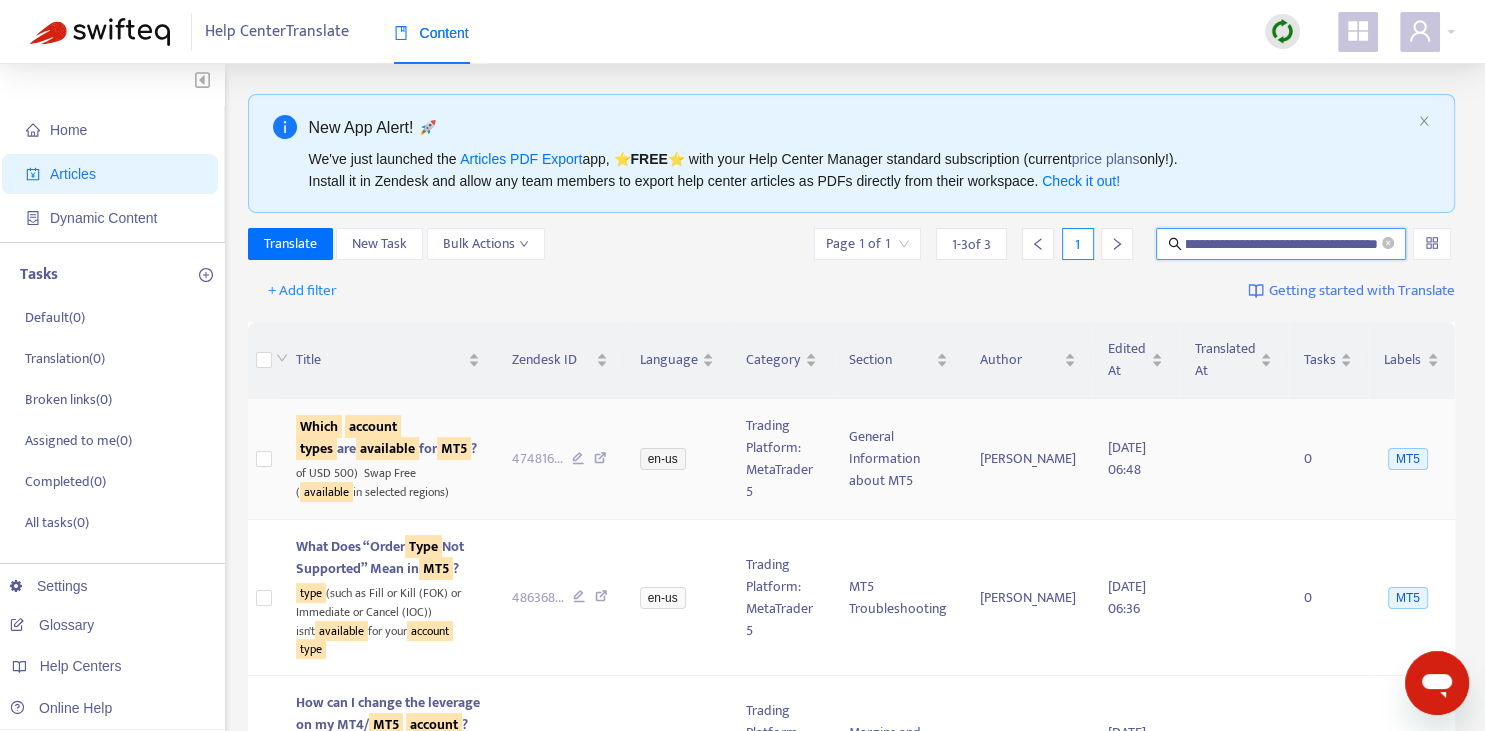 click on "account" at bounding box center (373, 426) 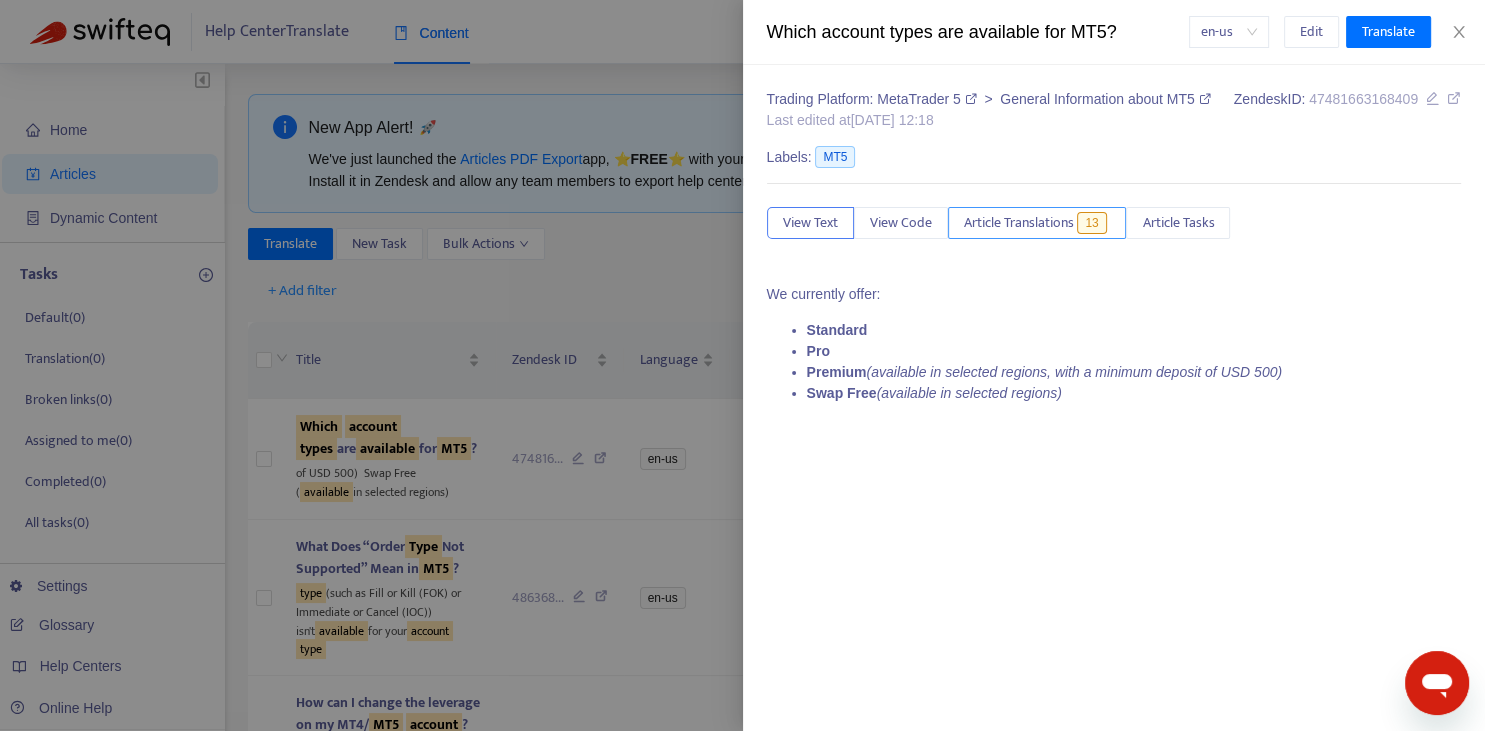 click on "Article Translations" at bounding box center [1019, 223] 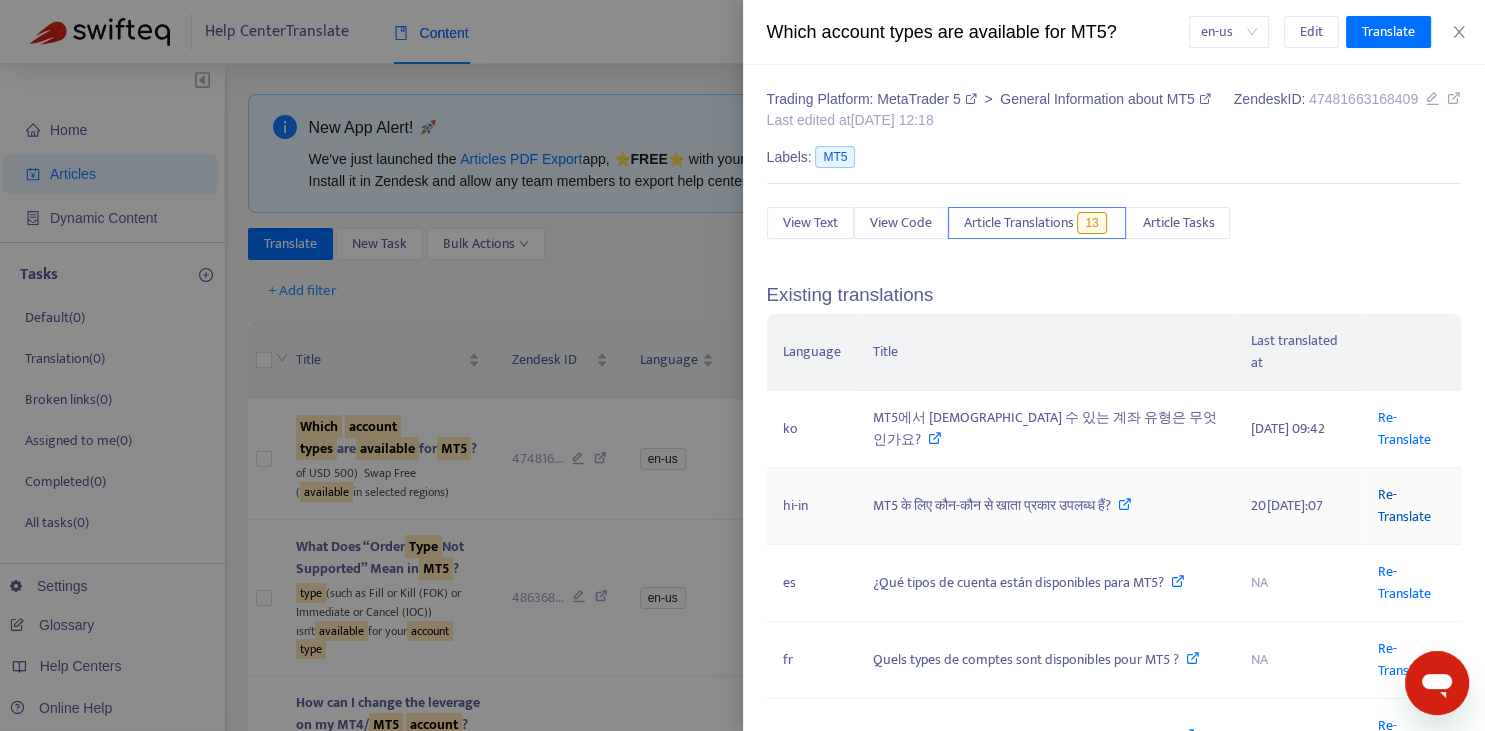click on "Re-Translate" at bounding box center (1404, 505) 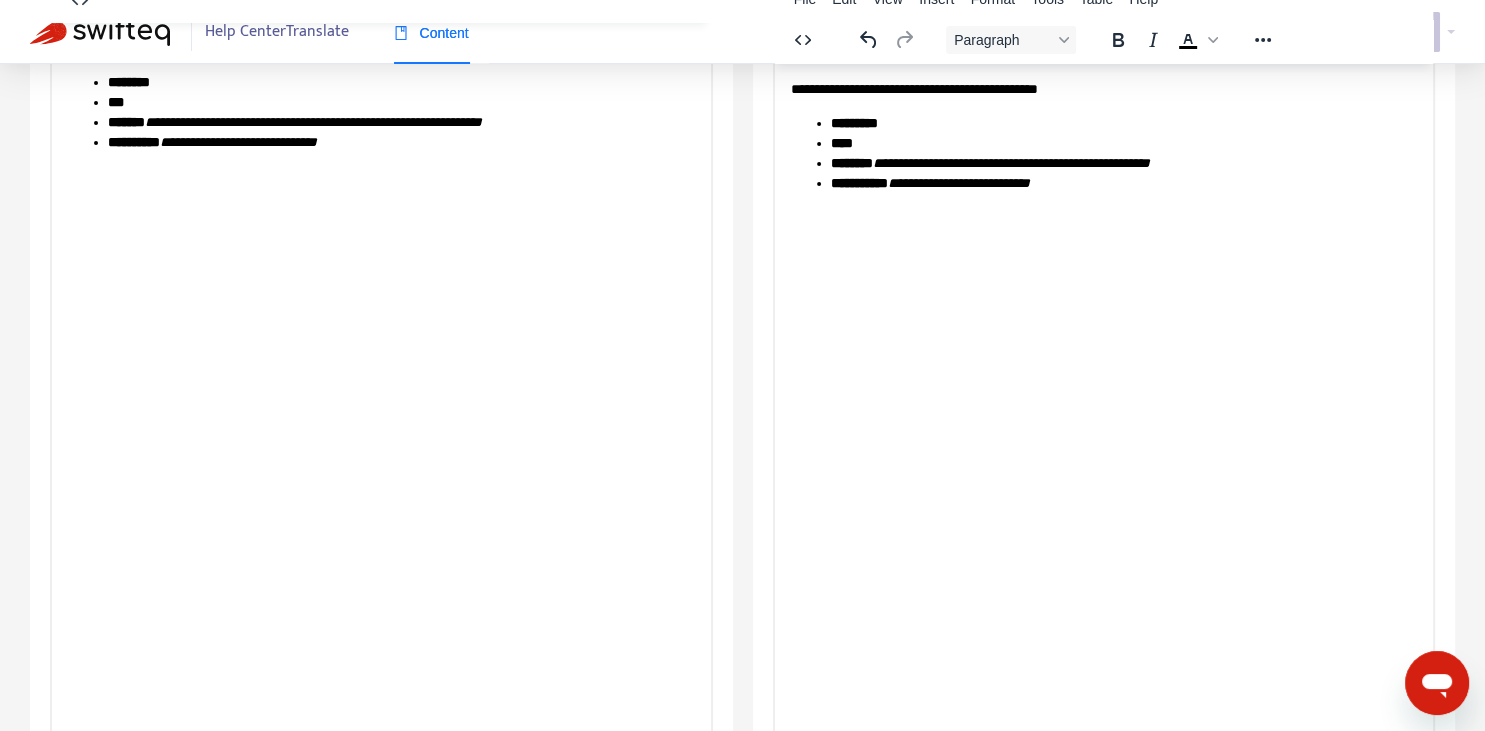 scroll, scrollTop: 343, scrollLeft: 0, axis: vertical 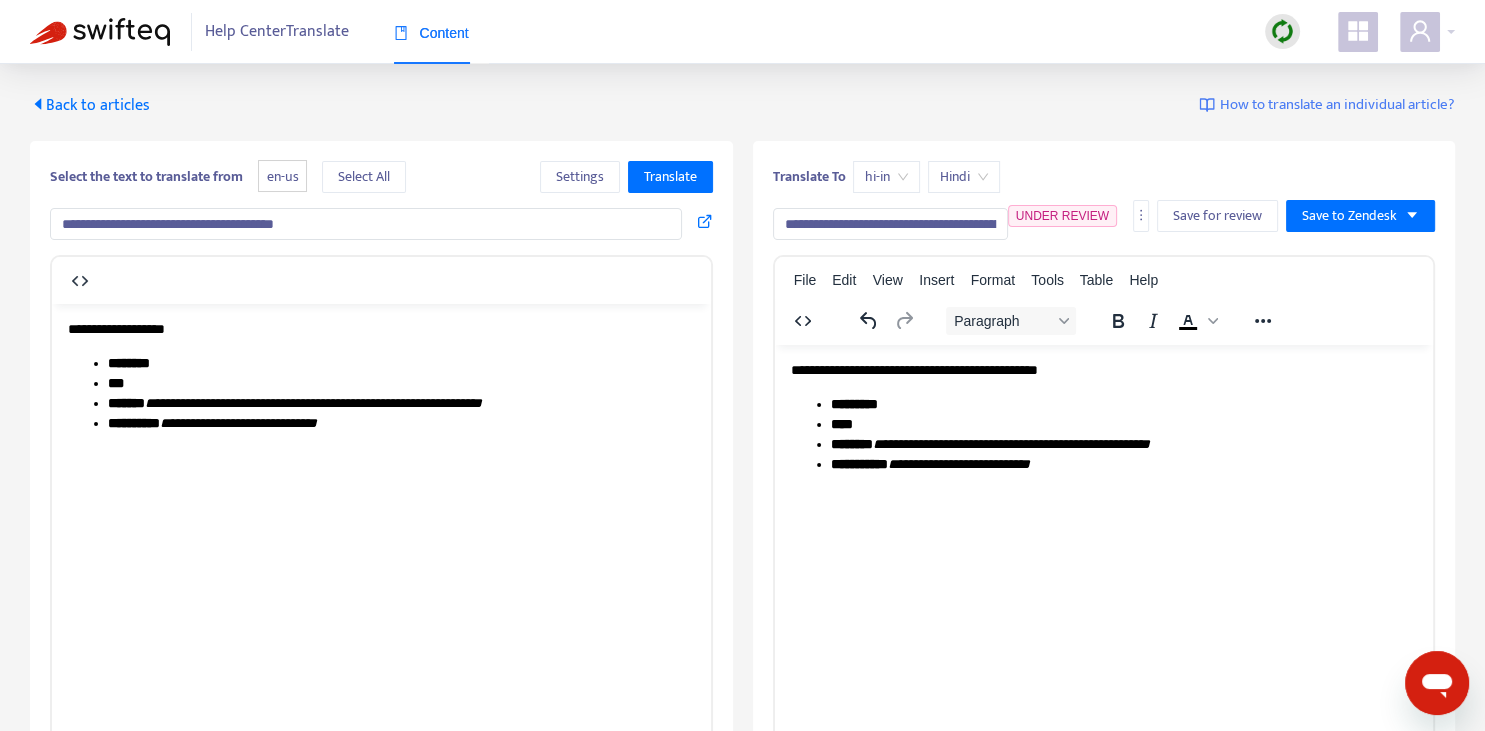drag, startPoint x: 927, startPoint y: 226, endPoint x: 1078, endPoint y: 228, distance: 151.01324 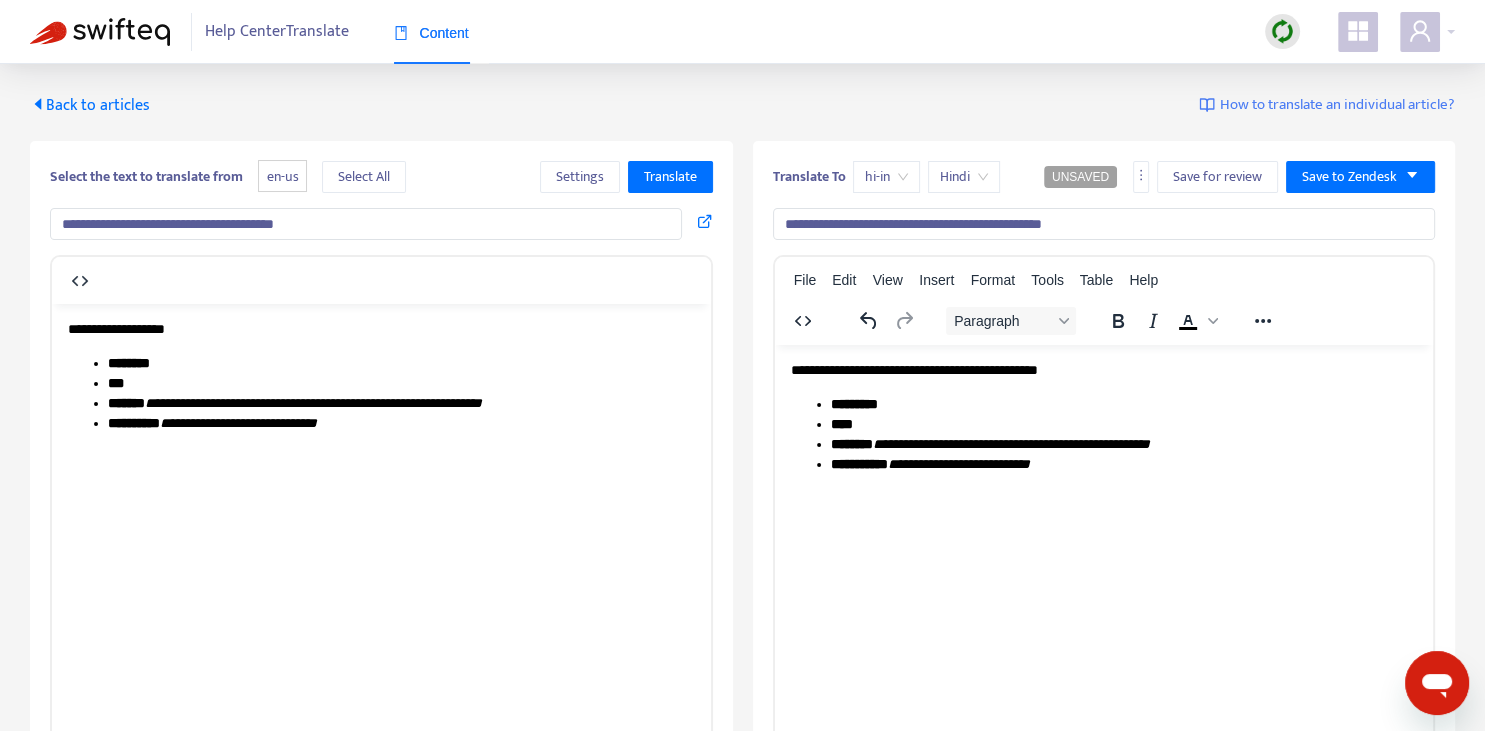 type on "**********" 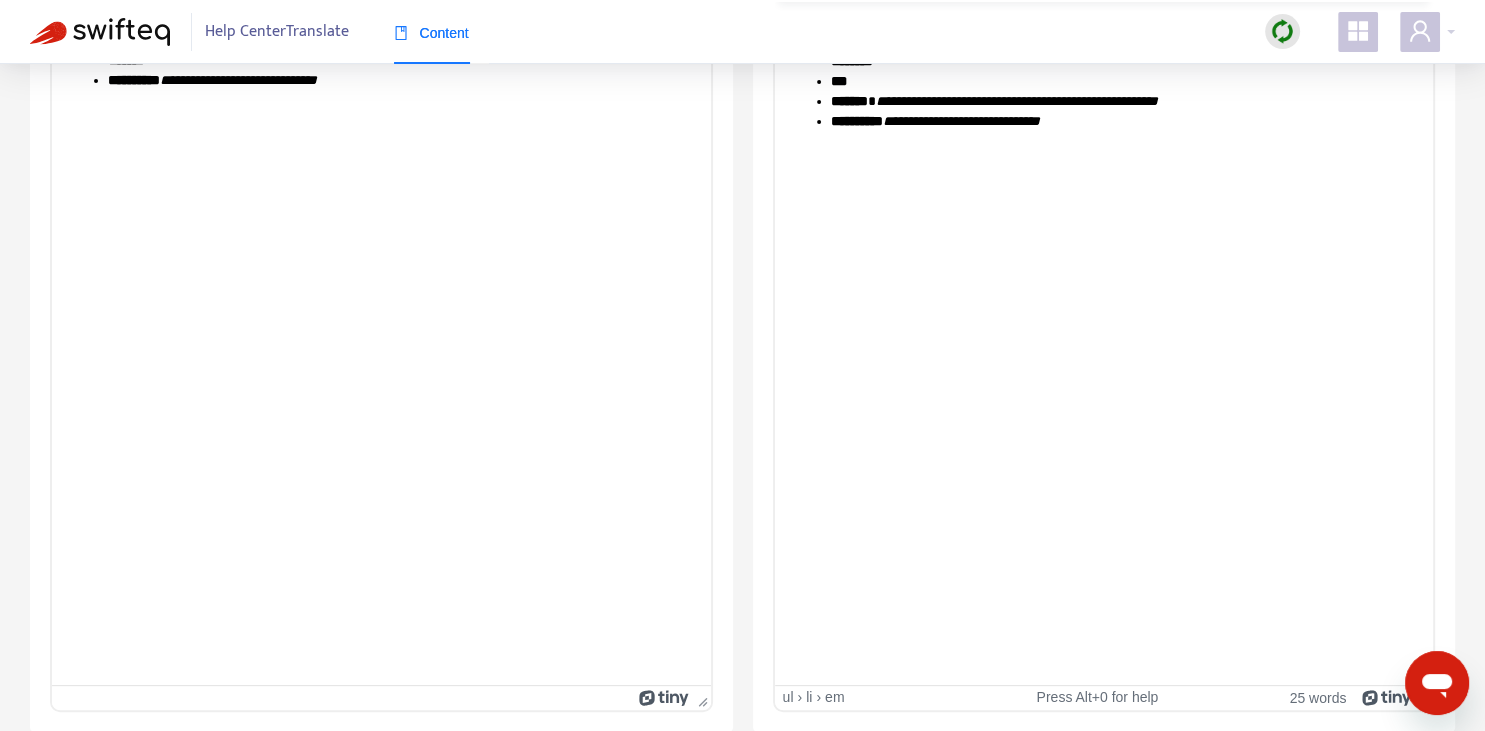 scroll, scrollTop: 0, scrollLeft: 0, axis: both 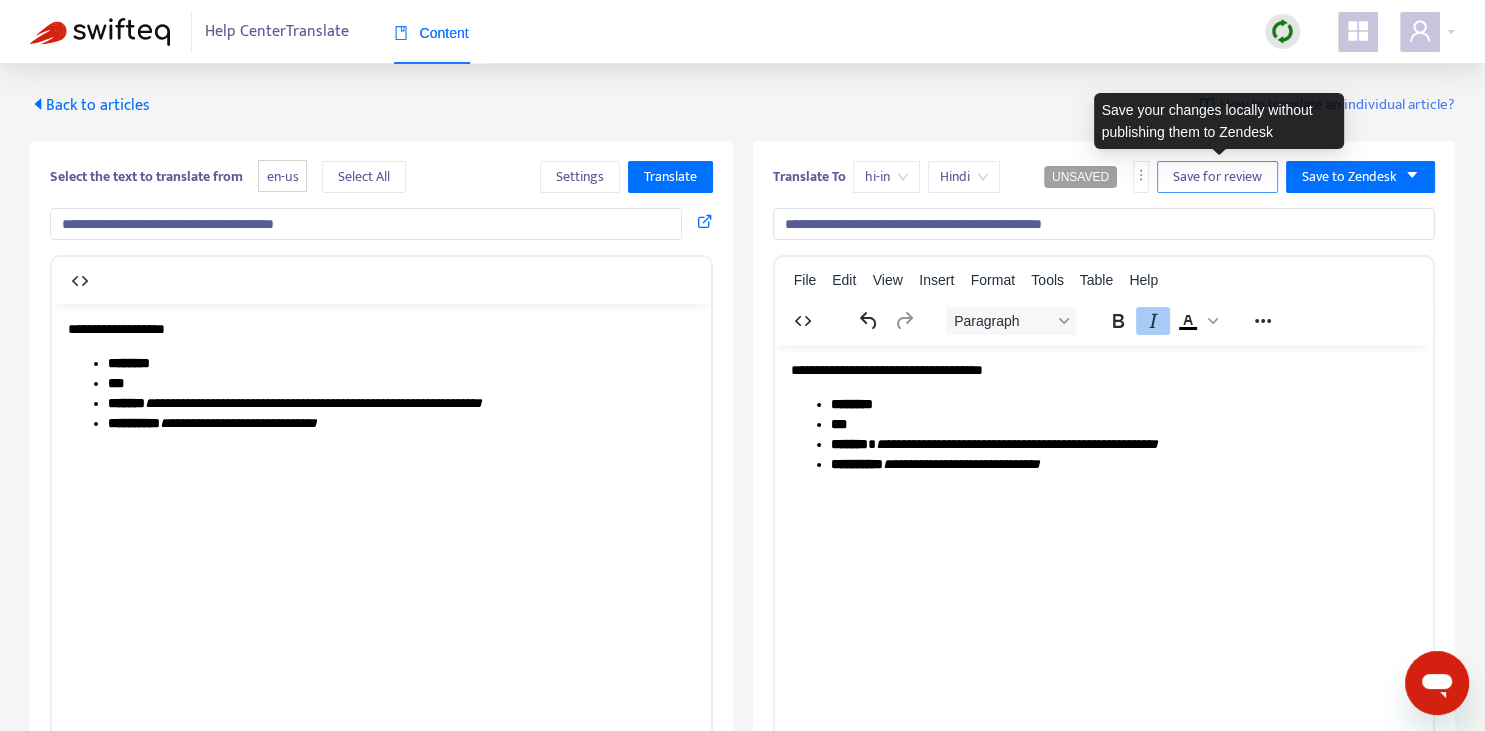 click on "Save for review" at bounding box center [1217, 177] 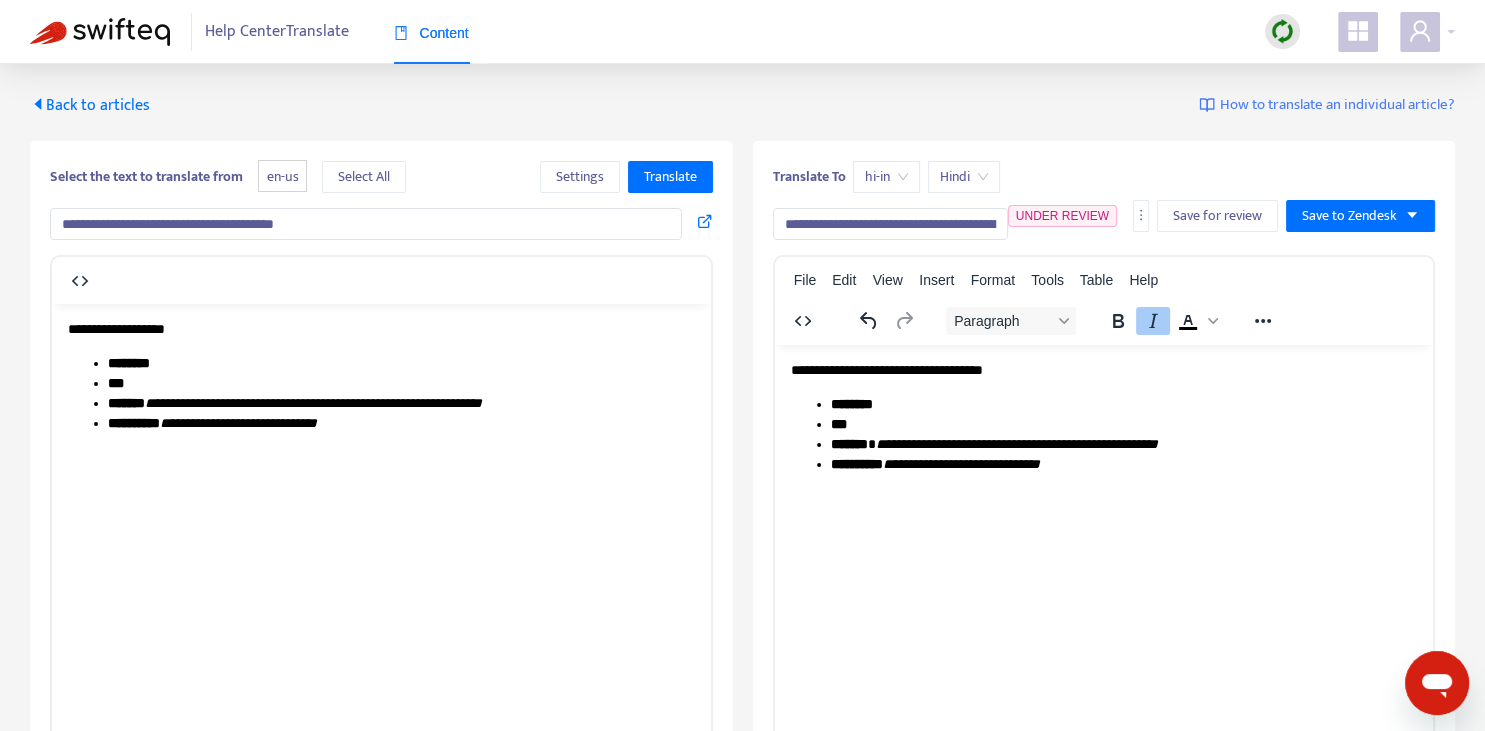 click on "Back to articles" at bounding box center [90, 105] 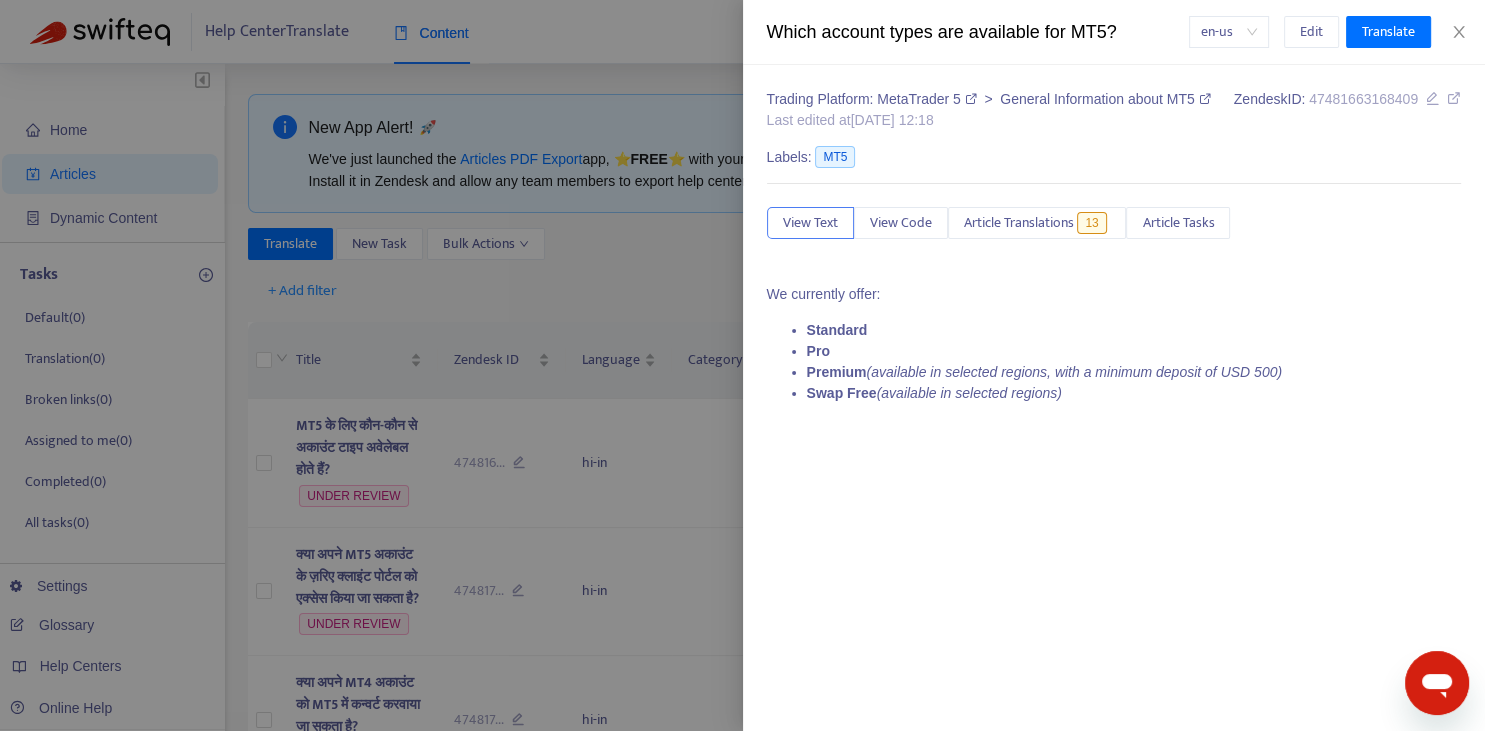 click at bounding box center (742, 365) 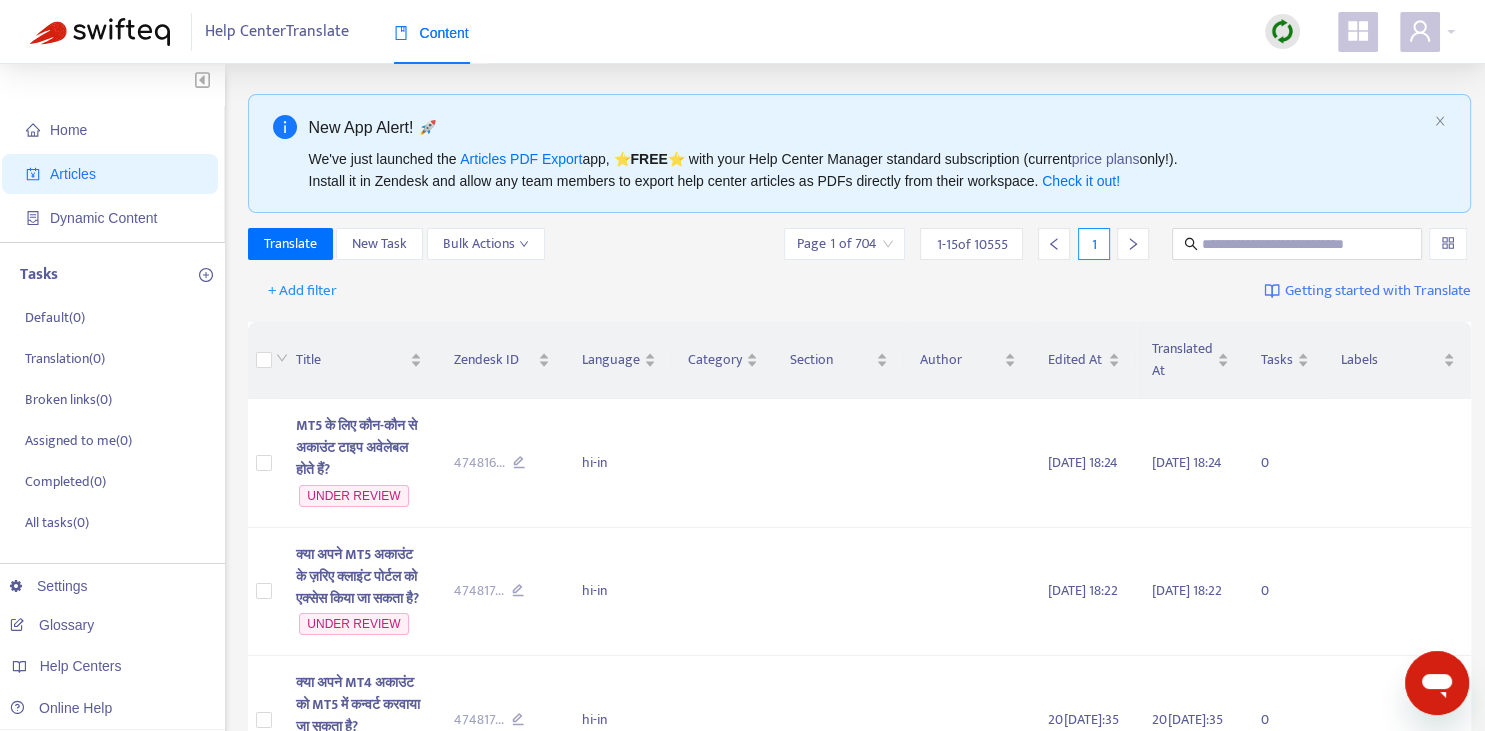 click on "Translate New Task Bulk Actions Page 1 of 704 1 - 15  of   10555 1" at bounding box center [860, 248] 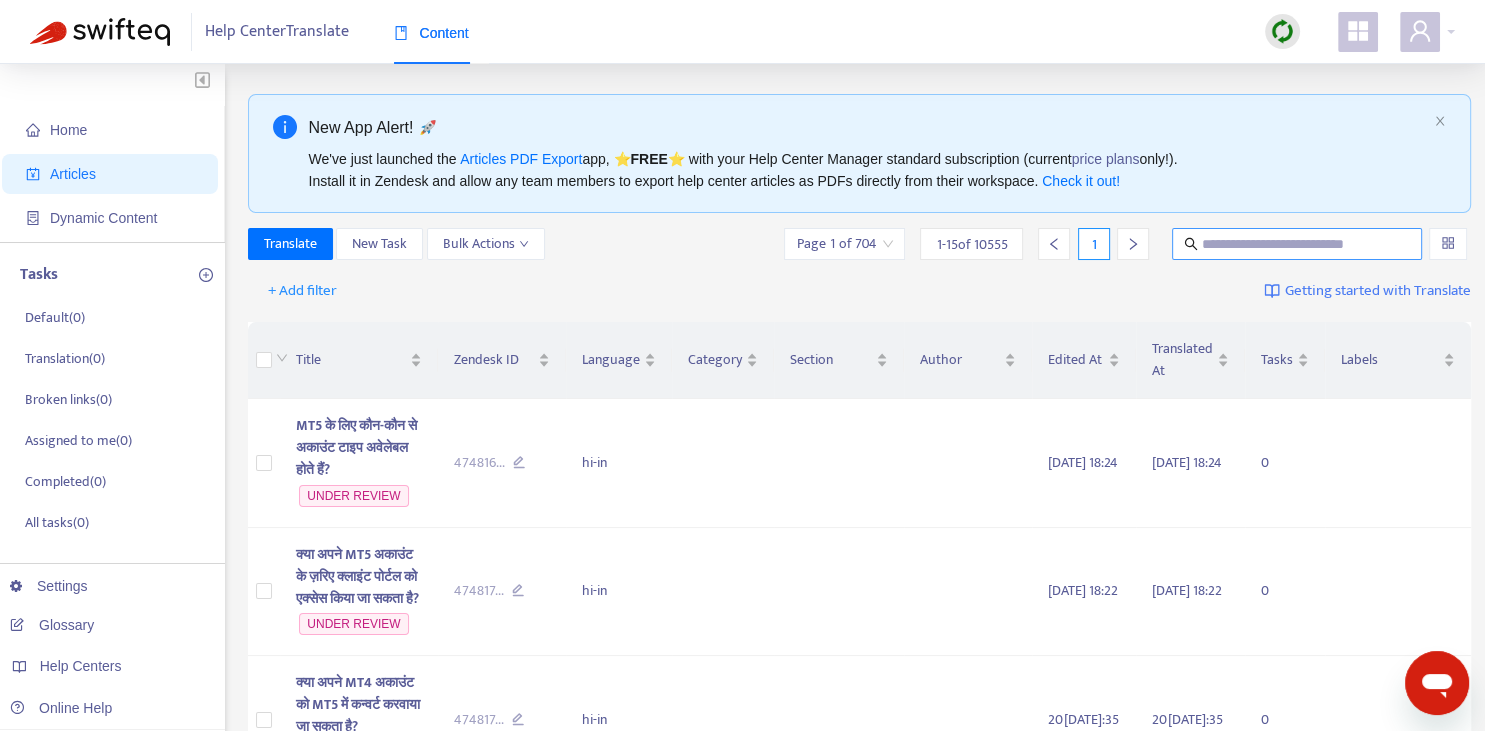 click at bounding box center (1297, 244) 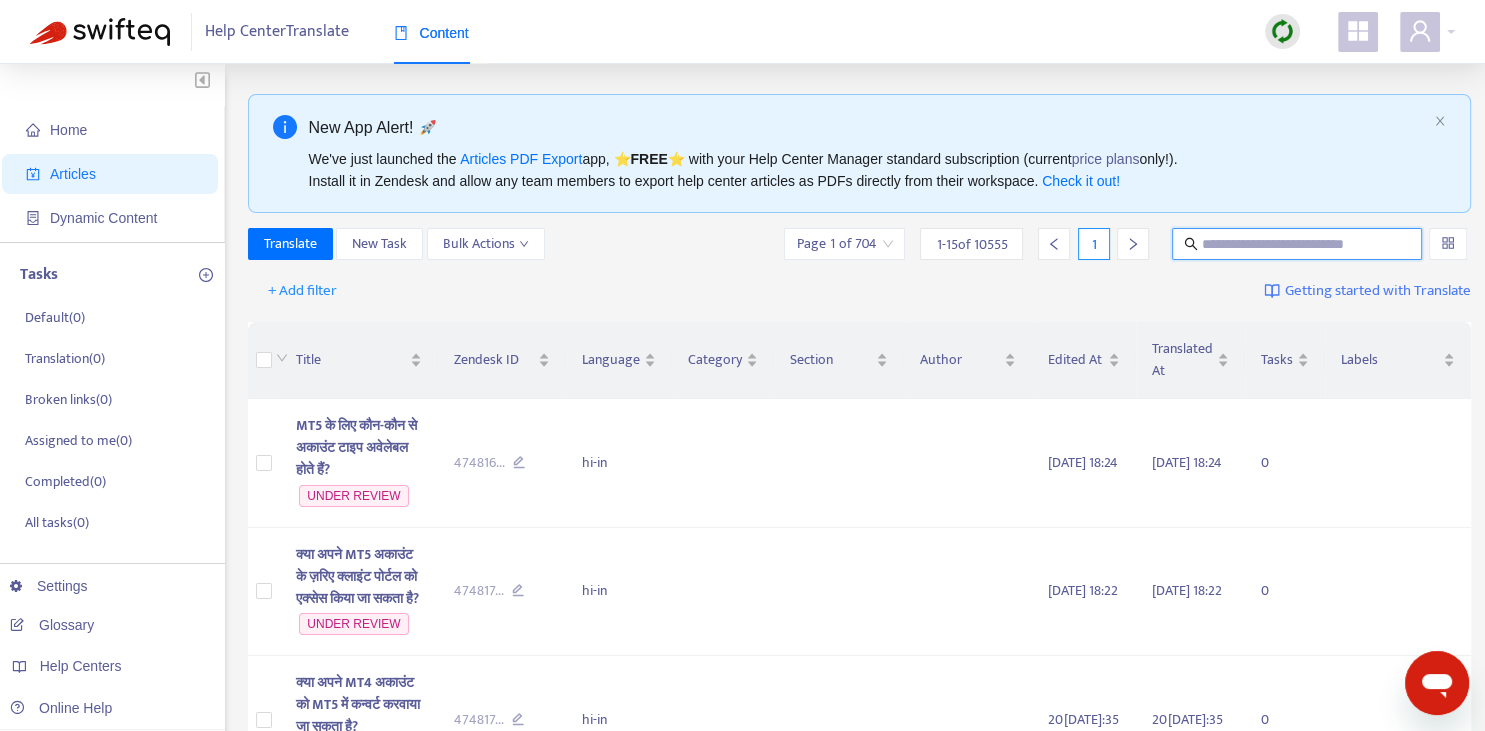 paste on "**********" 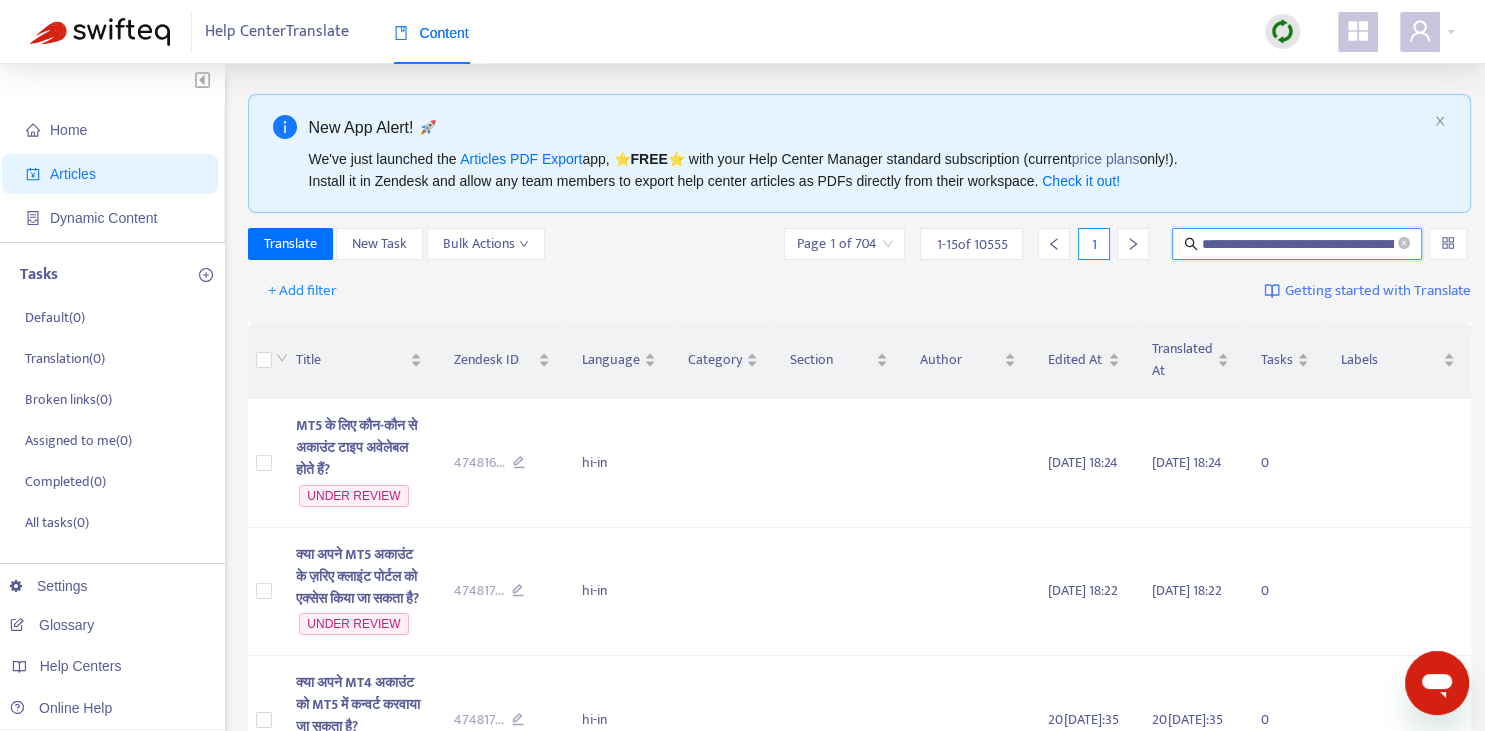 scroll, scrollTop: 0, scrollLeft: 102, axis: horizontal 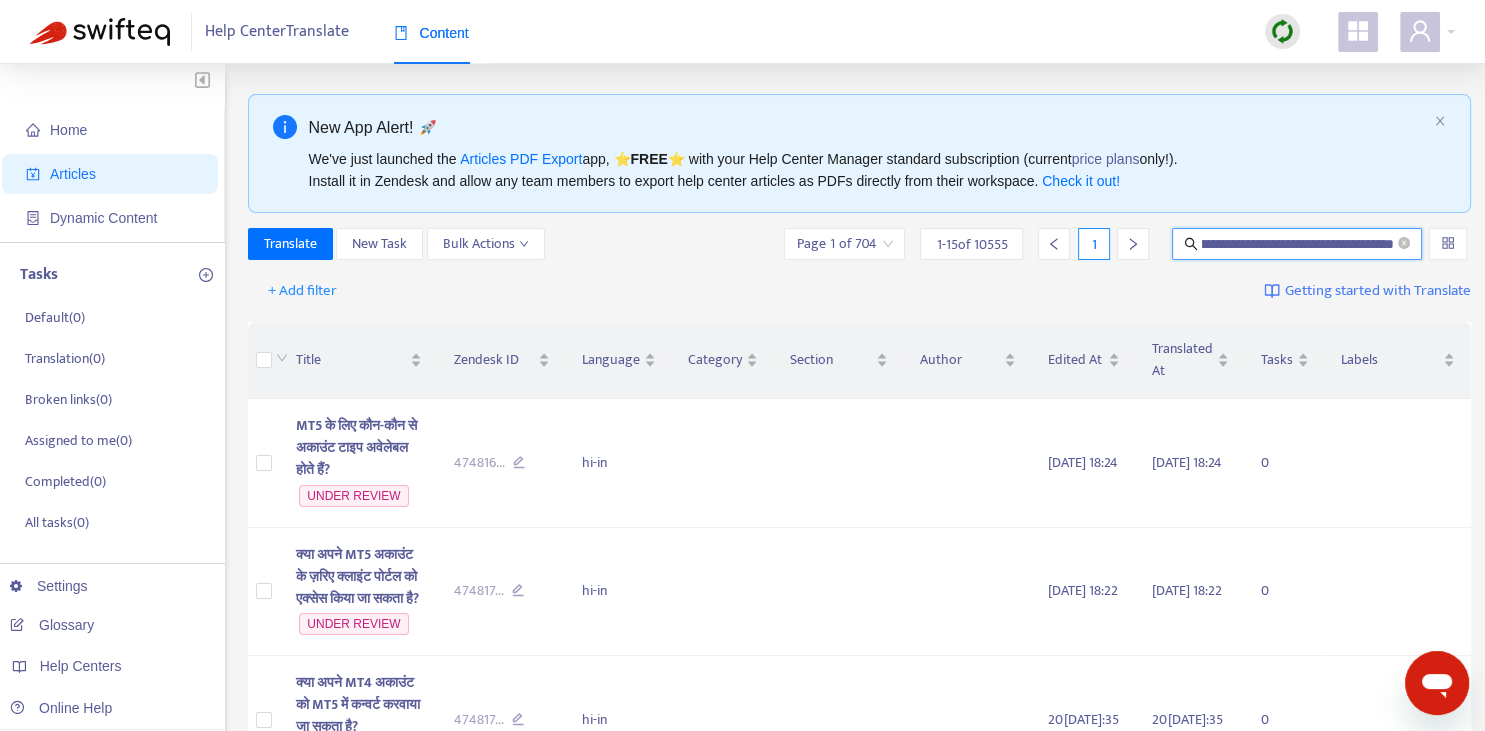 type on "**********" 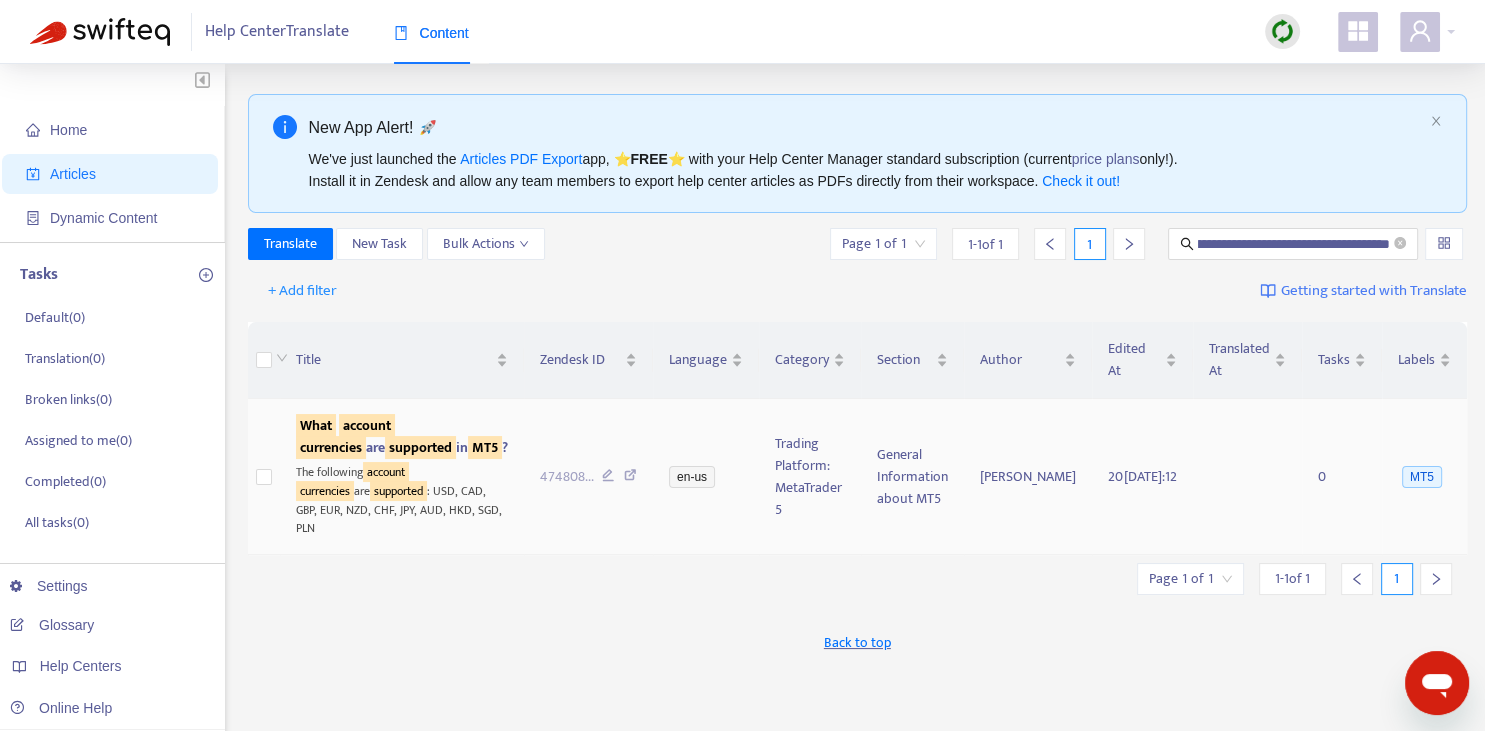 click on "supported" at bounding box center (420, 447) 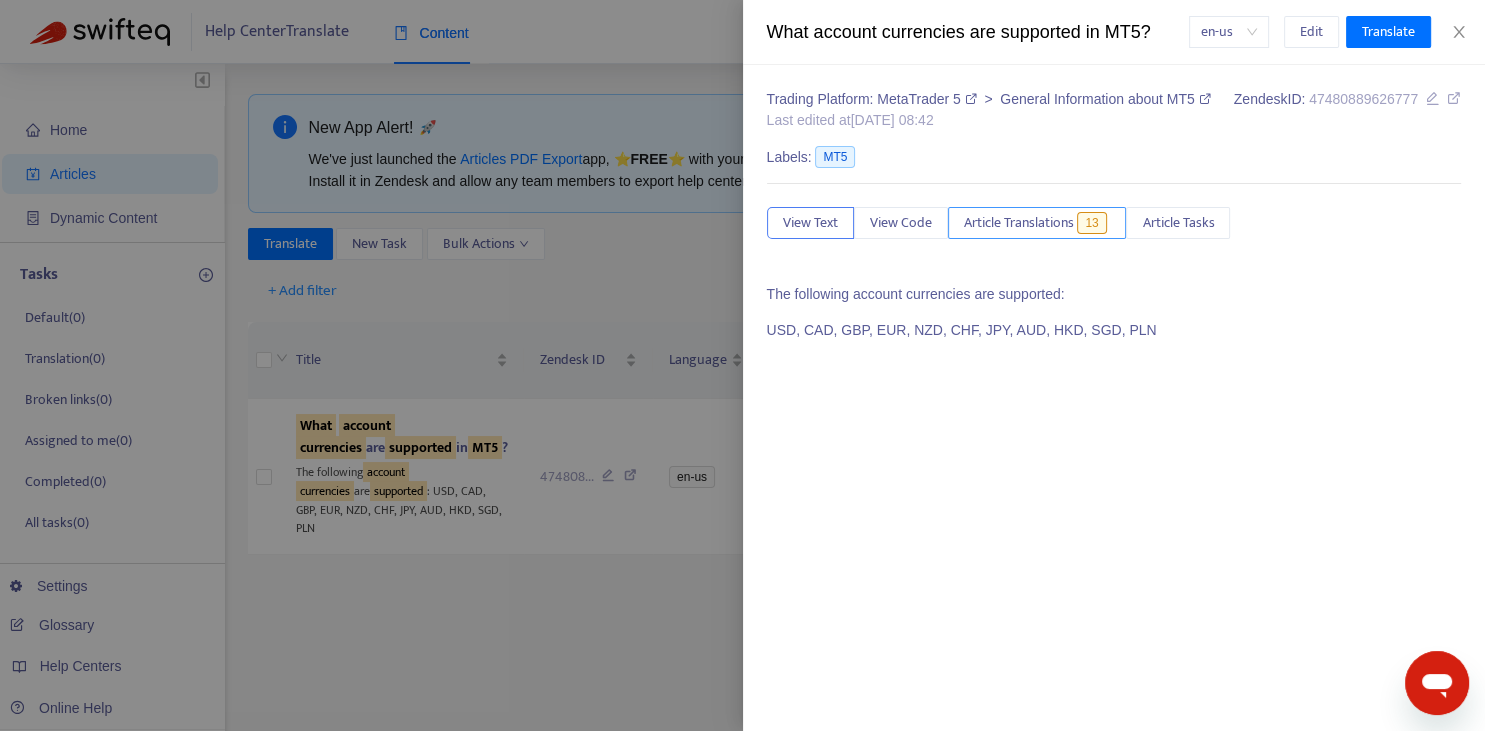 click on "Article Translations 13" at bounding box center (1037, 223) 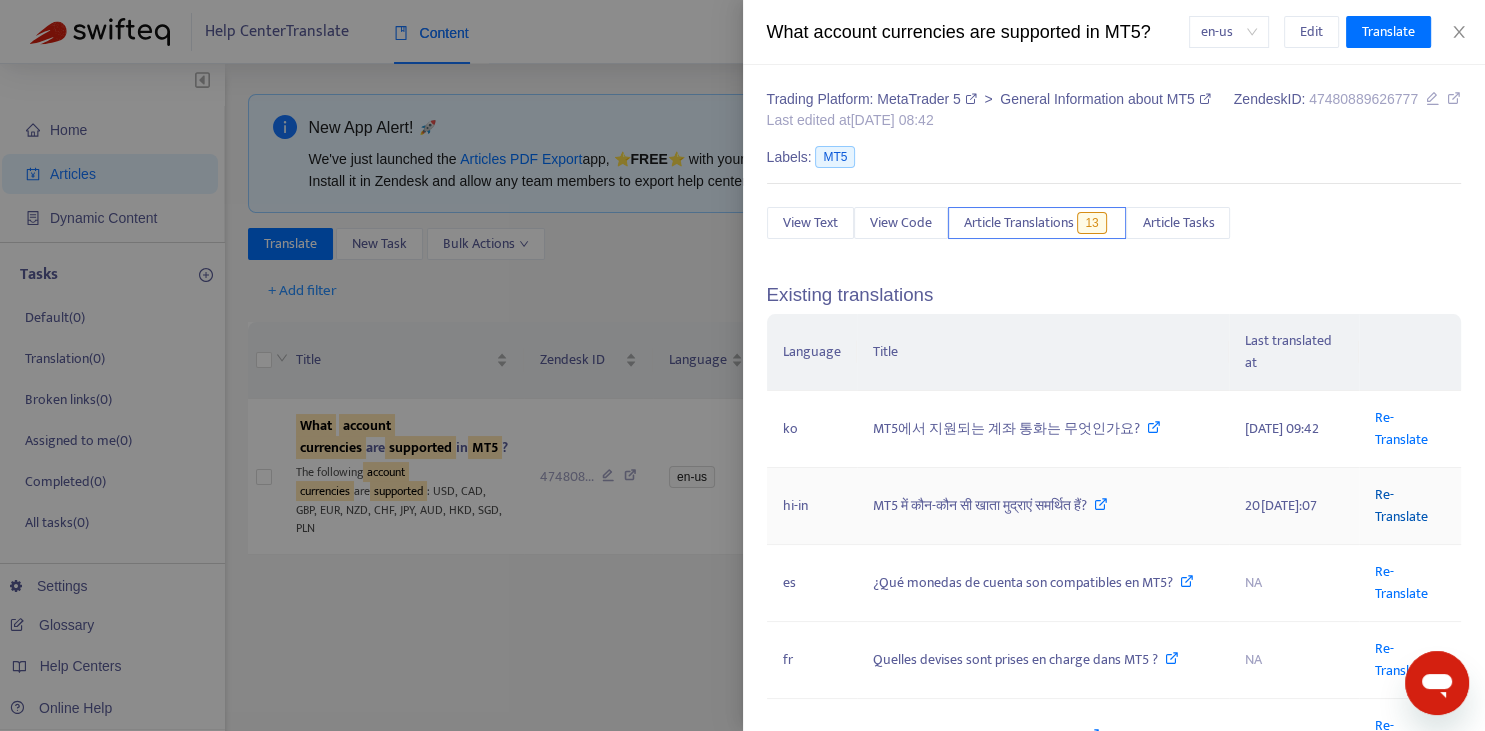click on "Re-Translate" at bounding box center (1401, 505) 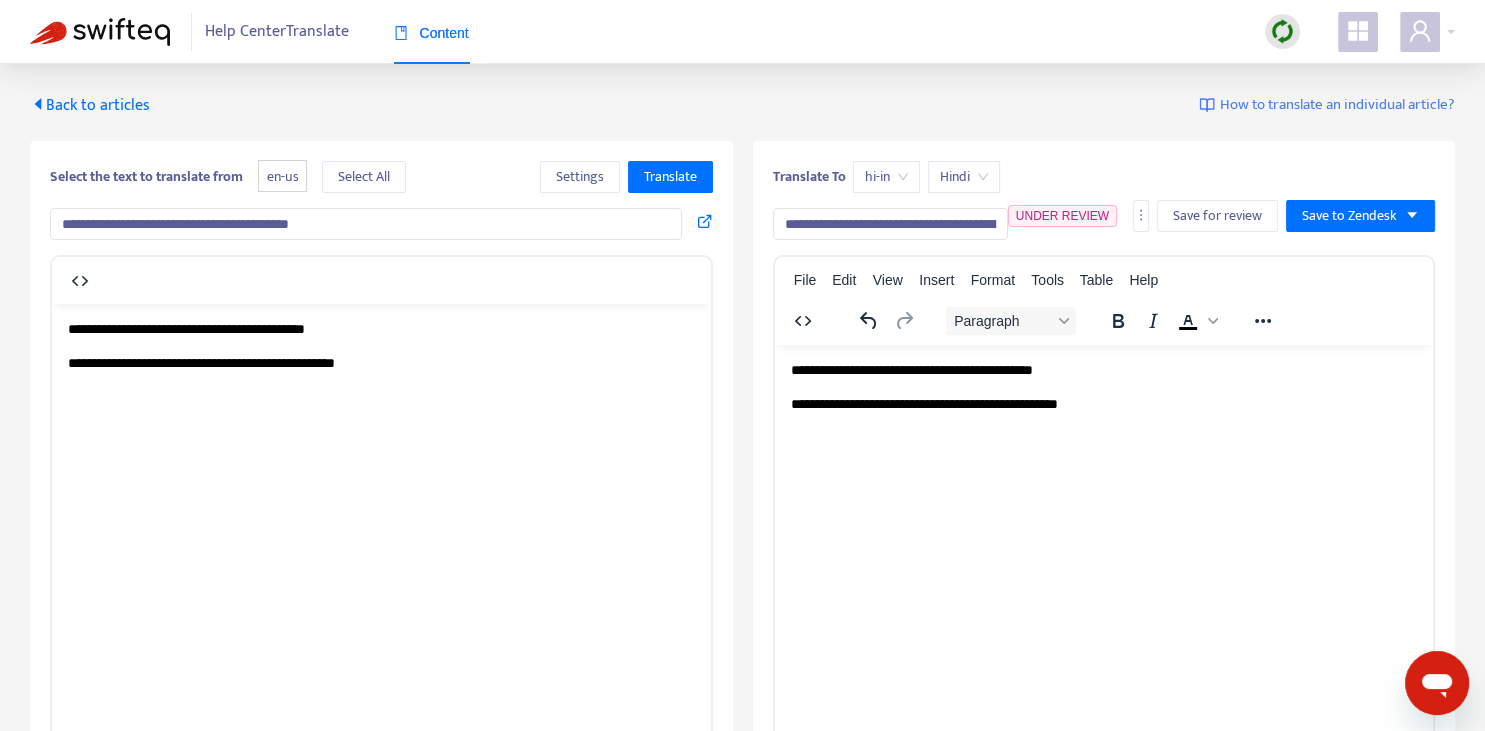 scroll, scrollTop: 343, scrollLeft: 0, axis: vertical 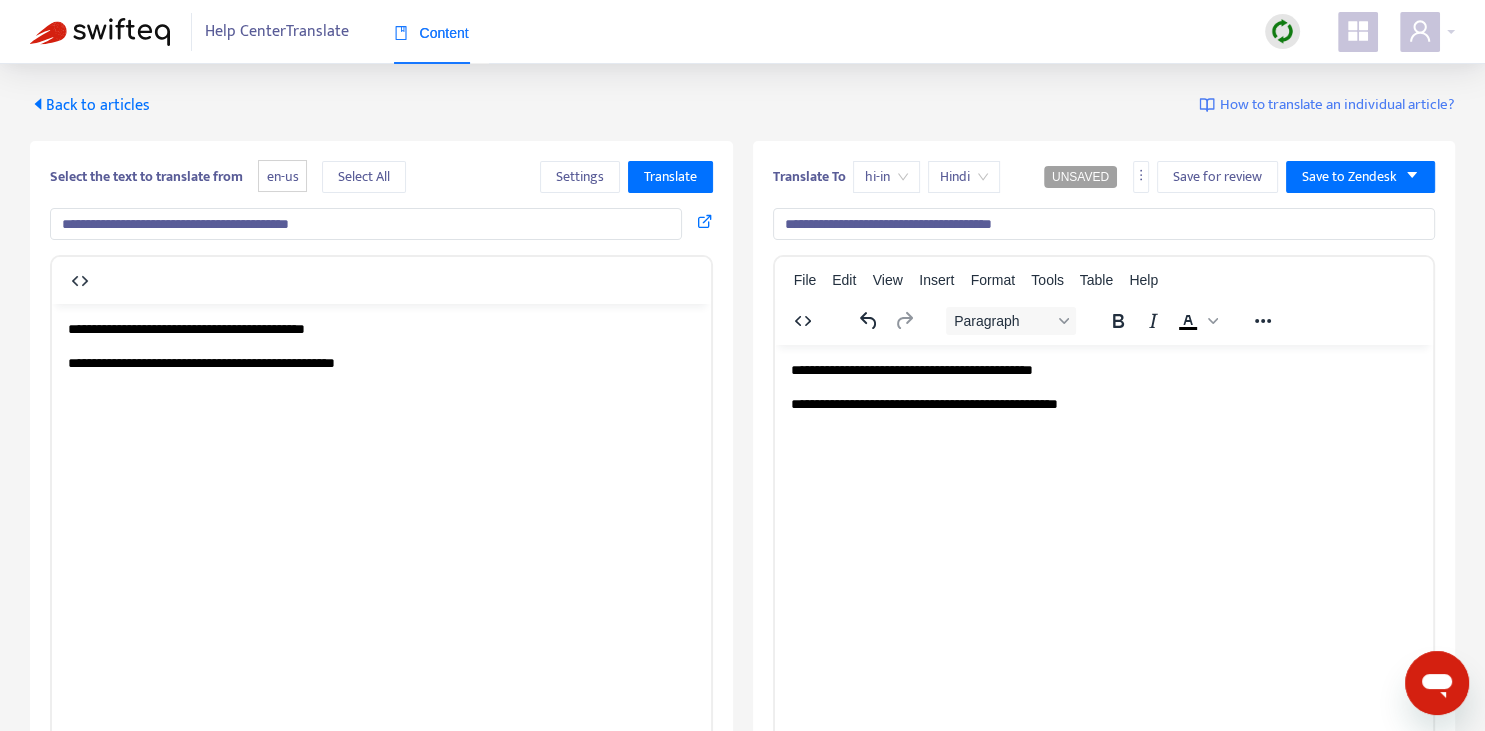 type on "**********" 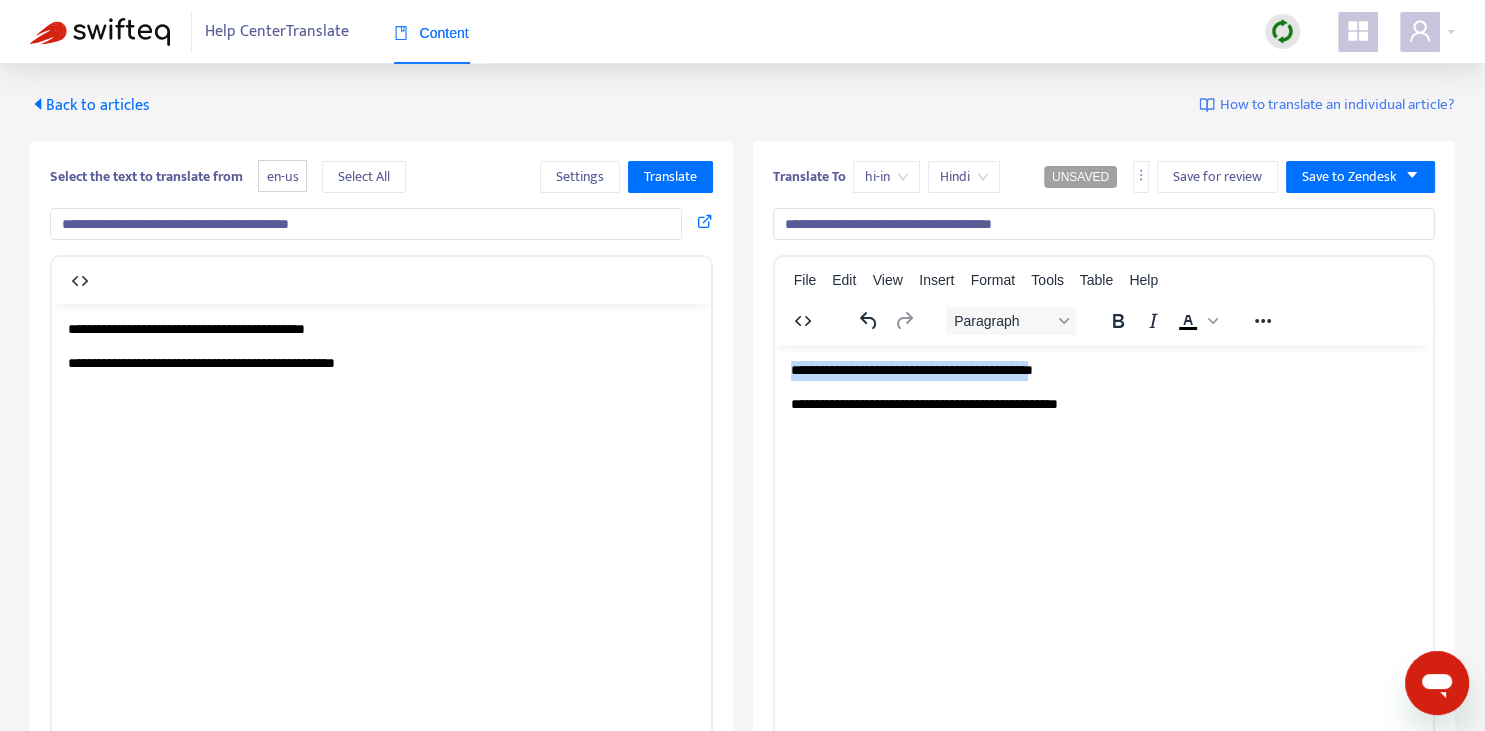 drag, startPoint x: 794, startPoint y: 367, endPoint x: 1053, endPoint y: 375, distance: 259.12354 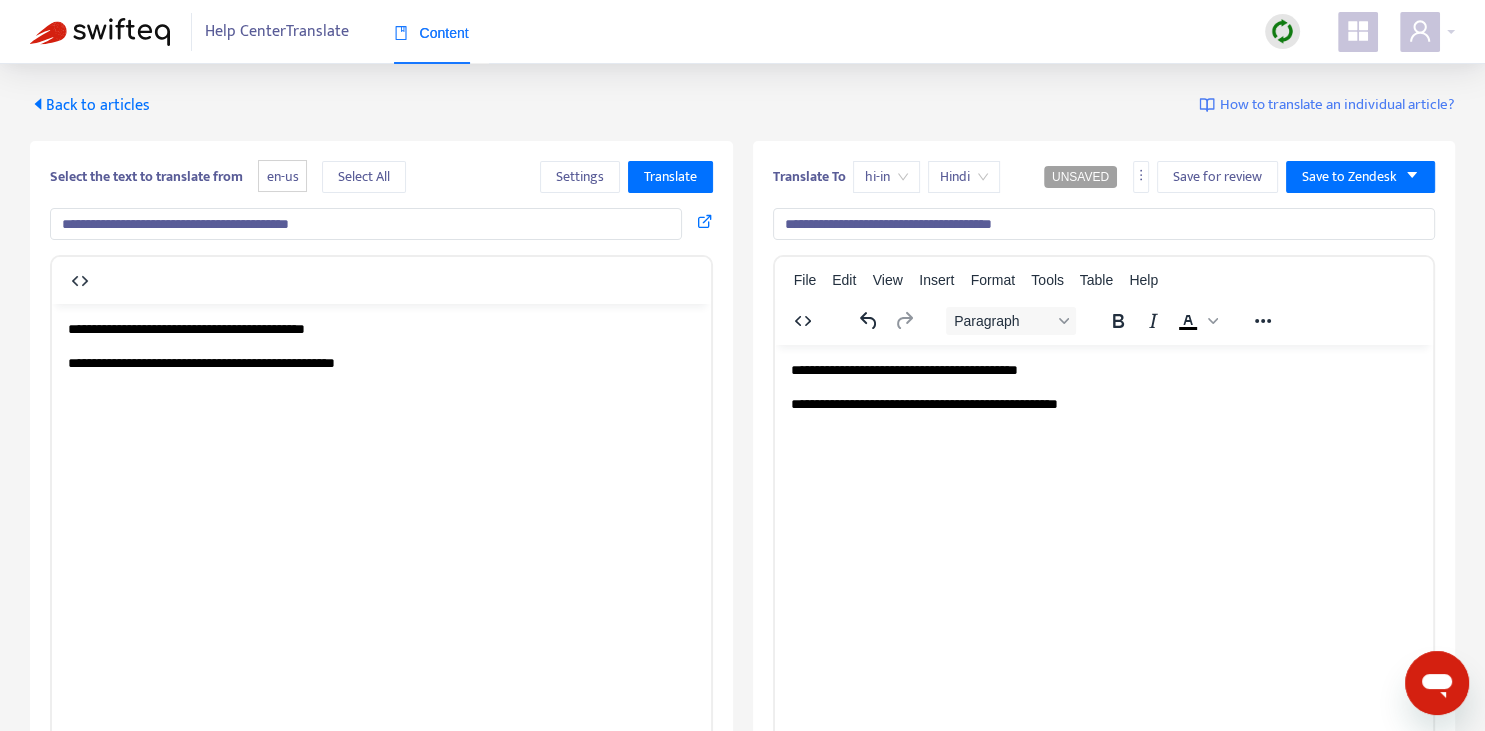 click on "**********" at bounding box center (923, 403) 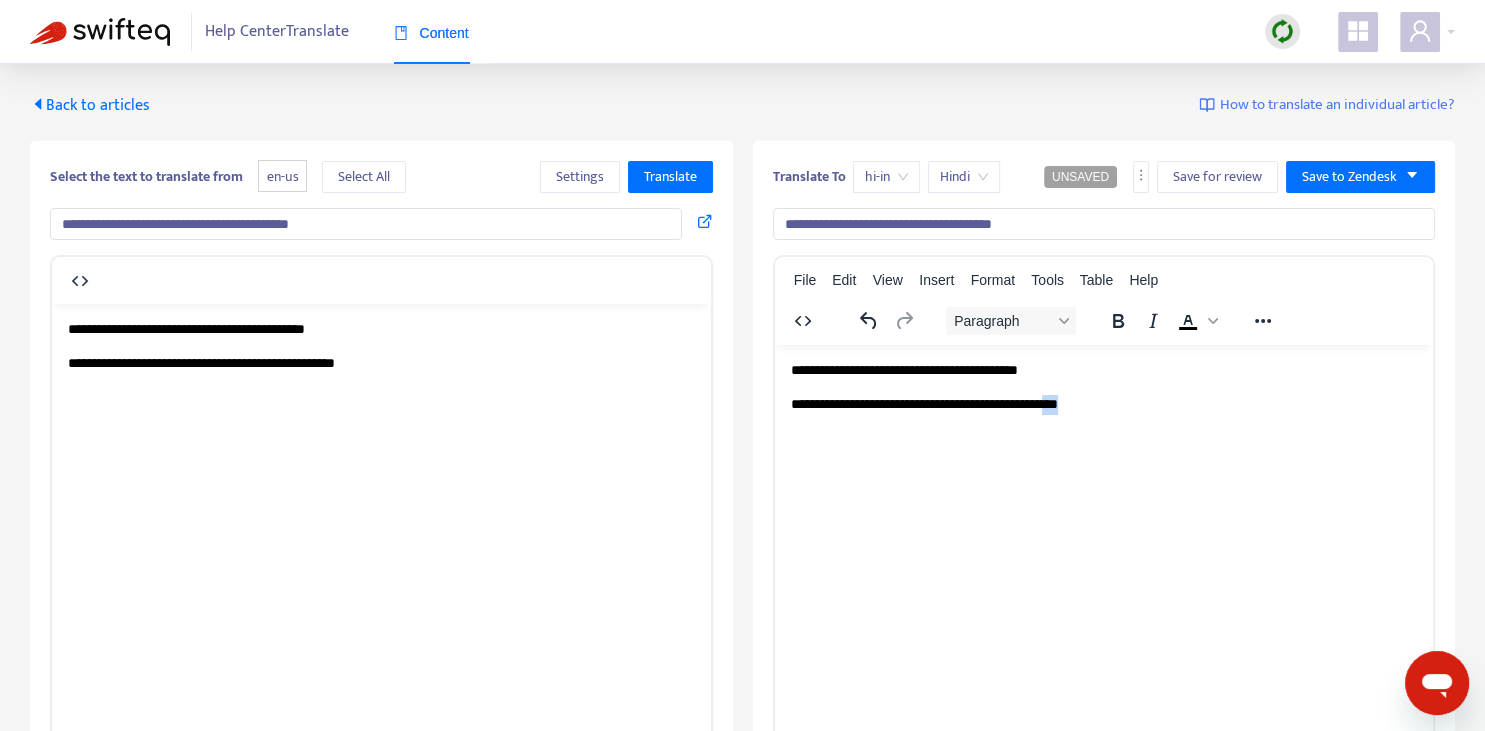 click on "**********" at bounding box center [923, 403] 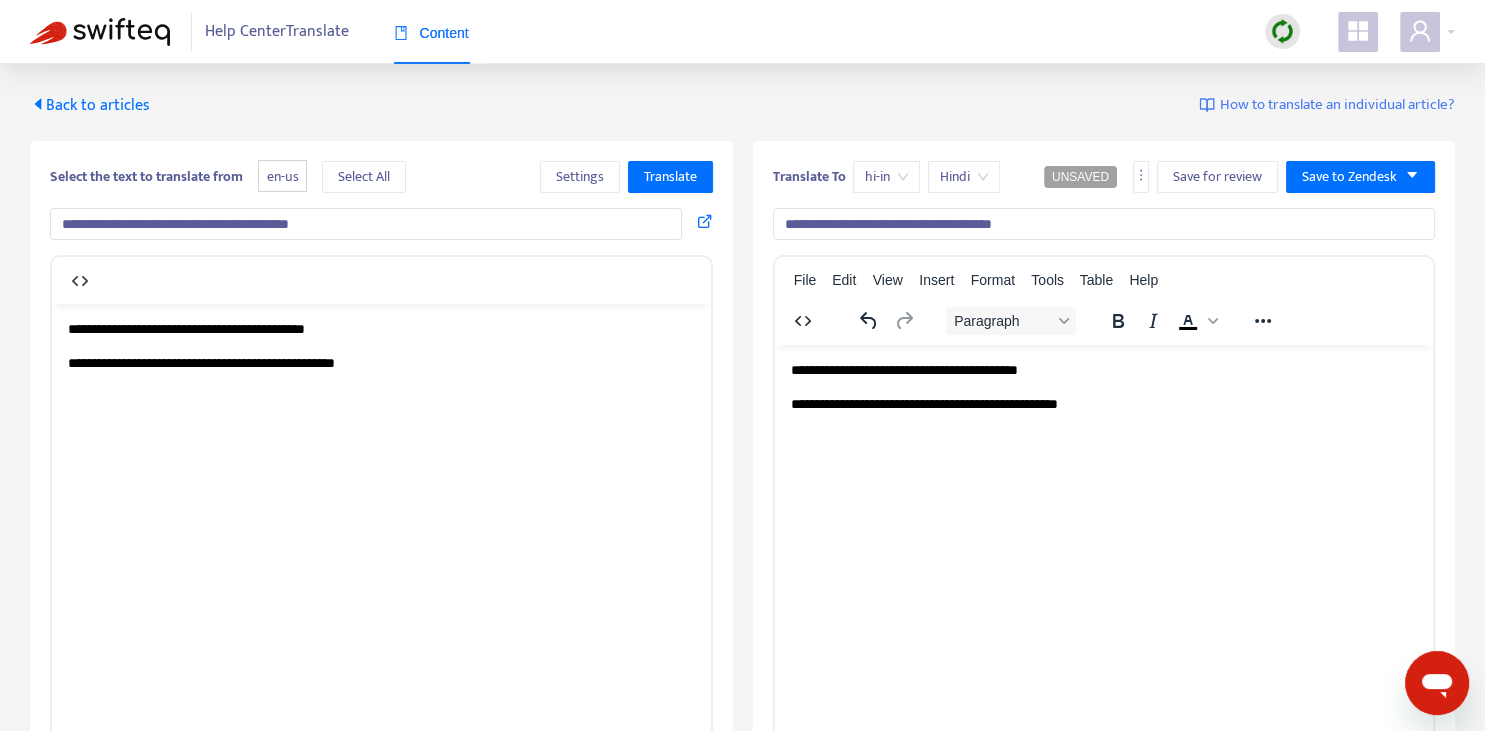 click on "**********" at bounding box center [923, 403] 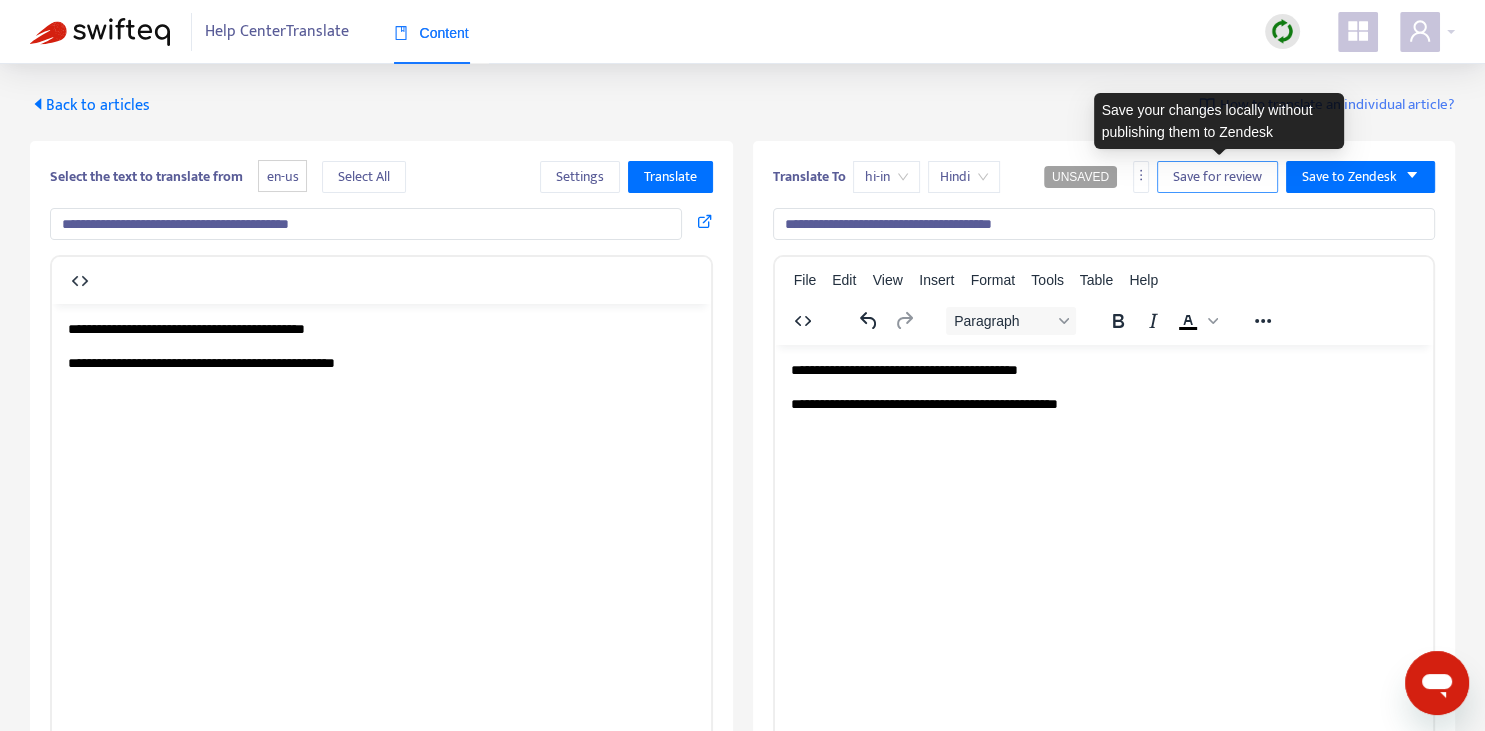 click on "Save for review" at bounding box center (1217, 177) 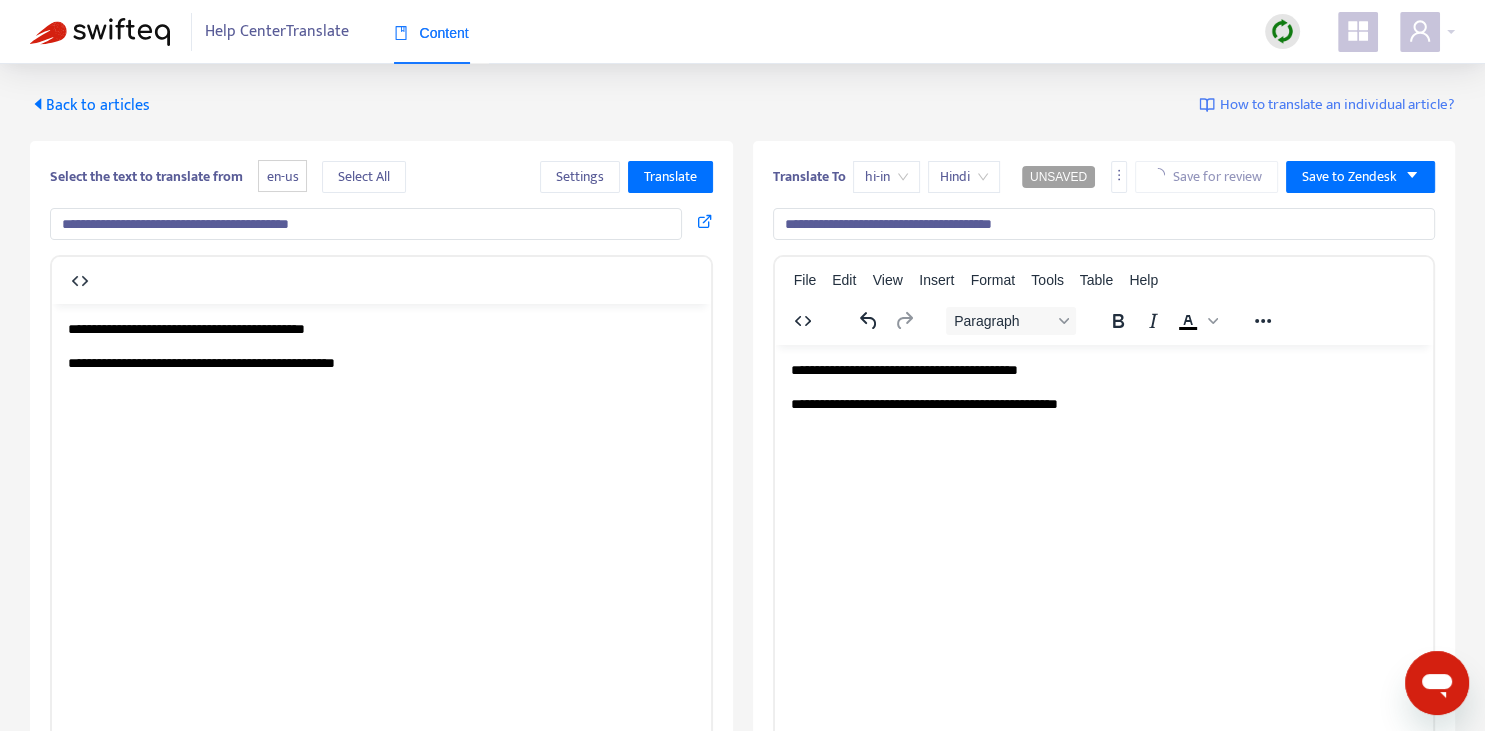 scroll, scrollTop: 343, scrollLeft: 0, axis: vertical 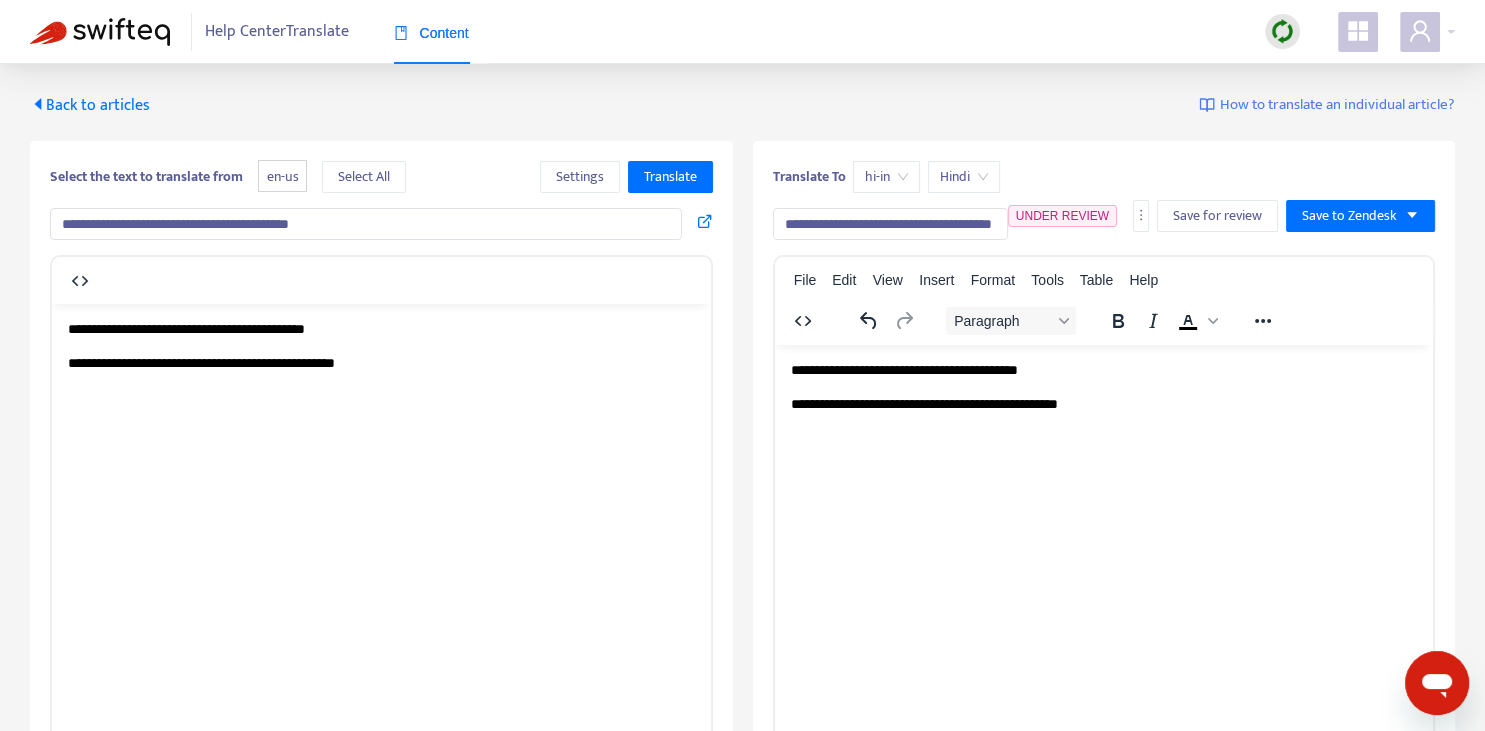 click on "Back to articles" at bounding box center [90, 105] 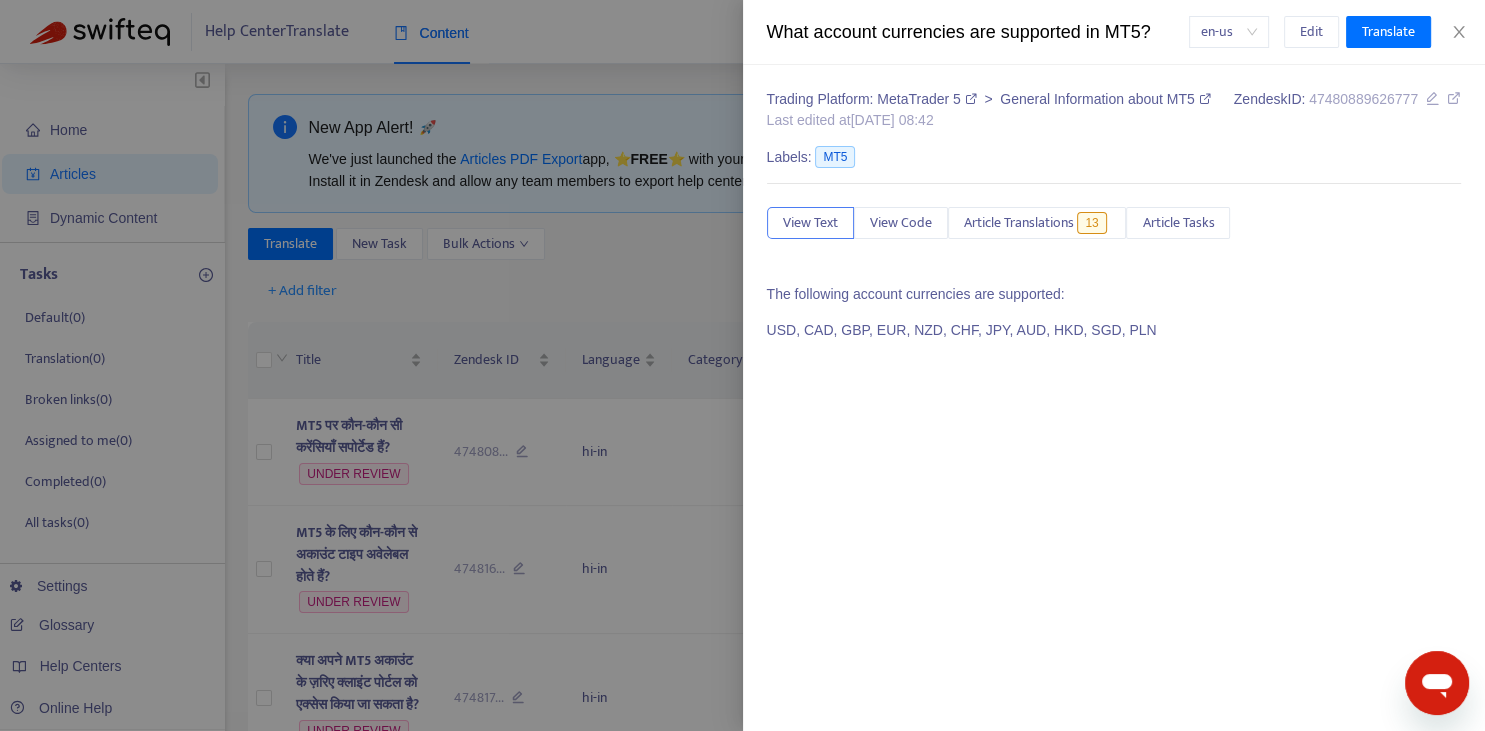 click at bounding box center (742, 365) 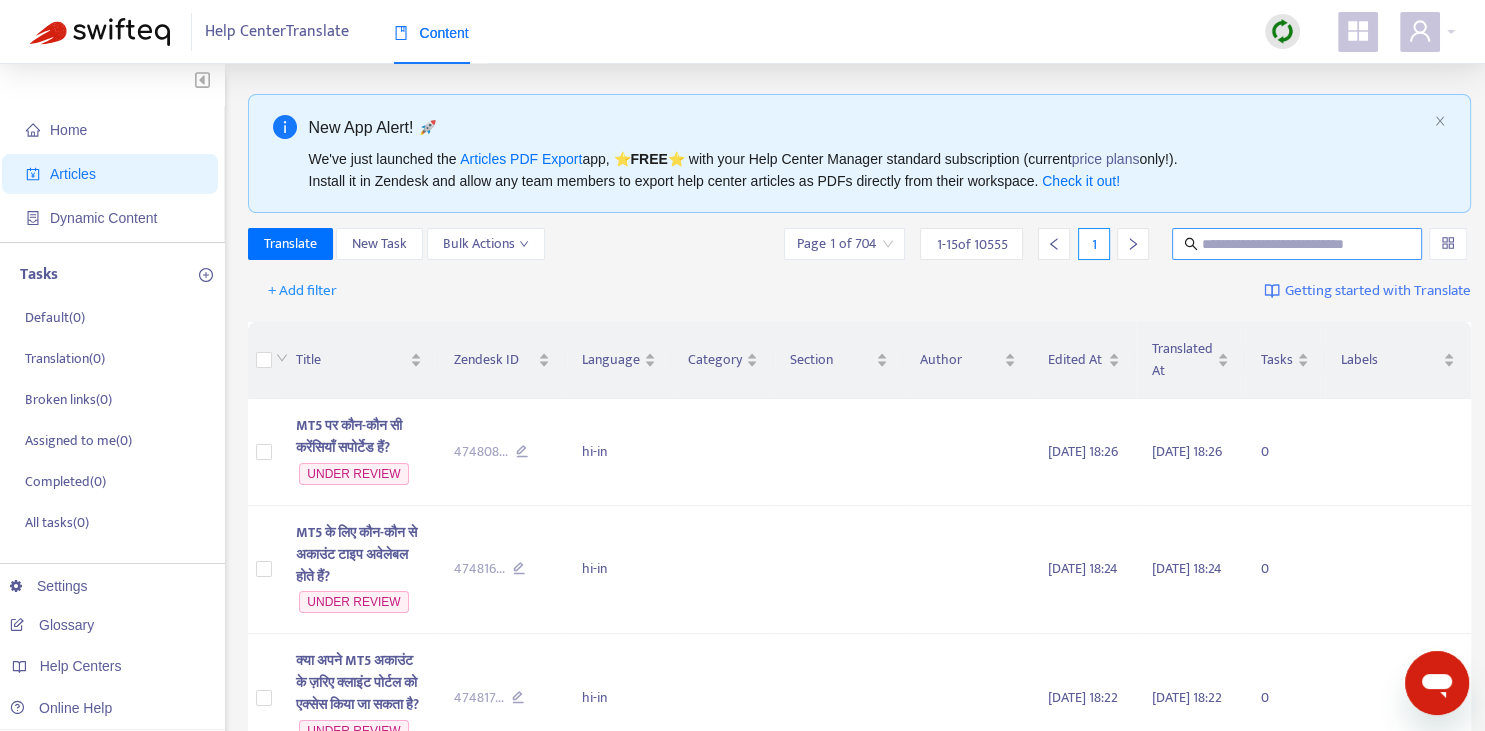 click at bounding box center (1298, 244) 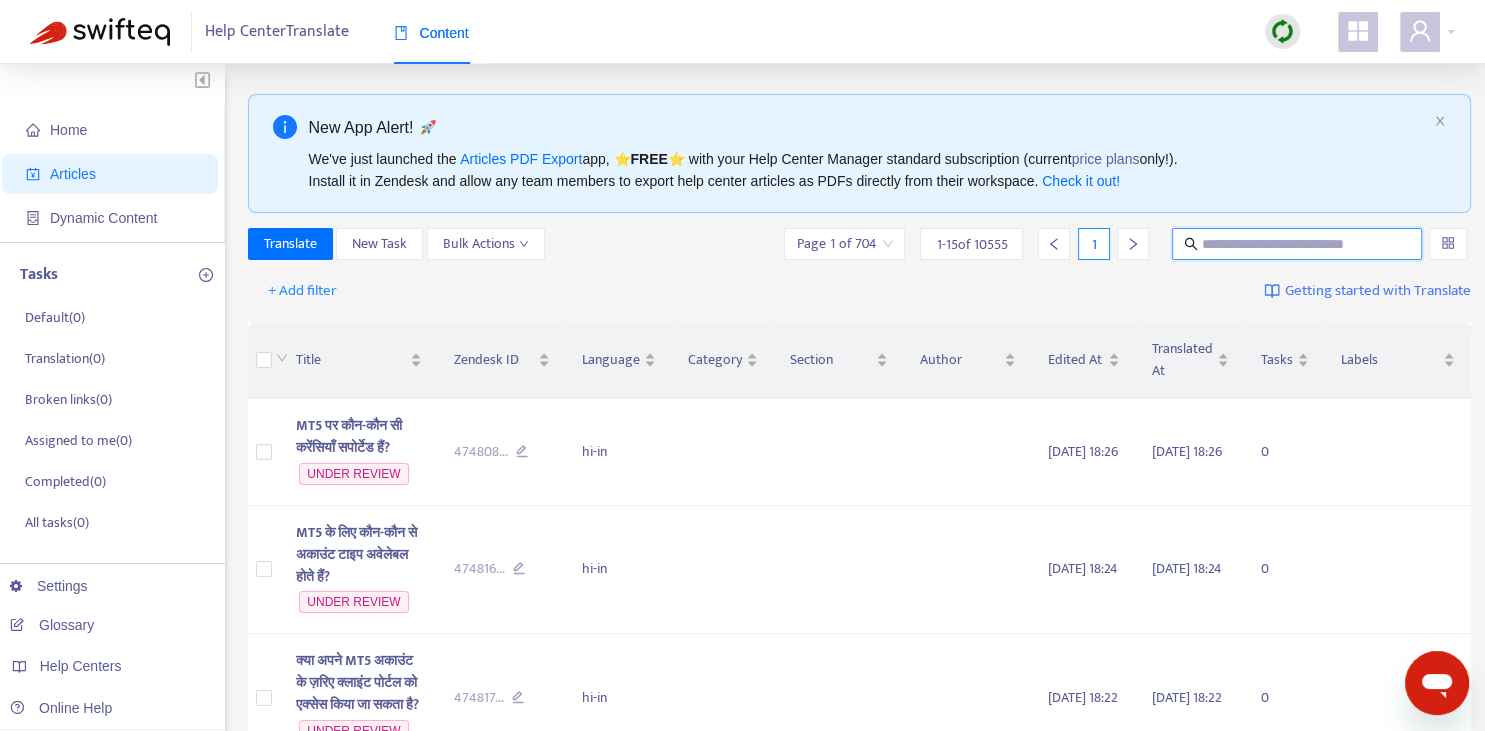 paste on "**********" 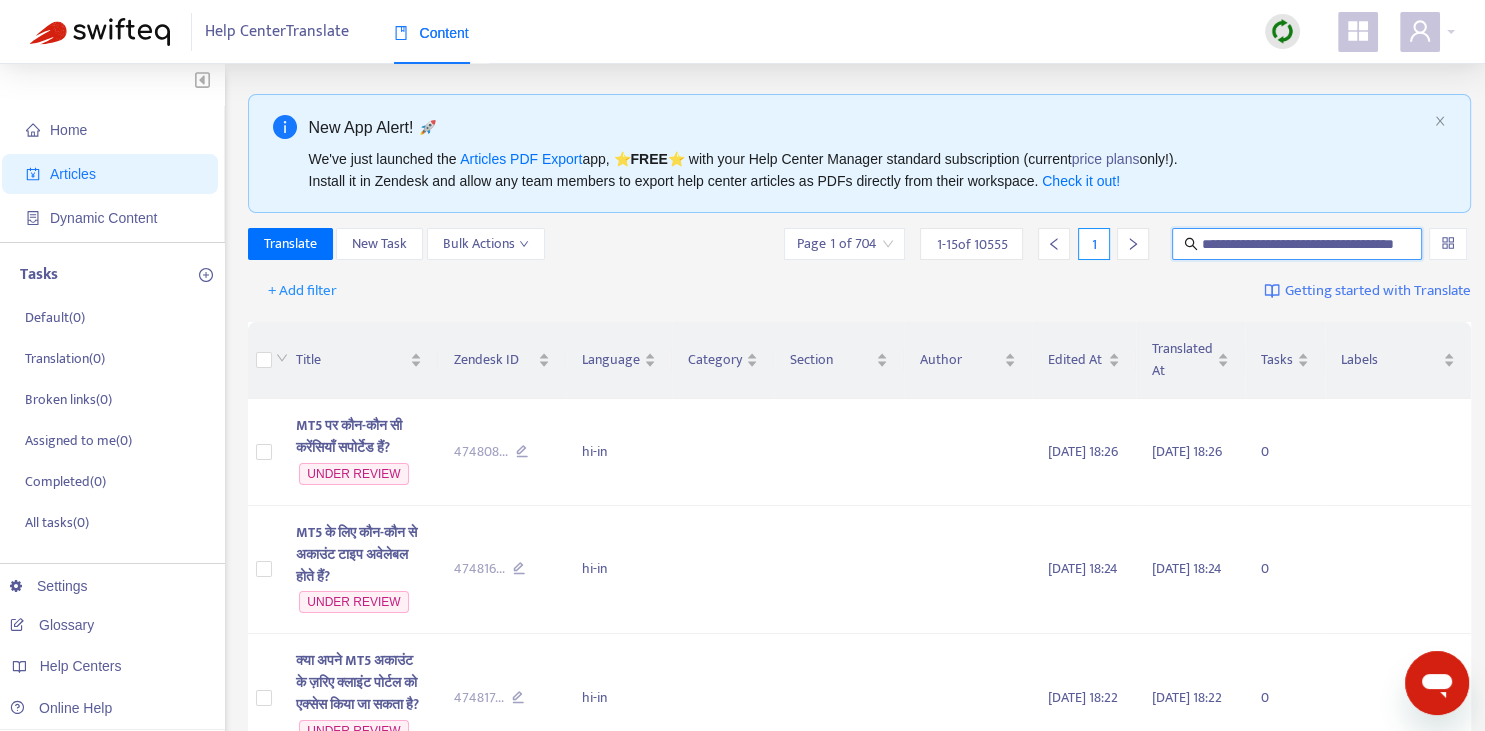 scroll, scrollTop: 0, scrollLeft: 50, axis: horizontal 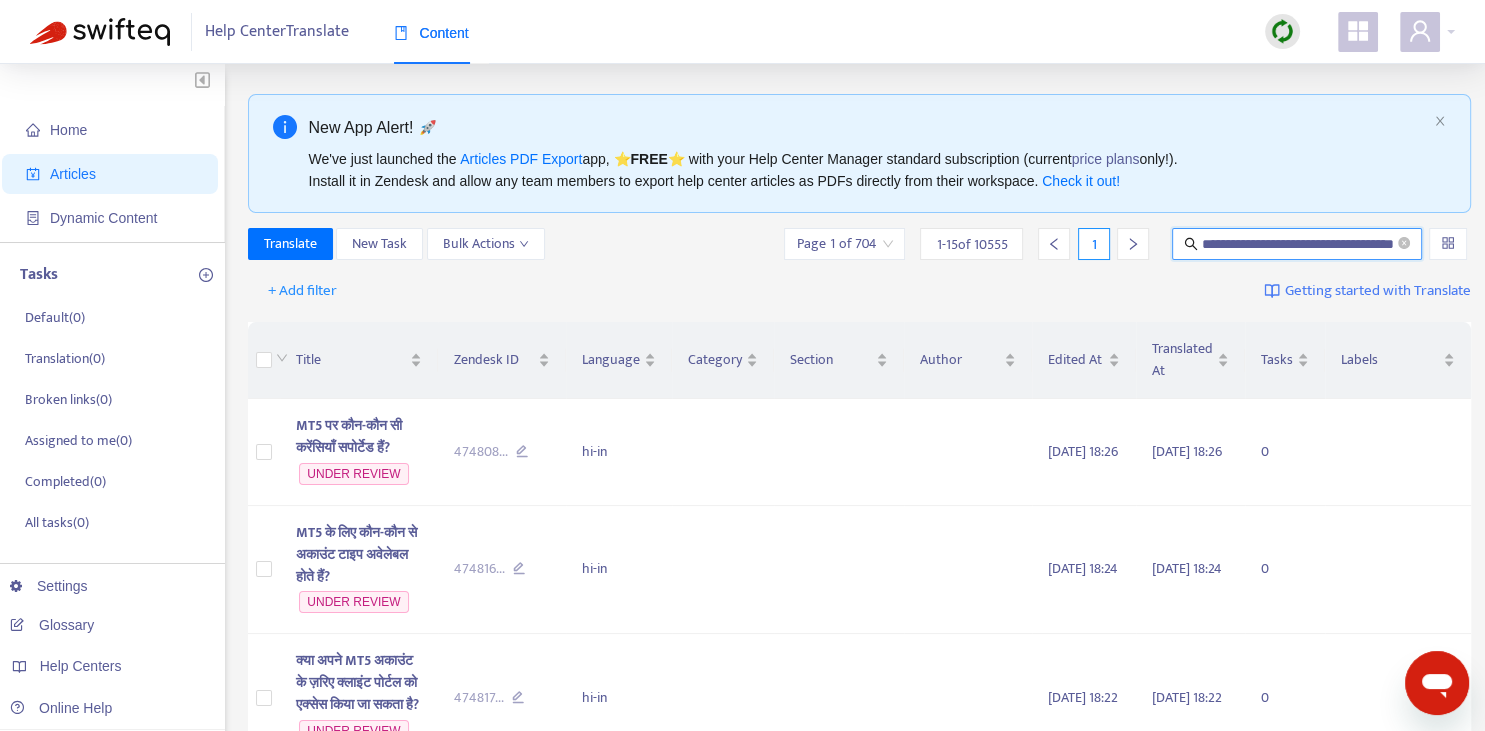 type on "**********" 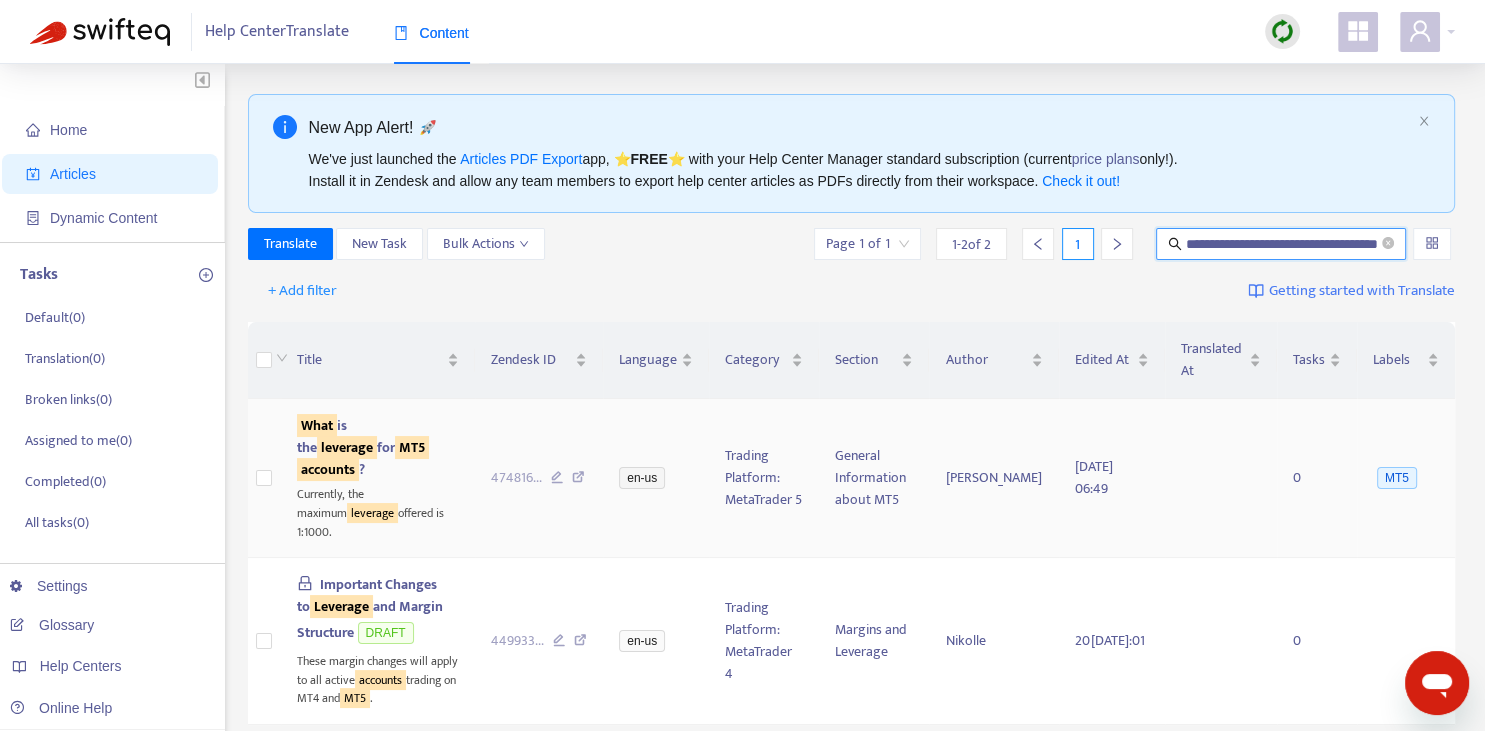 click on "leverage" at bounding box center [347, 447] 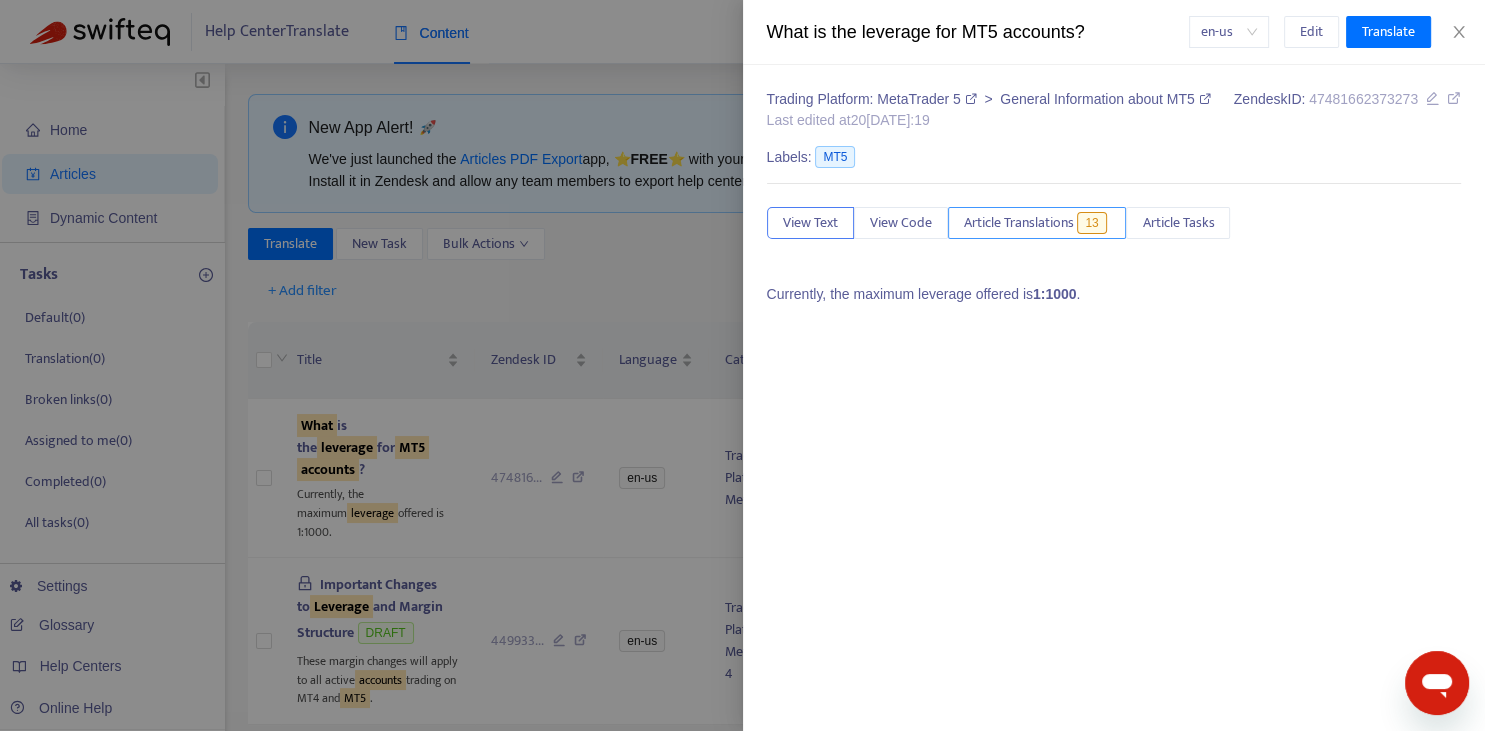 click on "Article Translations 13" at bounding box center [1037, 223] 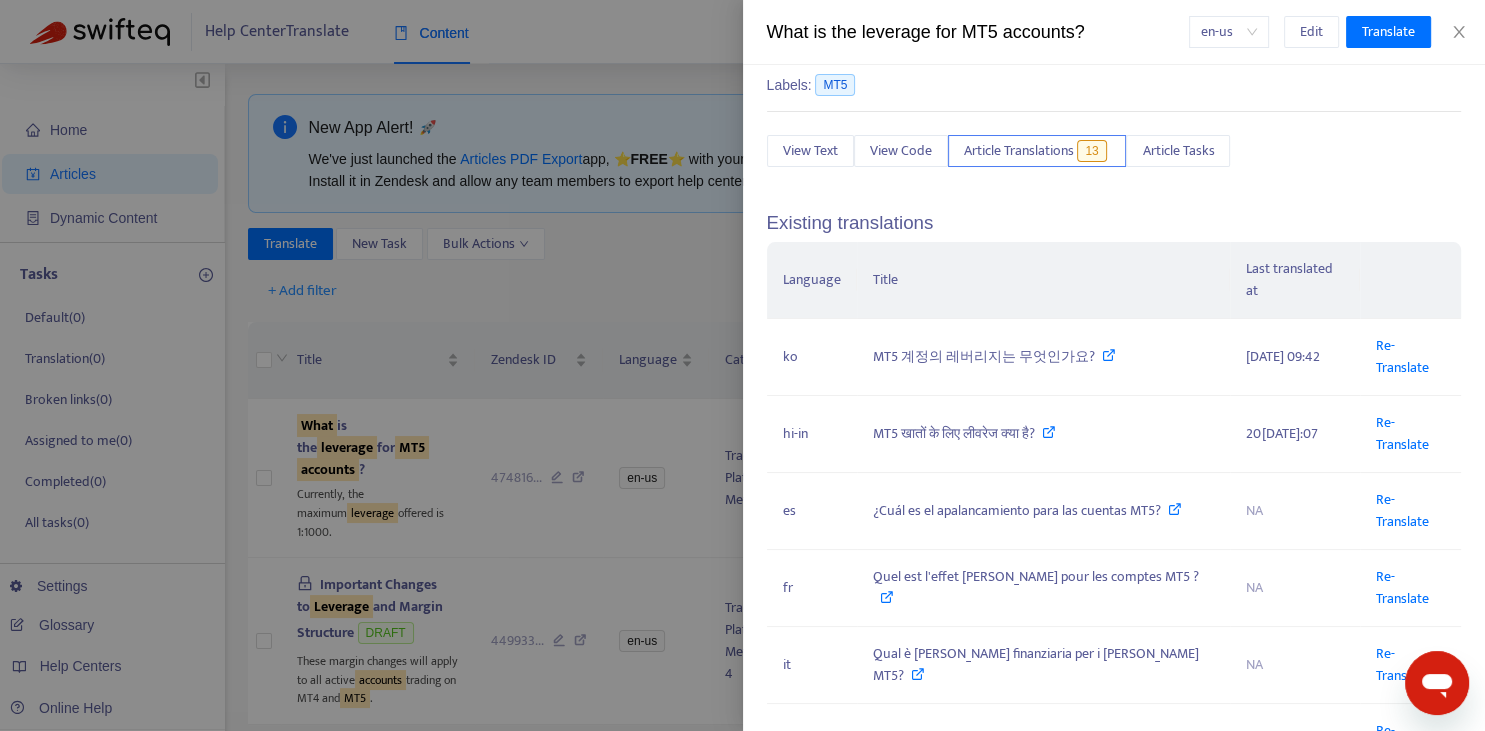 scroll, scrollTop: 147, scrollLeft: 0, axis: vertical 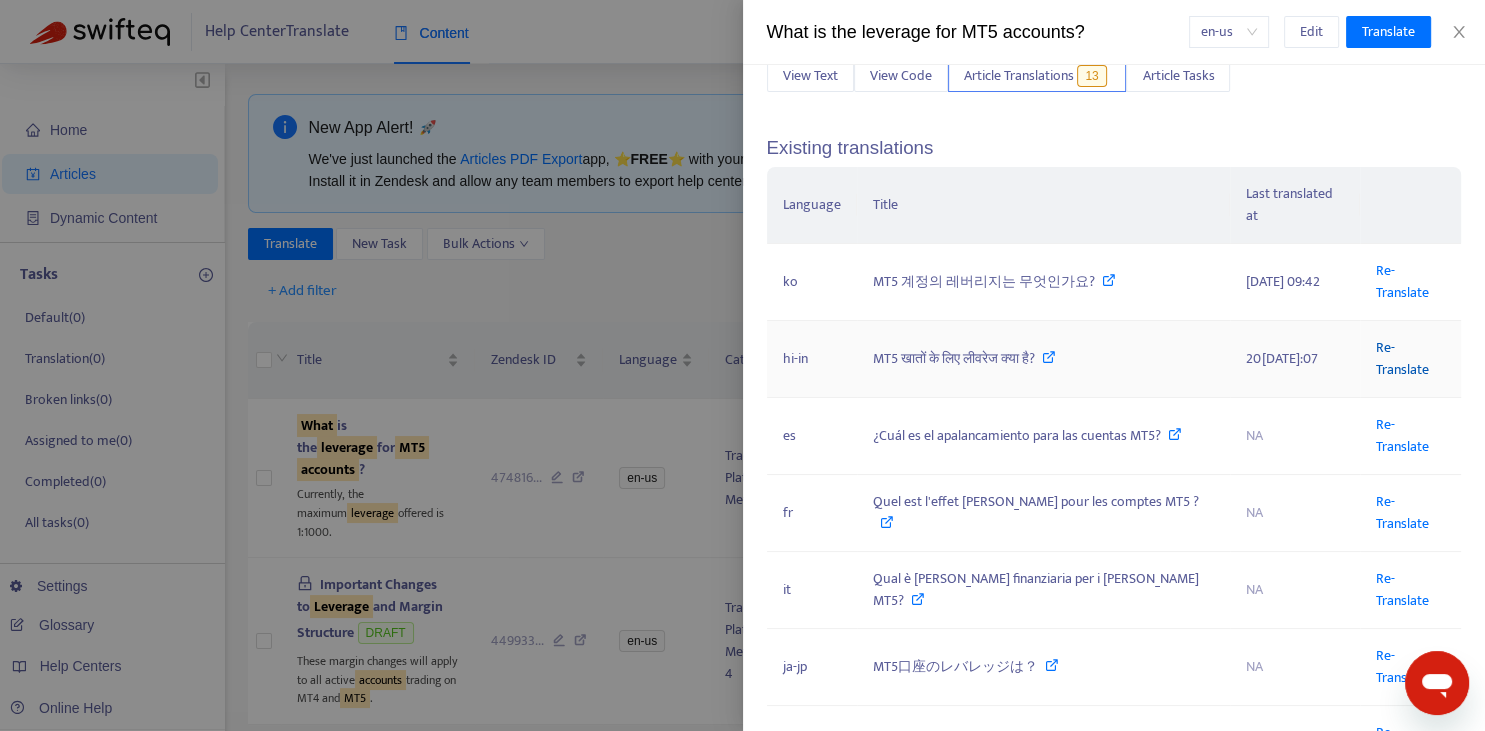 click on "Re-Translate" at bounding box center [1402, 358] 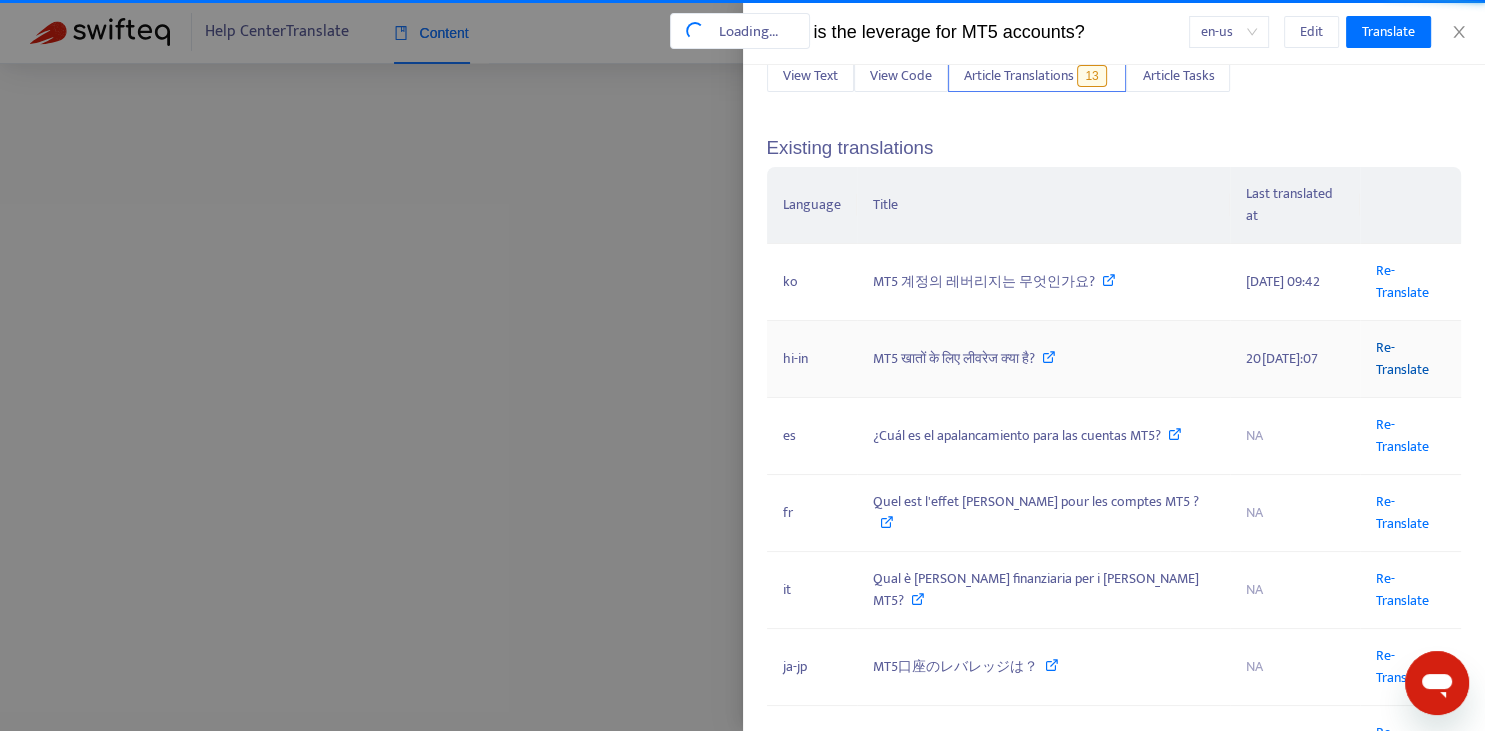 scroll, scrollTop: 0, scrollLeft: 50, axis: horizontal 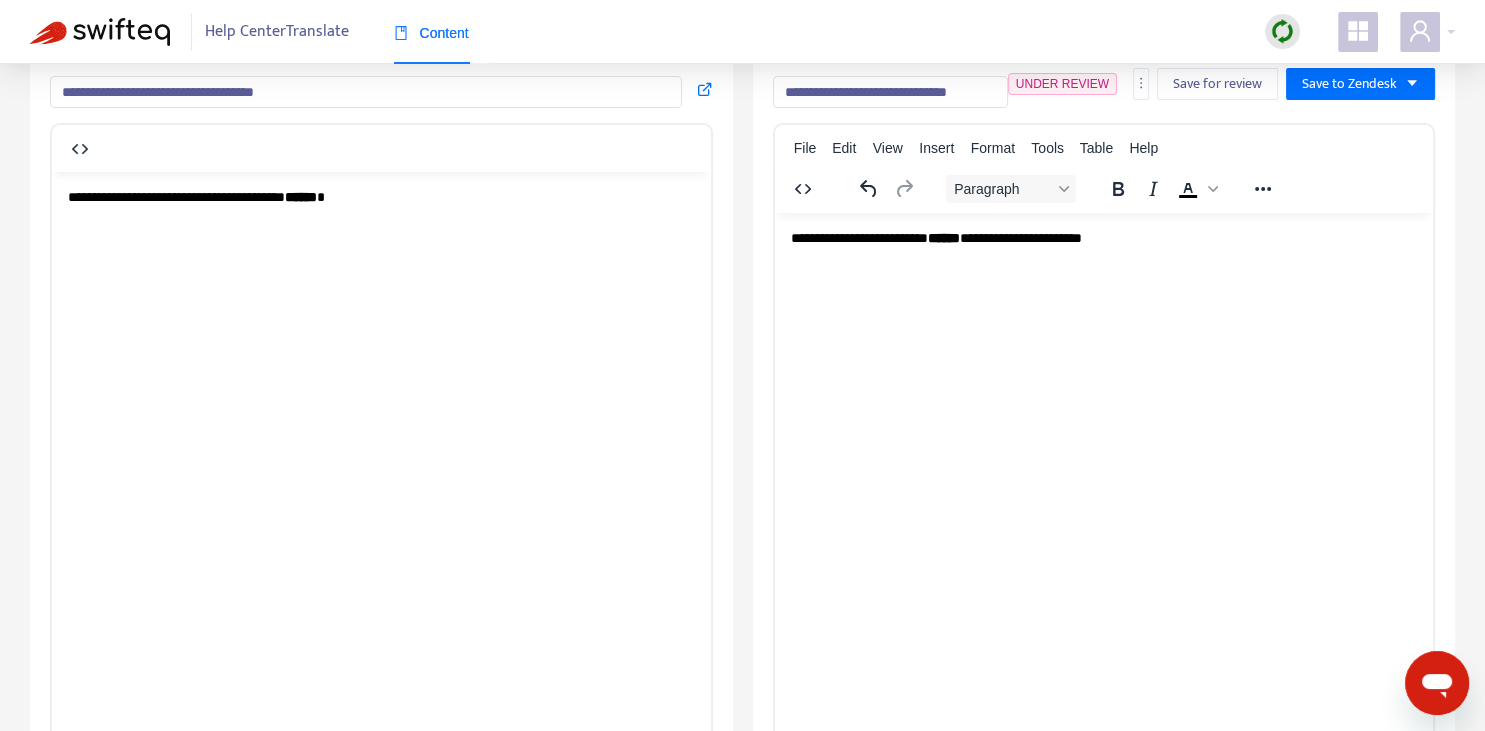 drag, startPoint x: 818, startPoint y: 85, endPoint x: 993, endPoint y: 82, distance: 175.02571 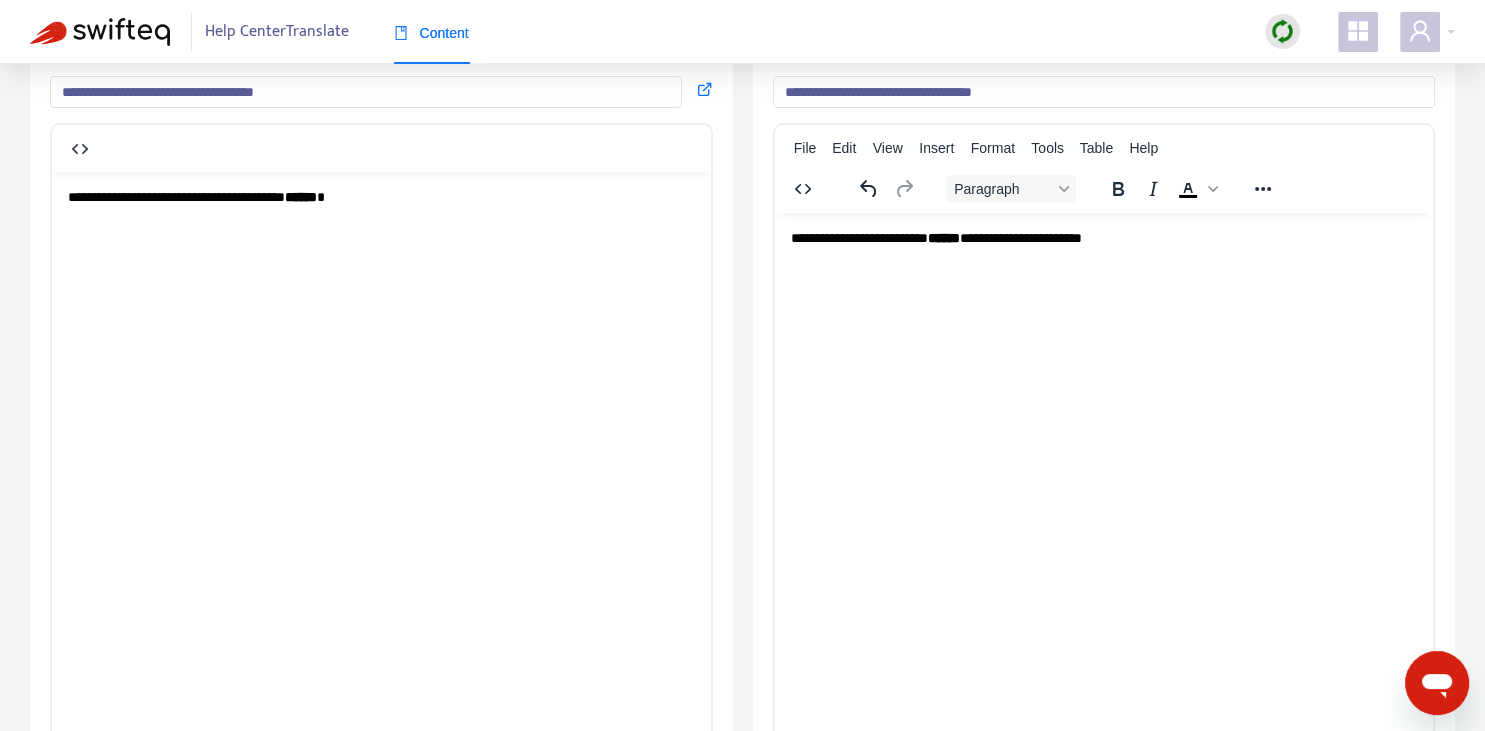 click on "**********" at bounding box center (1104, 92) 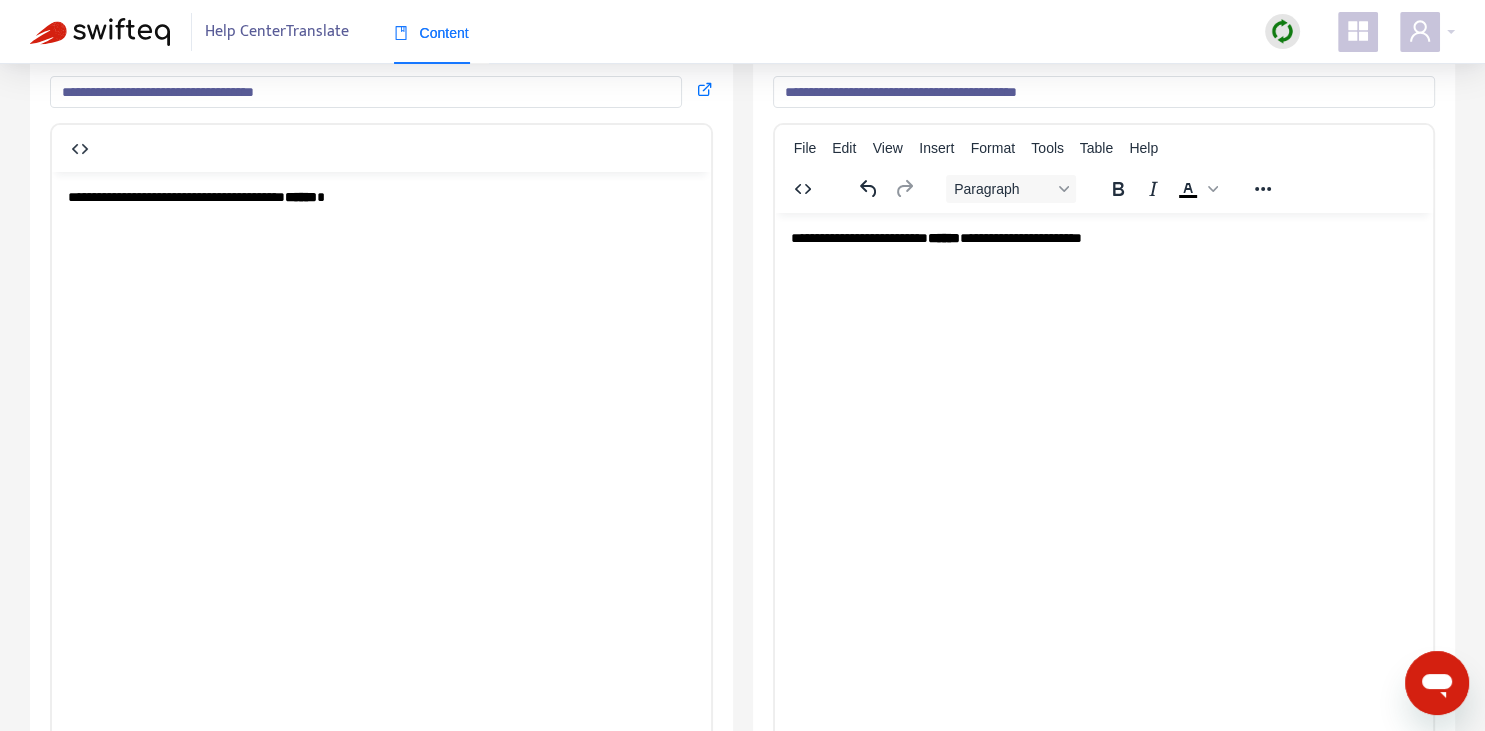 click on "**********" at bounding box center [1104, 92] 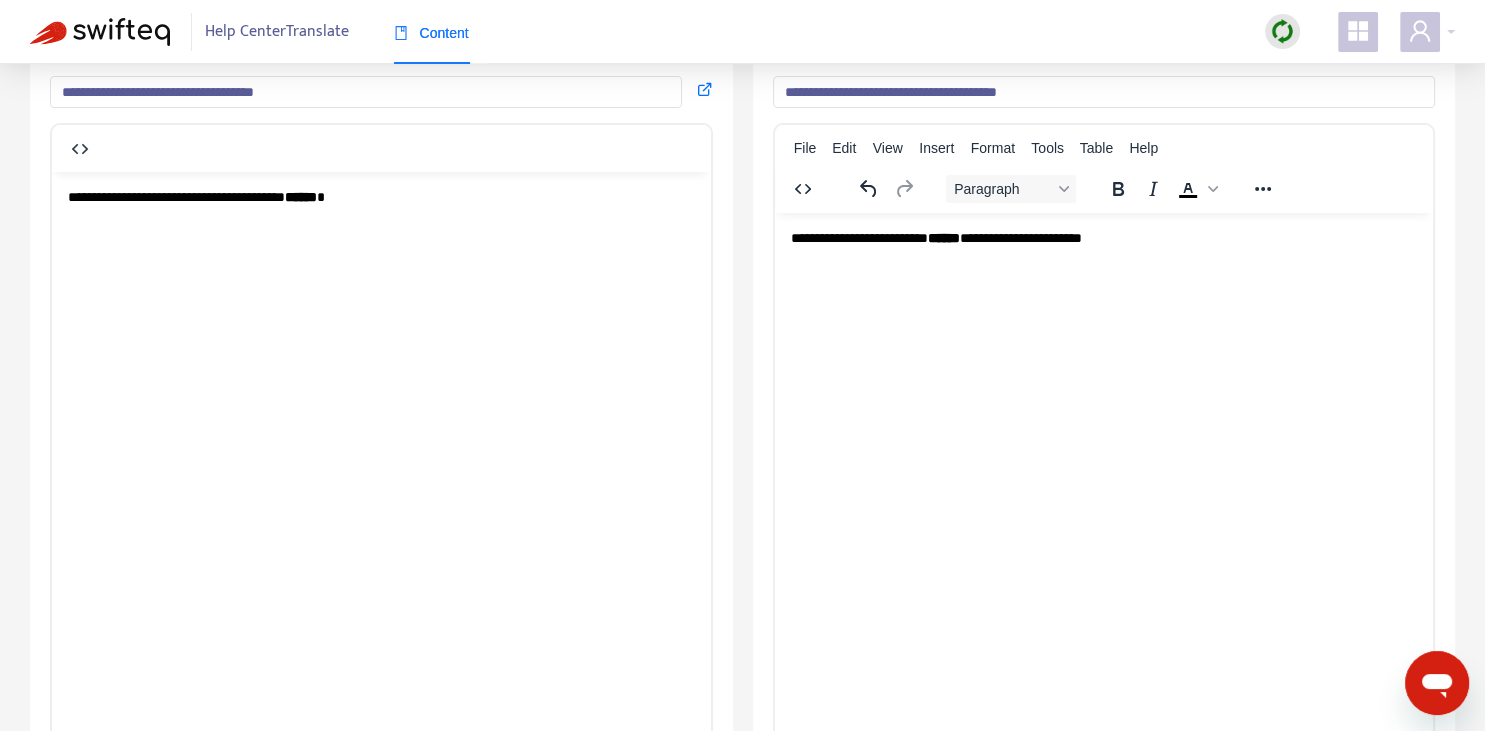 type on "**********" 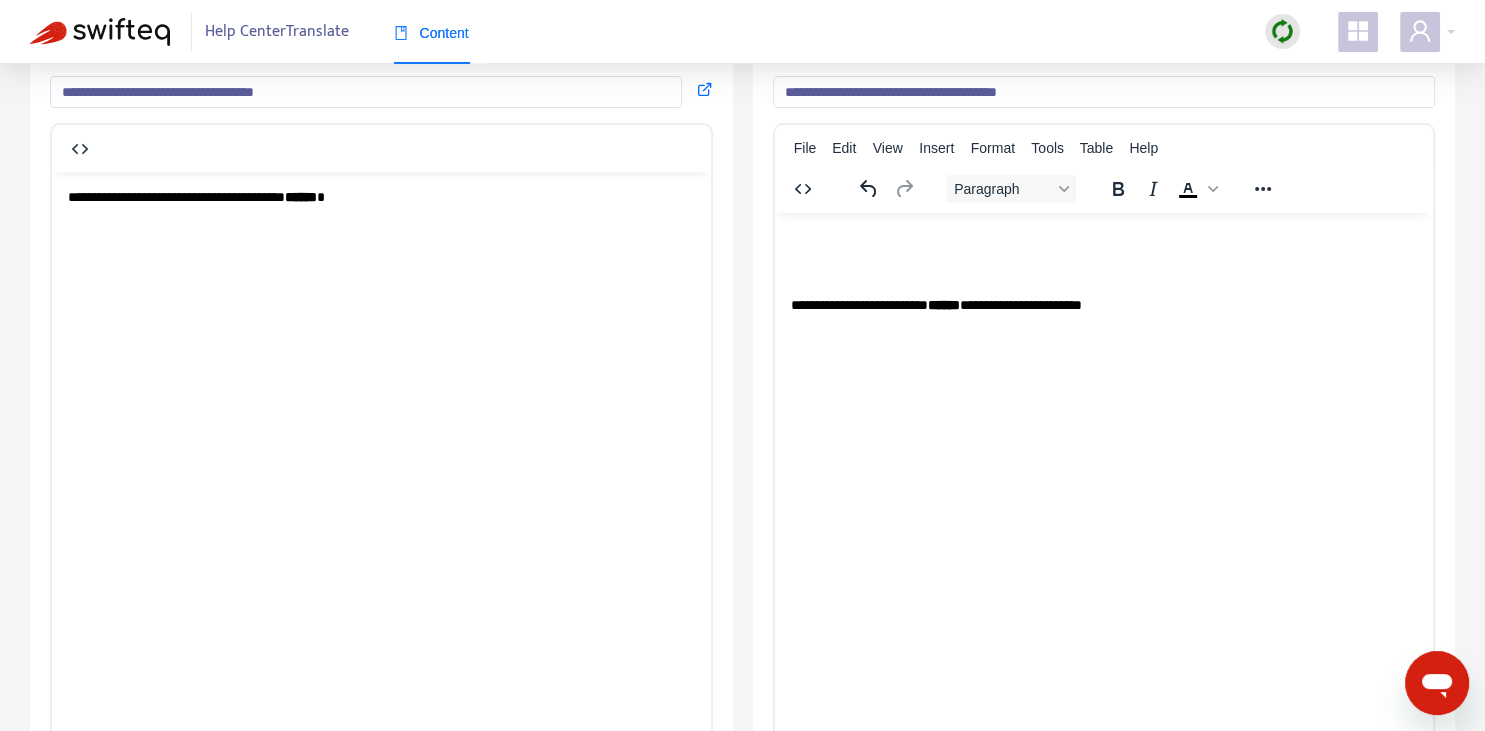 type 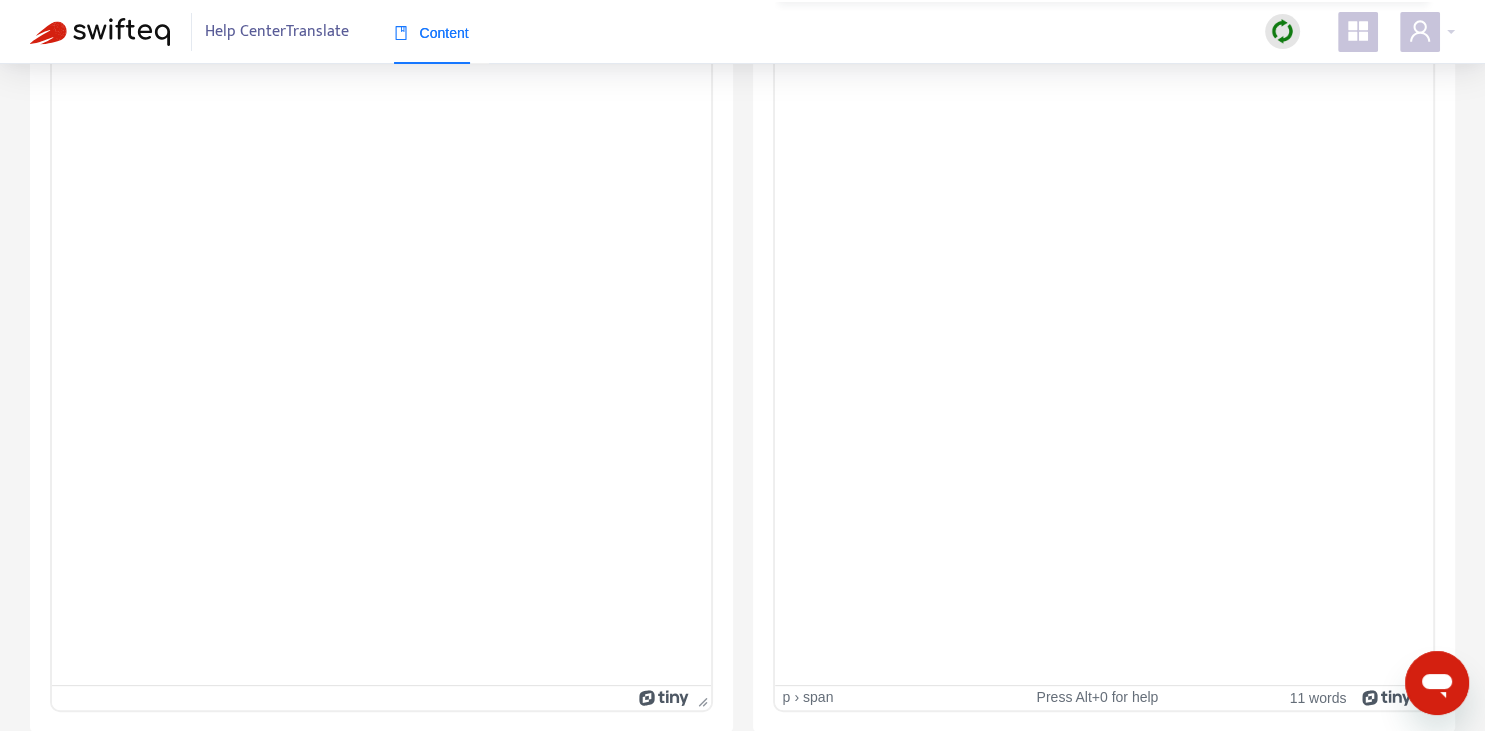 scroll, scrollTop: 0, scrollLeft: 0, axis: both 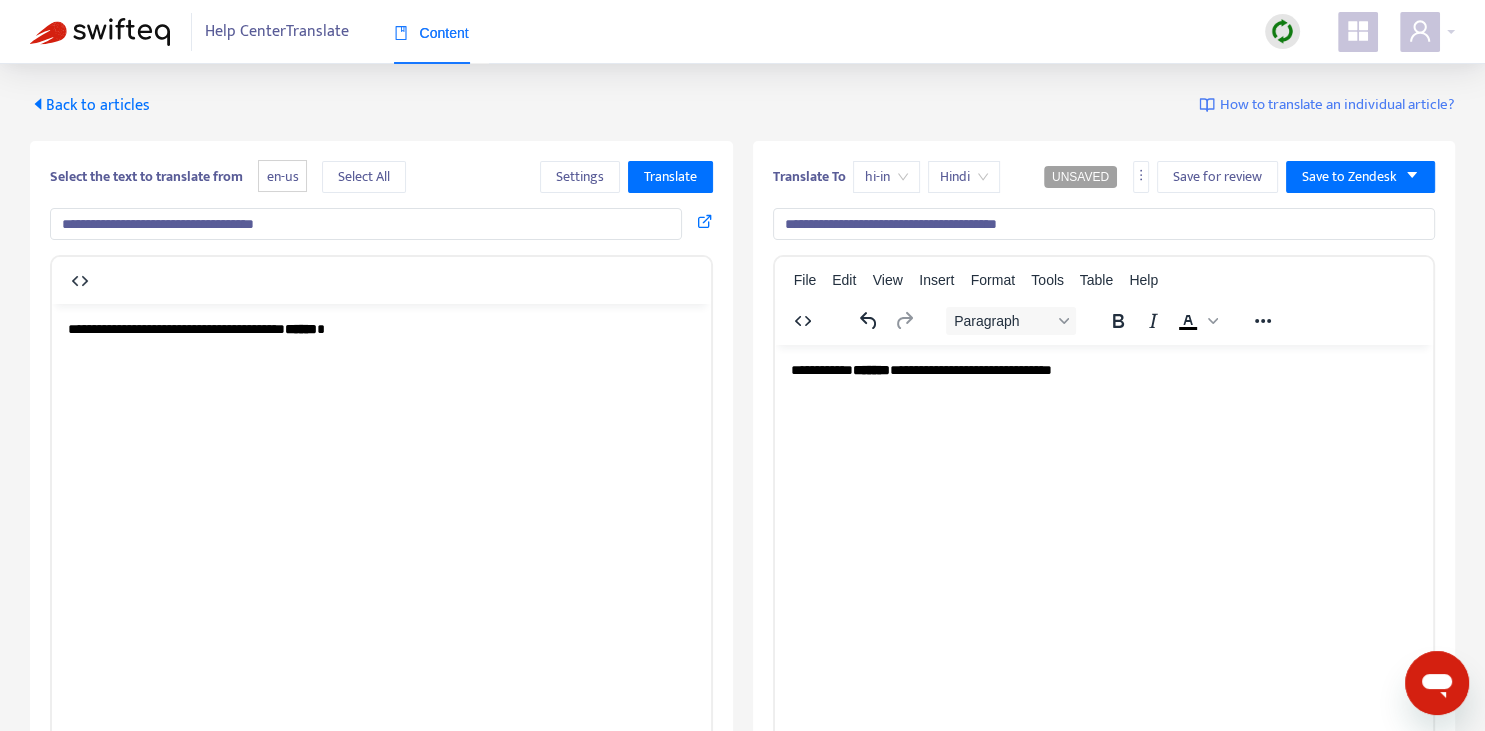 click on "**********" at bounding box center (1104, 608) 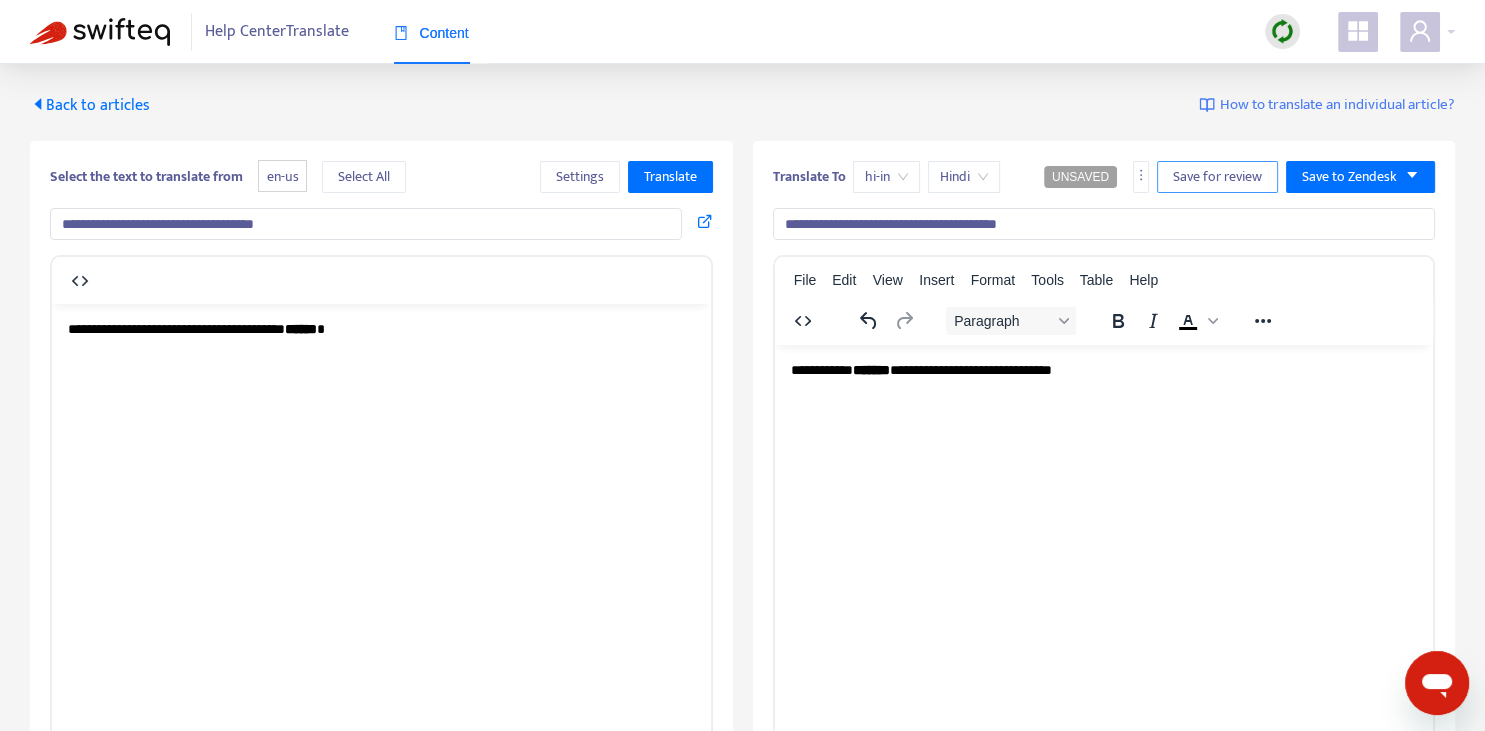 click on "Save for review" at bounding box center (1217, 177) 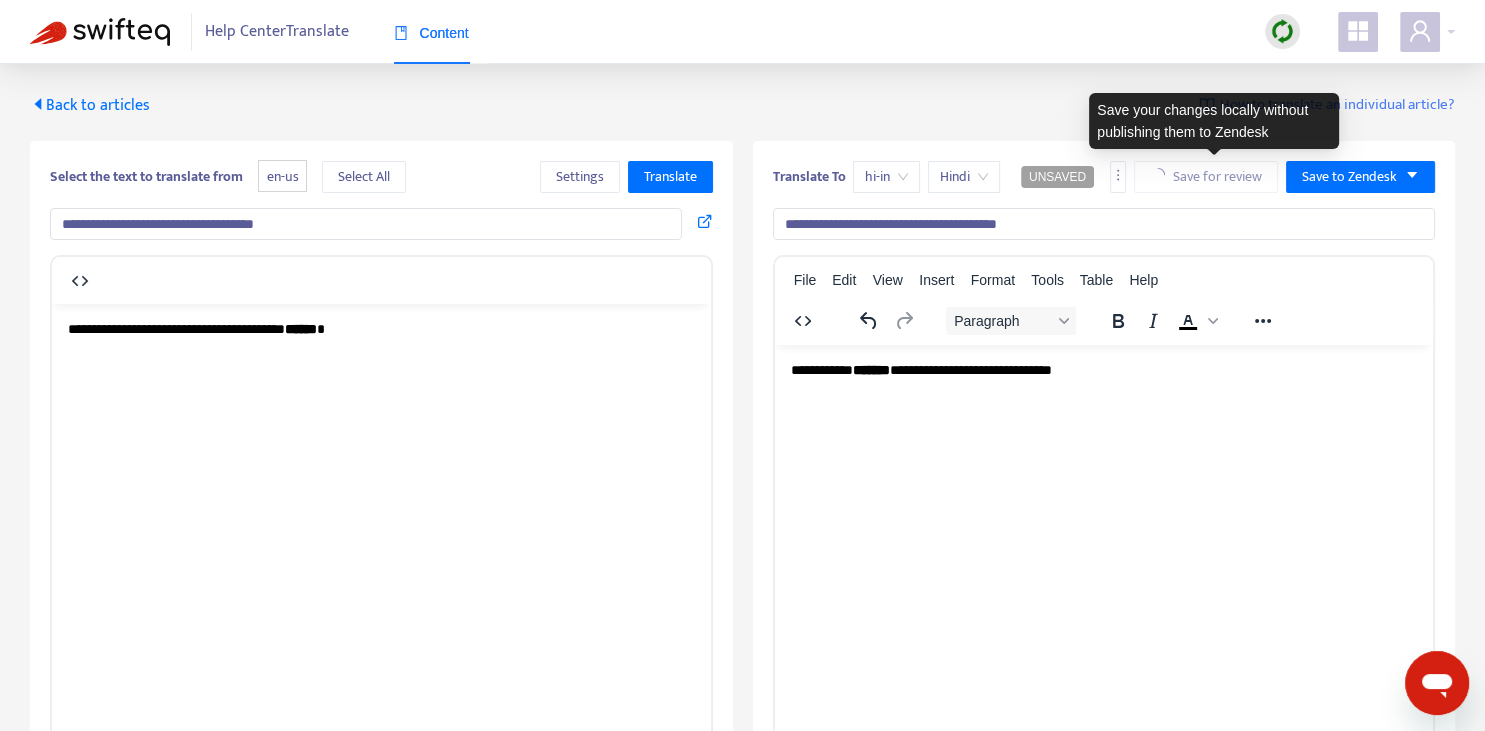 drag, startPoint x: 1034, startPoint y: 68, endPoint x: 899, endPoint y: 115, distance: 142.94754 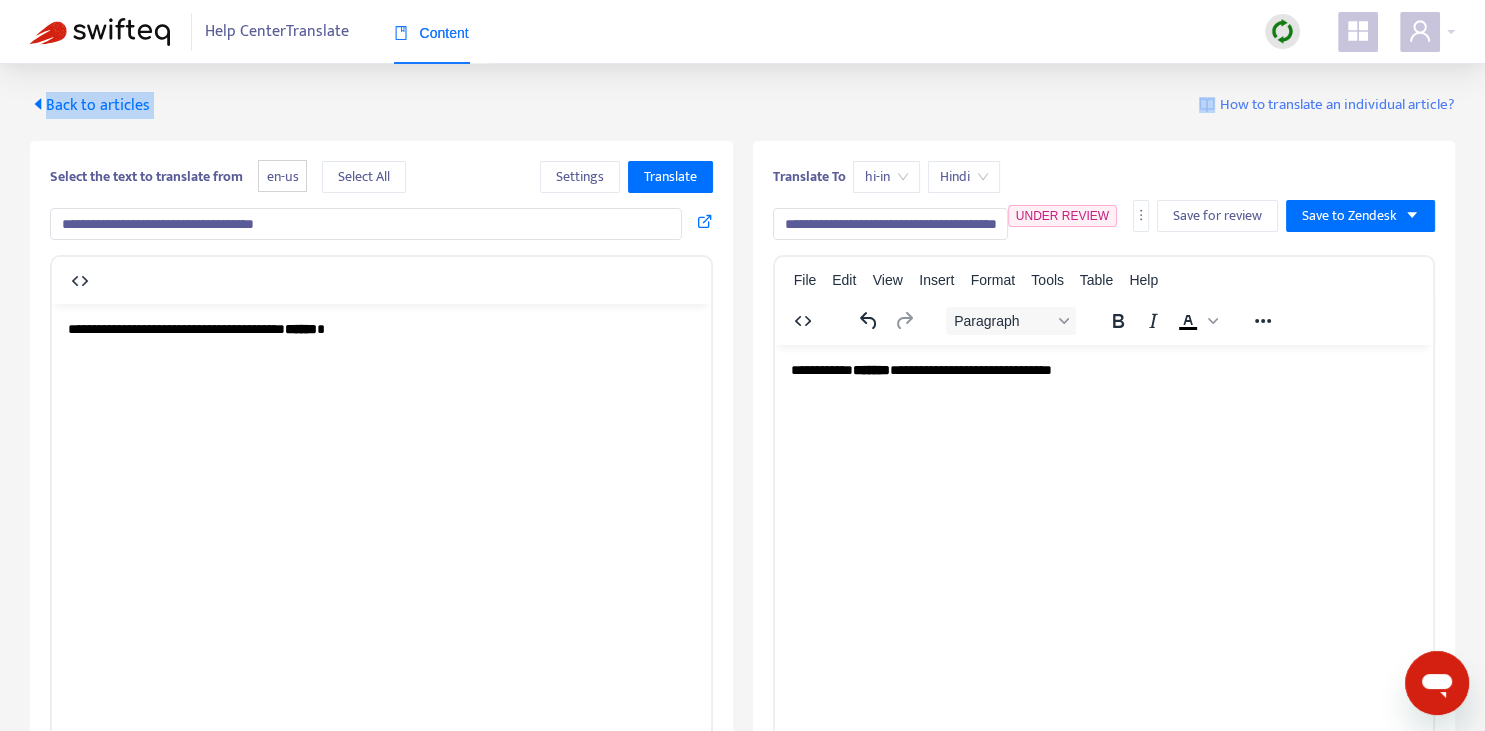click on "Back to articles" at bounding box center (90, 105) 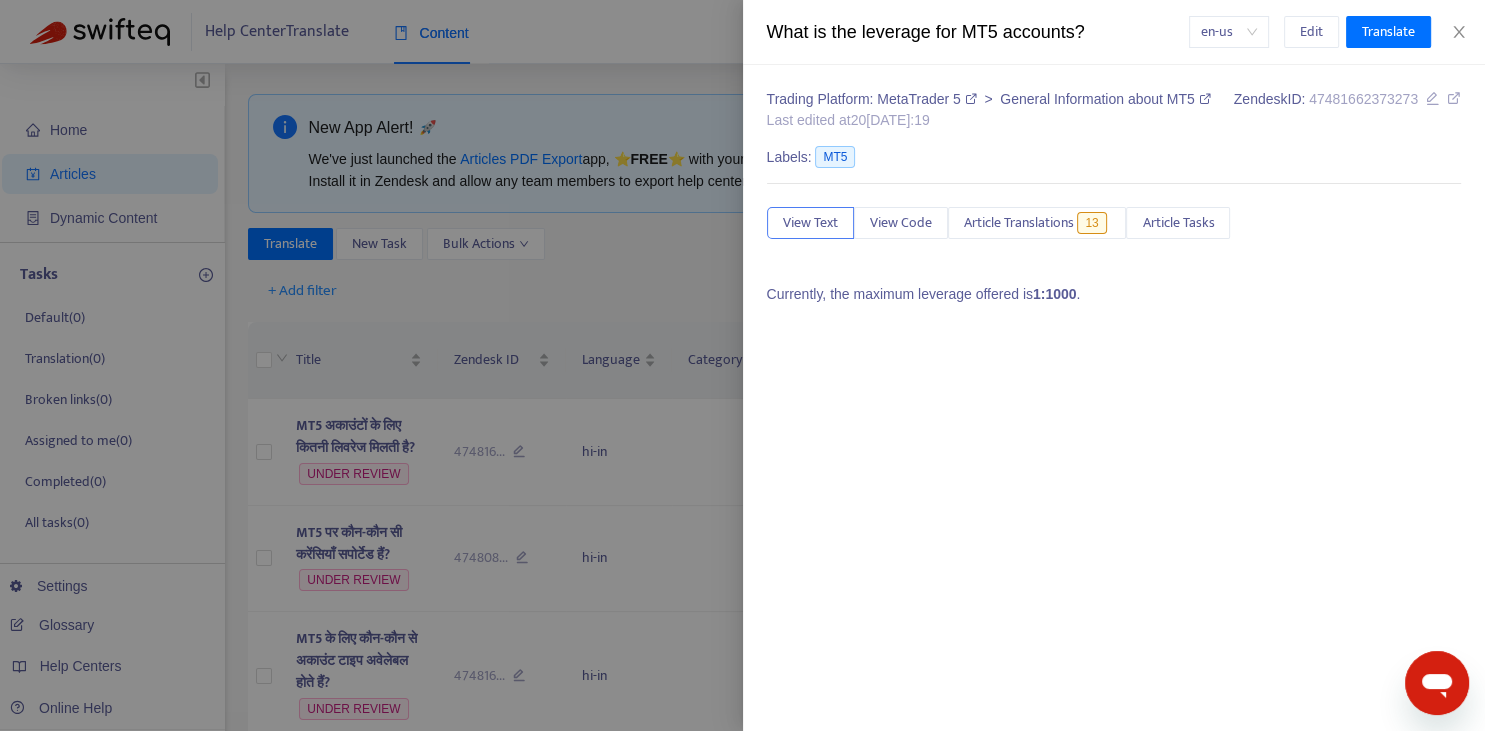 click at bounding box center [742, 365] 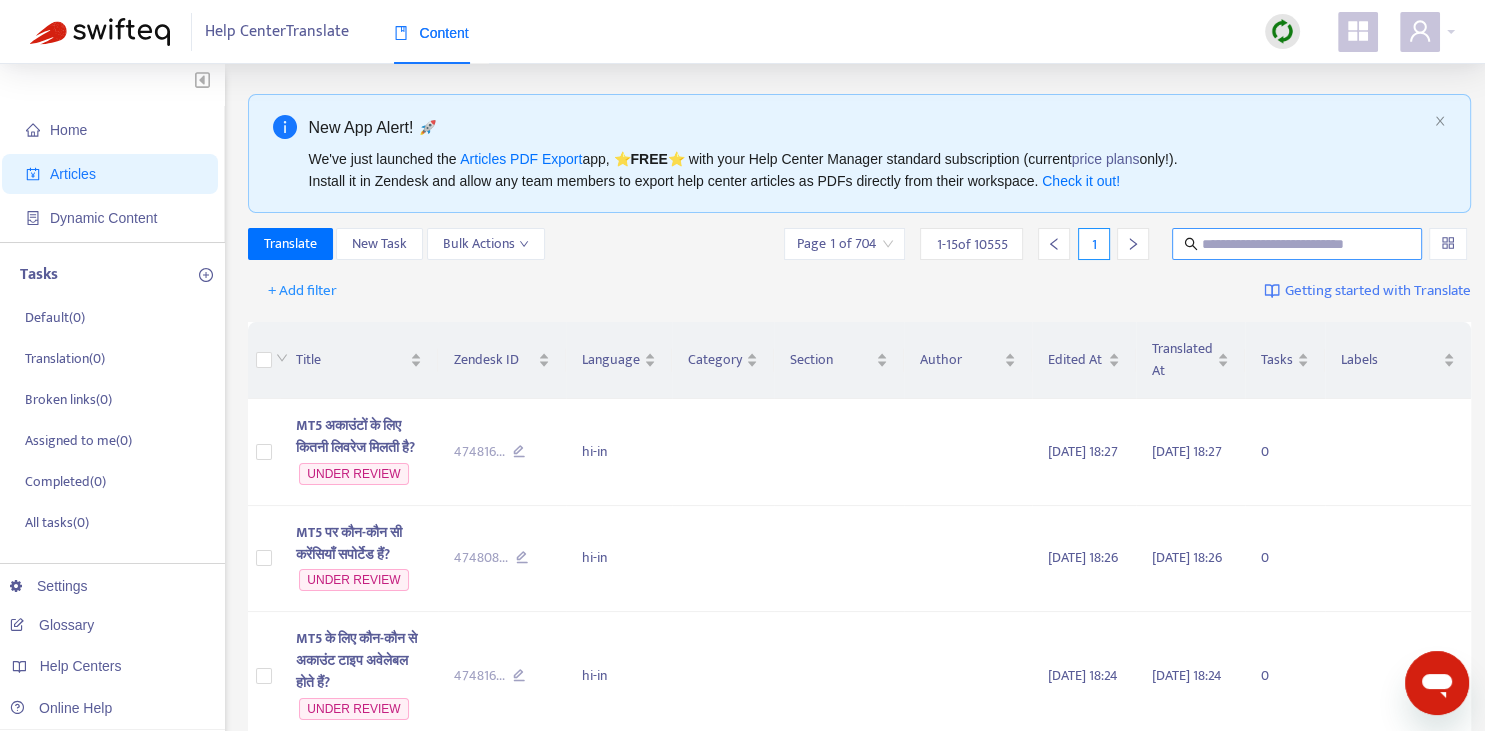 click at bounding box center (1298, 244) 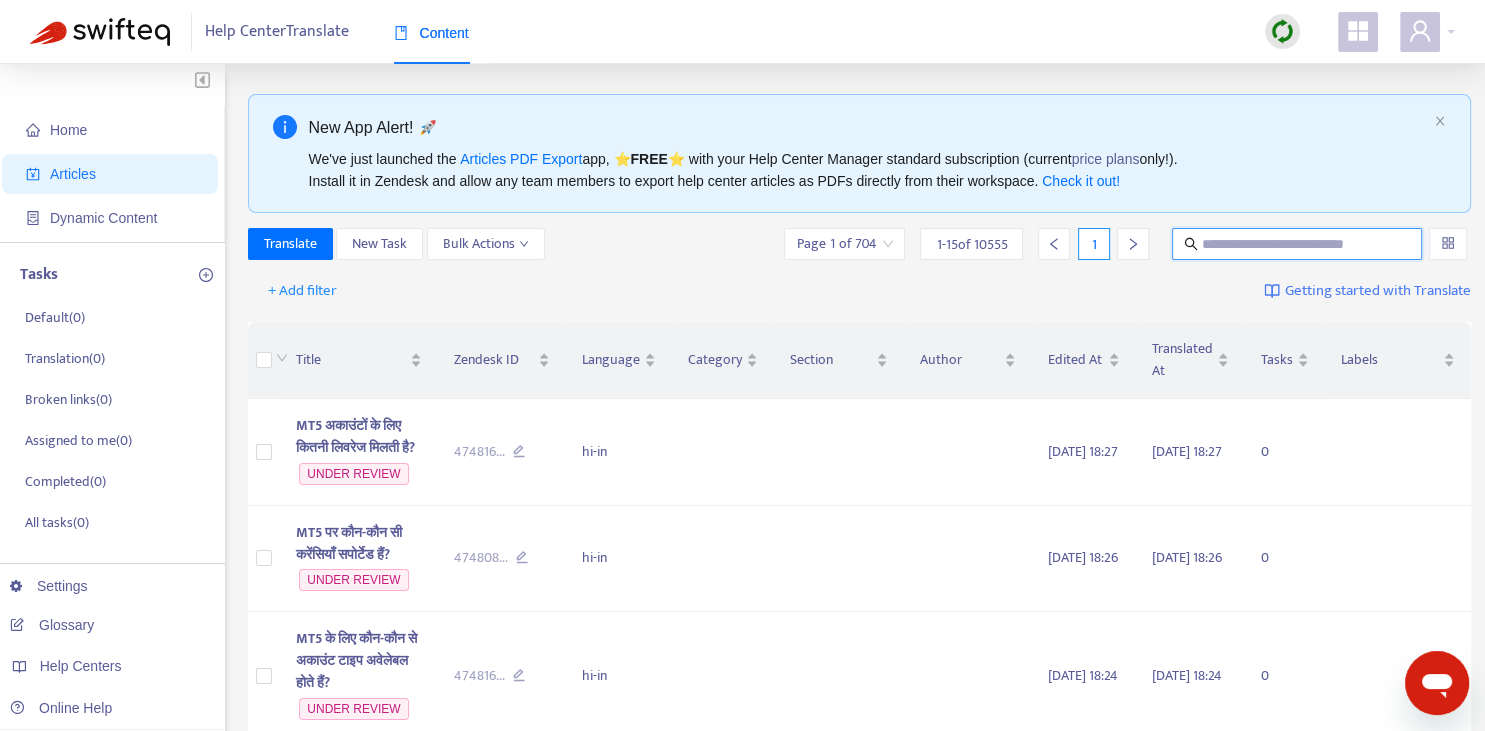 paste on "**********" 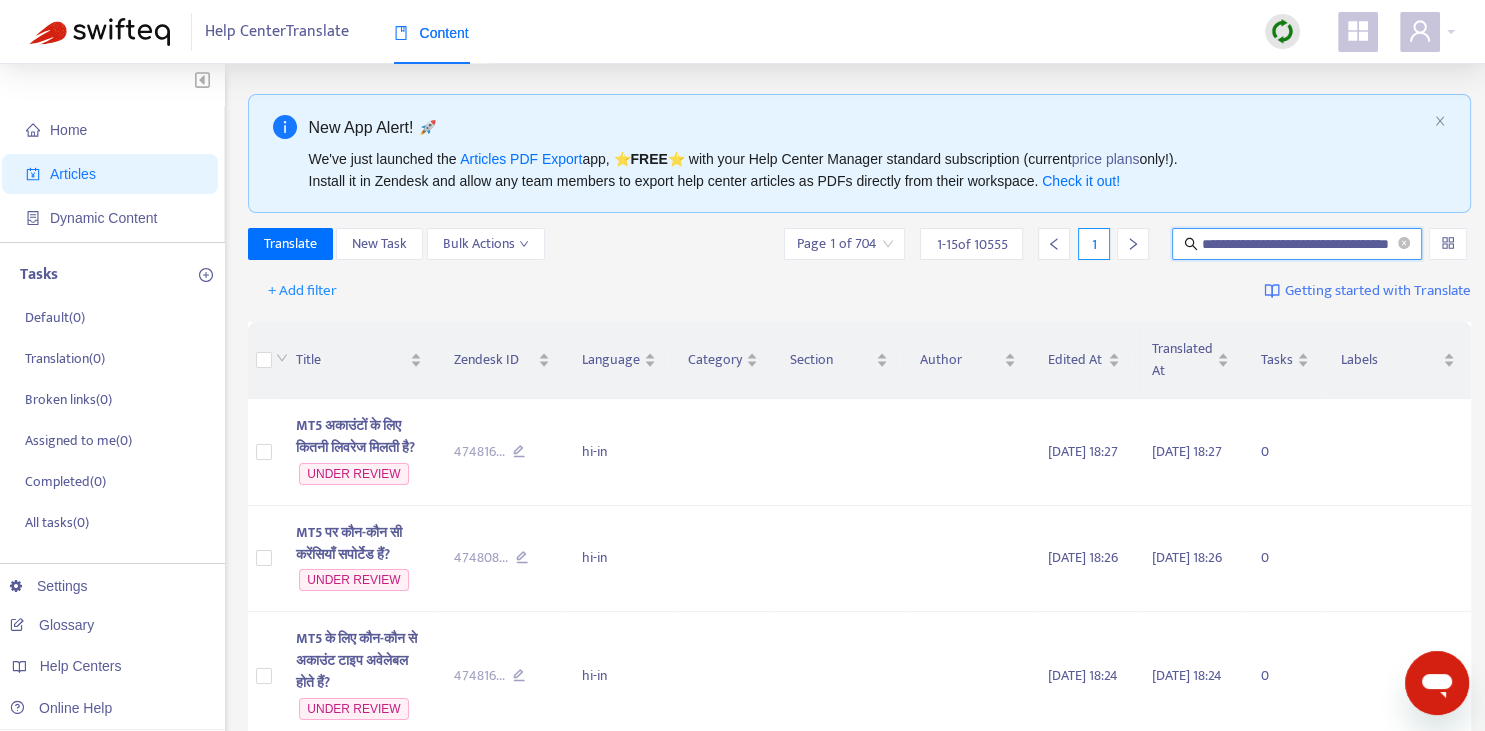 scroll, scrollTop: 0, scrollLeft: 49, axis: horizontal 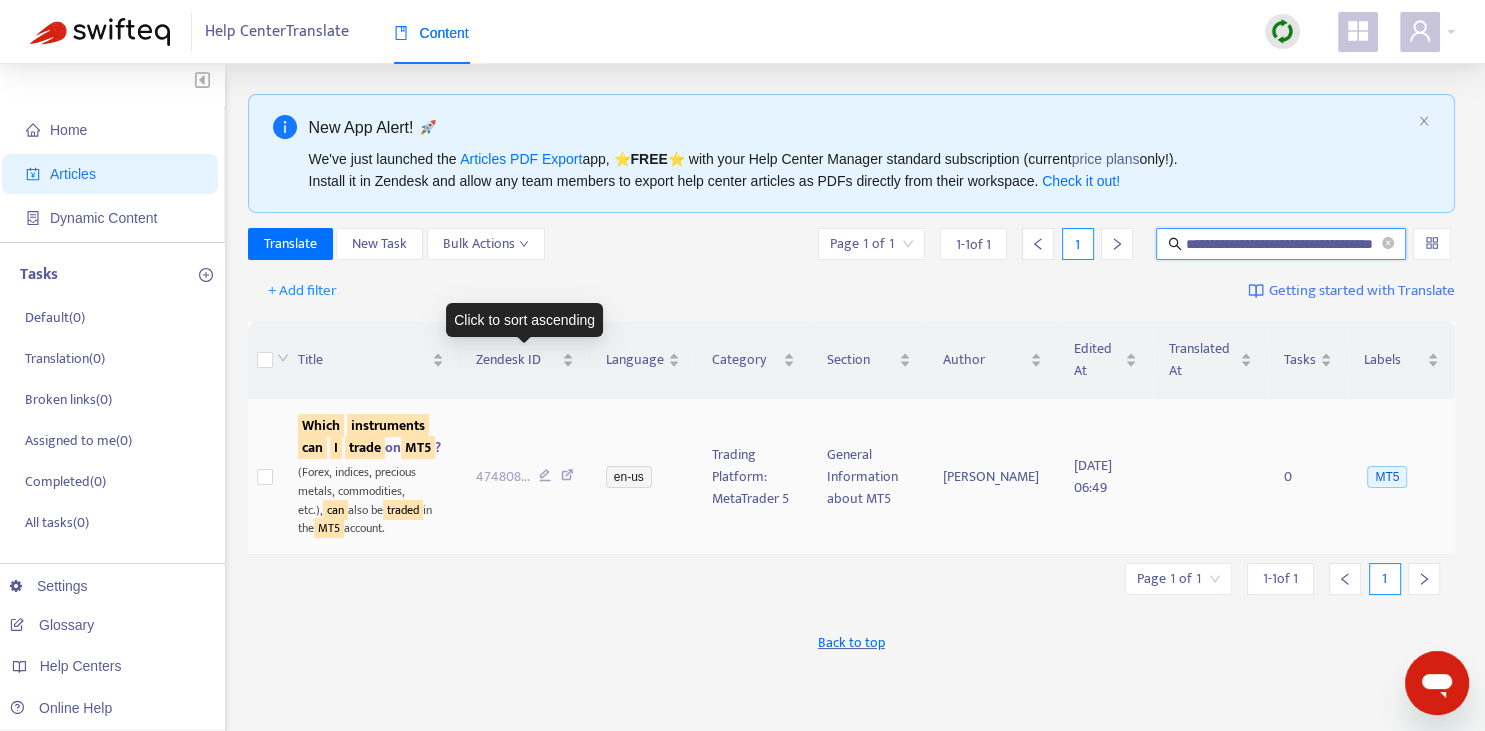 click on "instruments" at bounding box center [388, 425] 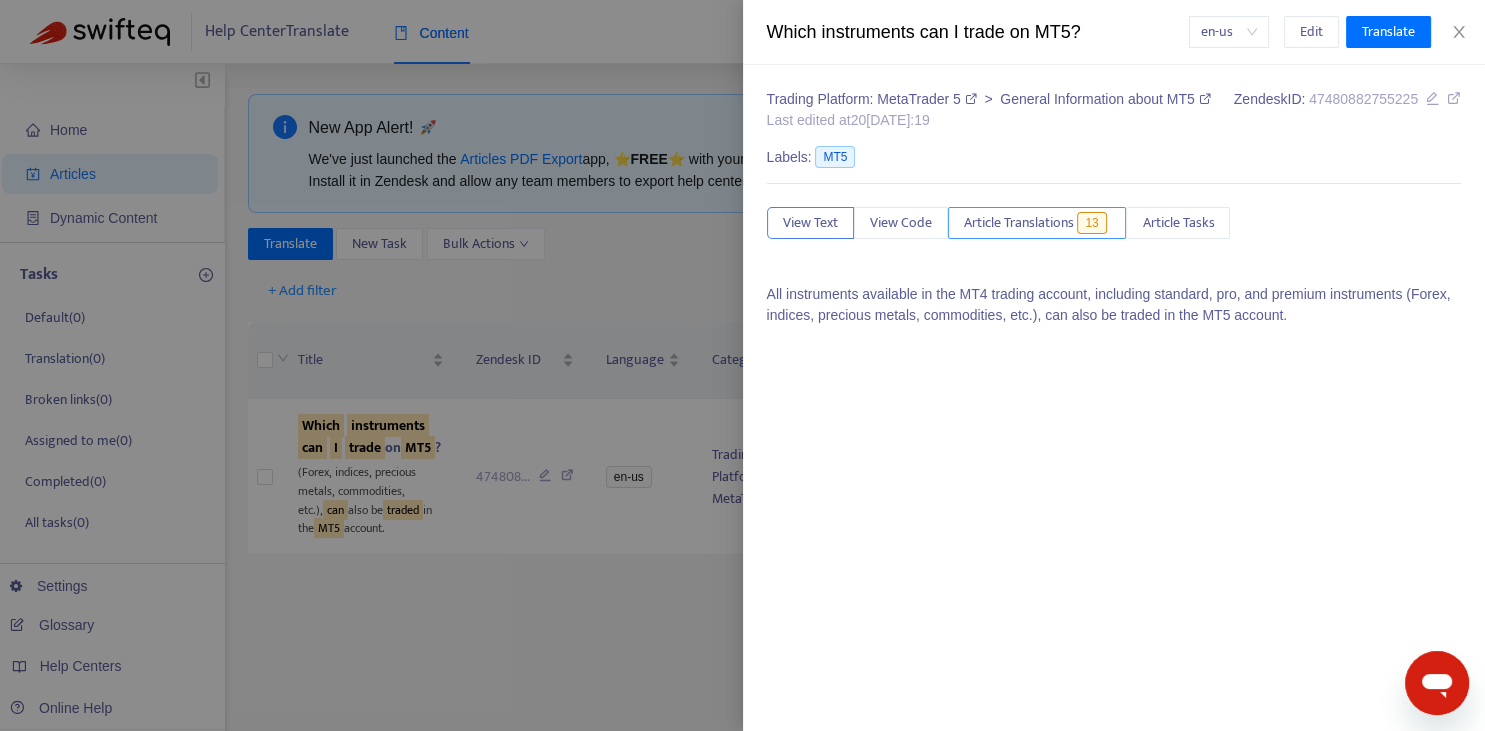 click on "Article Translations" at bounding box center [1019, 223] 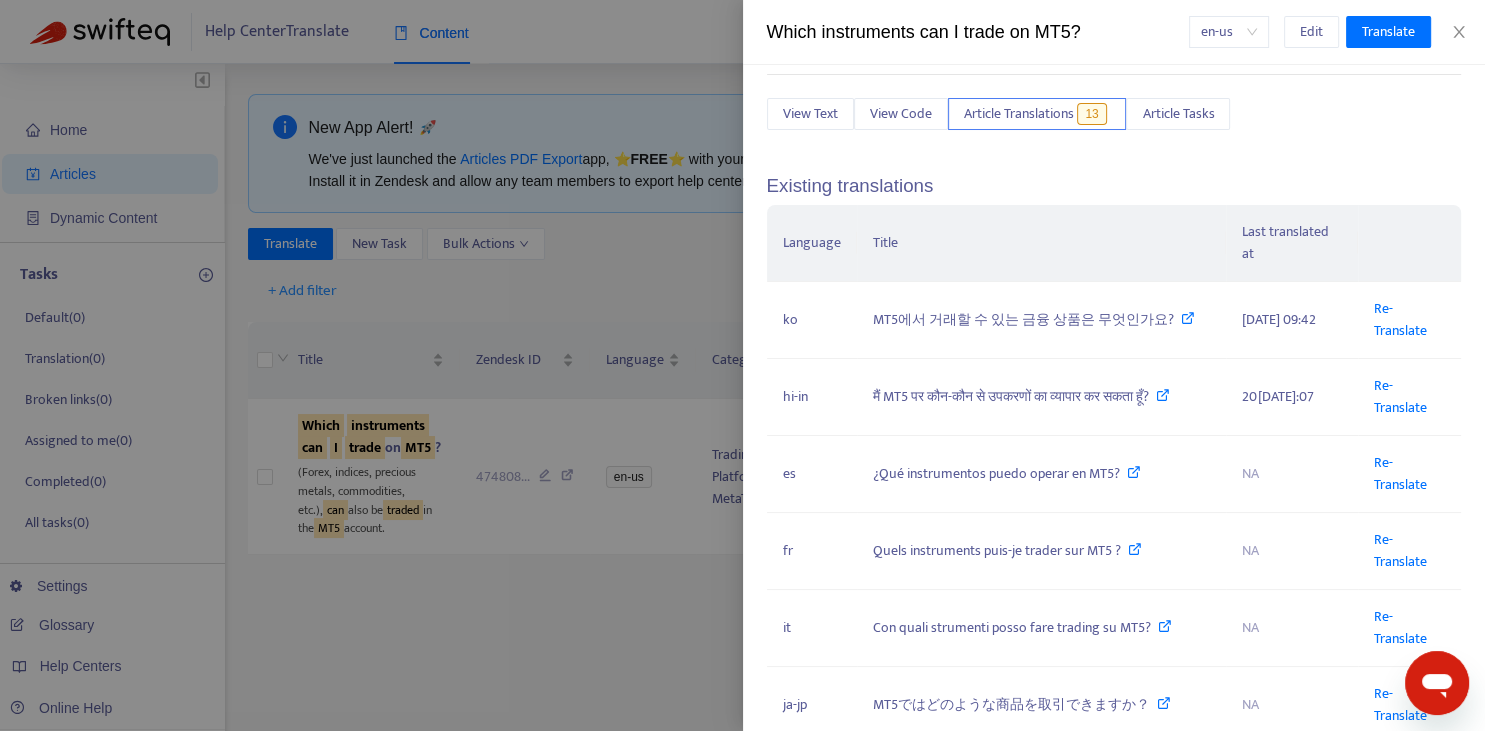 scroll, scrollTop: 147, scrollLeft: 0, axis: vertical 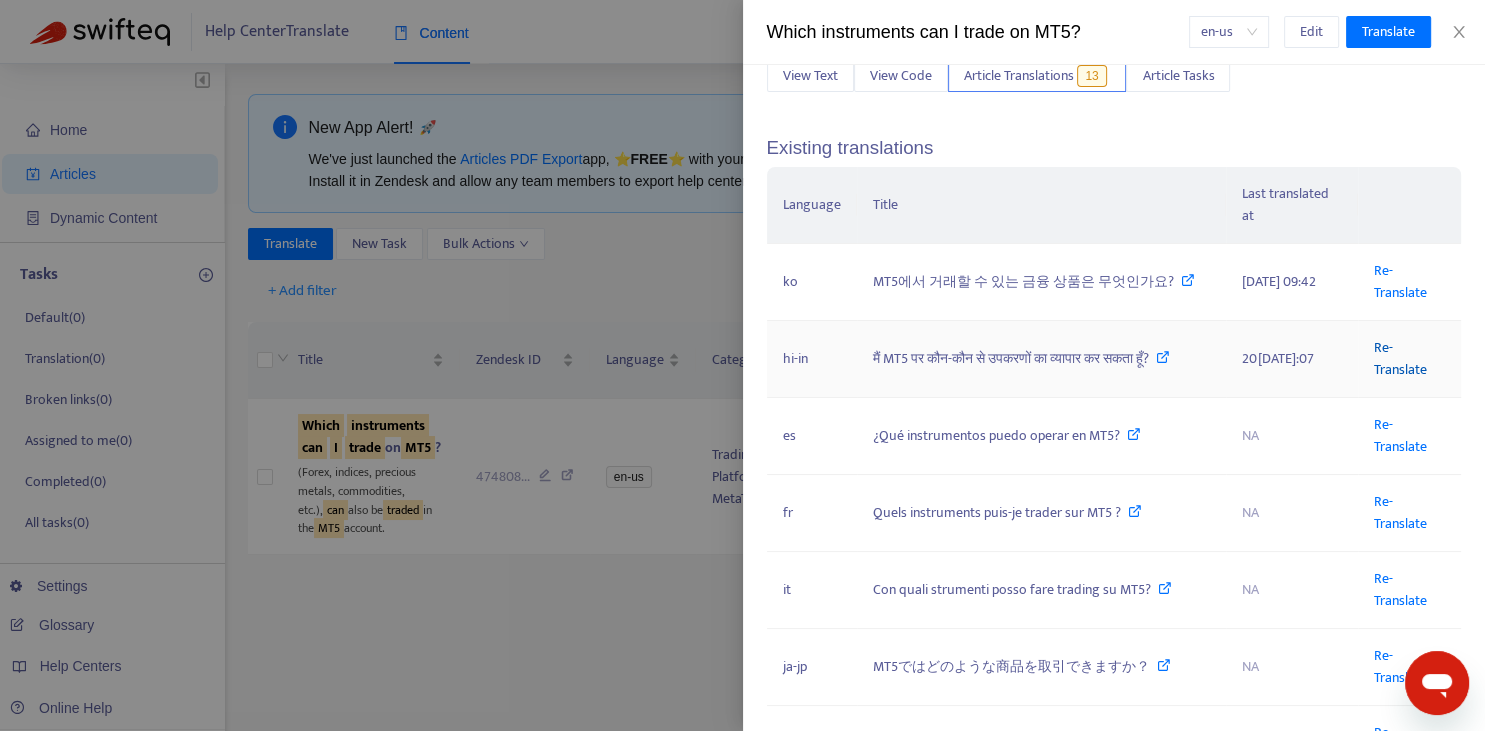 click on "Re-Translate" at bounding box center [1400, 358] 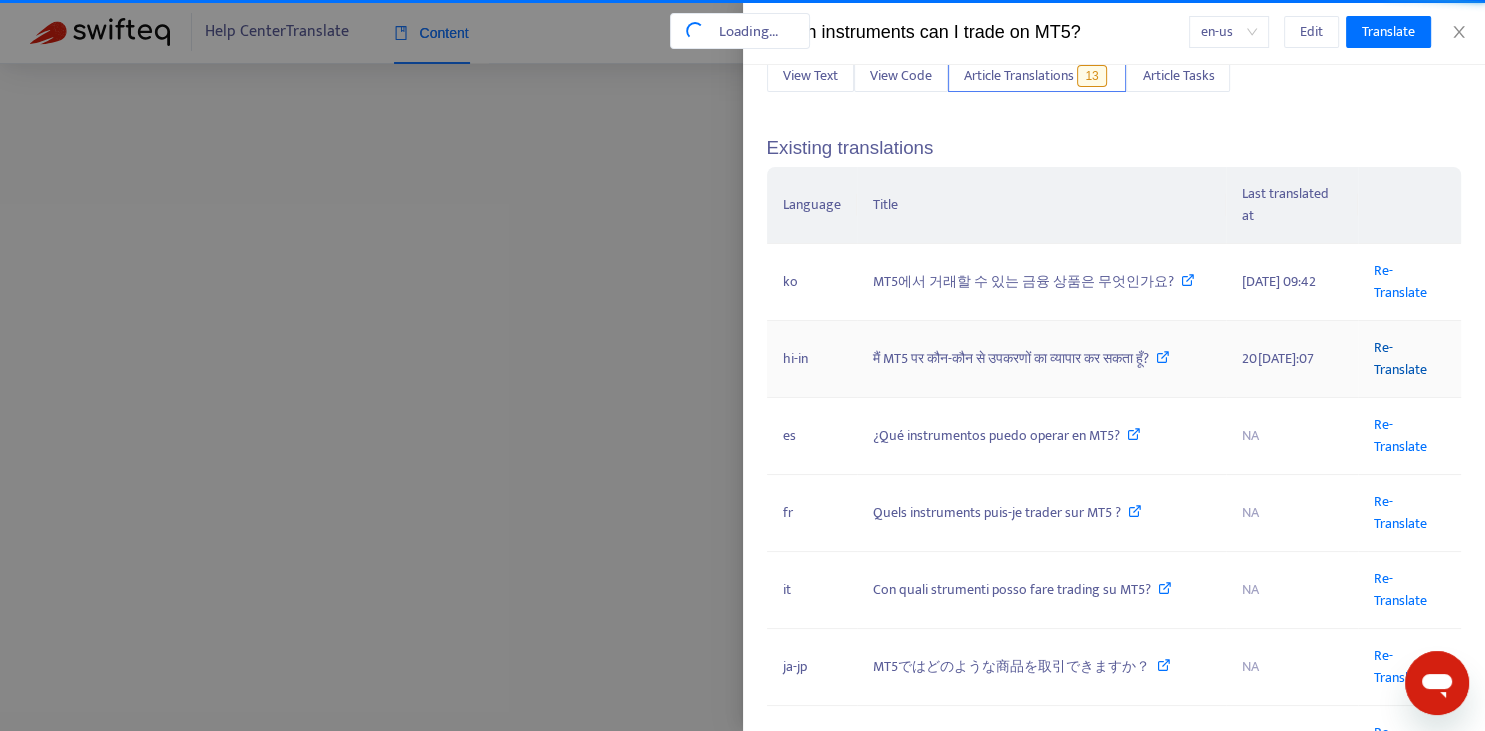 scroll, scrollTop: 0, scrollLeft: 49, axis: horizontal 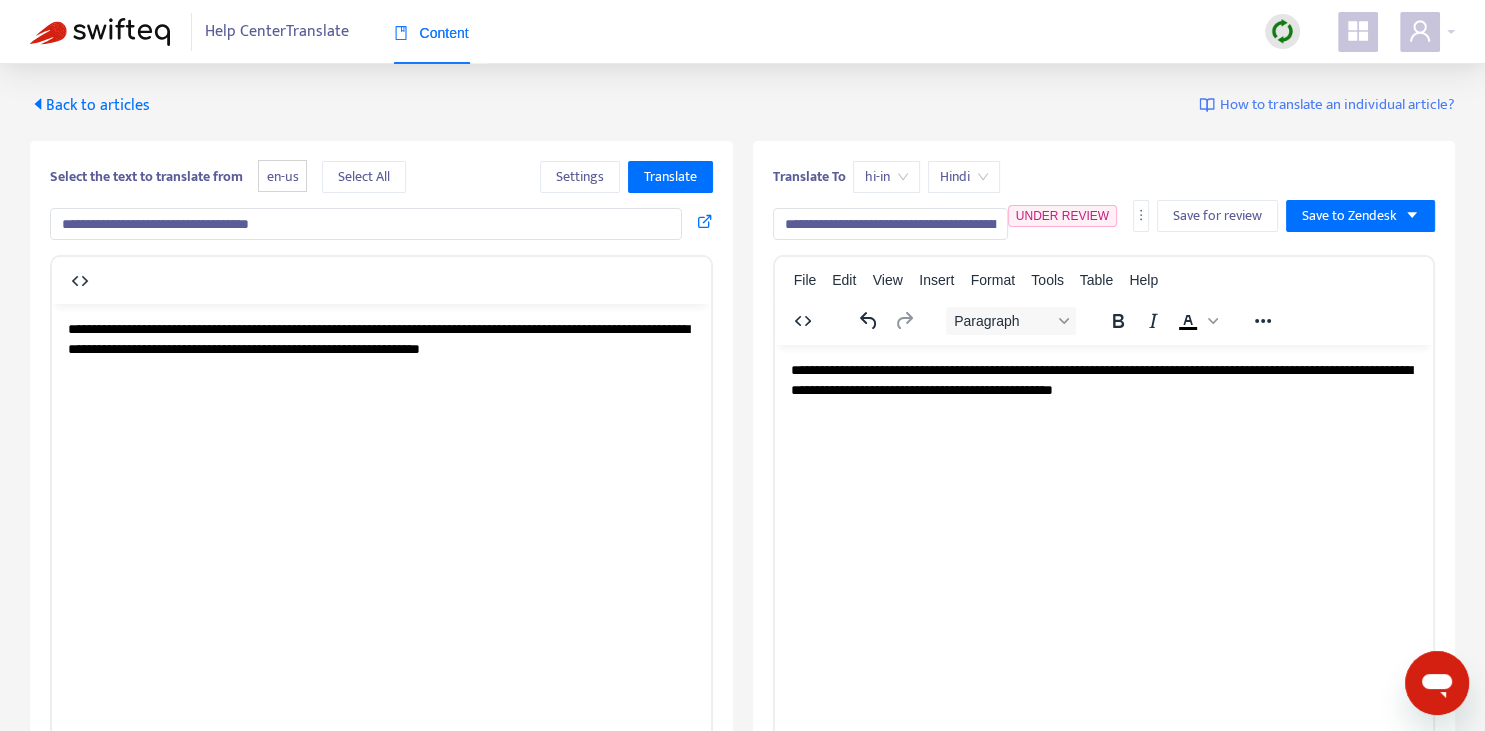 drag, startPoint x: 794, startPoint y: 214, endPoint x: 774, endPoint y: 208, distance: 20.880613 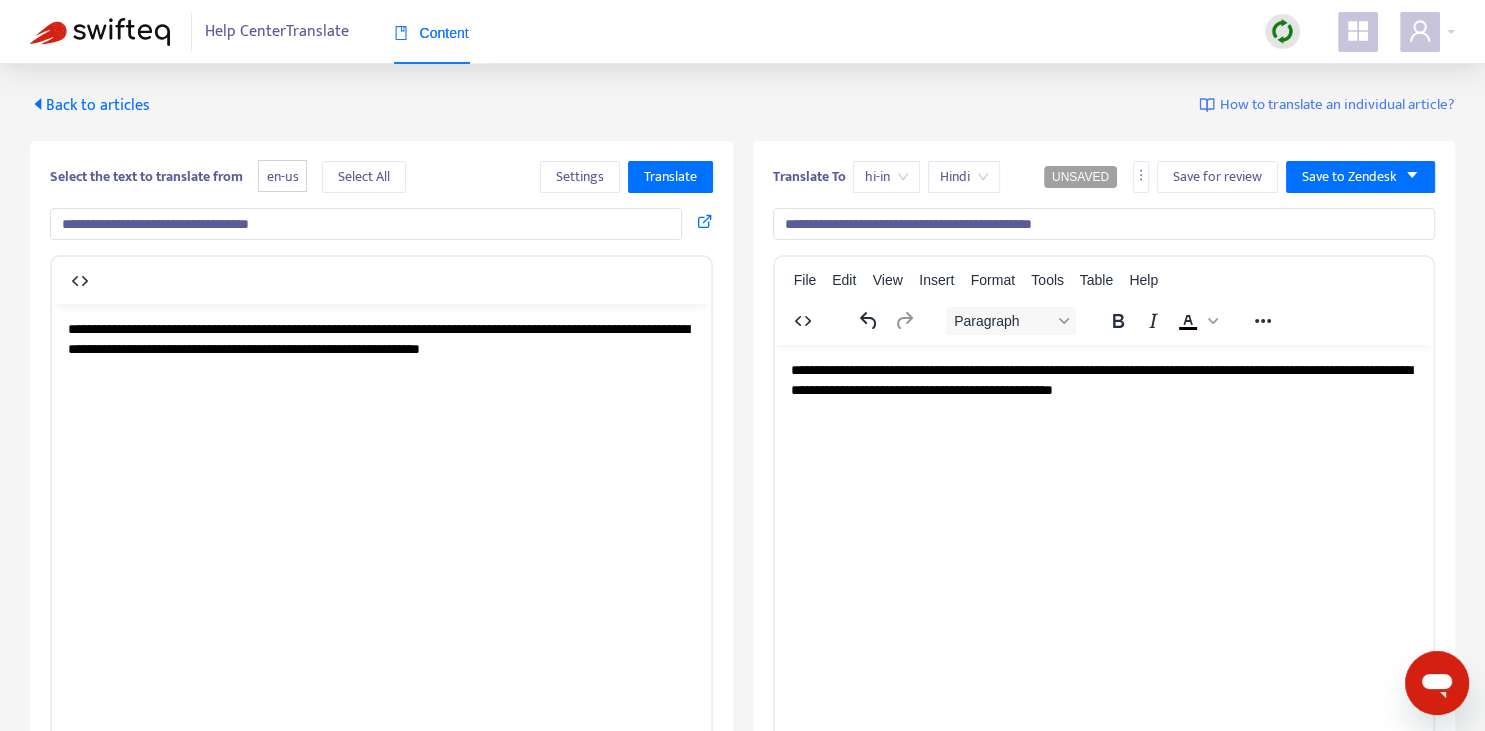 drag, startPoint x: 910, startPoint y: 227, endPoint x: 1190, endPoint y: 226, distance: 280.0018 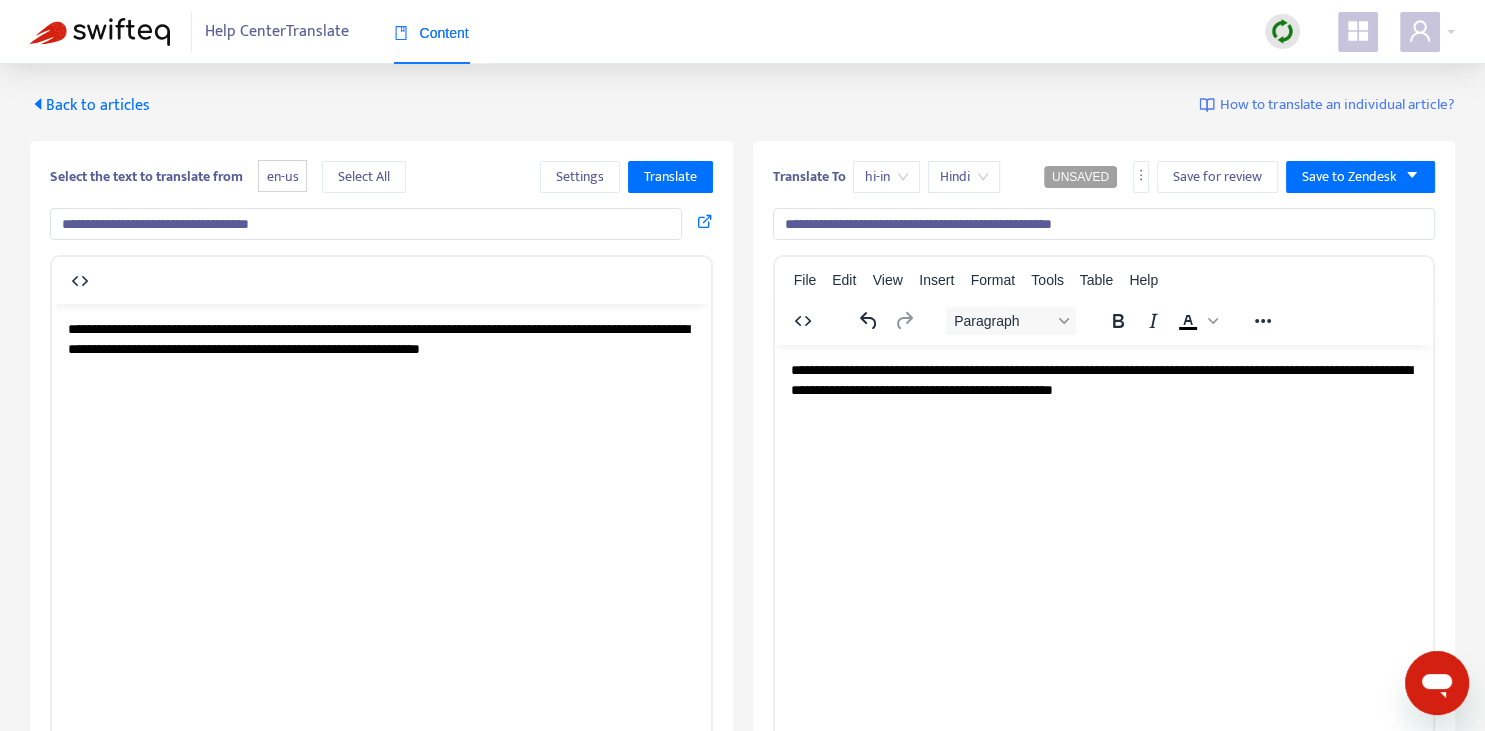 type on "**********" 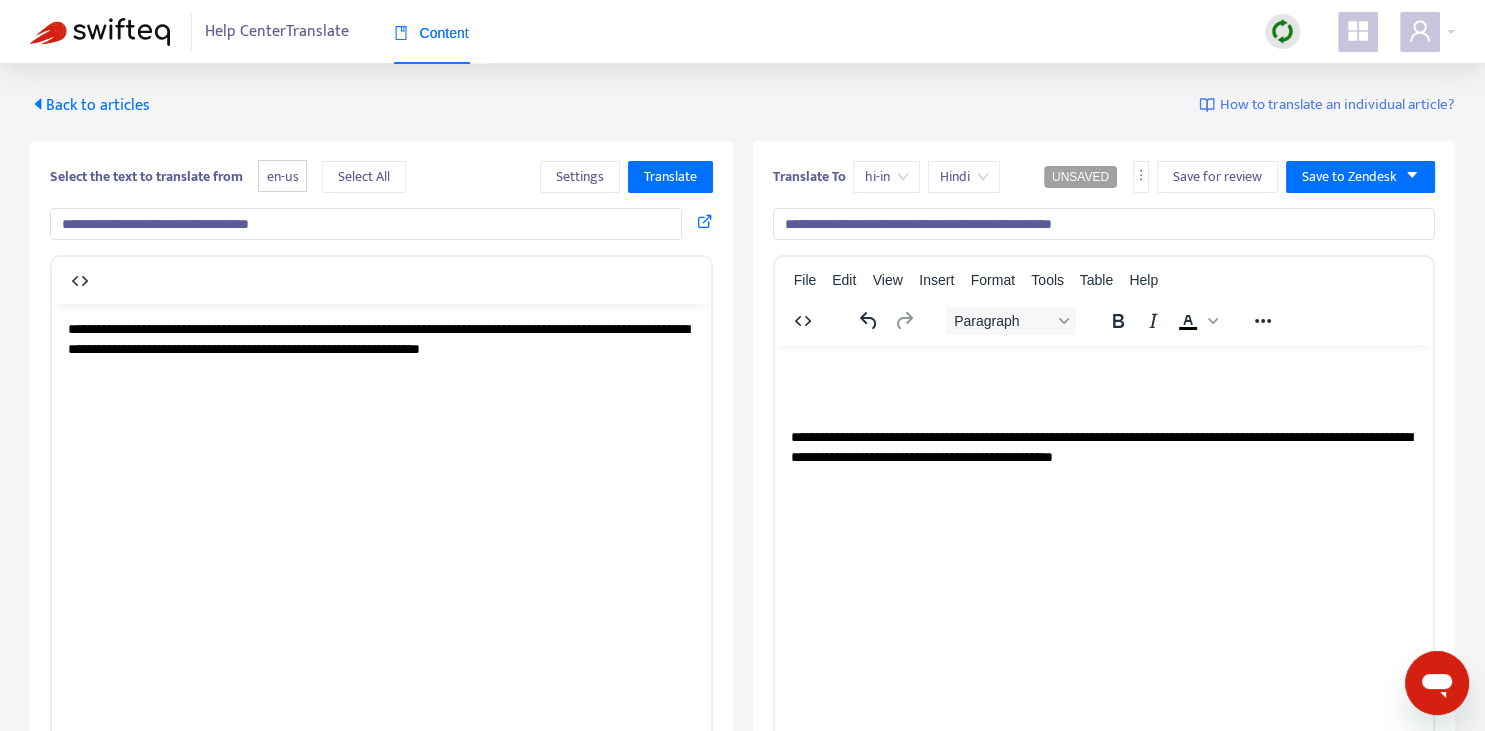 type 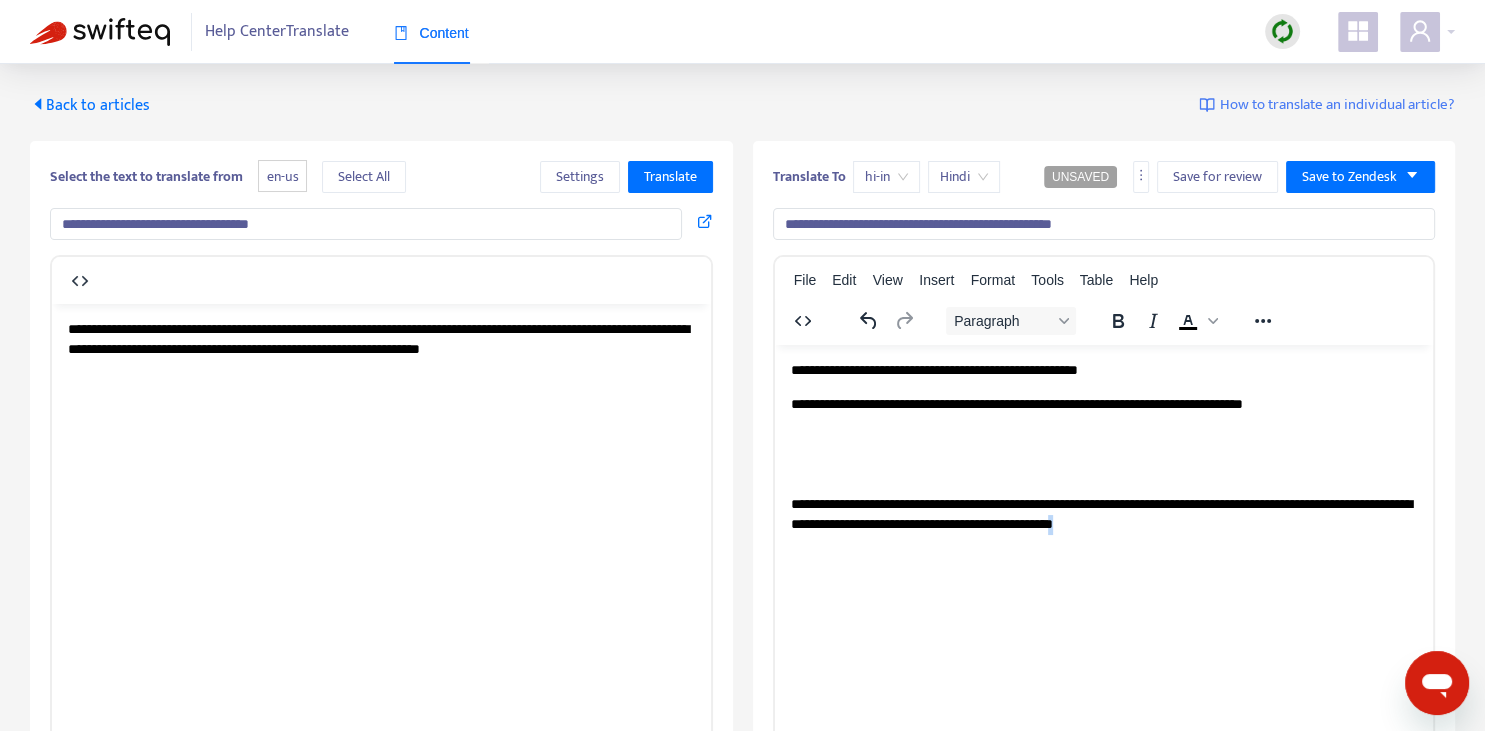 copy on "*" 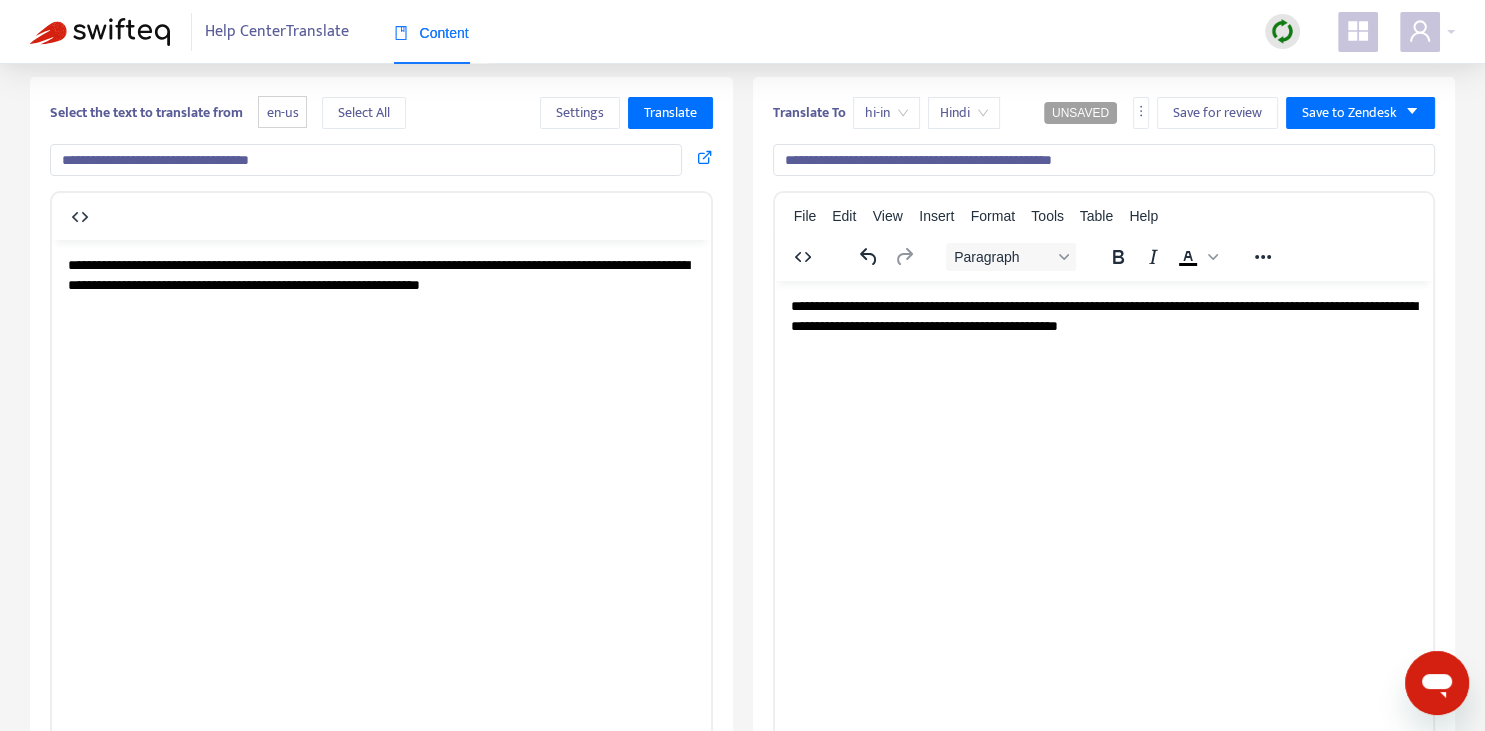 scroll, scrollTop: 70, scrollLeft: 0, axis: vertical 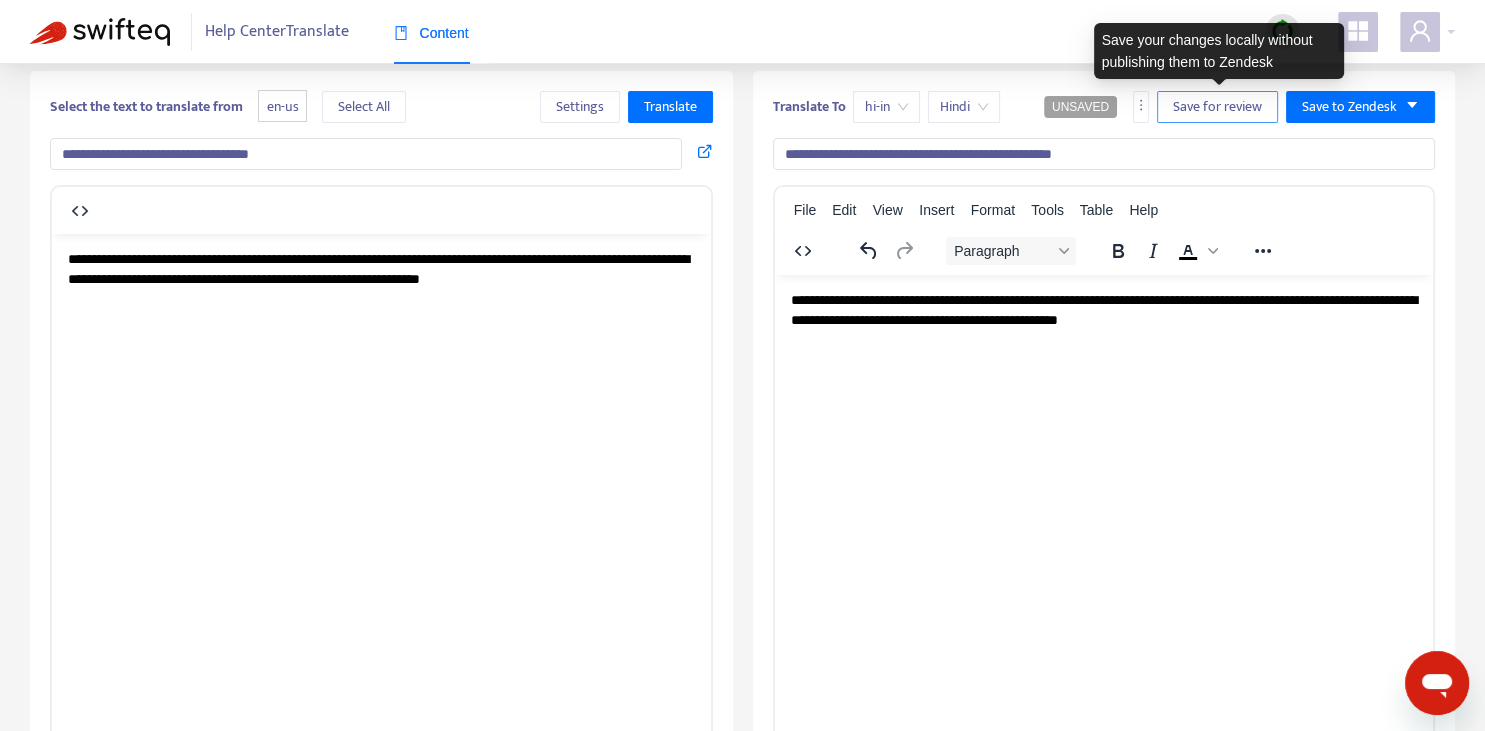 click on "Save for review" at bounding box center [1217, 107] 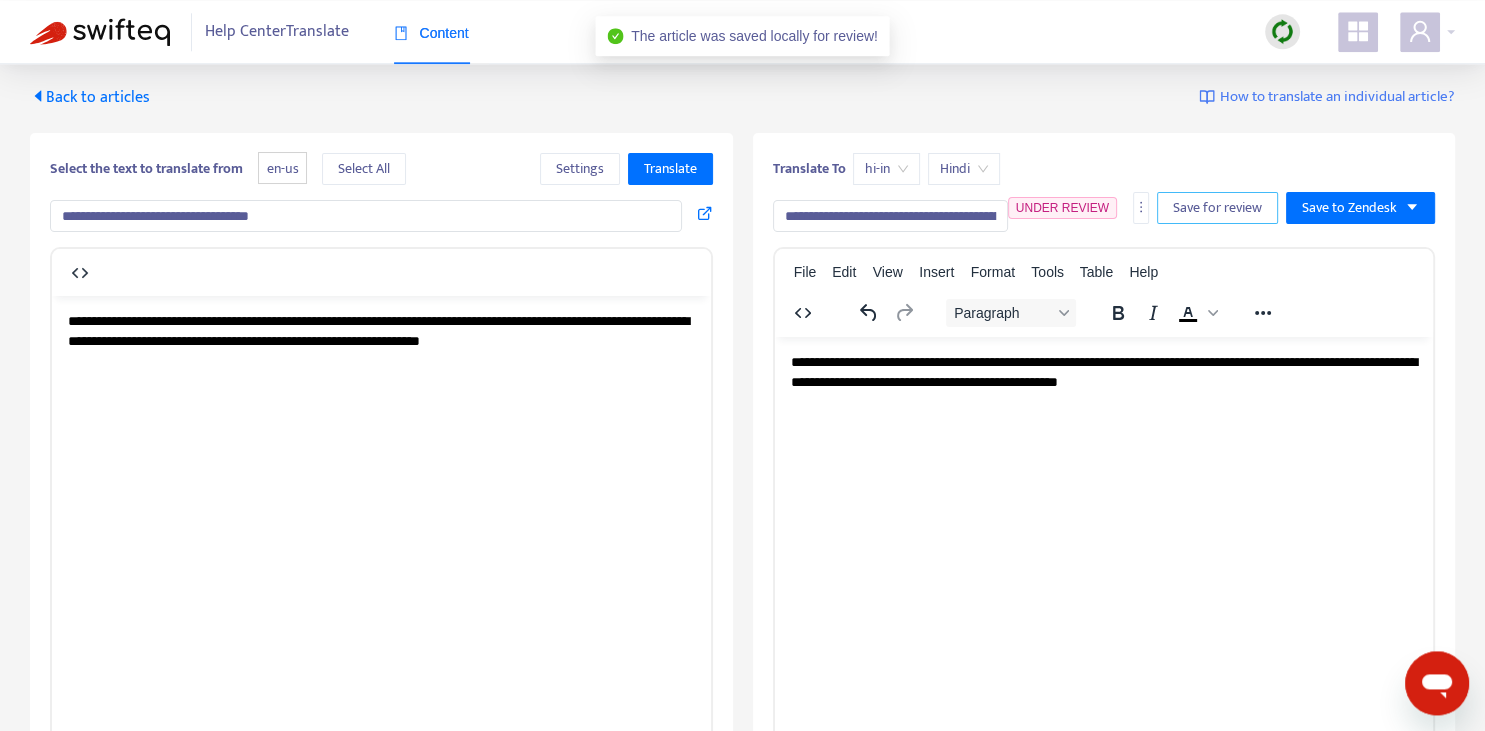 scroll, scrollTop: 0, scrollLeft: 0, axis: both 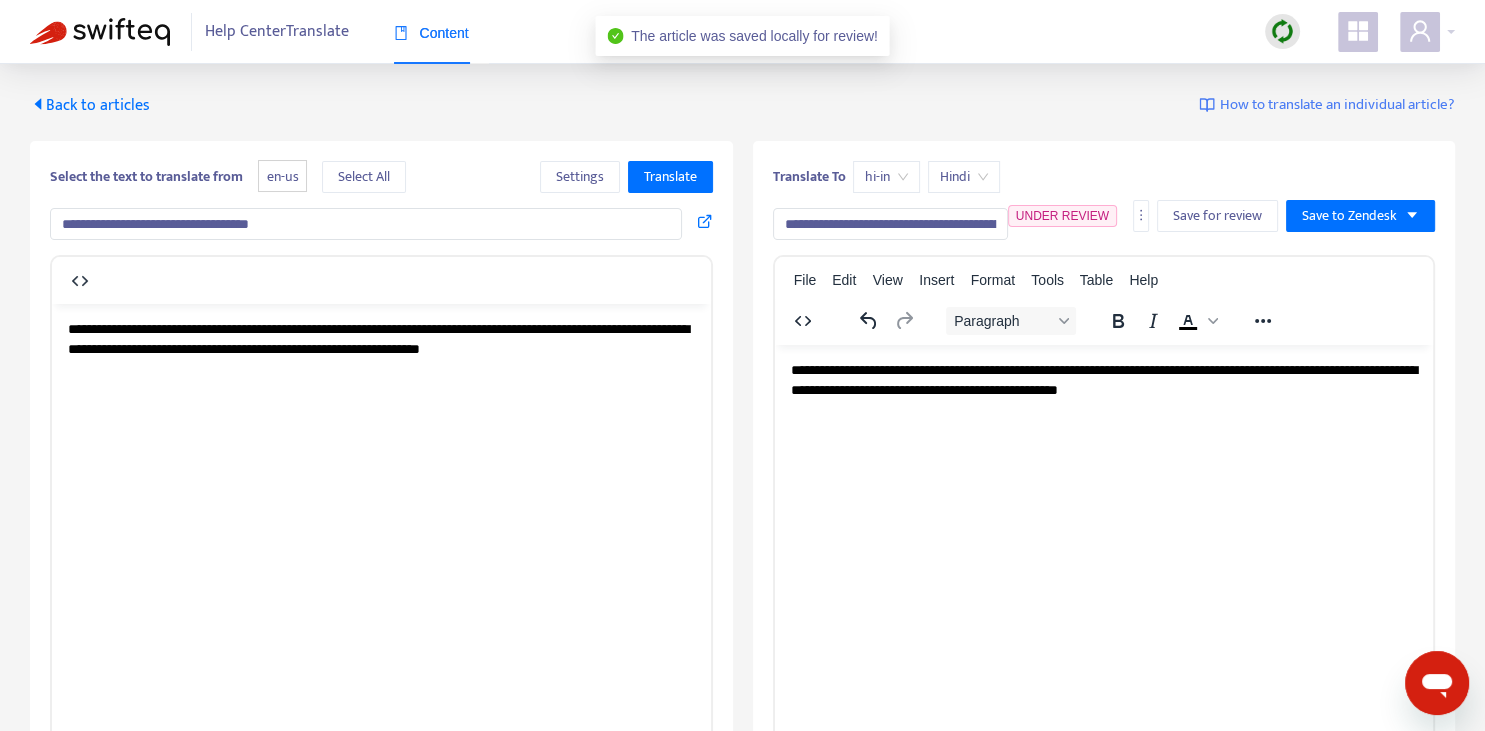click on "Back to articles" at bounding box center [90, 105] 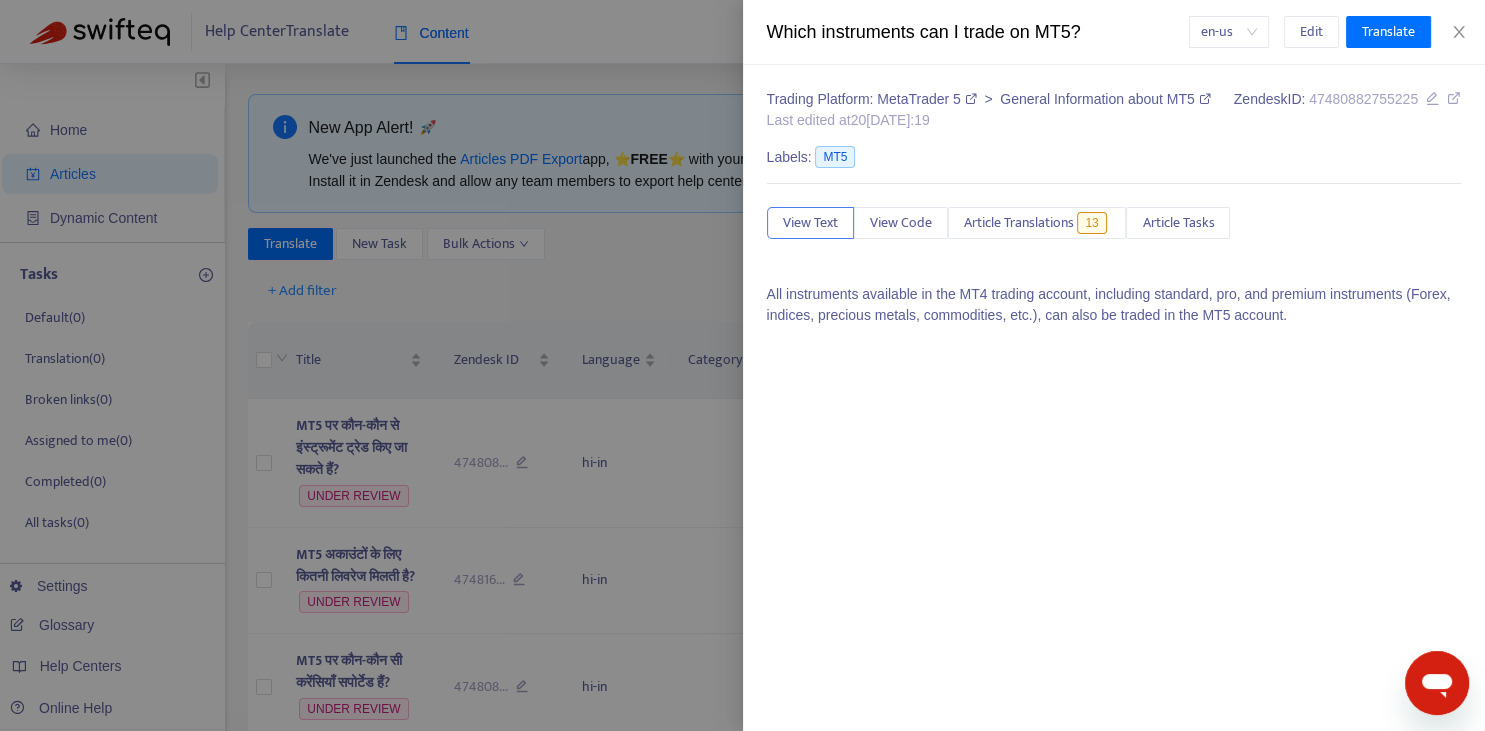 click at bounding box center (742, 365) 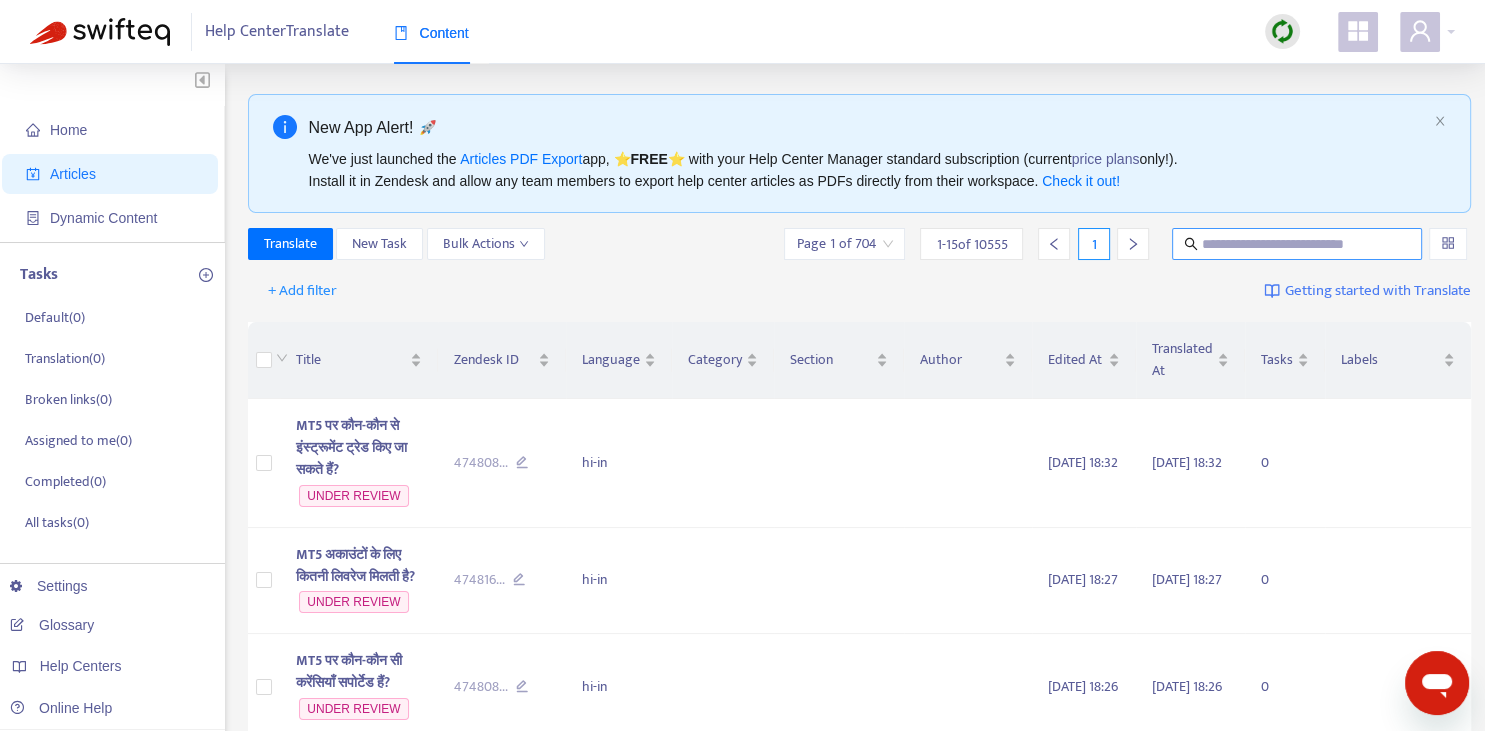click at bounding box center (1298, 244) 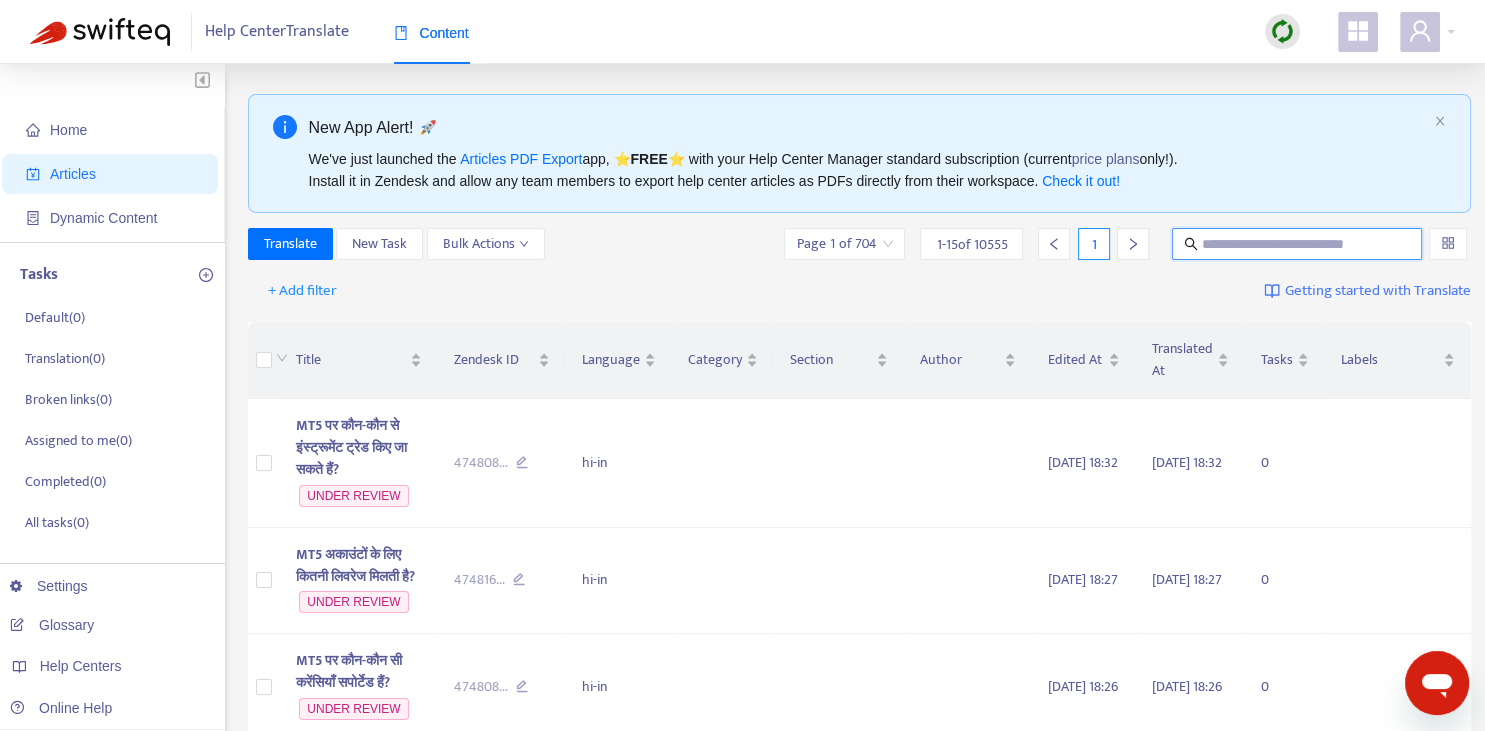 paste on "**********" 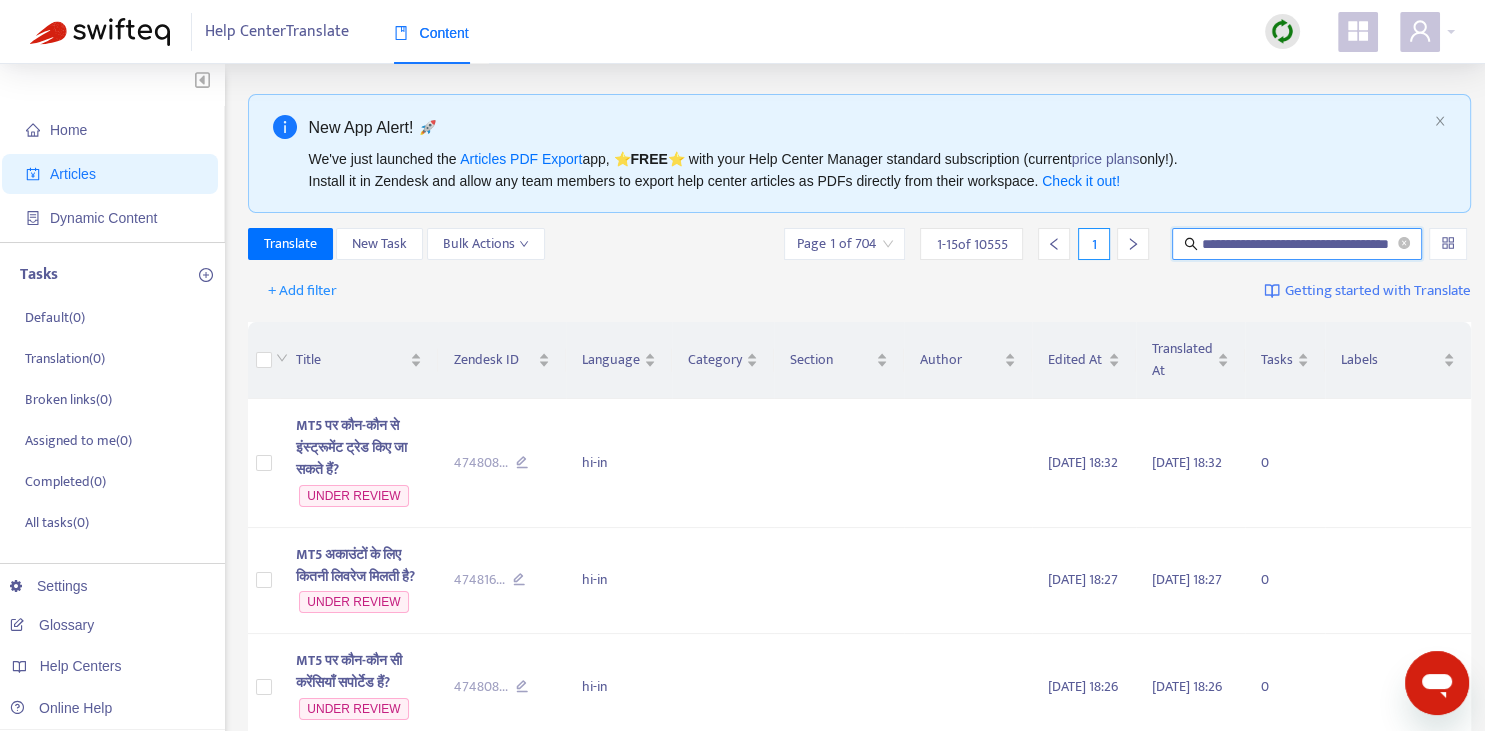 scroll, scrollTop: 0, scrollLeft: 56, axis: horizontal 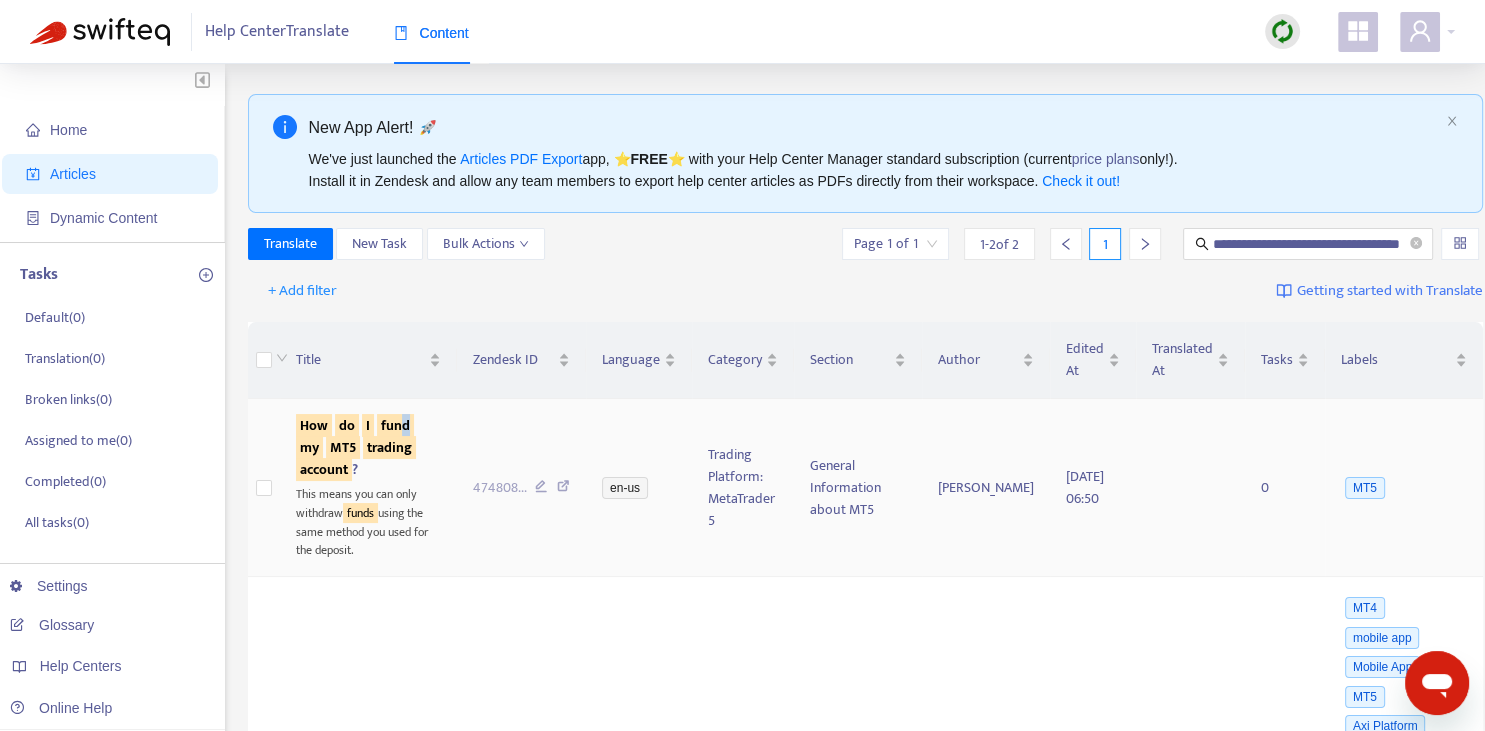 click on "fund" at bounding box center (395, 425) 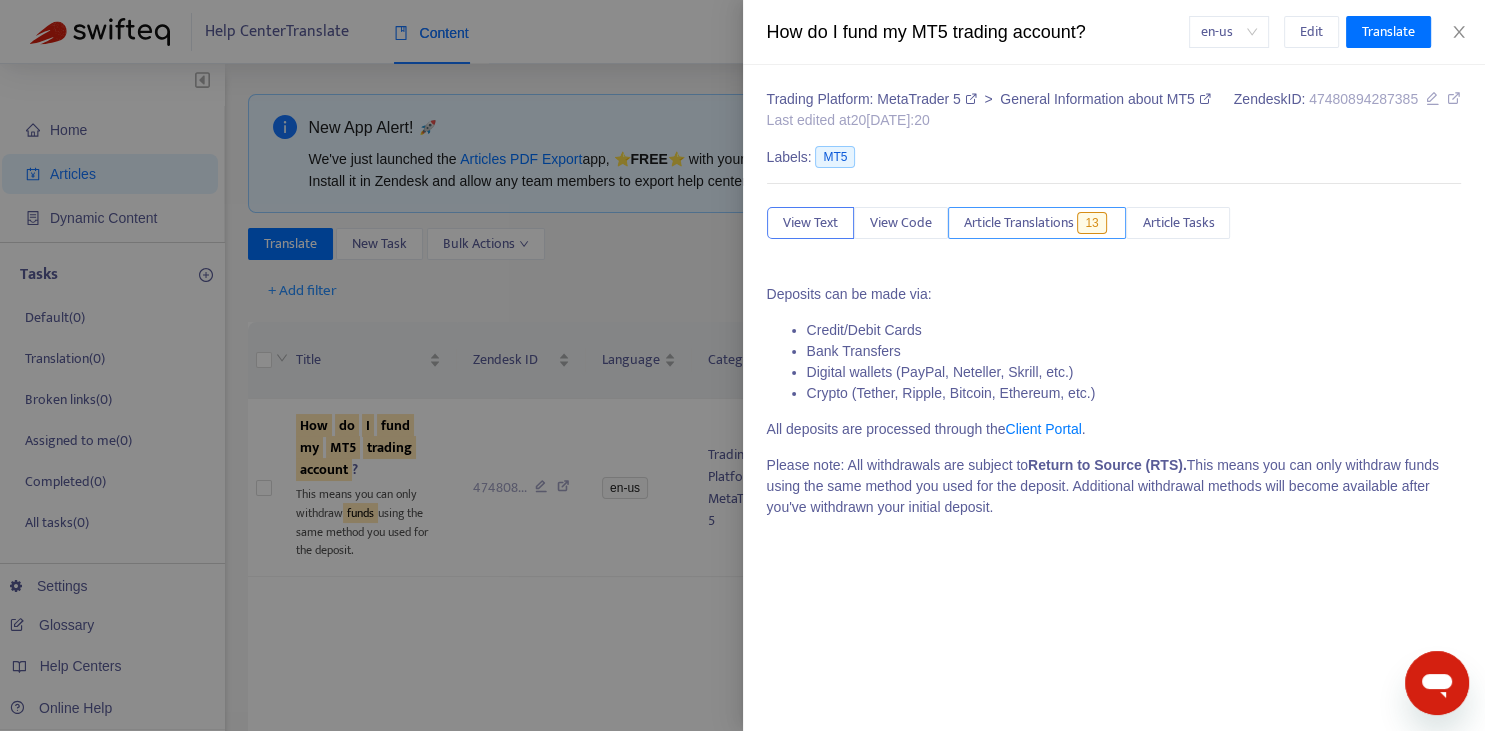 click on "Article Translations" at bounding box center [1019, 223] 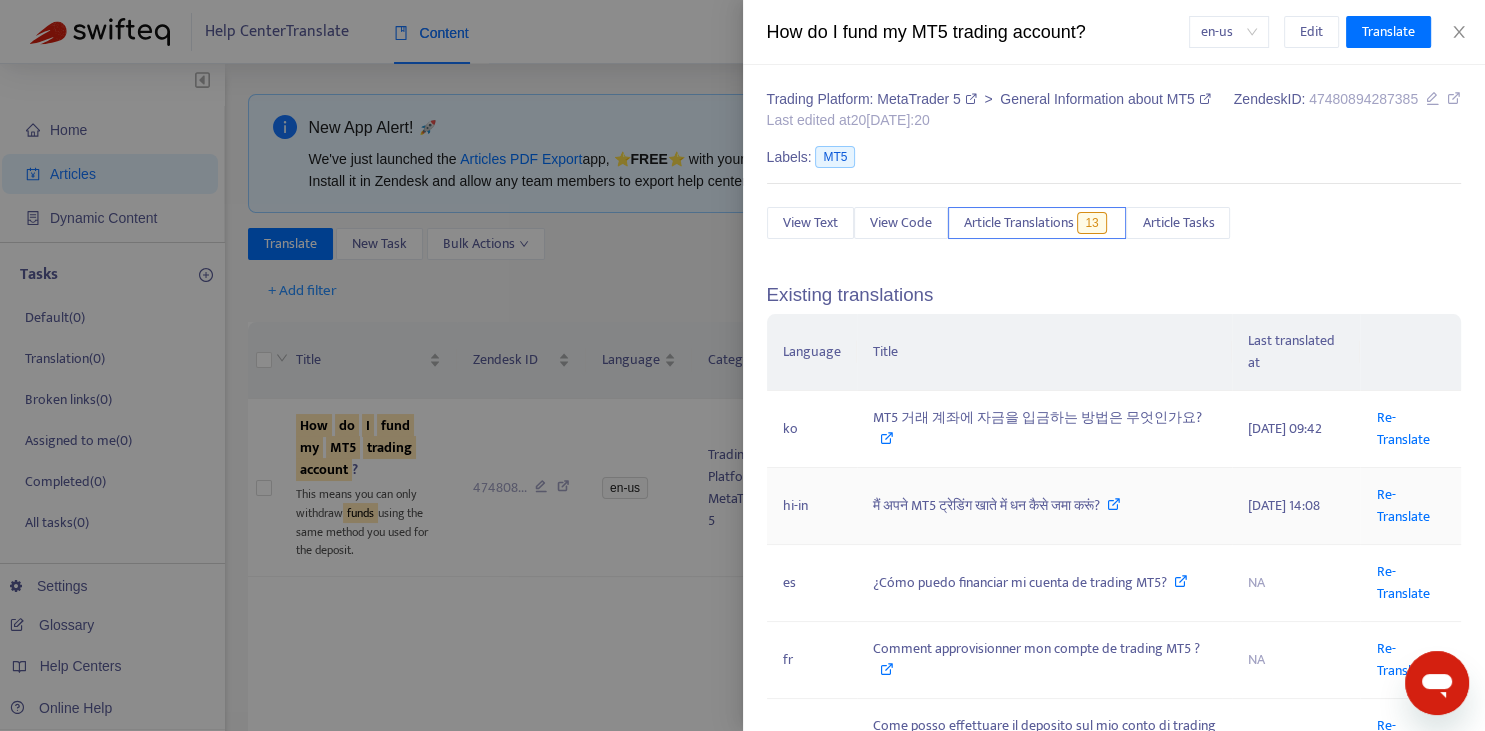 click on "Re-Translate" at bounding box center (1410, 506) 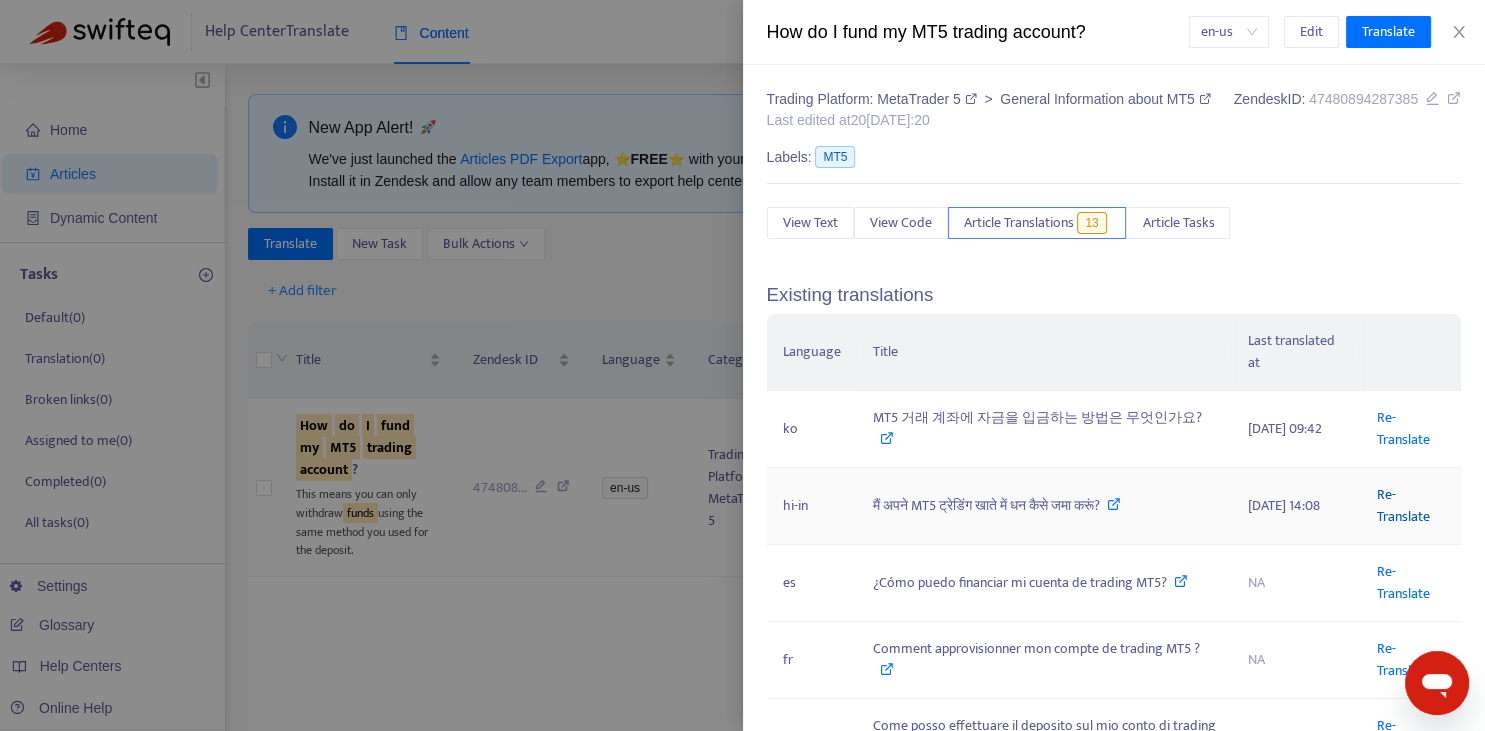 click on "Re-Translate" at bounding box center (1402, 505) 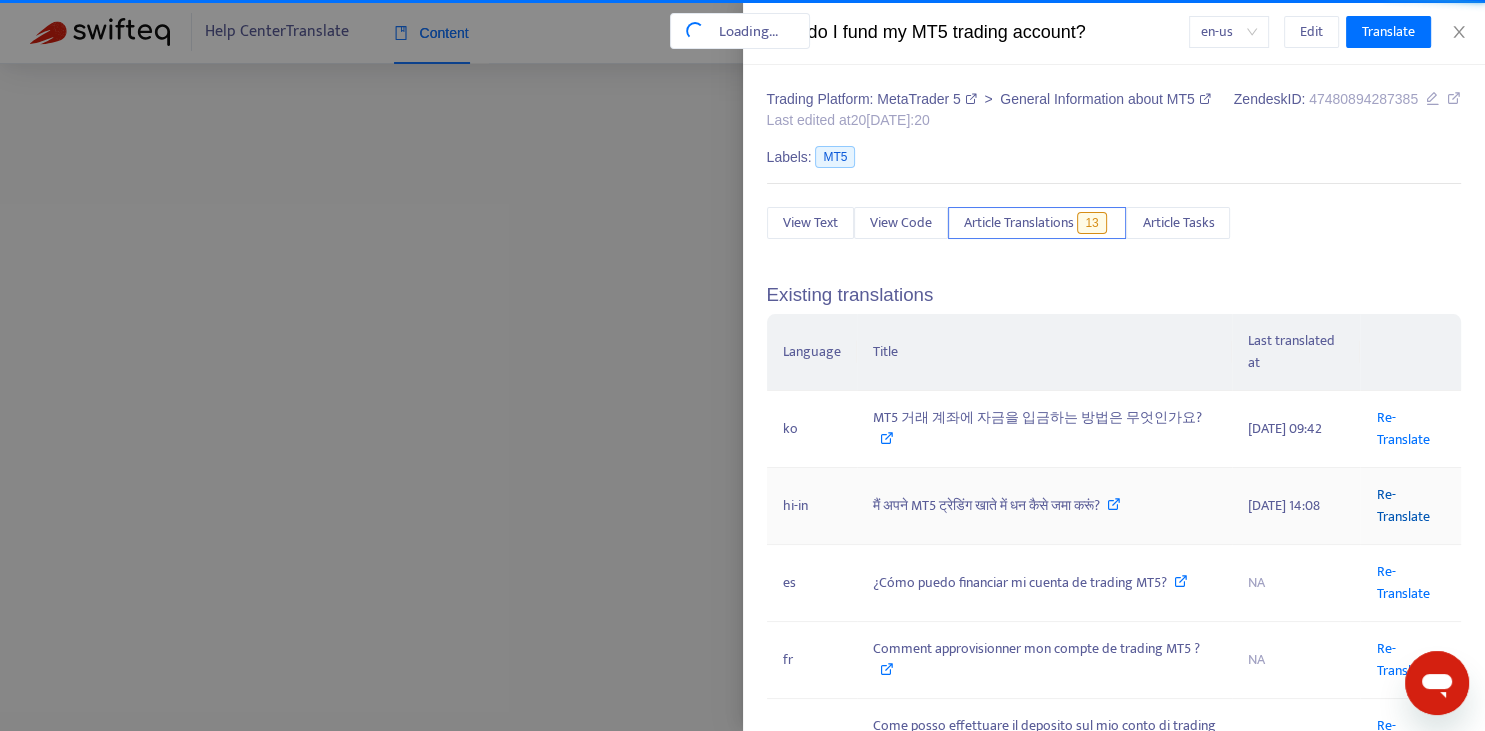 scroll, scrollTop: 0, scrollLeft: 56, axis: horizontal 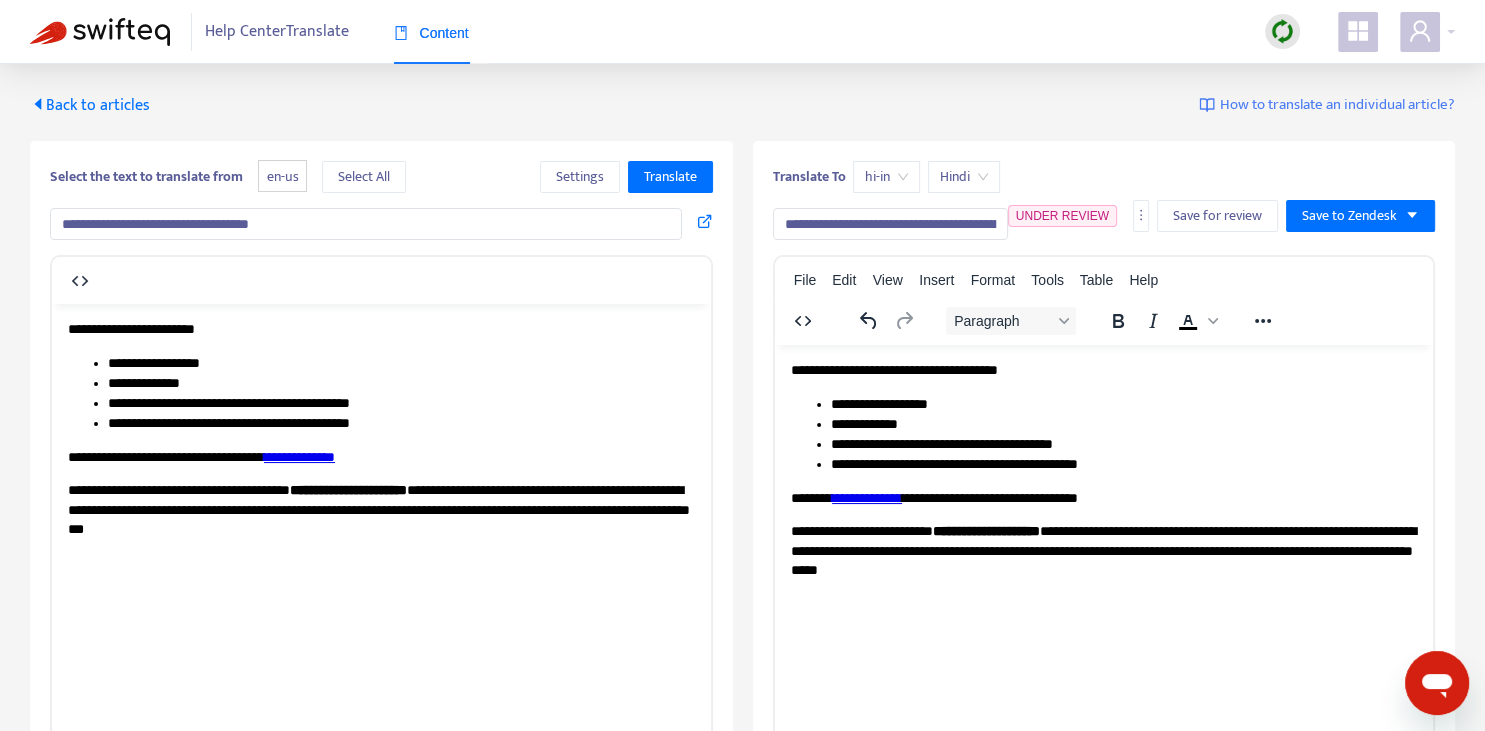 drag, startPoint x: 802, startPoint y: 222, endPoint x: 774, endPoint y: 216, distance: 28.635643 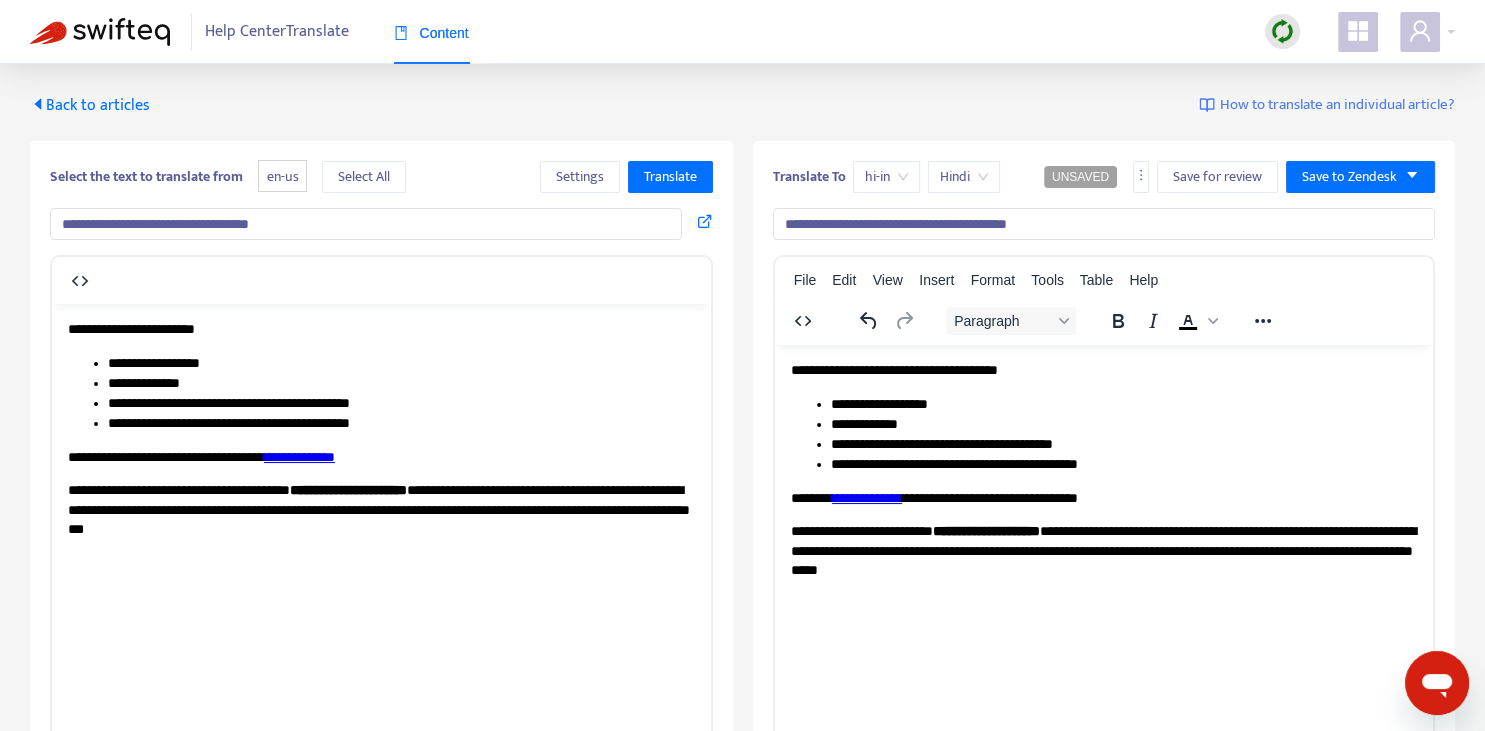 drag, startPoint x: 900, startPoint y: 224, endPoint x: 1108, endPoint y: 219, distance: 208.06009 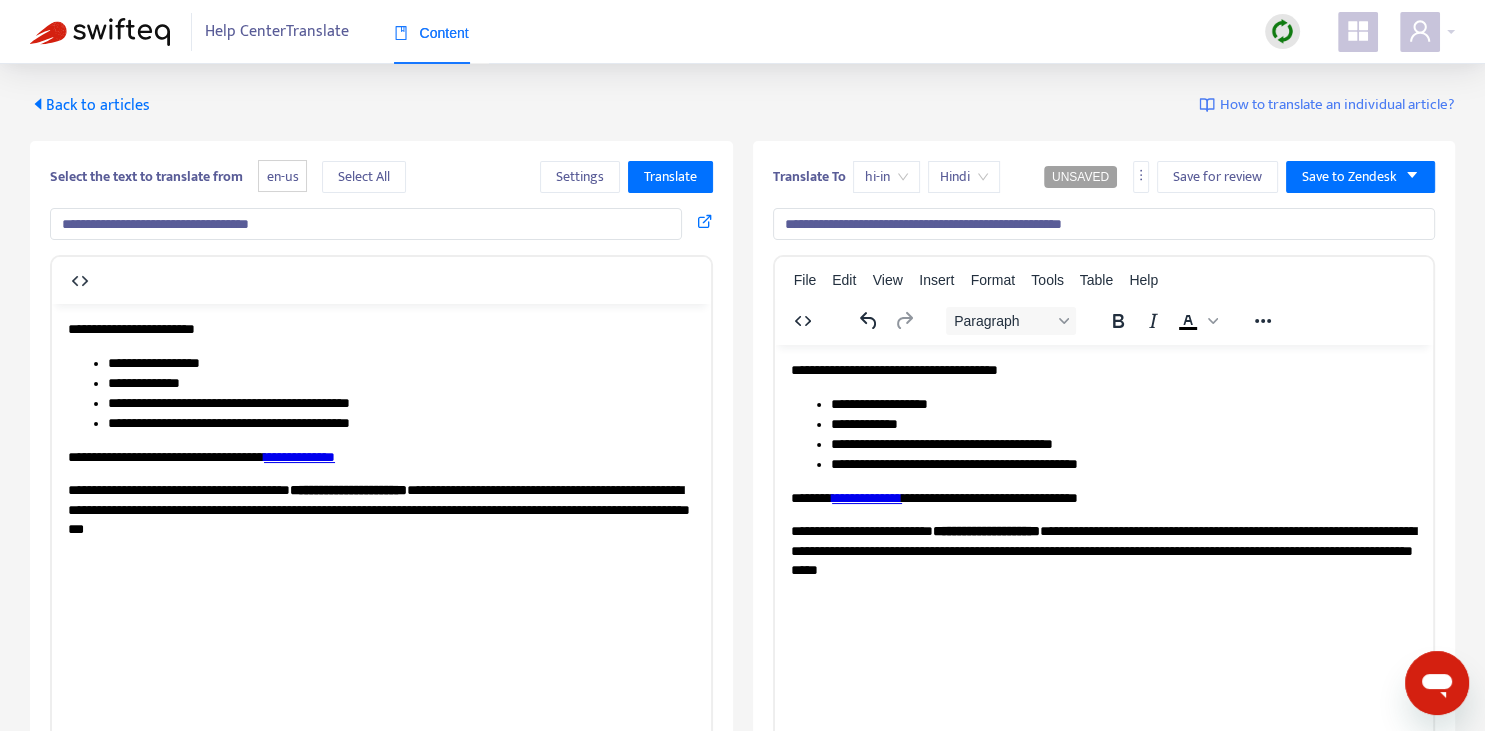 type on "**********" 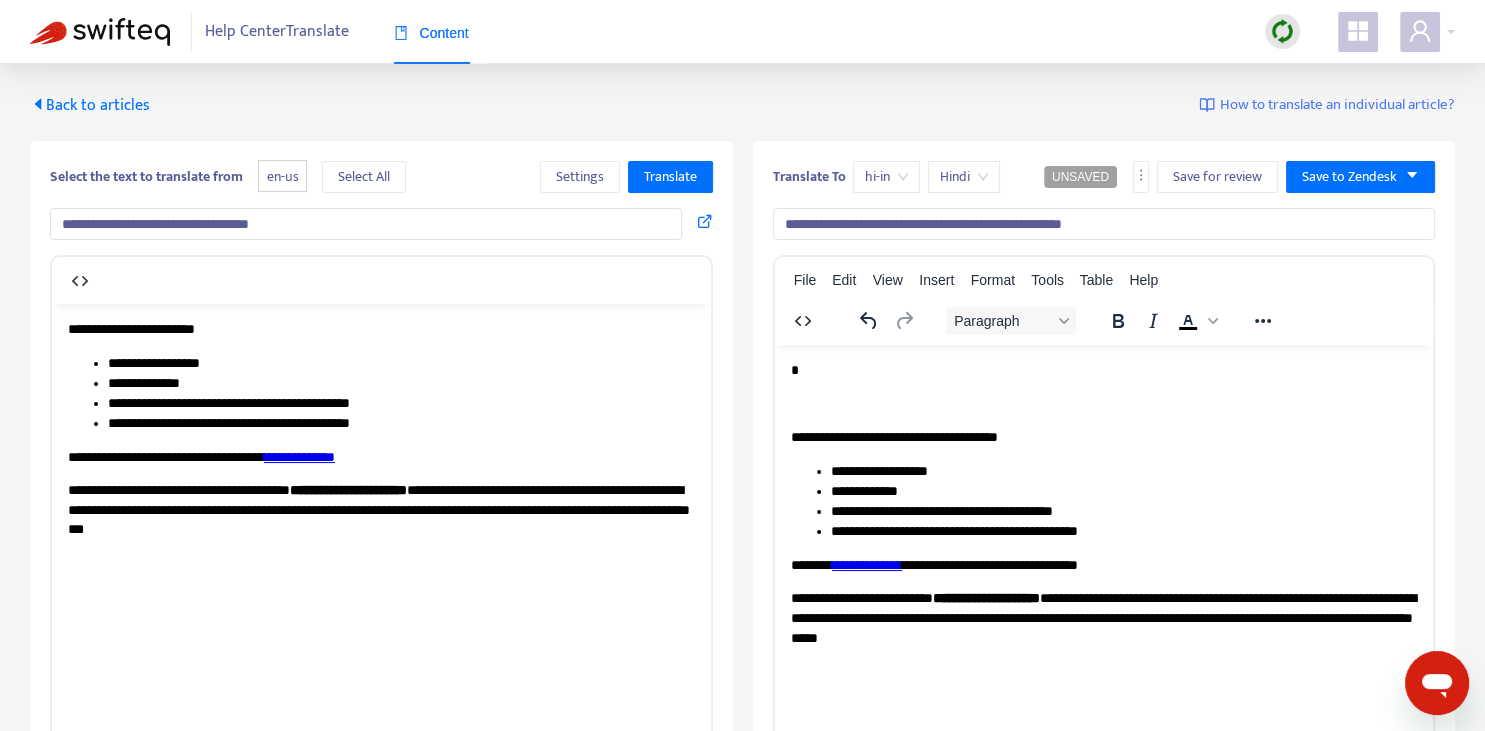 type 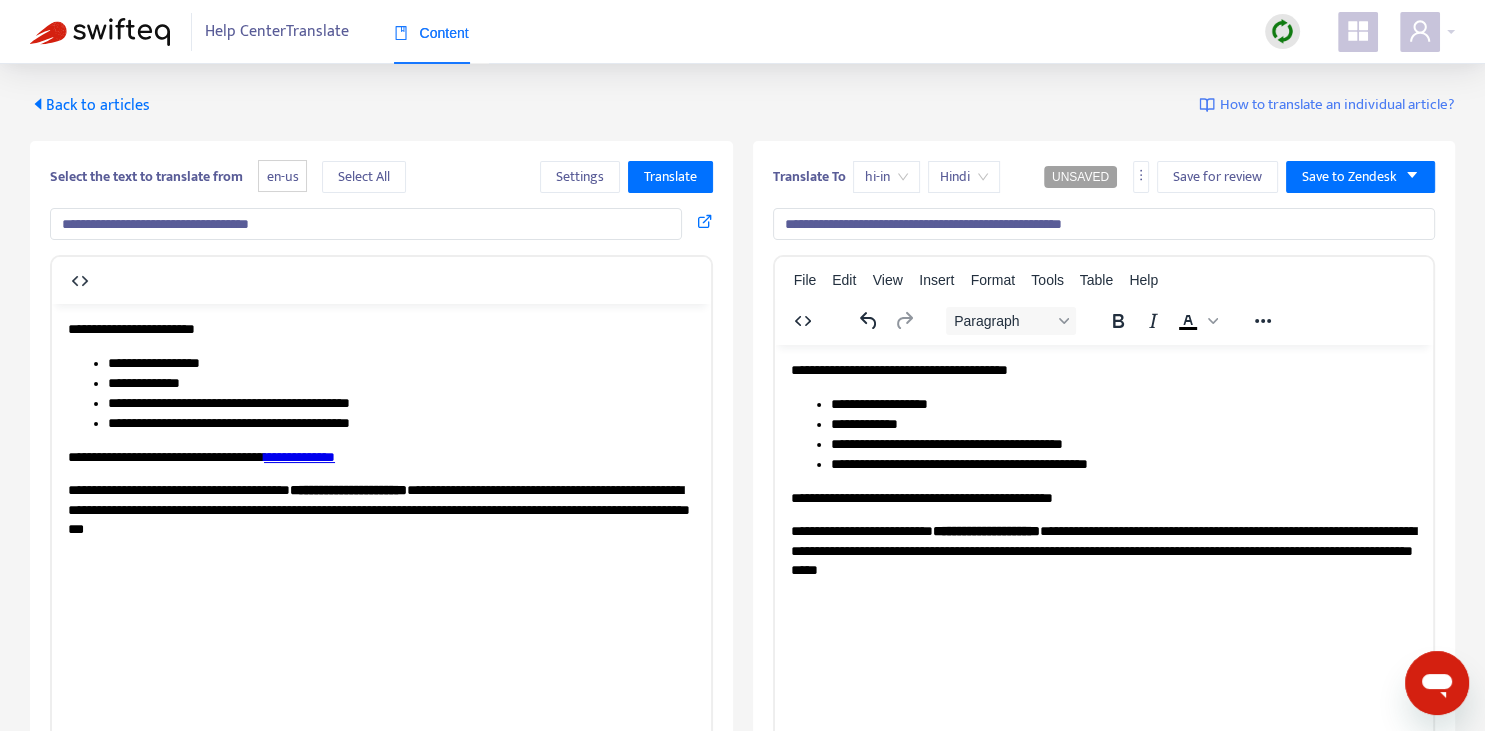 click on "**********" at bounding box center [1103, 470] 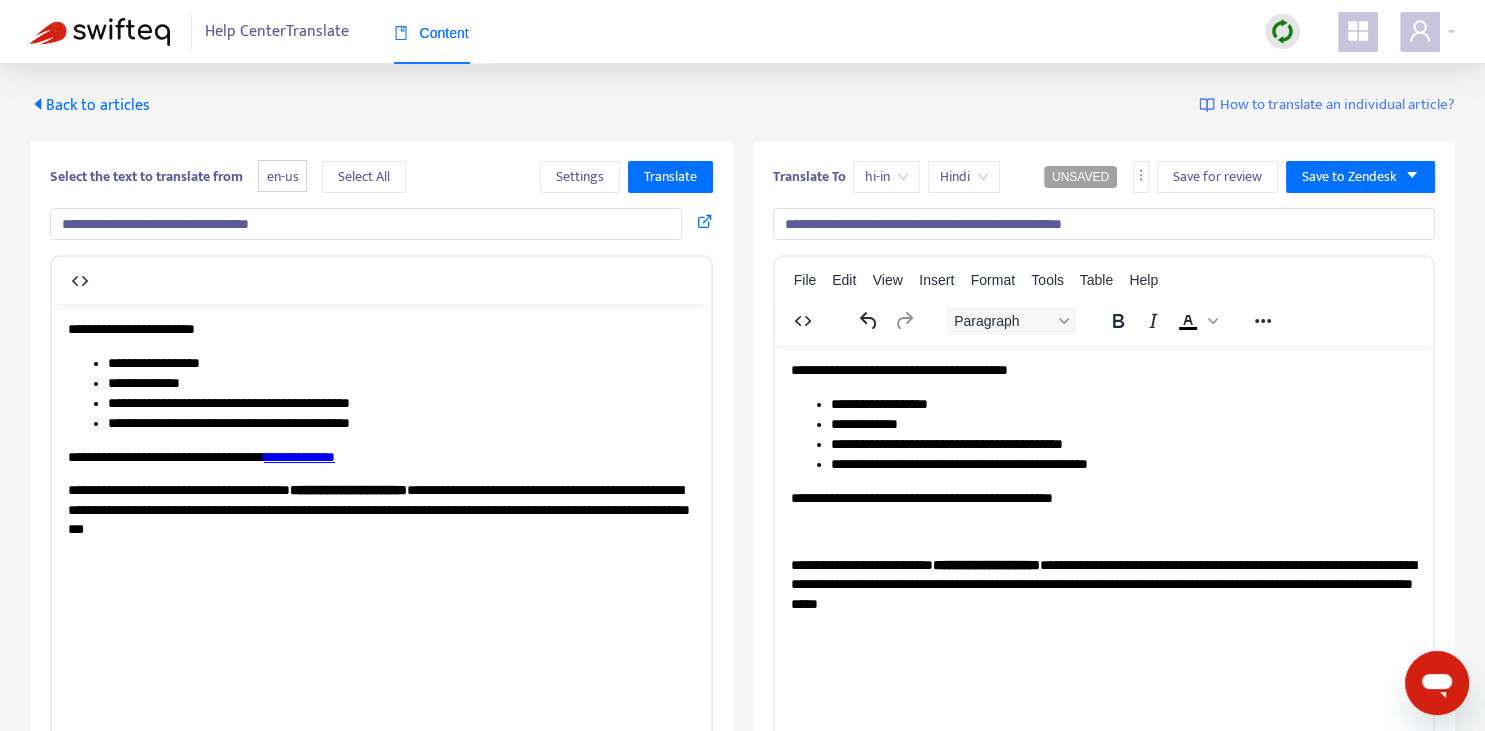click on "**********" at bounding box center [1103, 498] 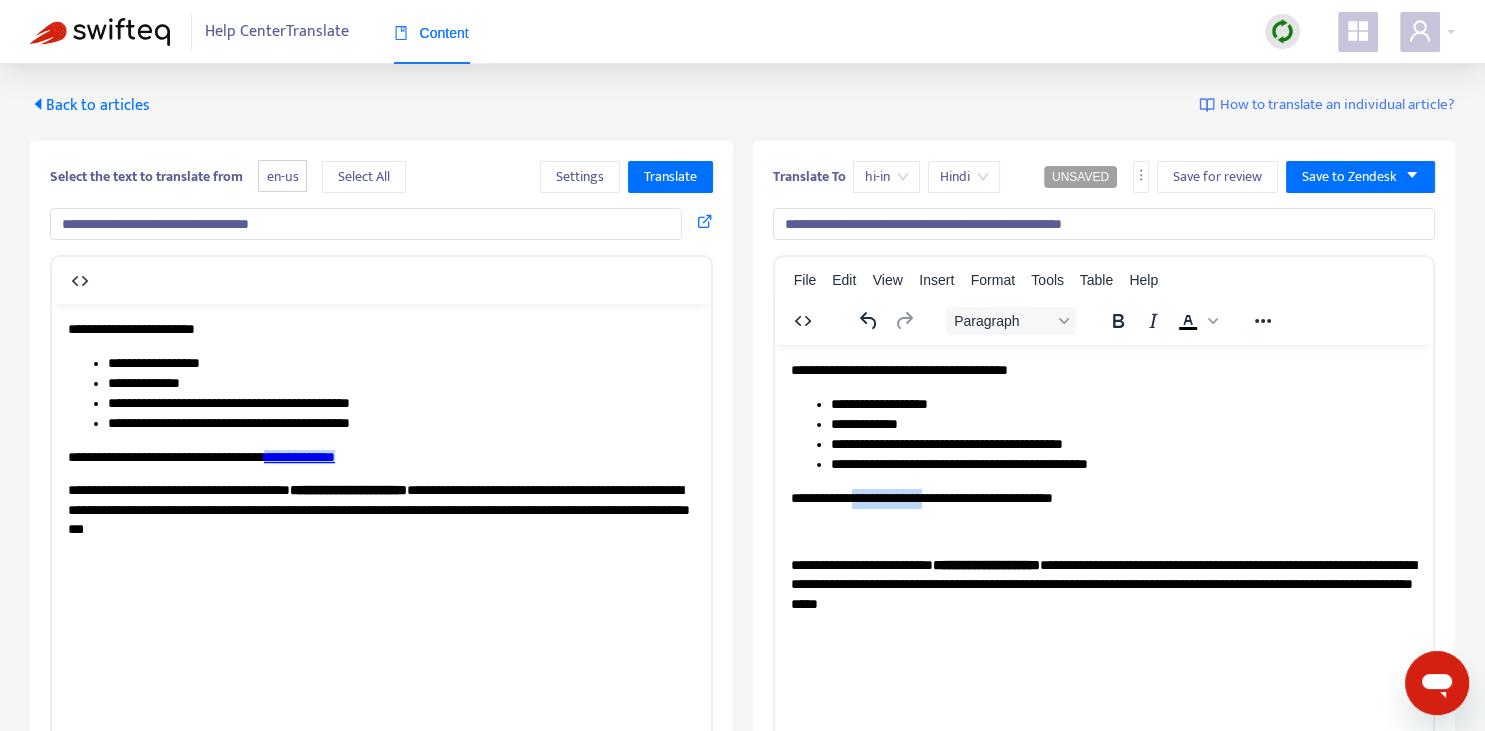 drag, startPoint x: 872, startPoint y: 495, endPoint x: 938, endPoint y: 495, distance: 66 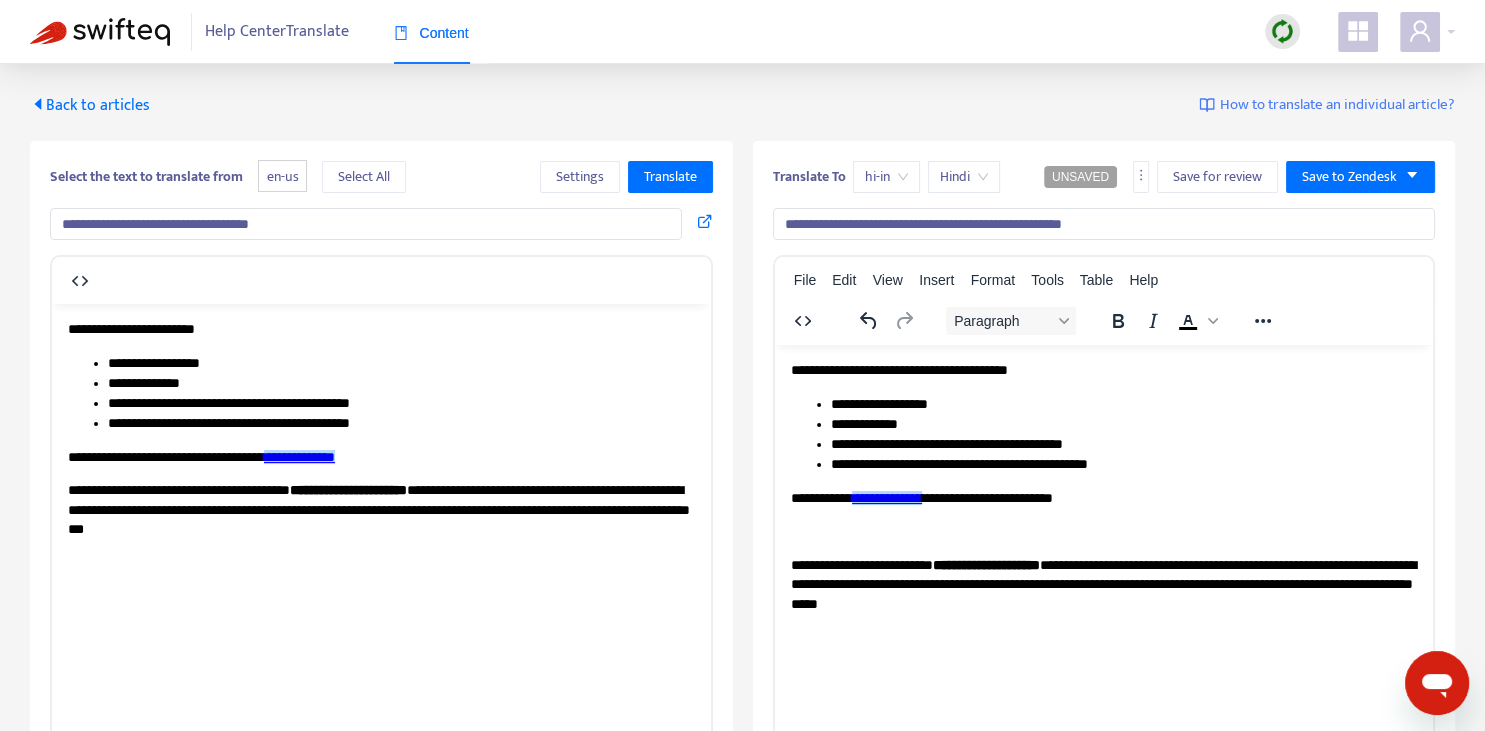 click on "**********" at bounding box center (1103, 487) 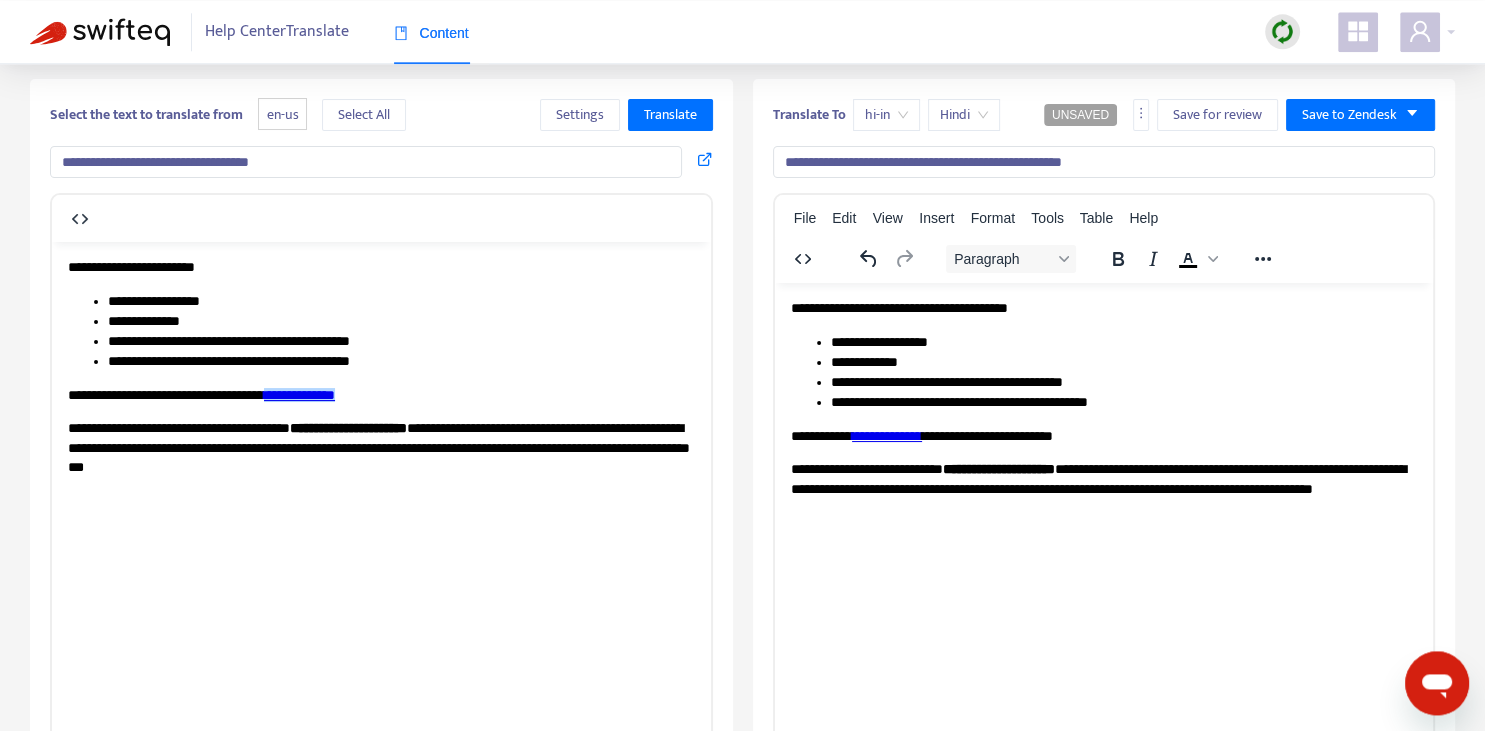 scroll, scrollTop: 0, scrollLeft: 0, axis: both 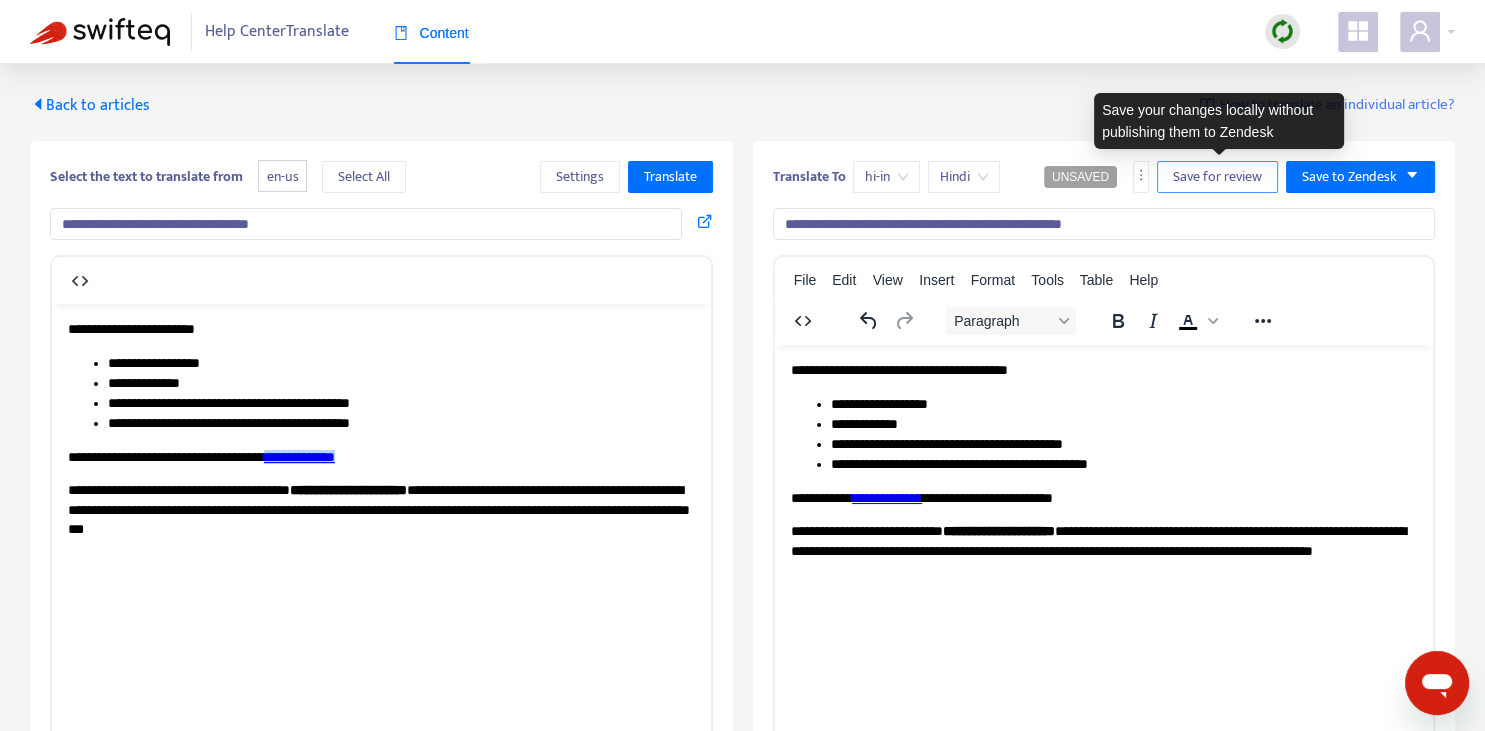 click on "Save for review" at bounding box center (1217, 177) 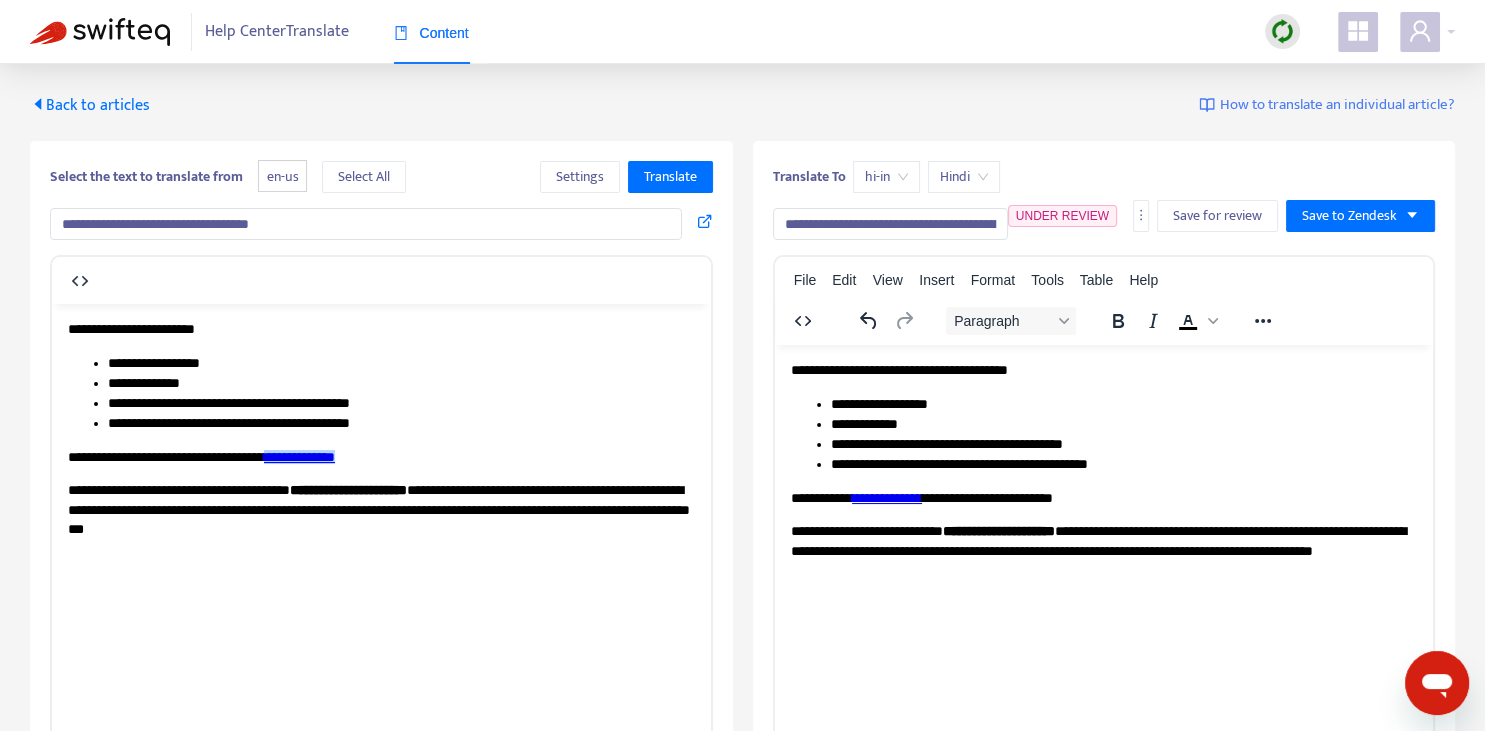 click on "Back to articles" at bounding box center (90, 105) 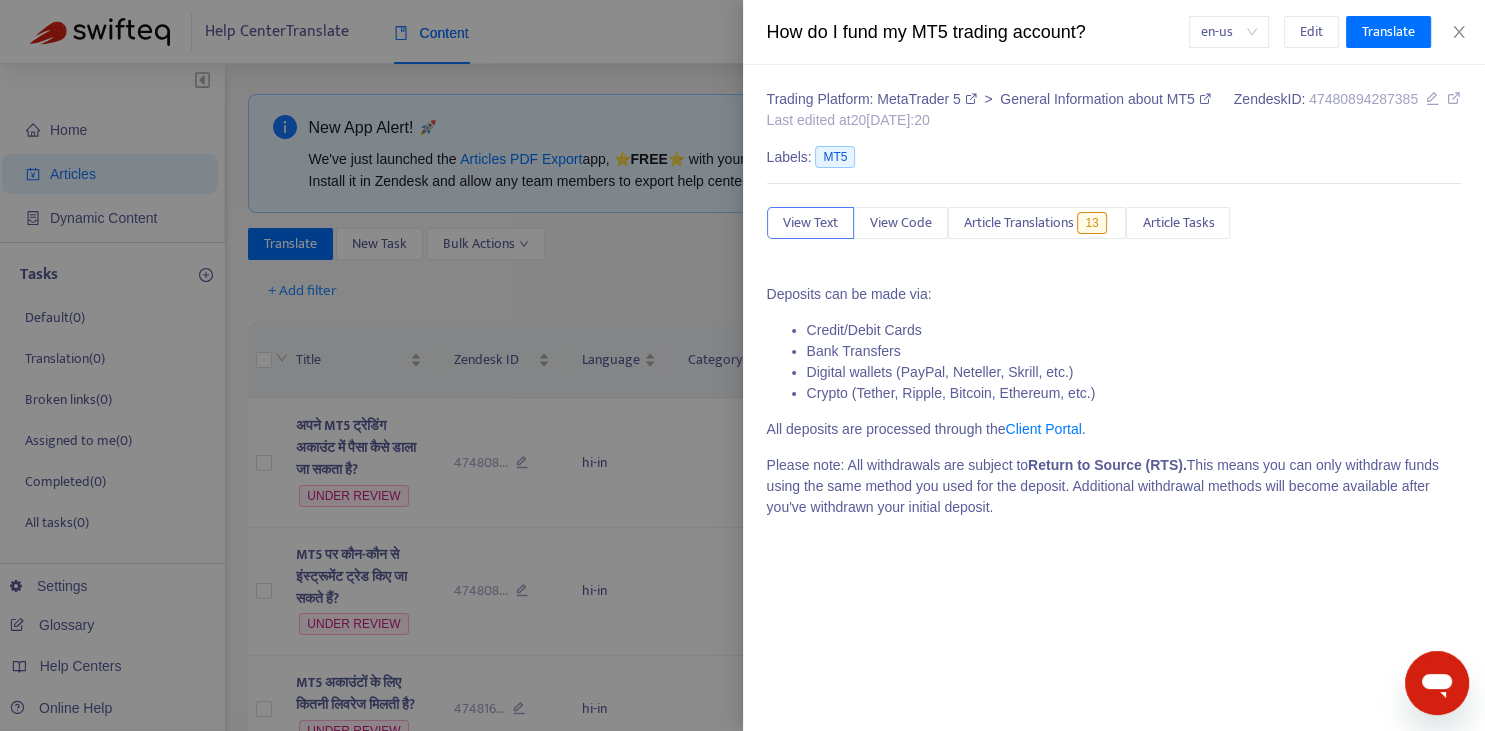 drag, startPoint x: 645, startPoint y: 270, endPoint x: 666, endPoint y: 266, distance: 21.377558 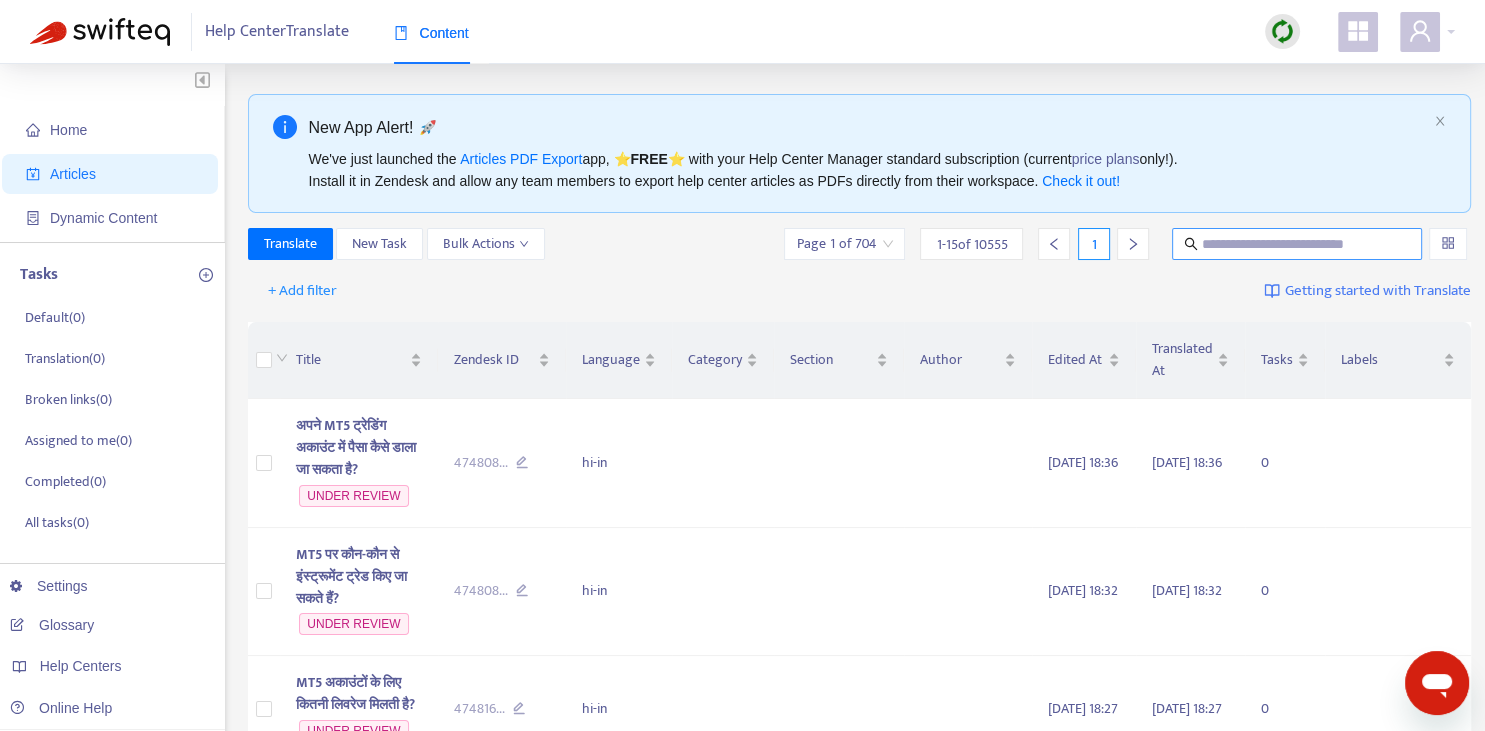 click at bounding box center [1297, 244] 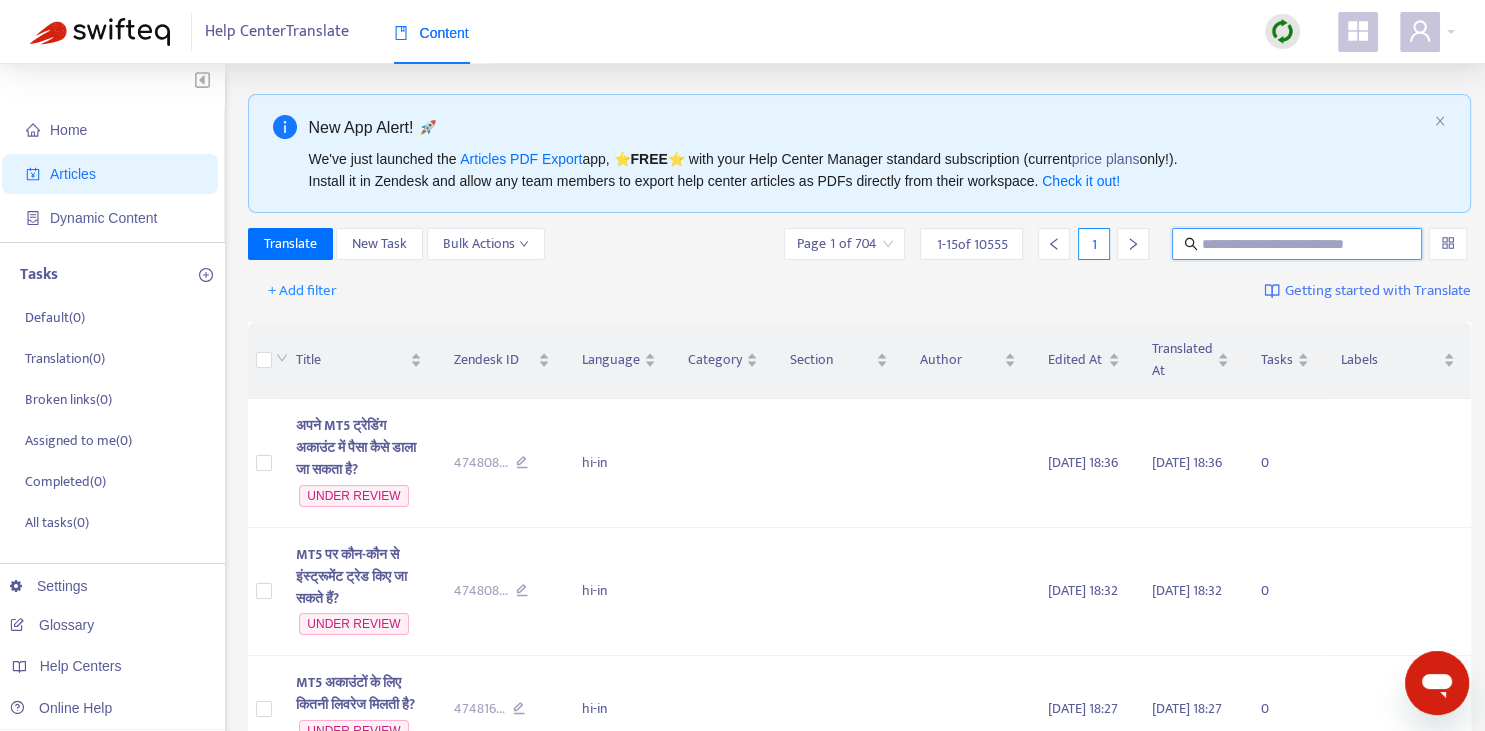 paste on "**********" 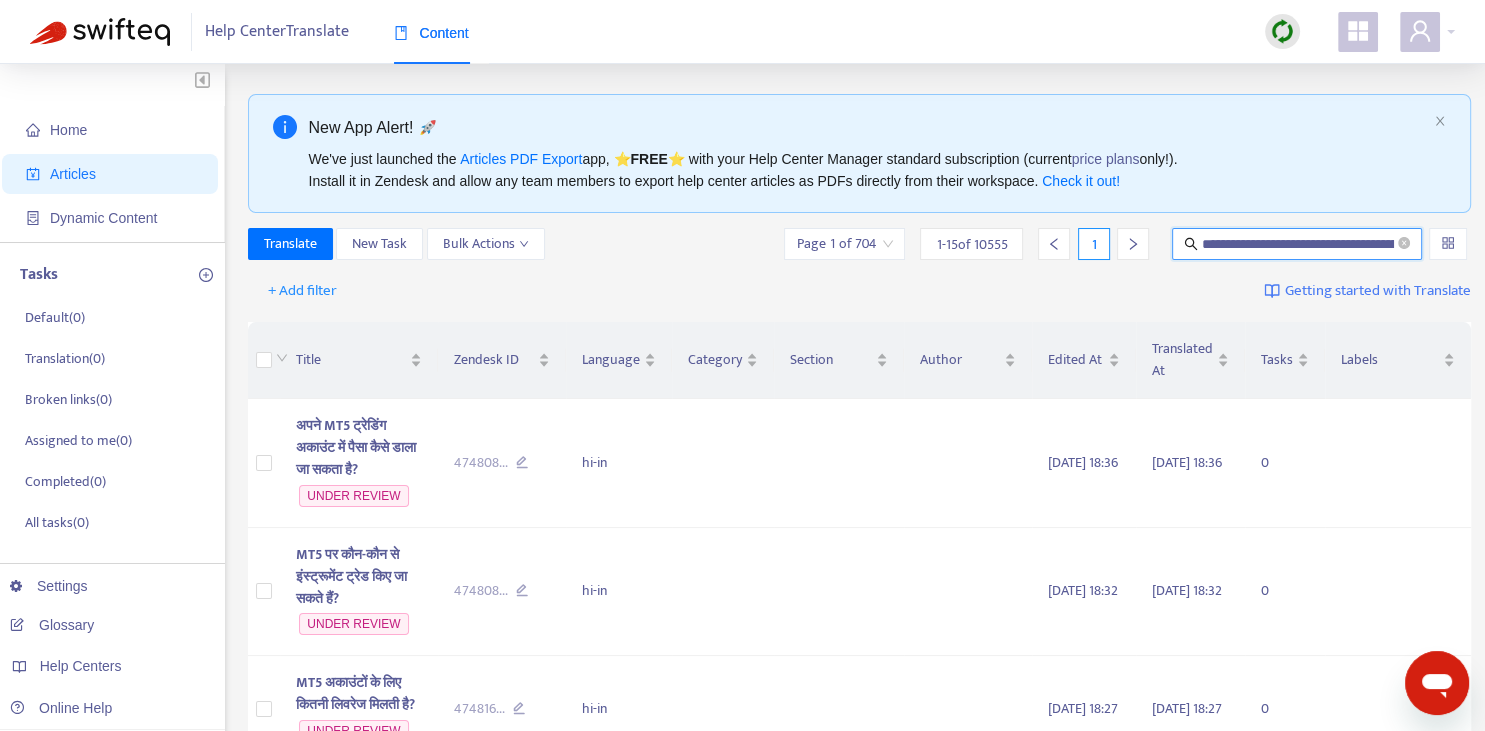 scroll, scrollTop: 0, scrollLeft: 139, axis: horizontal 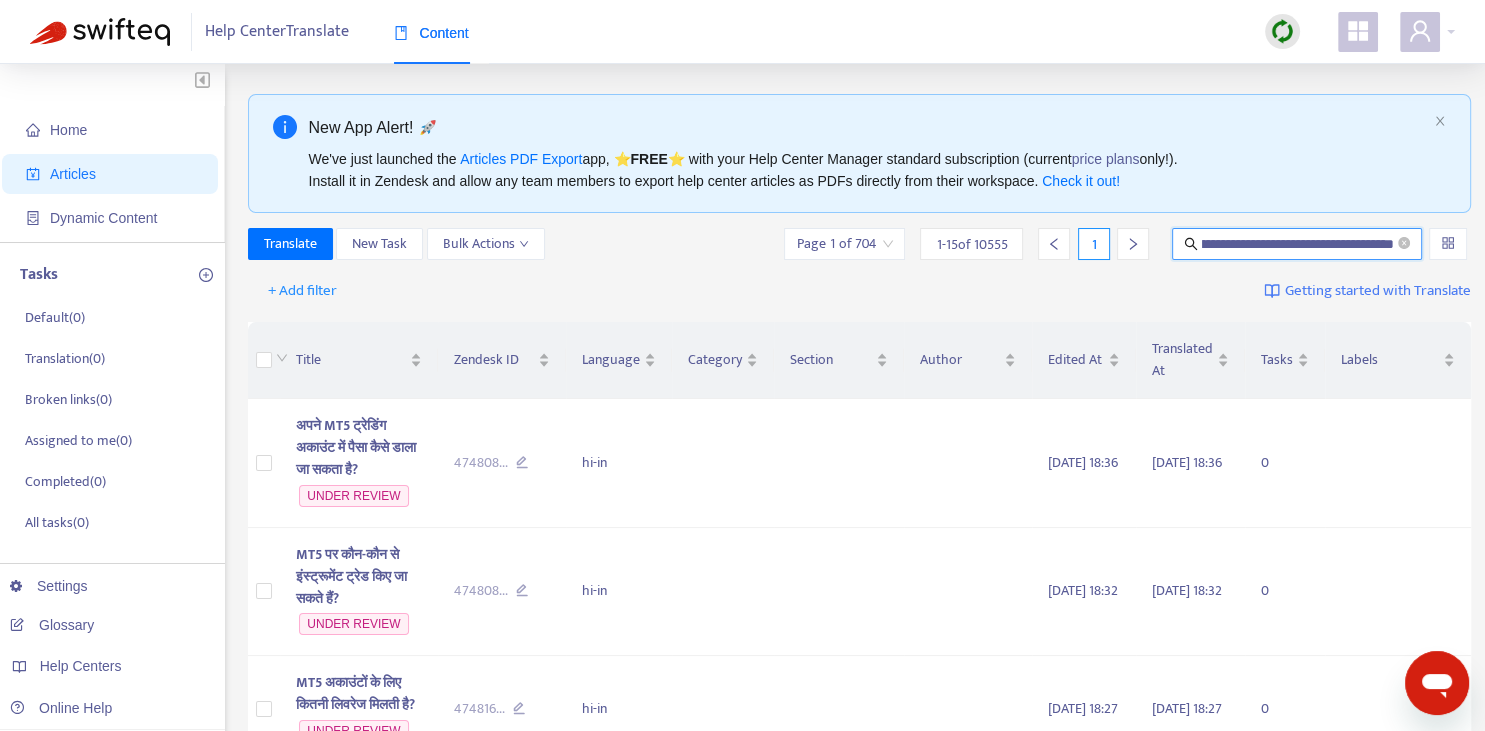type on "**********" 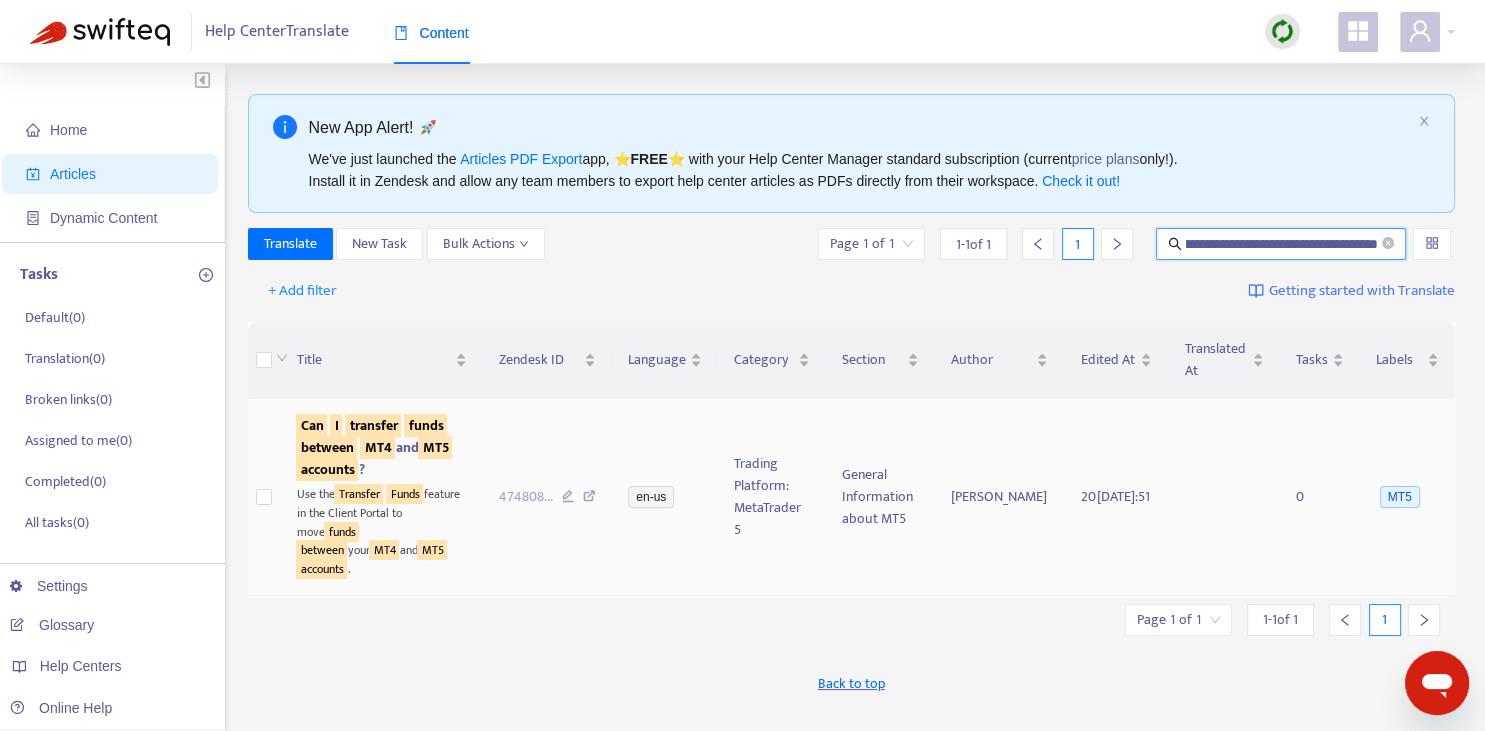 click on "Can   I   transfer   funds   between   MT4  and  MT5   accounts ?" at bounding box center (374, 447) 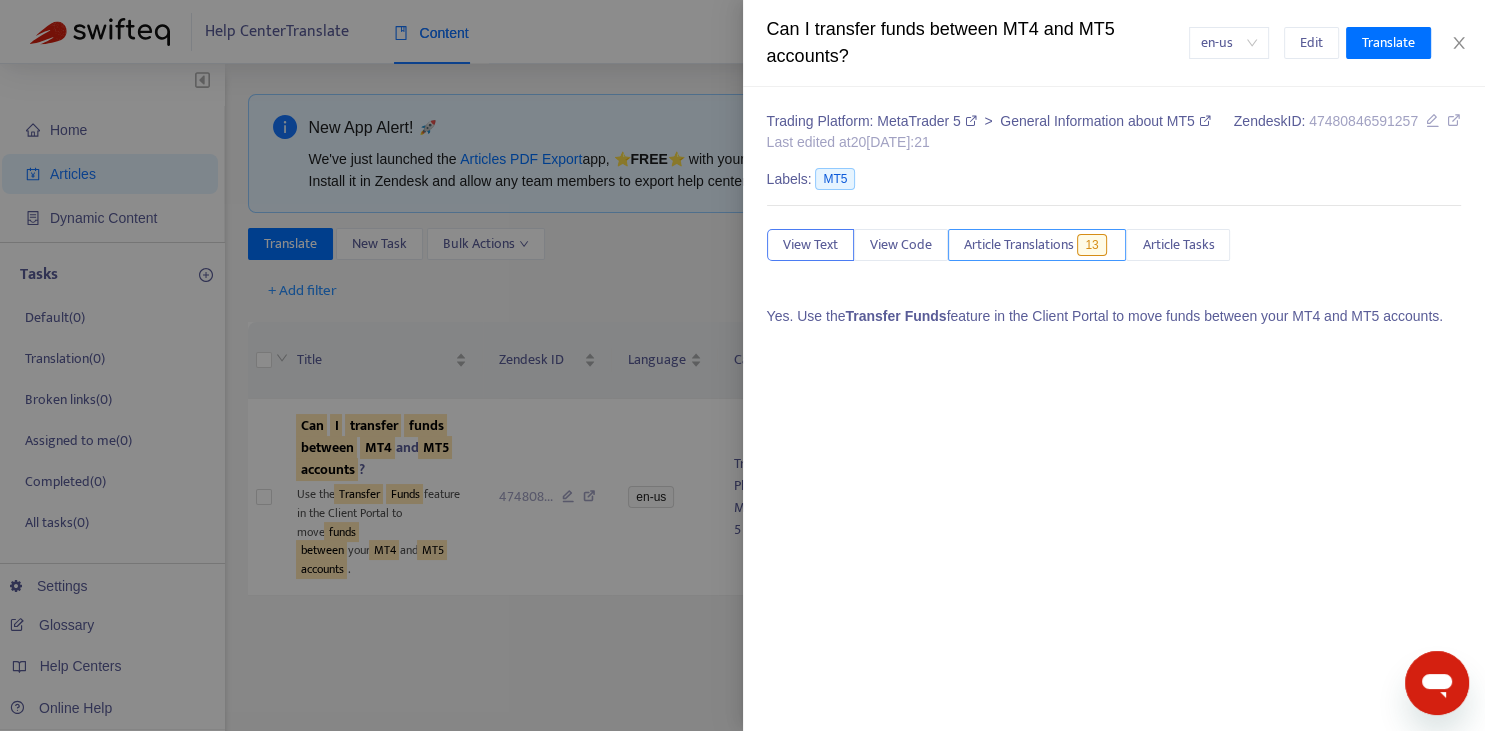 click on "Article Translations" at bounding box center [1019, 245] 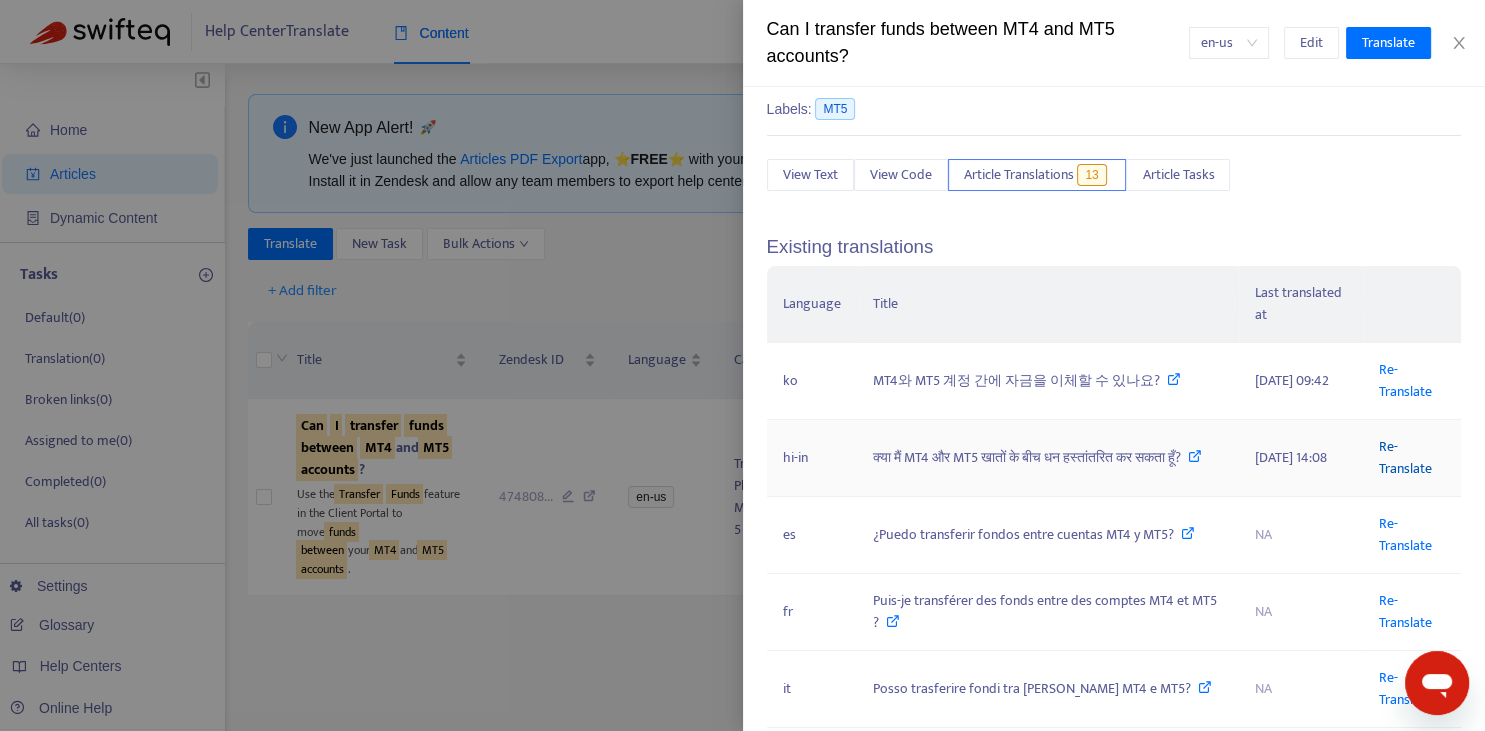 scroll, scrollTop: 73, scrollLeft: 0, axis: vertical 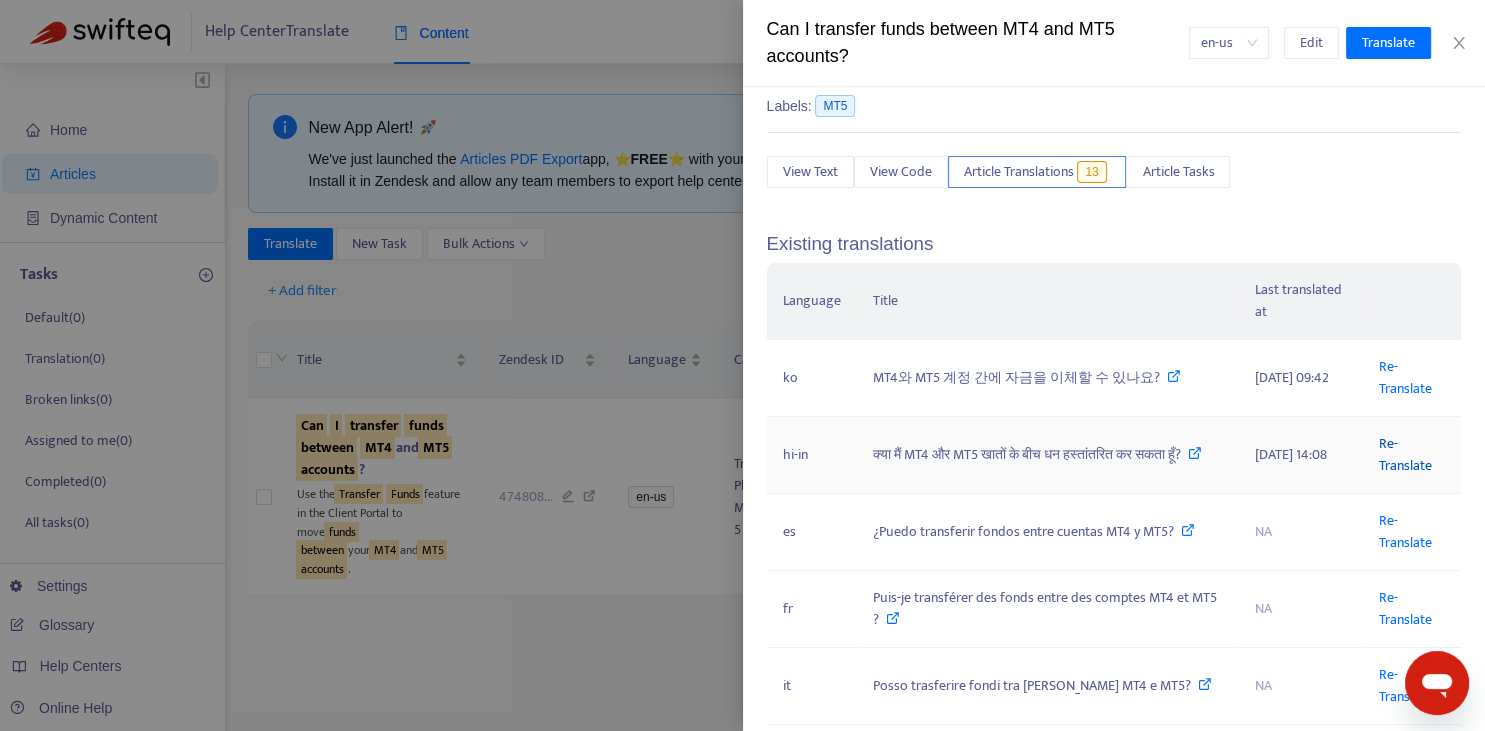 click on "Re-Translate" at bounding box center [1405, 454] 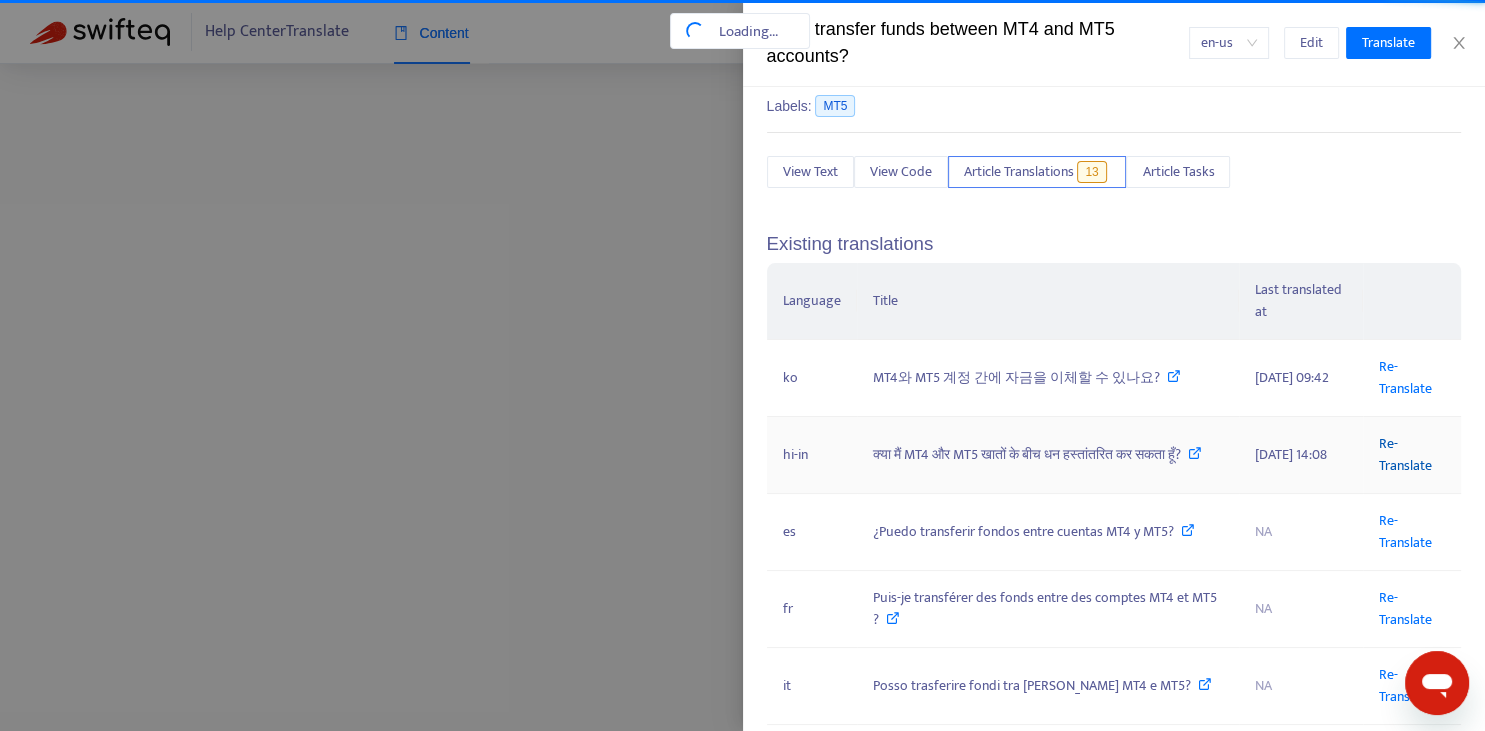 scroll, scrollTop: 0, scrollLeft: 139, axis: horizontal 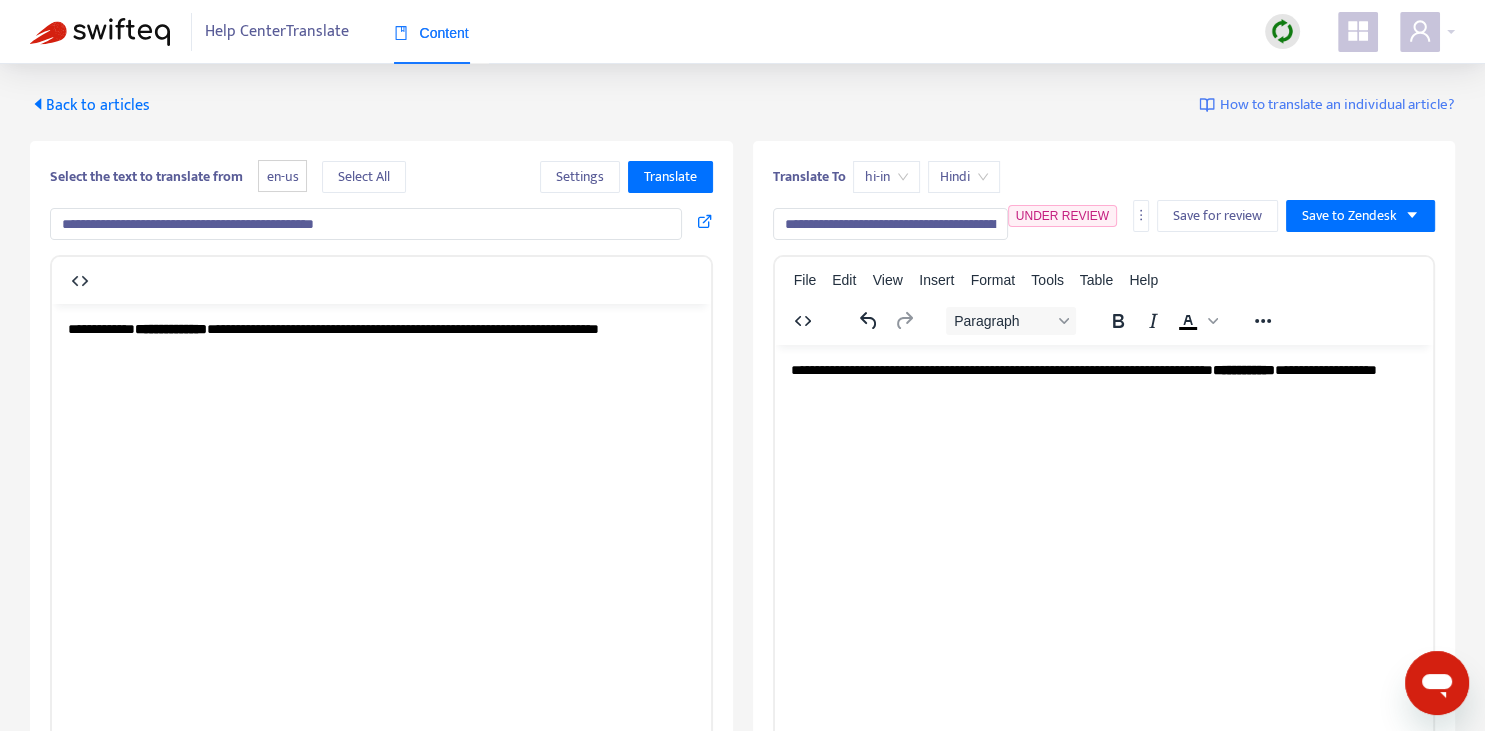 click on "**********" at bounding box center (890, 224) 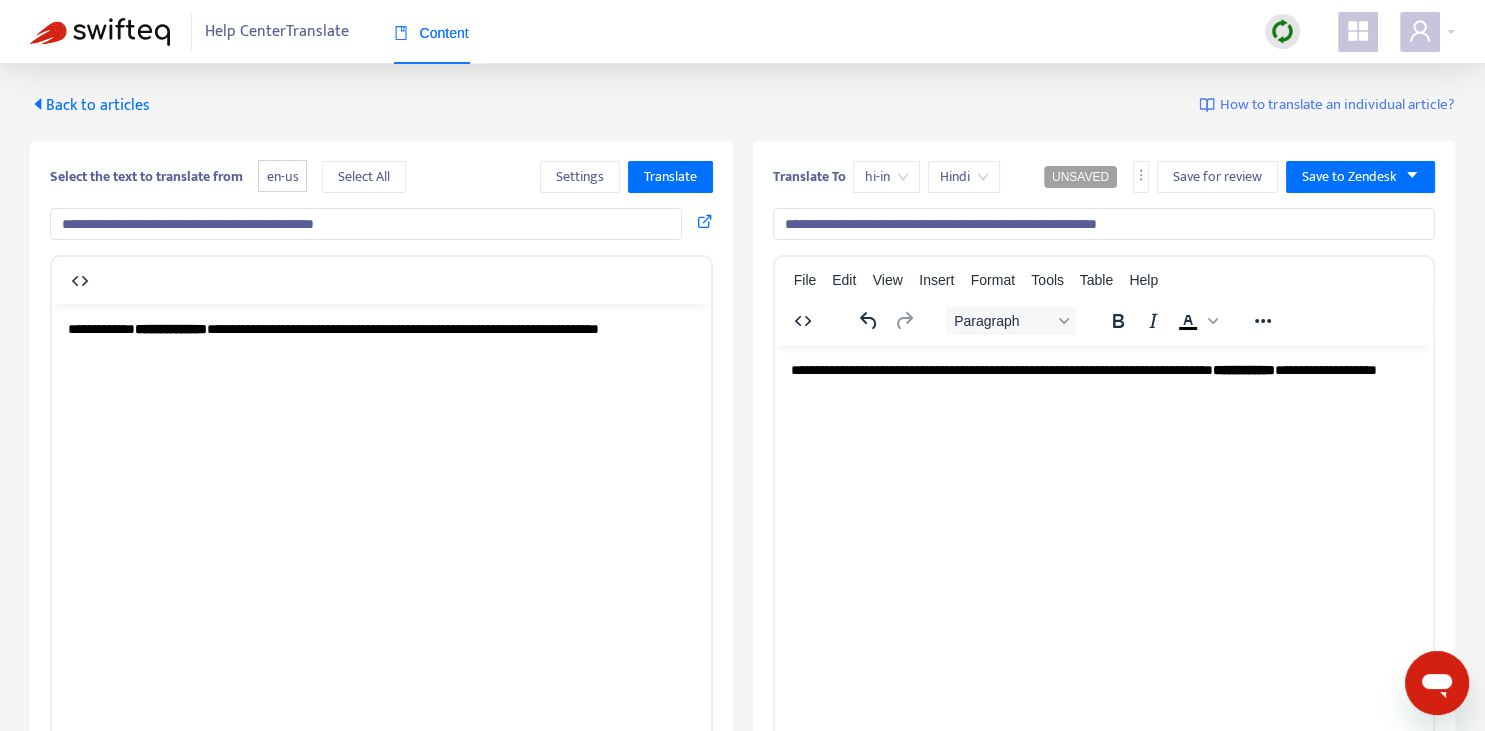 type on "**********" 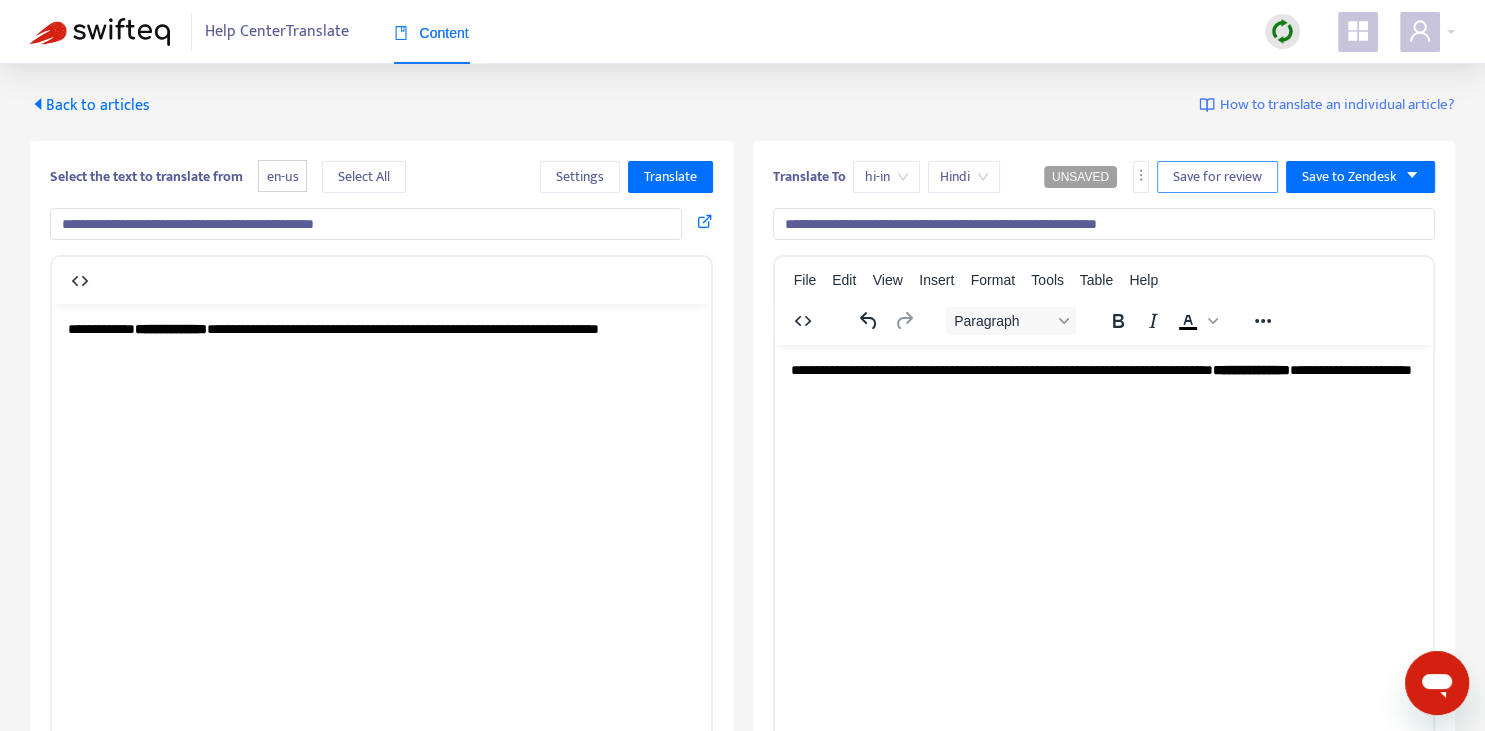 click on "Save for review" at bounding box center (1217, 177) 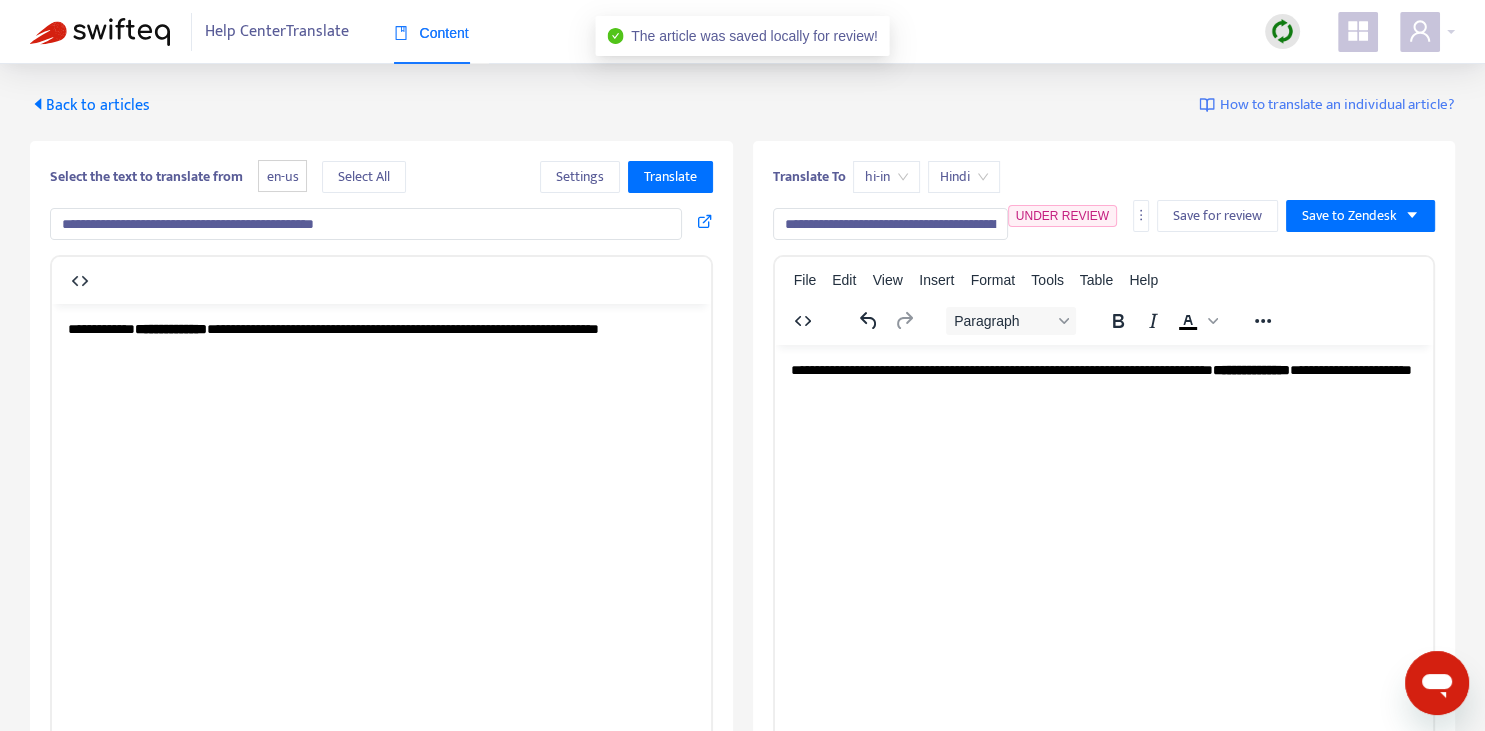 click on "Back to articles" at bounding box center (90, 105) 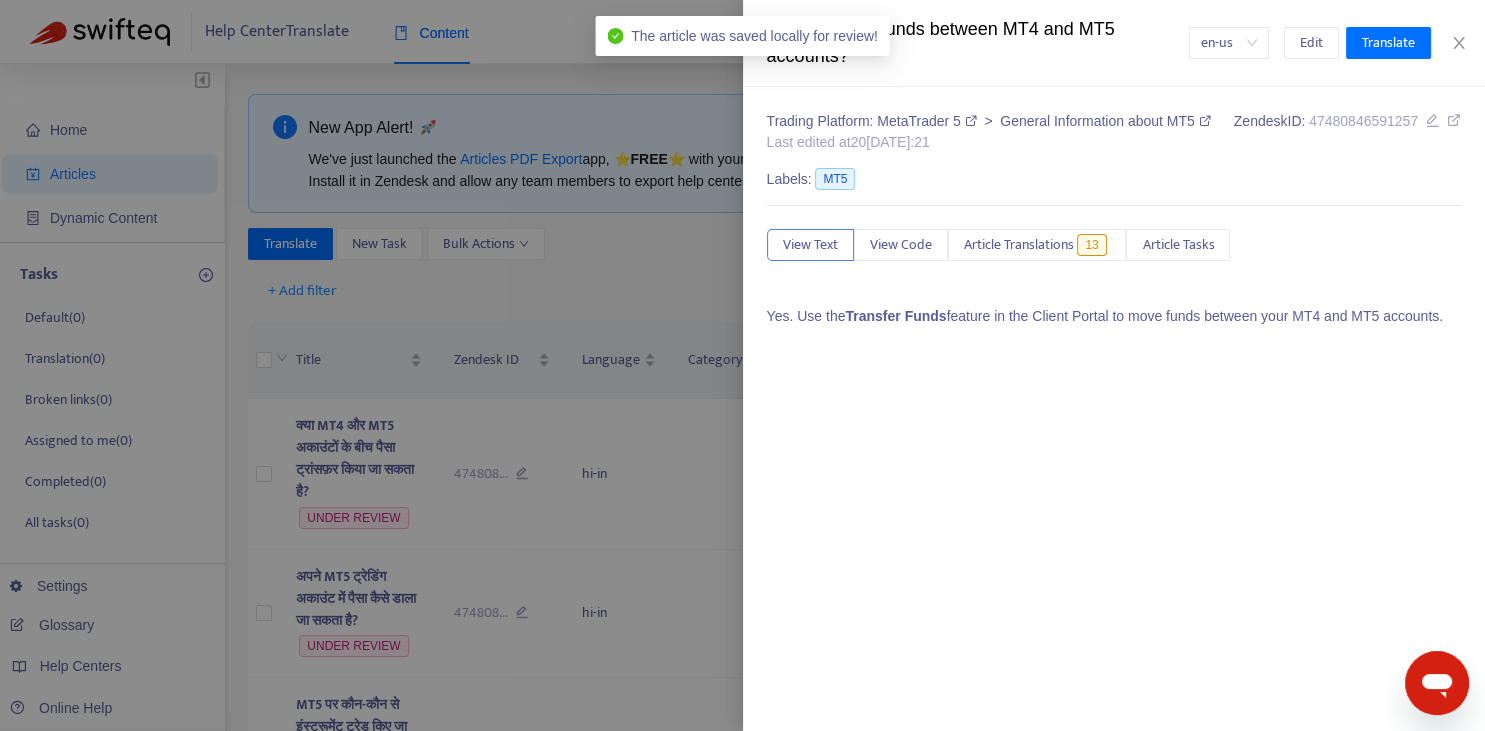 click at bounding box center (742, 365) 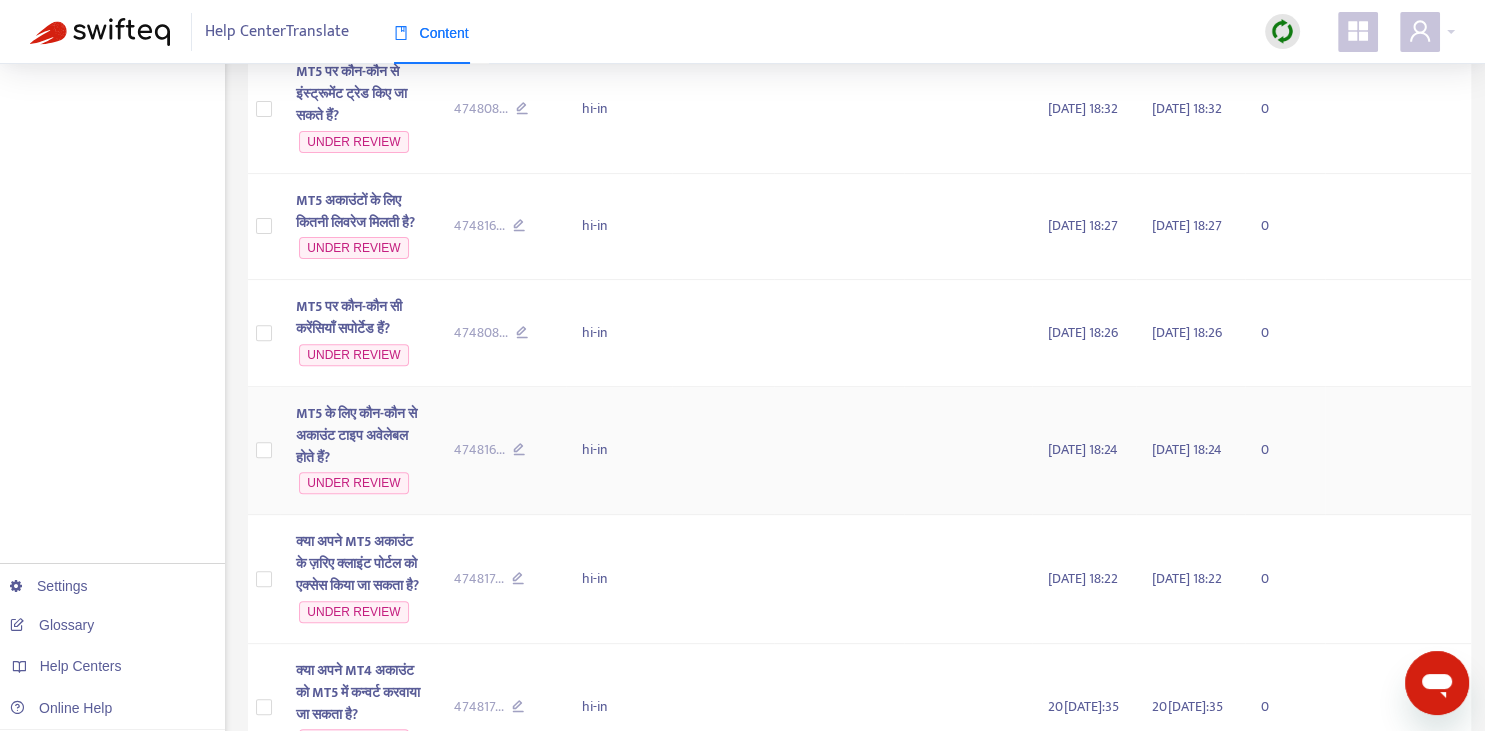scroll, scrollTop: 0, scrollLeft: 0, axis: both 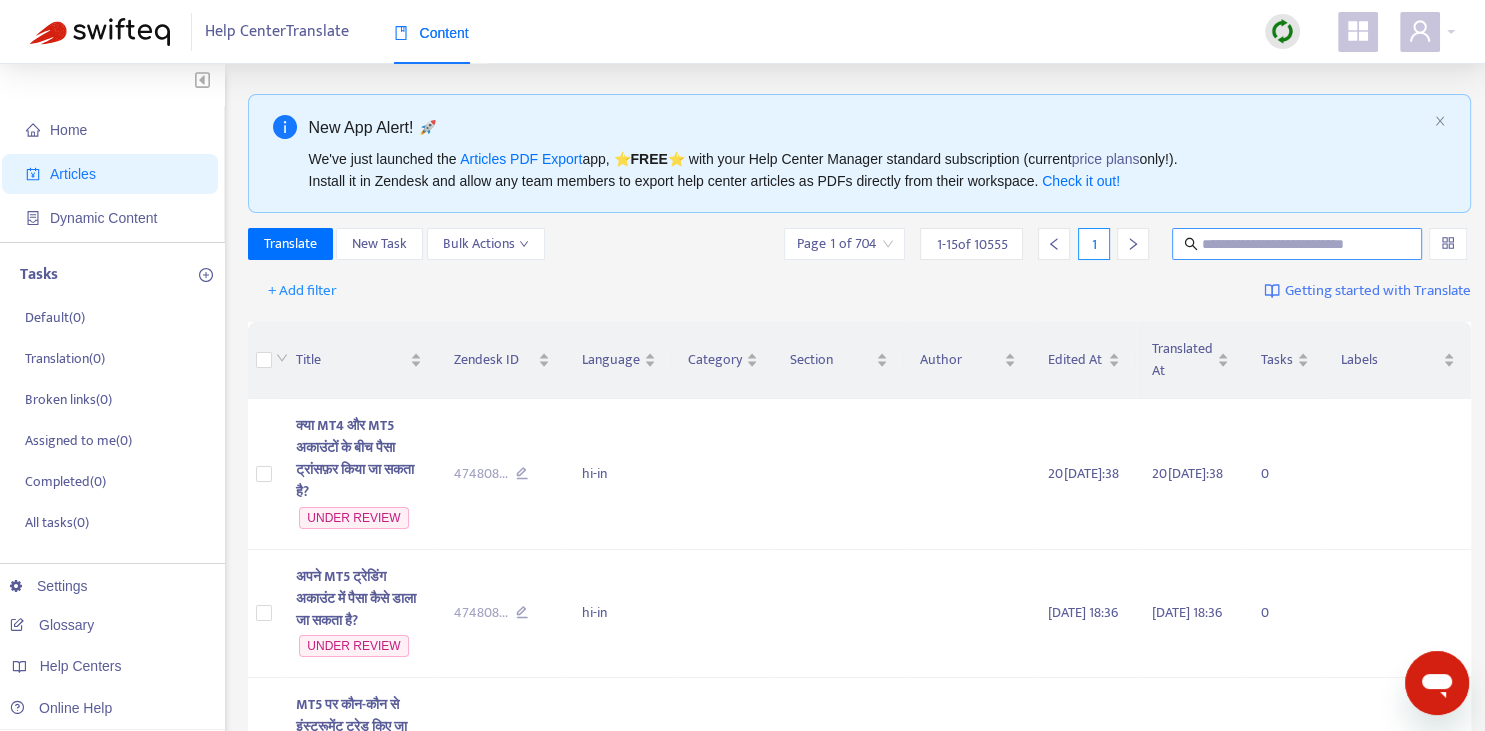 click at bounding box center (1298, 244) 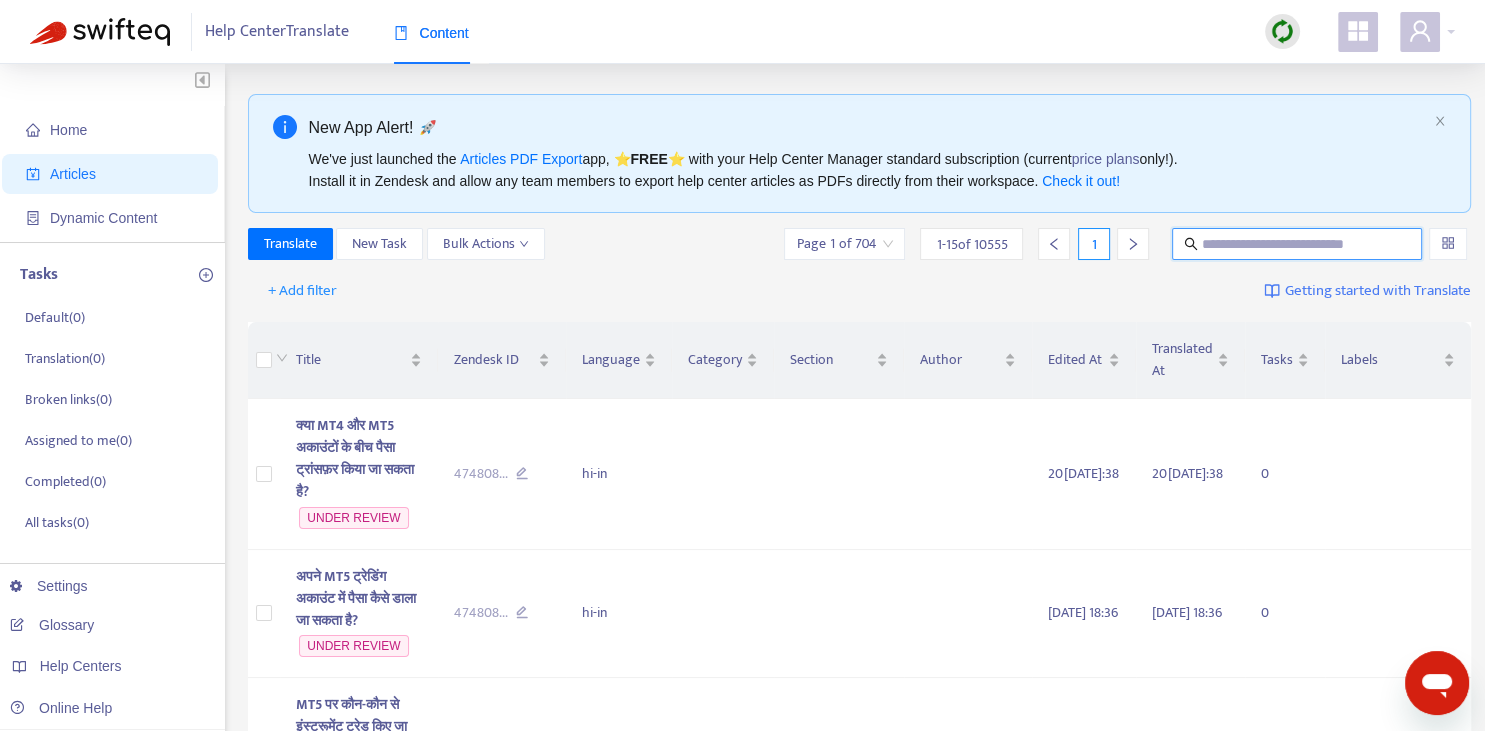 paste on "**********" 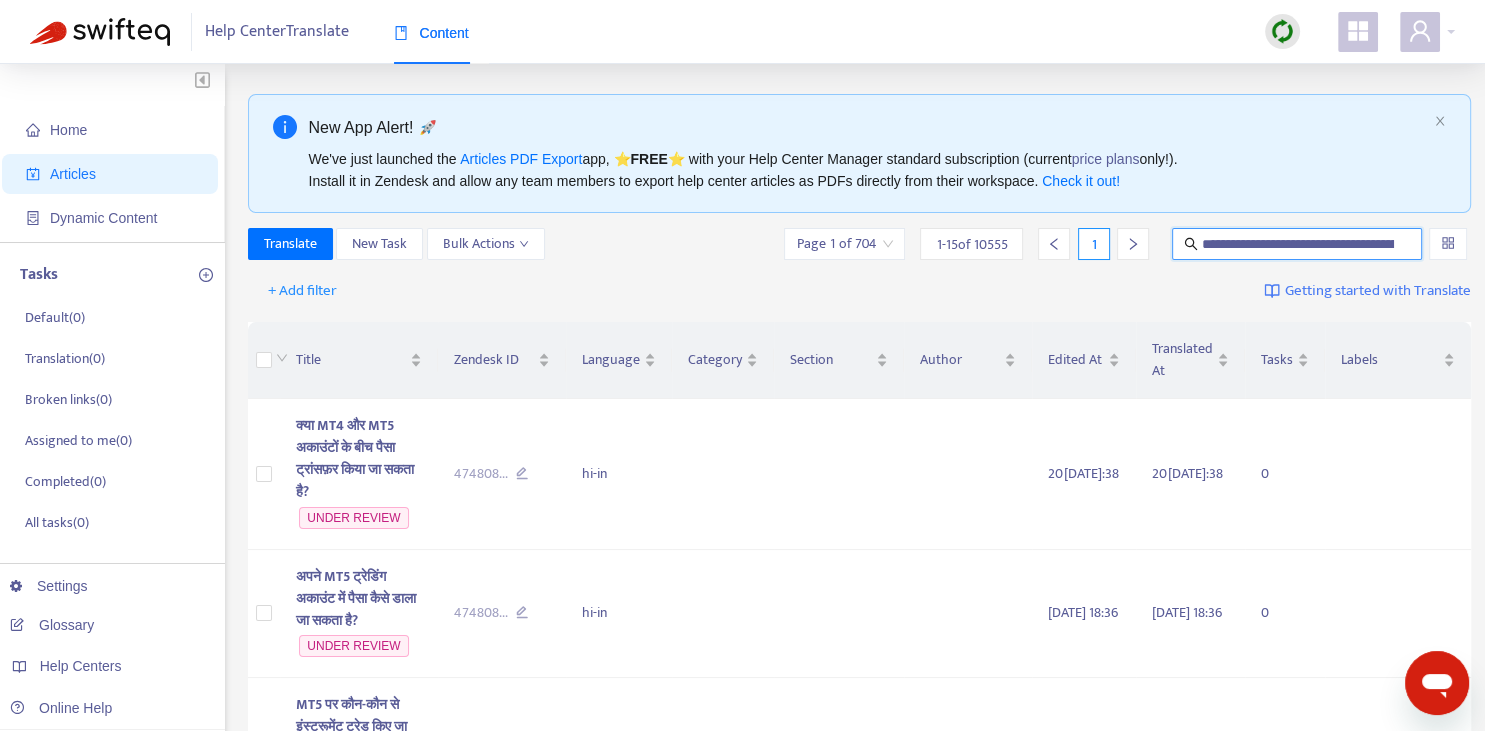 scroll, scrollTop: 0, scrollLeft: 64, axis: horizontal 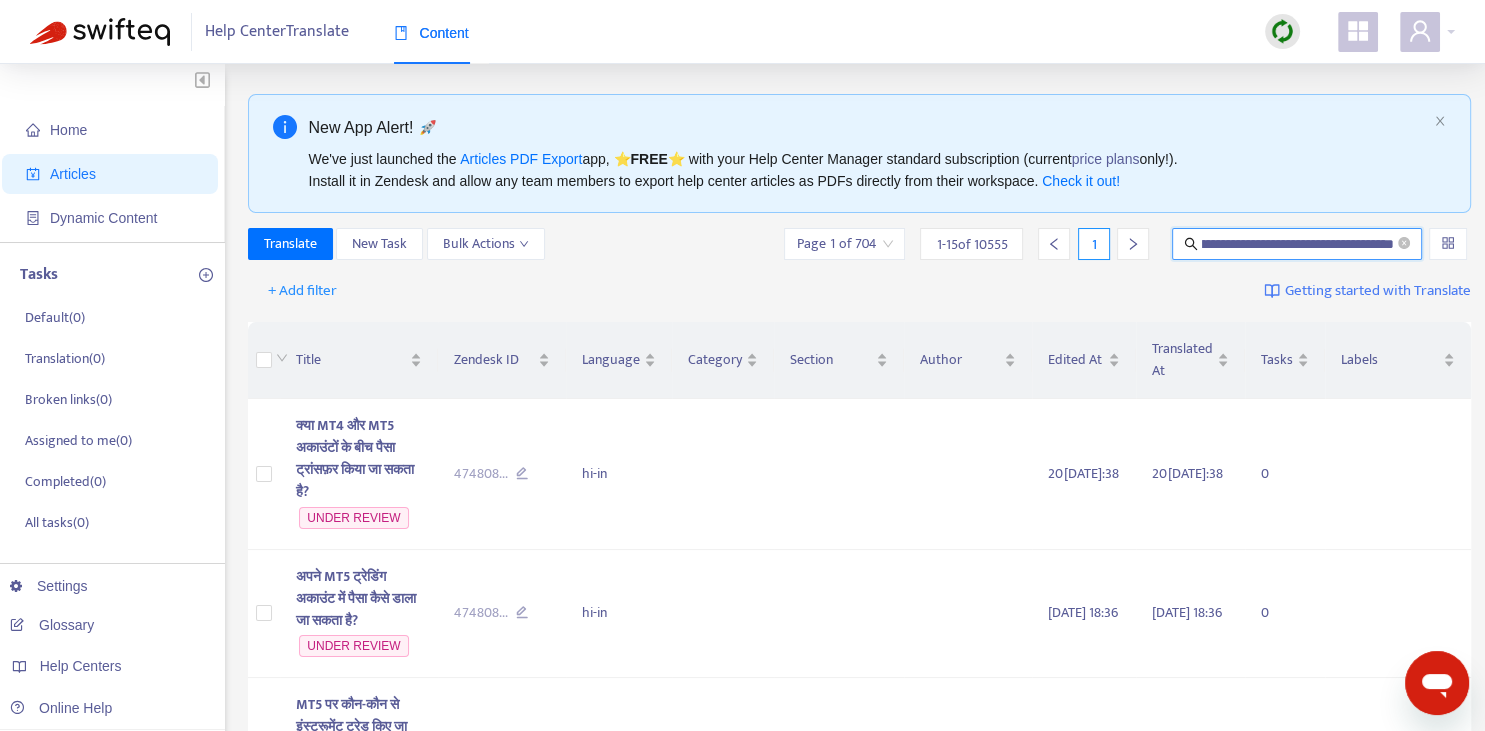 type on "**********" 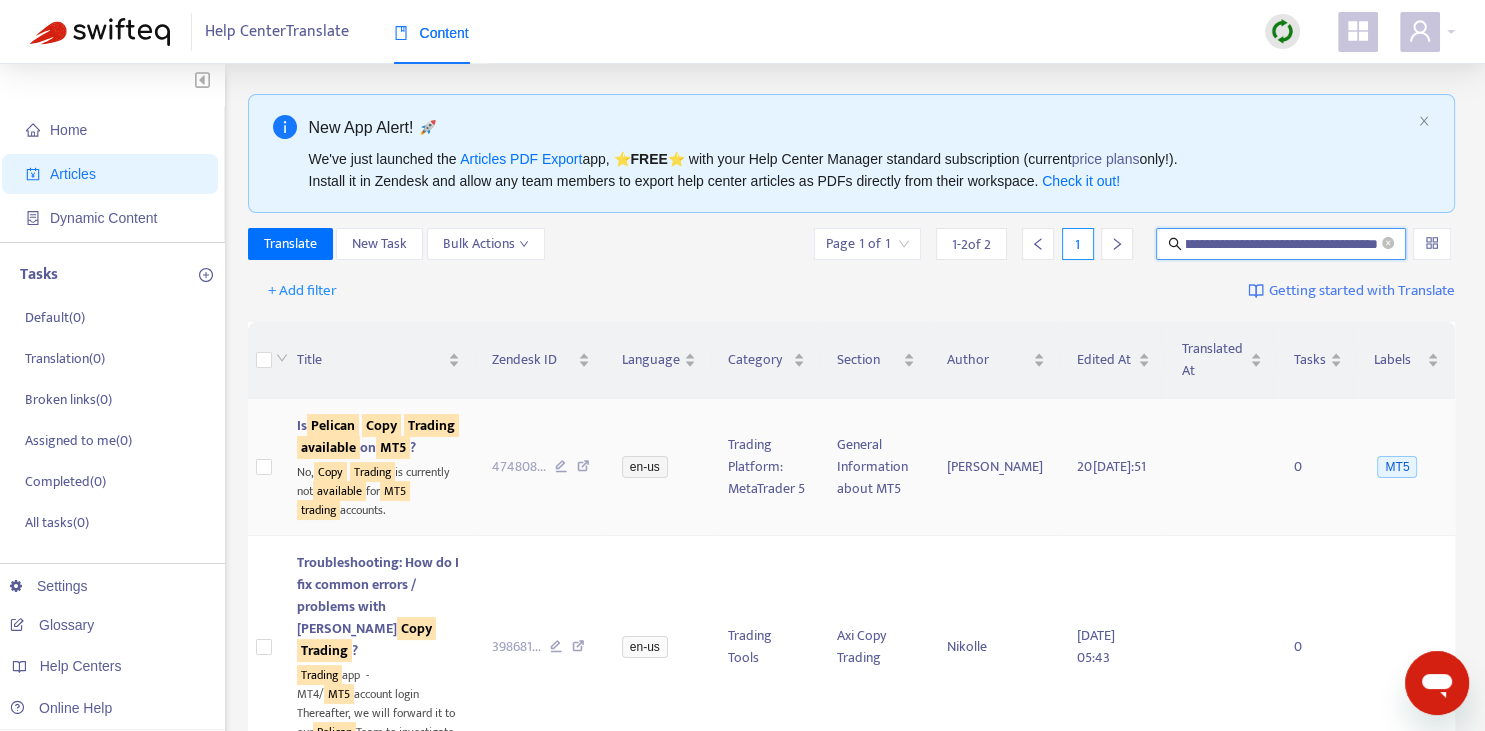 click on "available" at bounding box center (328, 447) 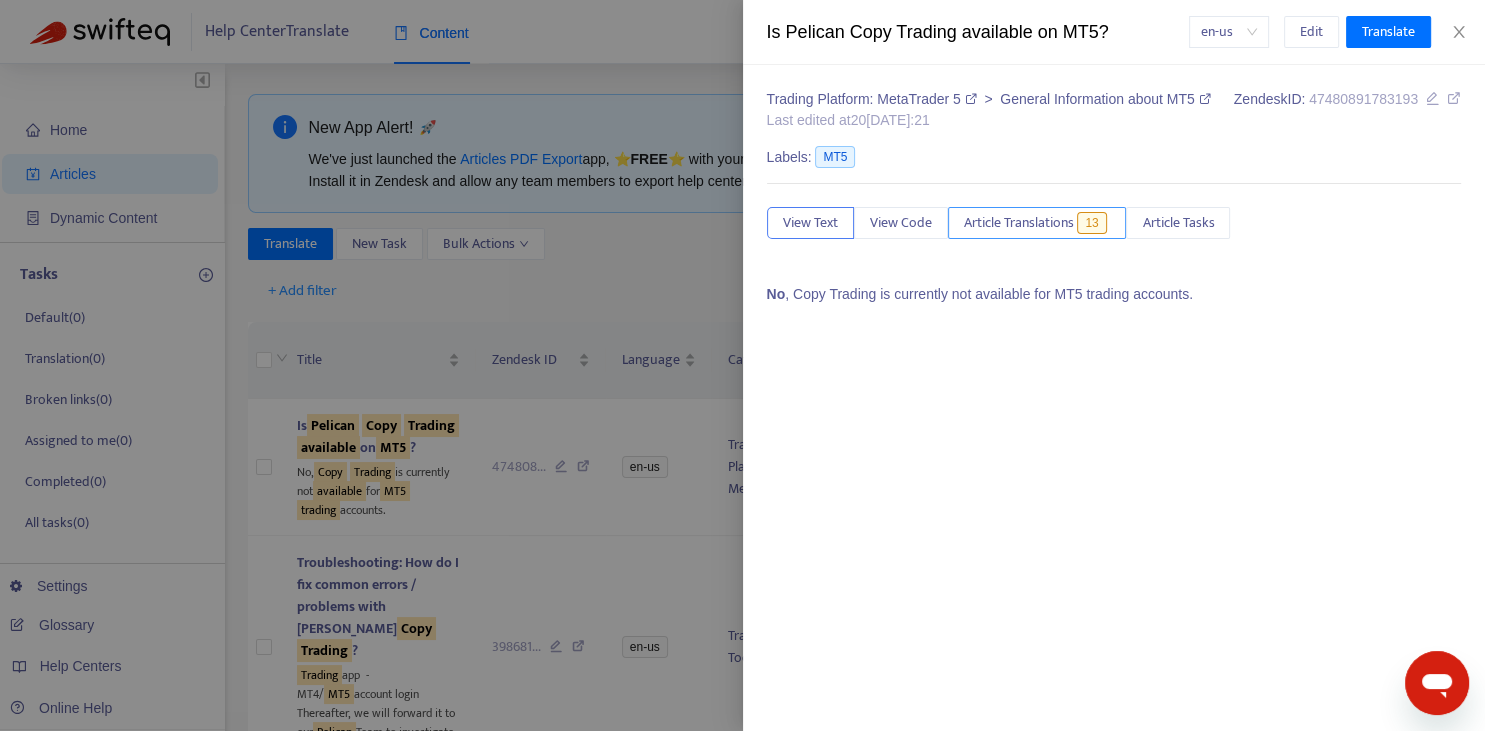click on "Article Translations" at bounding box center [1019, 223] 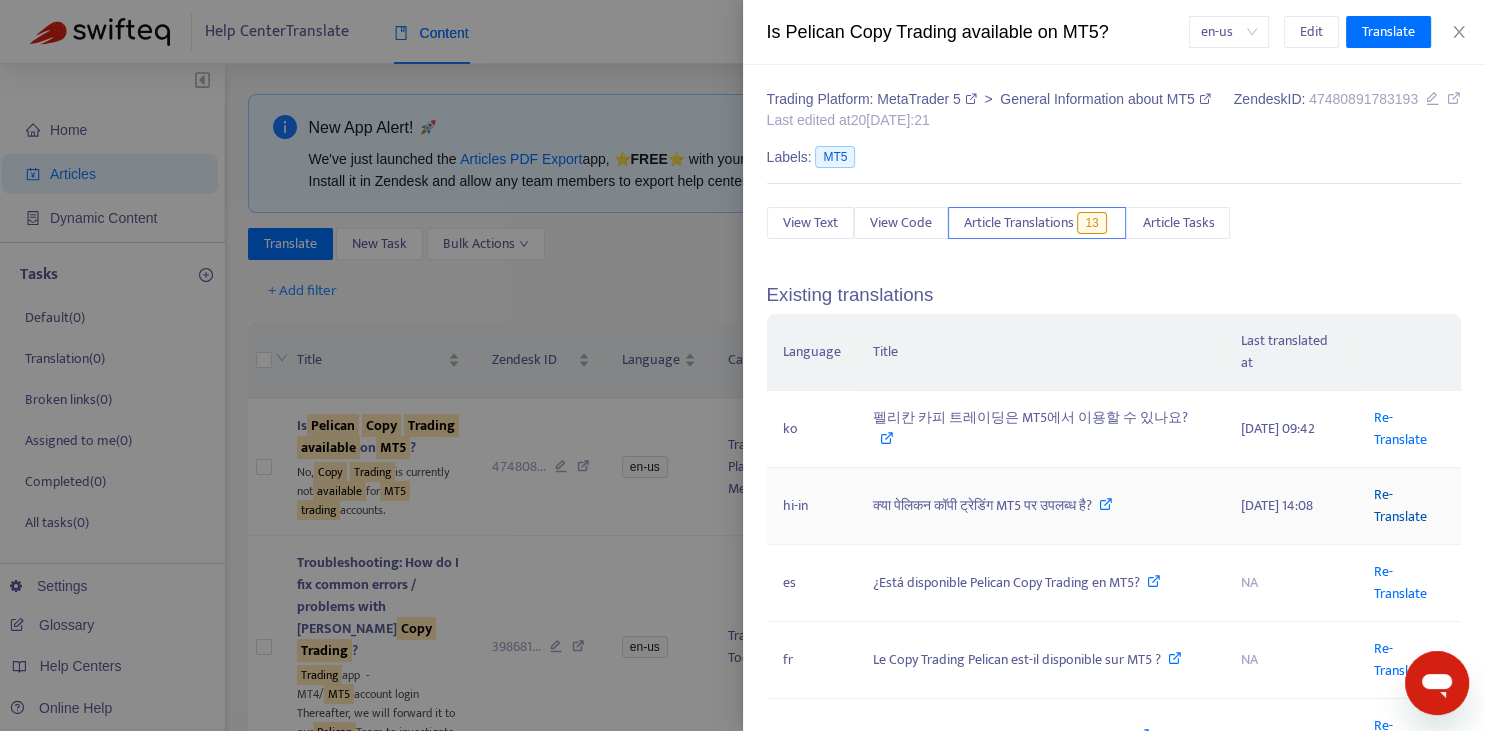 click on "Re-Translate" at bounding box center [1400, 505] 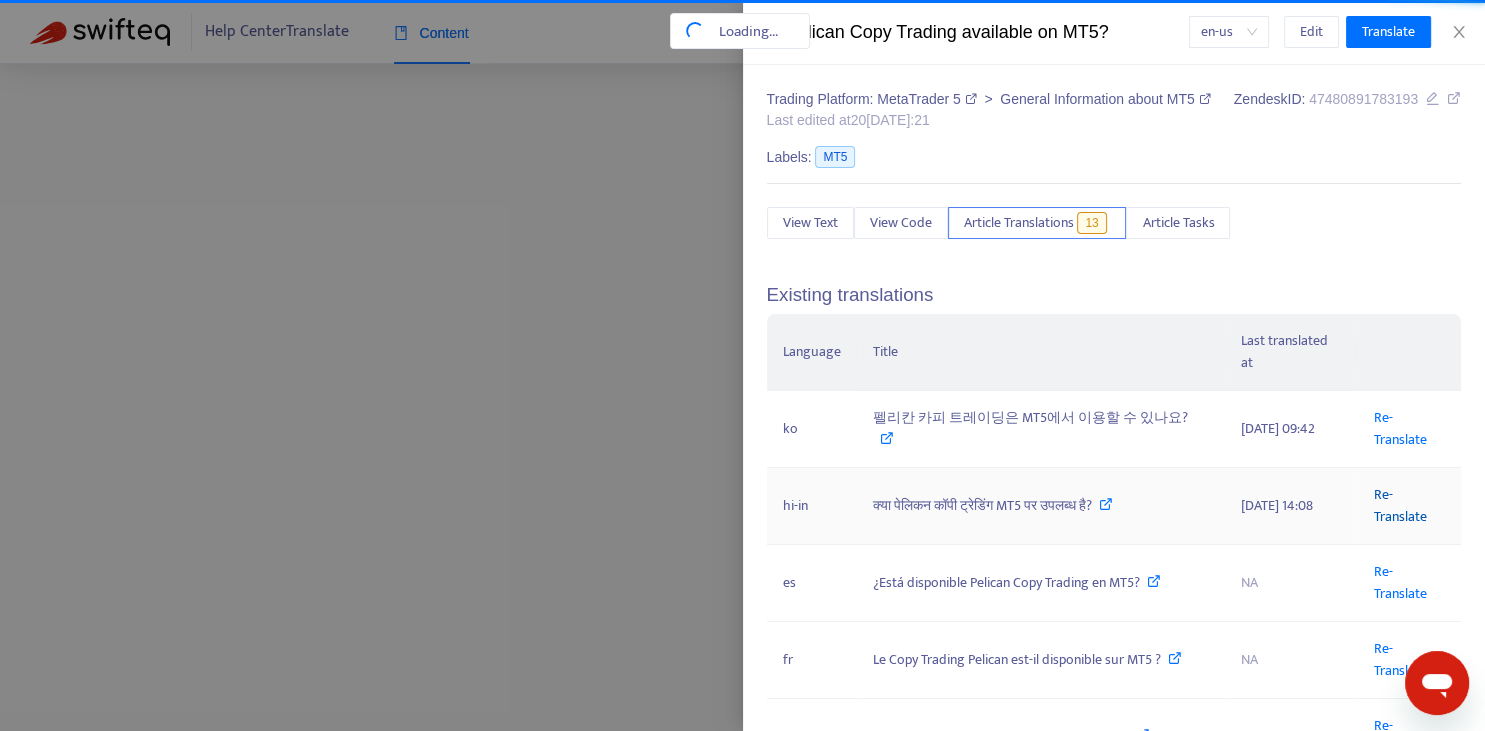 scroll, scrollTop: 0, scrollLeft: 64, axis: horizontal 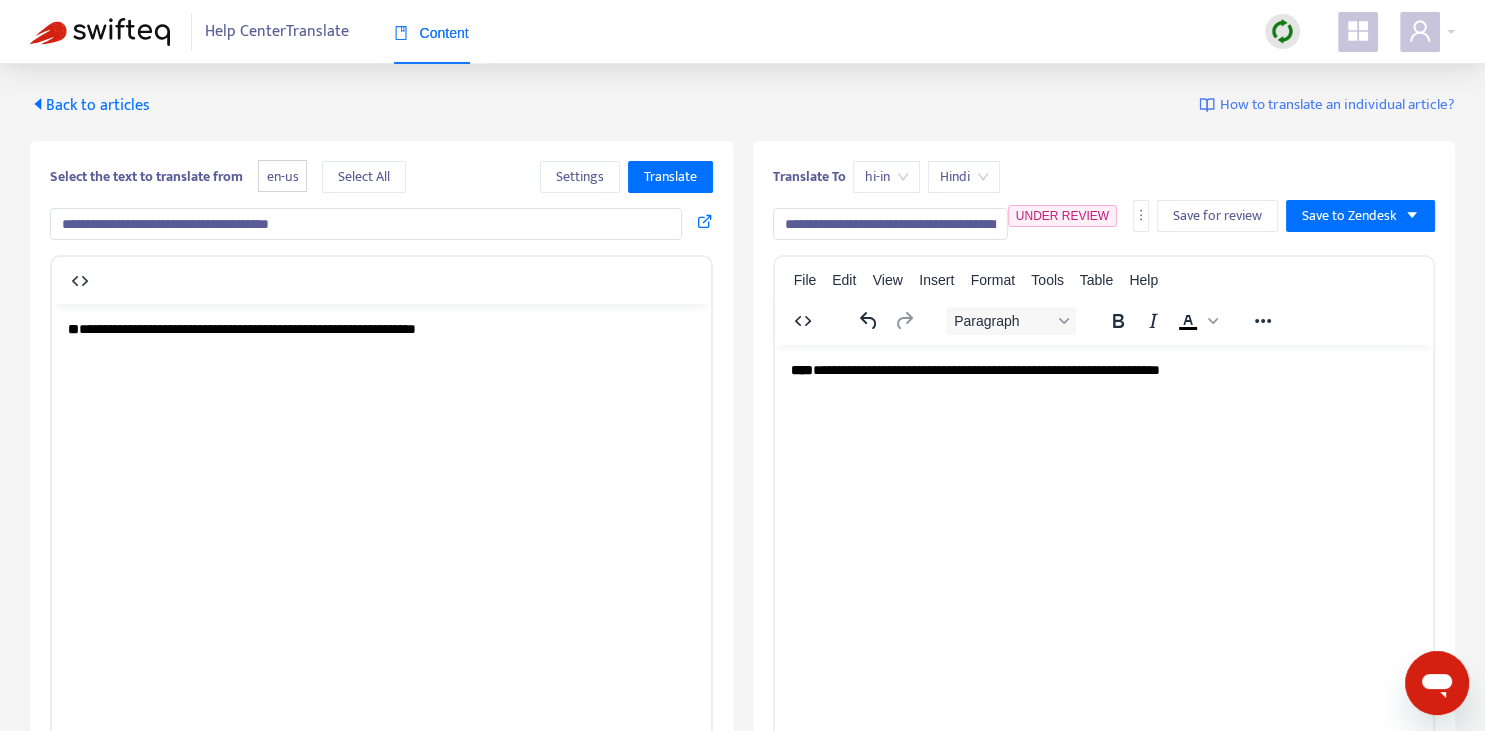 drag, startPoint x: 74, startPoint y: 222, endPoint x: 207, endPoint y: 225, distance: 133.03383 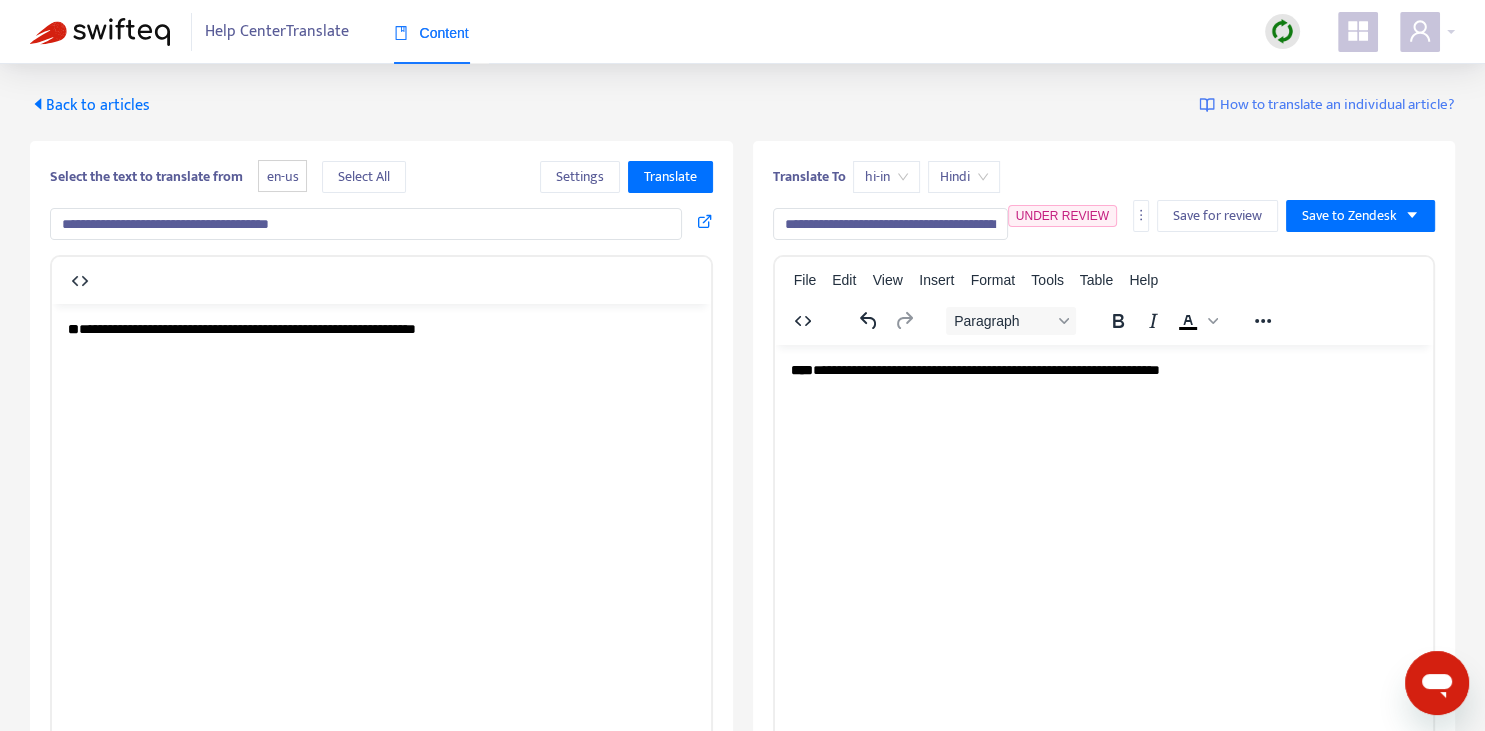 drag, startPoint x: 922, startPoint y: 222, endPoint x: 710, endPoint y: 210, distance: 212.33936 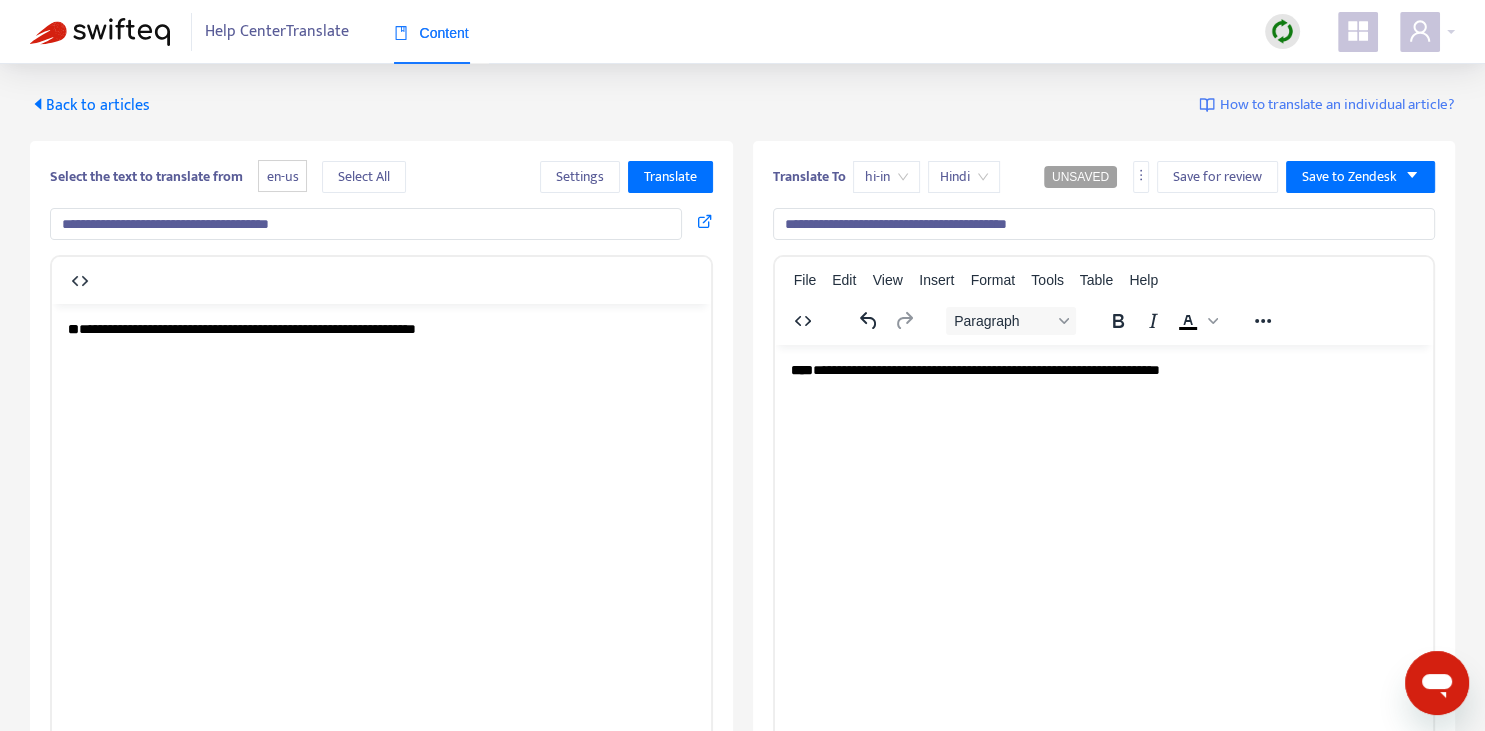 type on "**********" 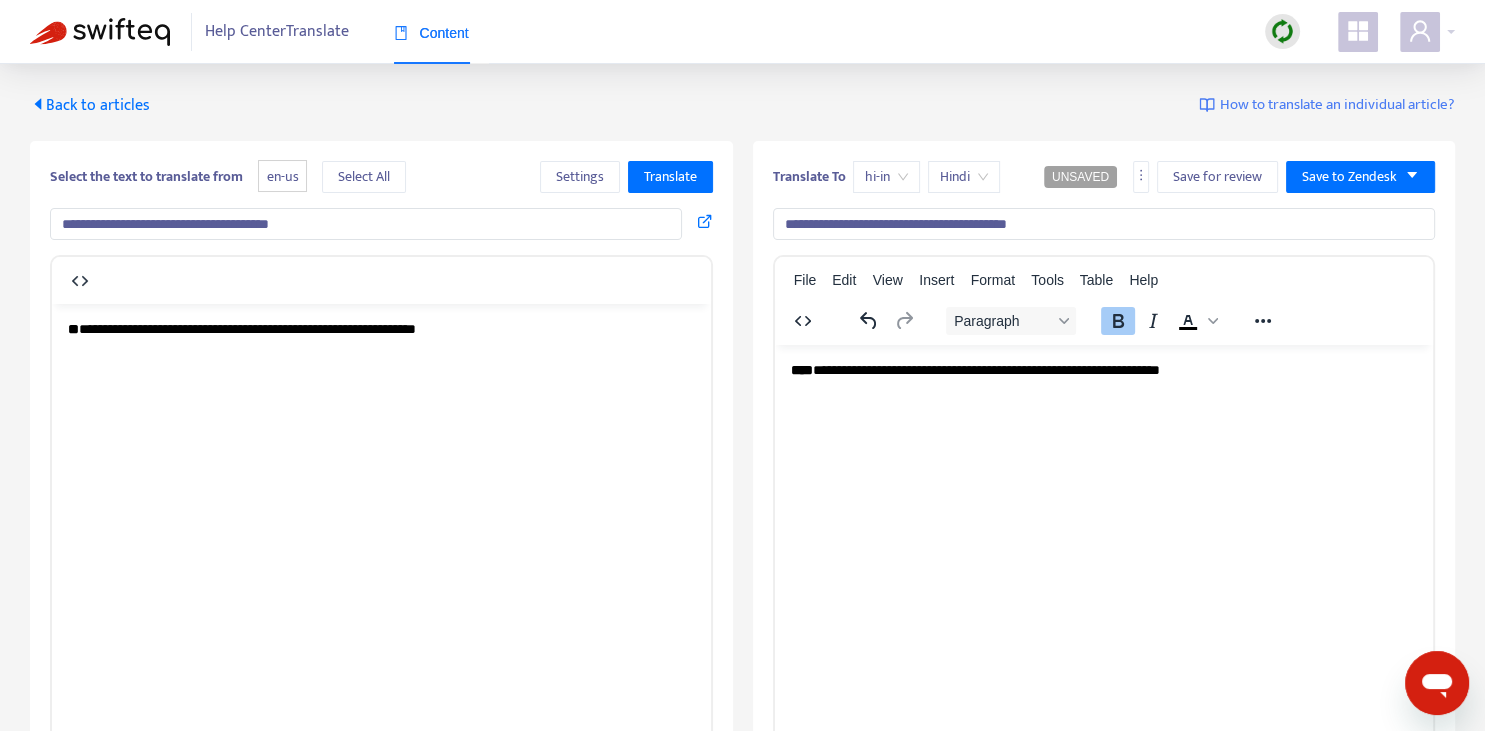 type 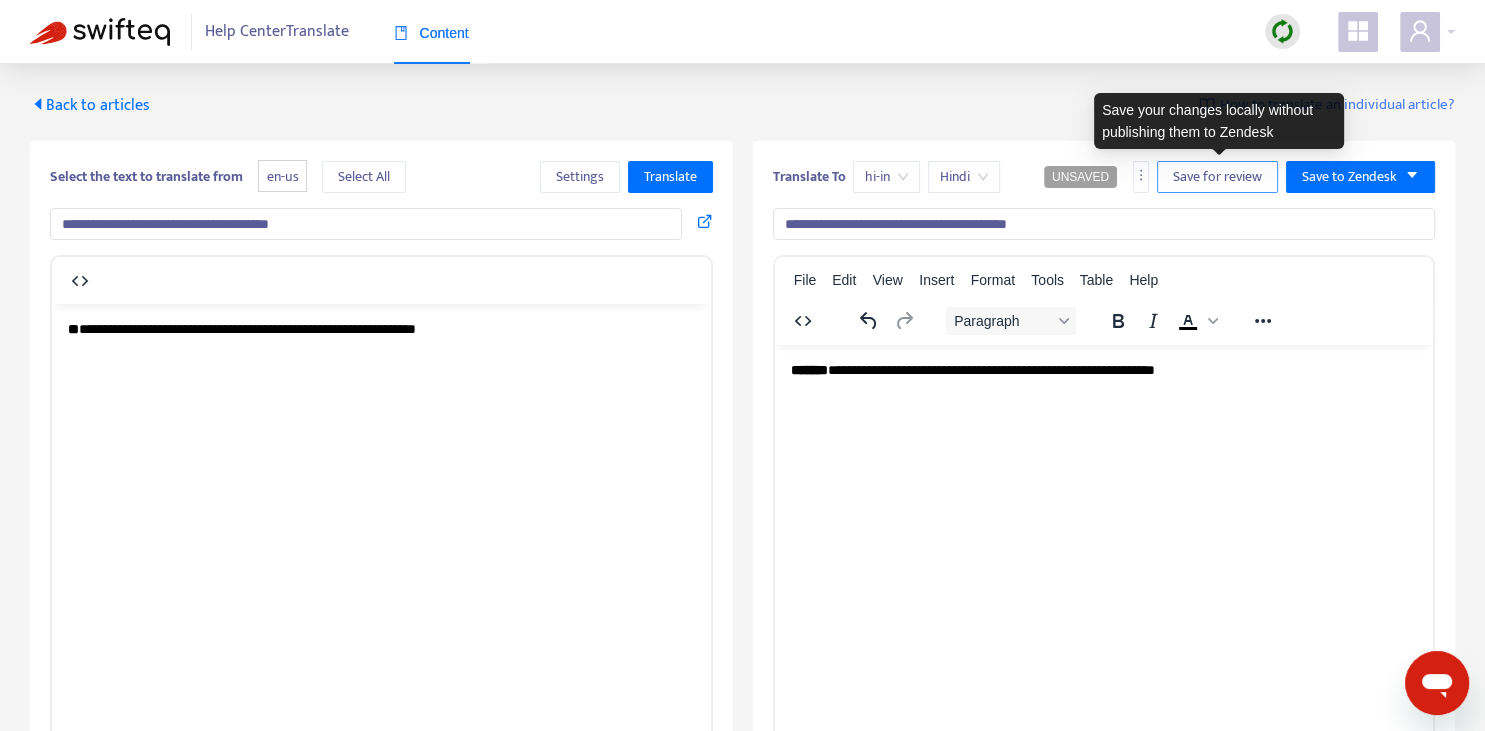 click on "Save for review" at bounding box center (1217, 177) 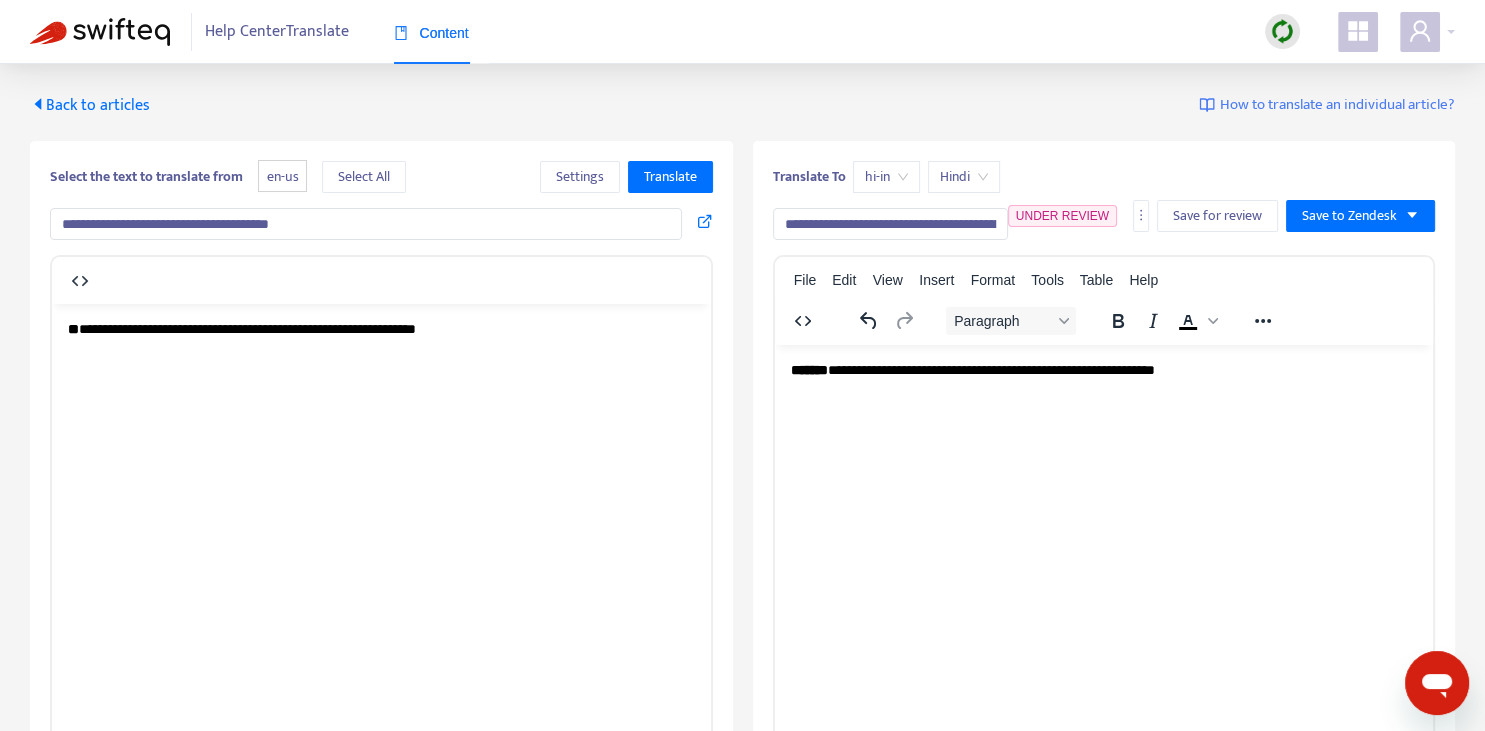 click on "Back to articles" at bounding box center [90, 105] 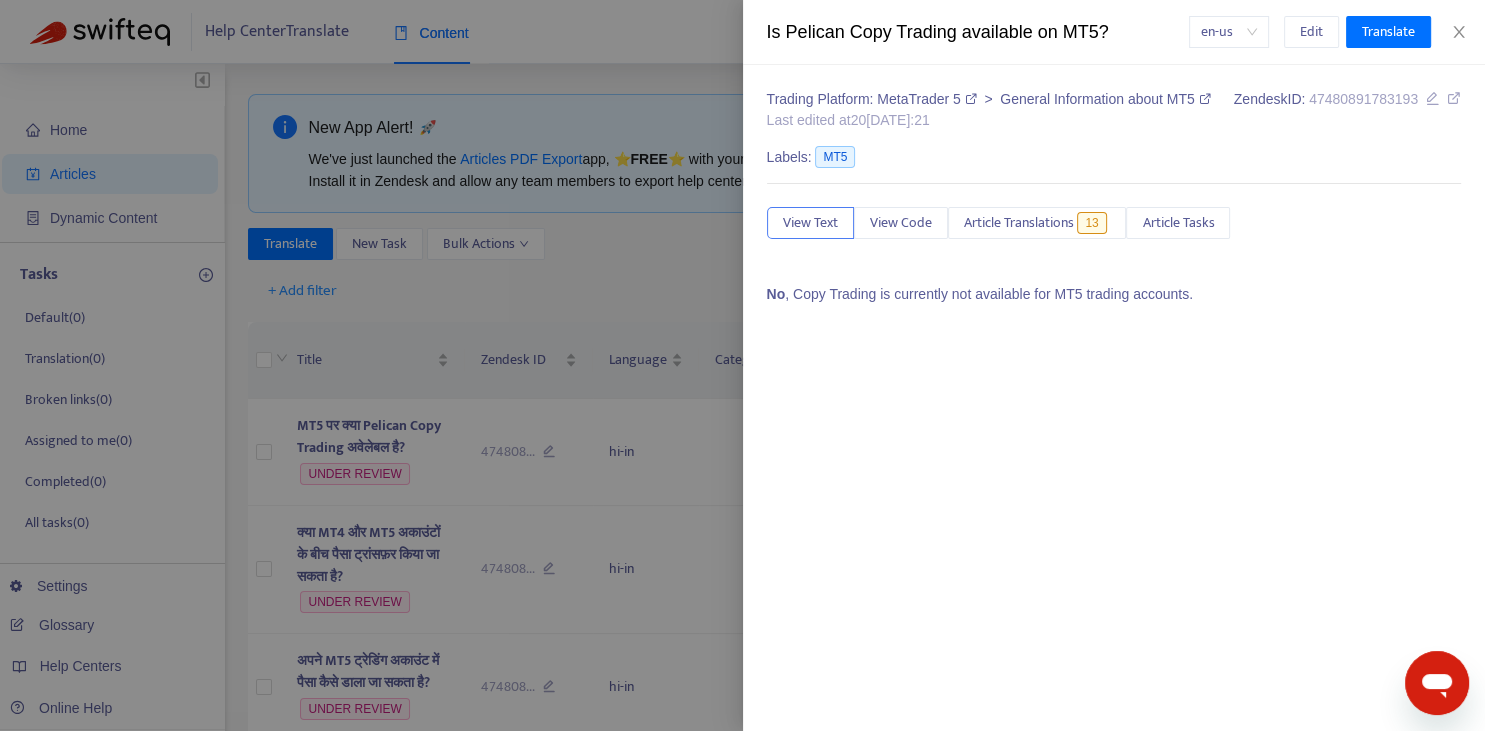 click at bounding box center [742, 365] 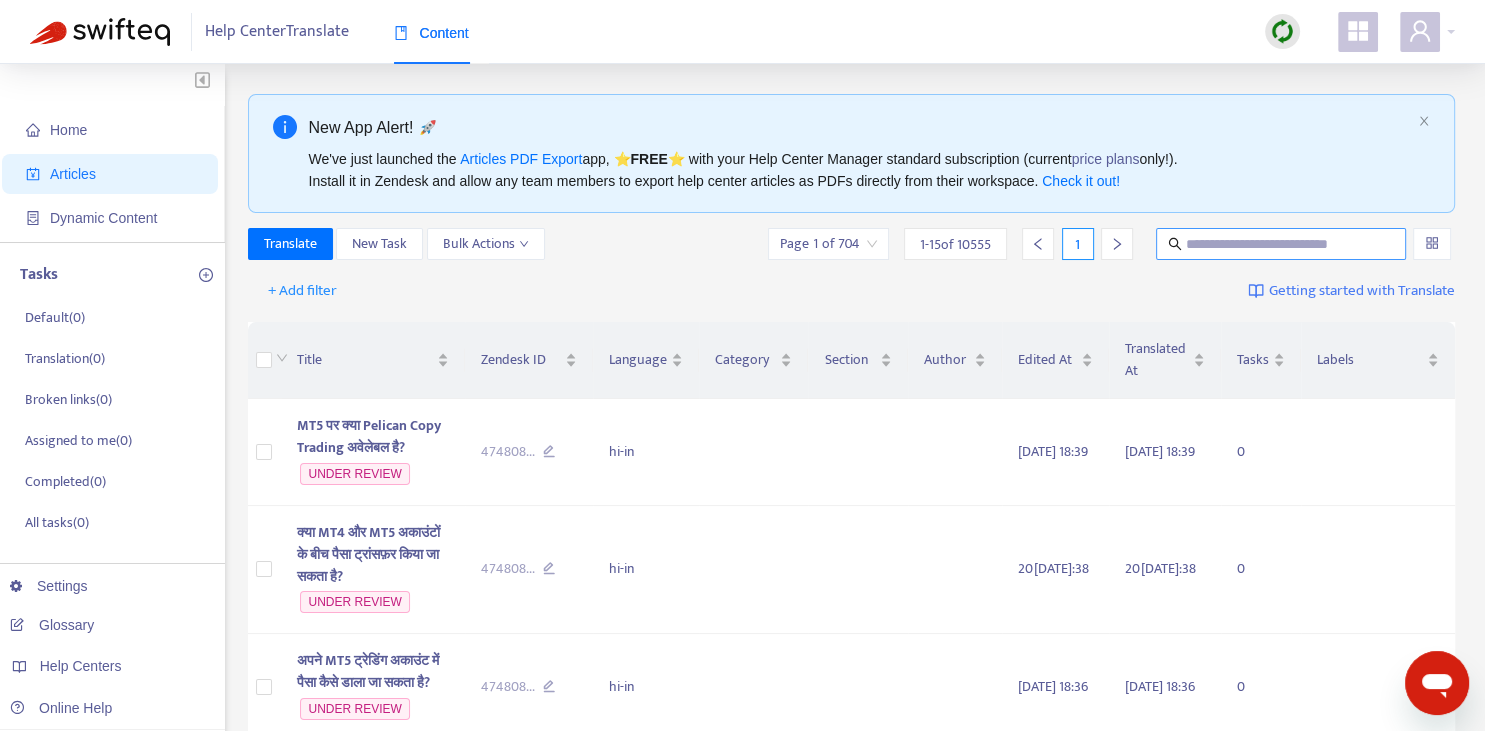 click at bounding box center [1282, 244] 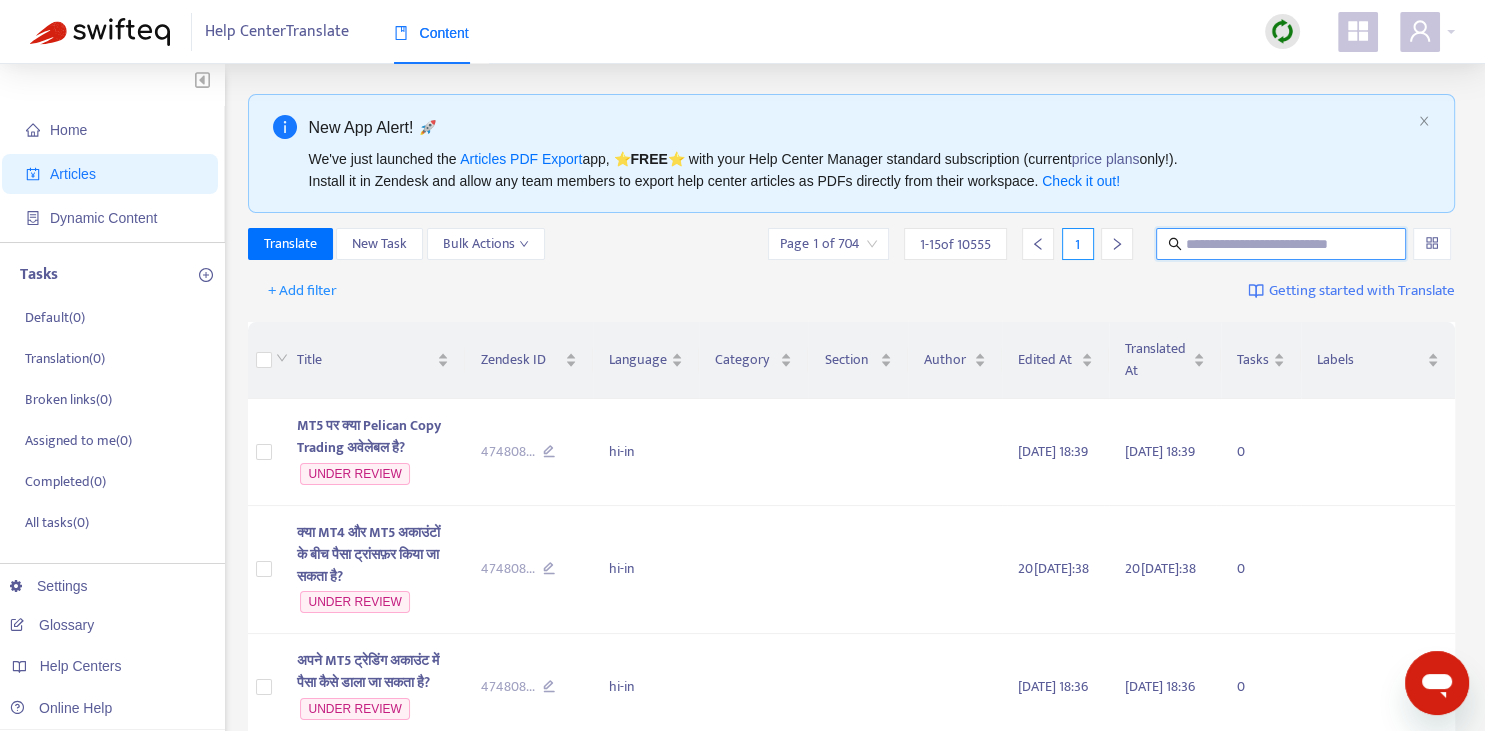 paste on "**********" 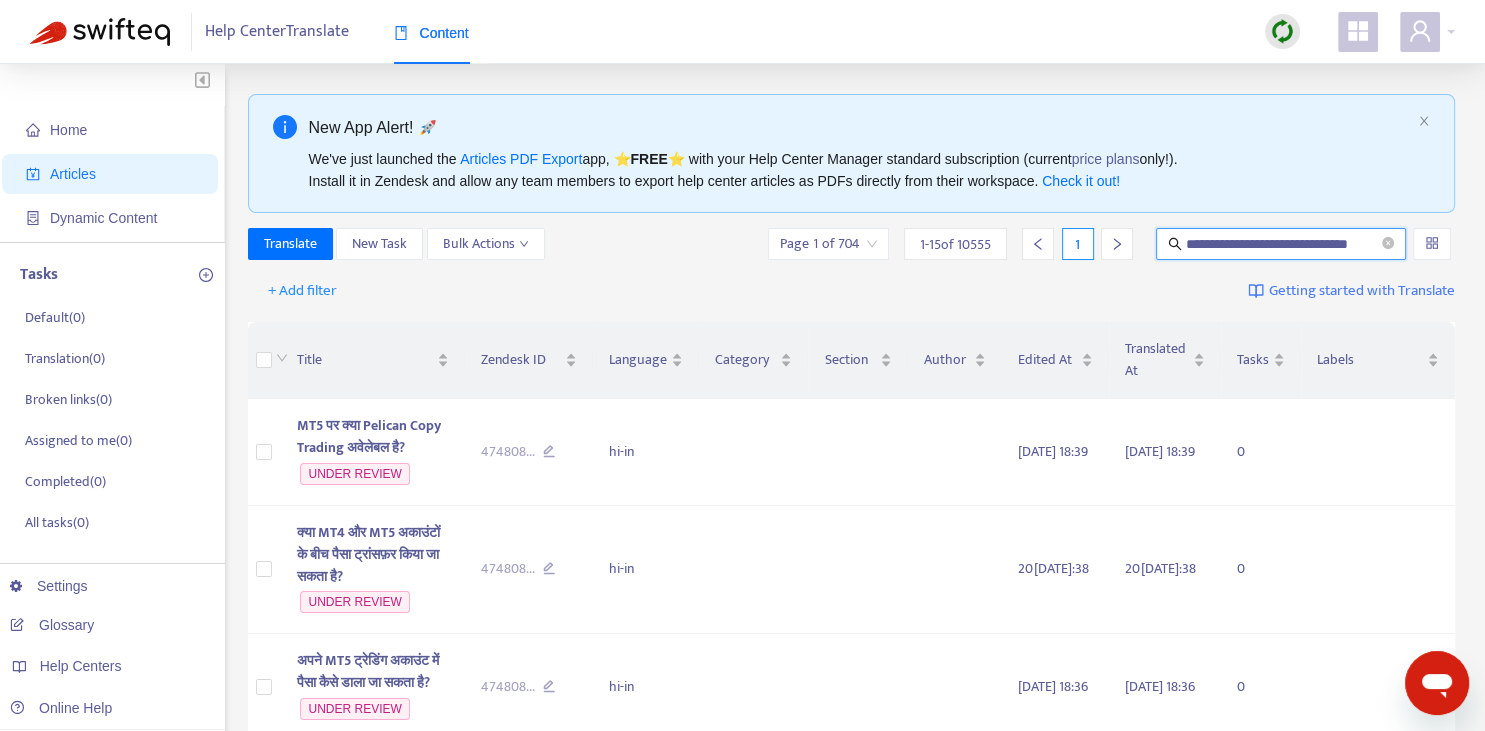 type on "**********" 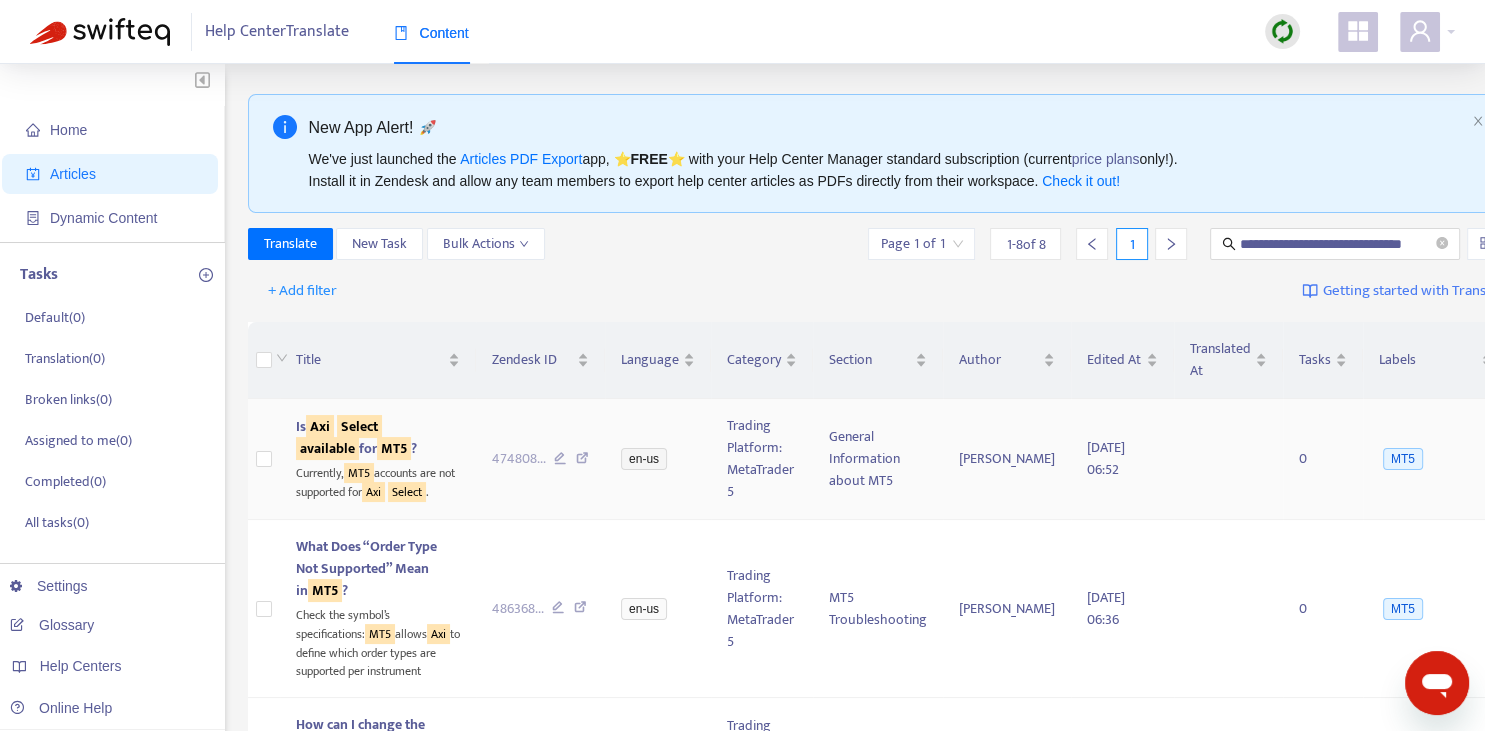 click on "available" at bounding box center (327, 448) 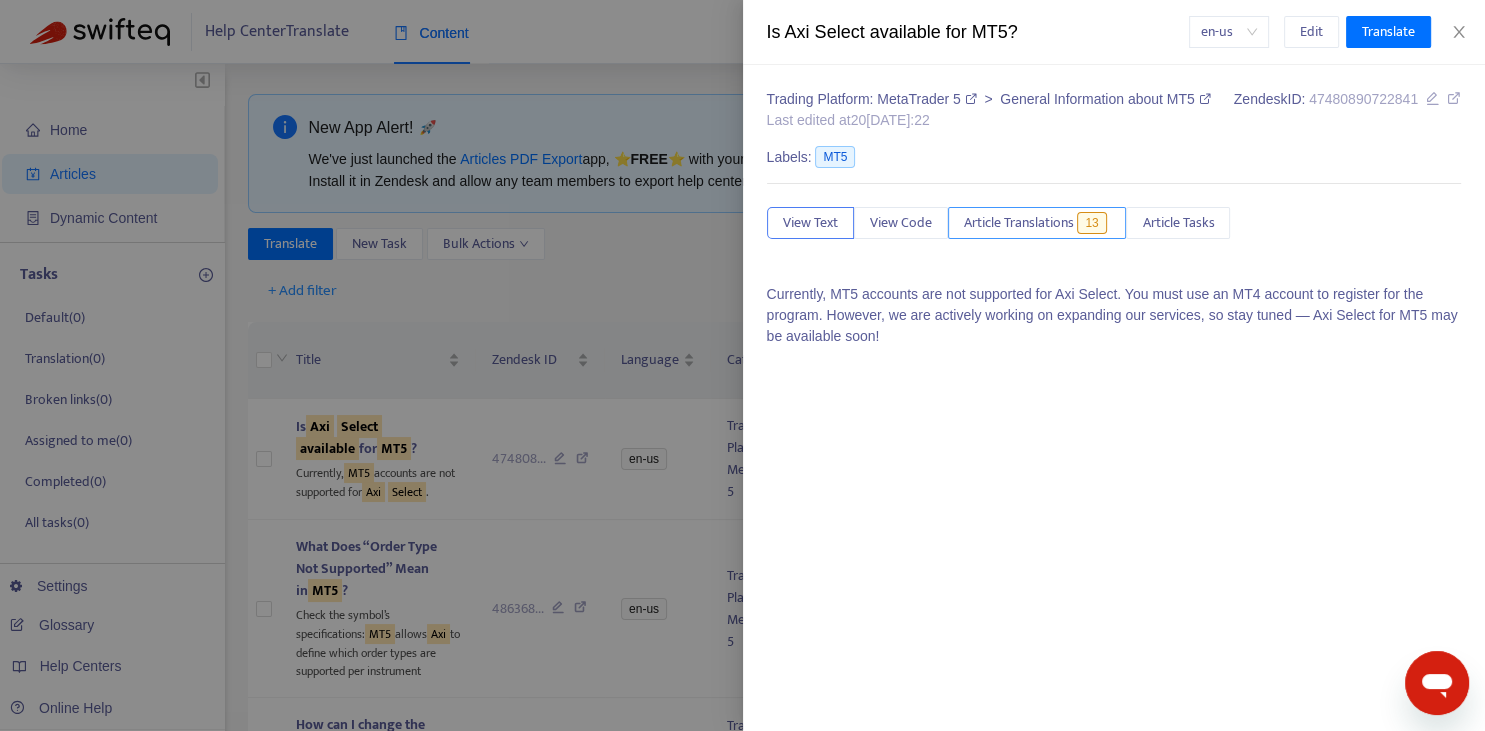 click on "Article Translations 13" at bounding box center [1037, 223] 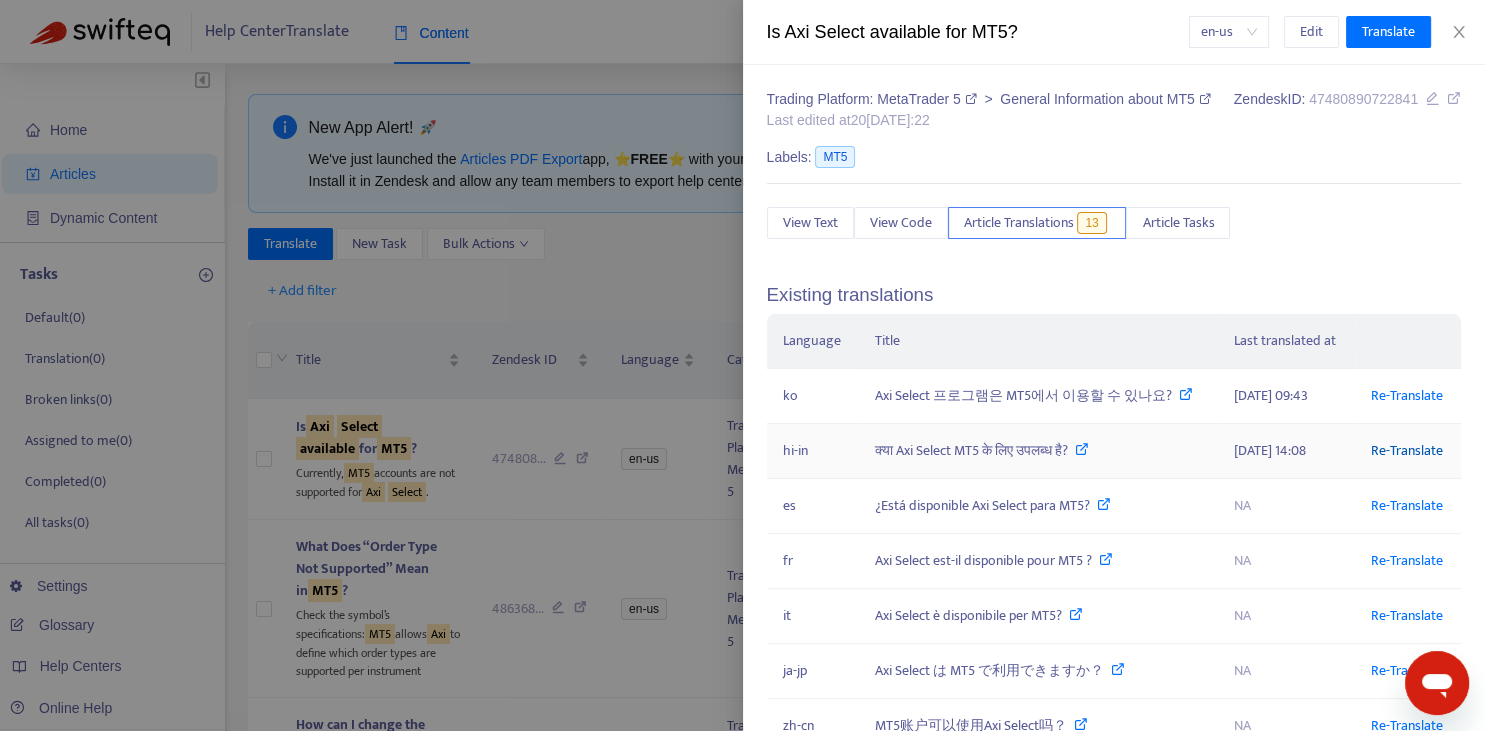 click on "Re-Translate" at bounding box center [1407, 450] 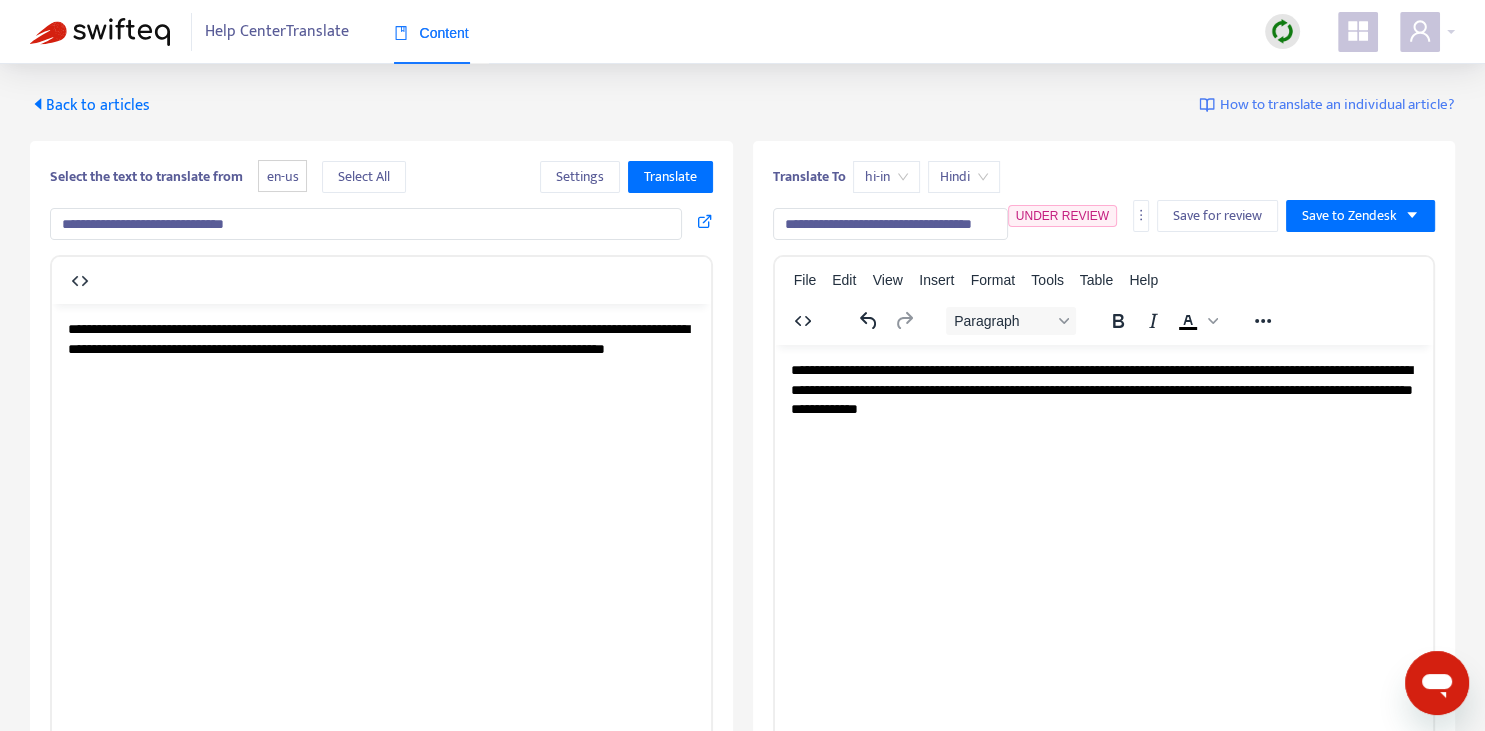 scroll, scrollTop: 343, scrollLeft: 0, axis: vertical 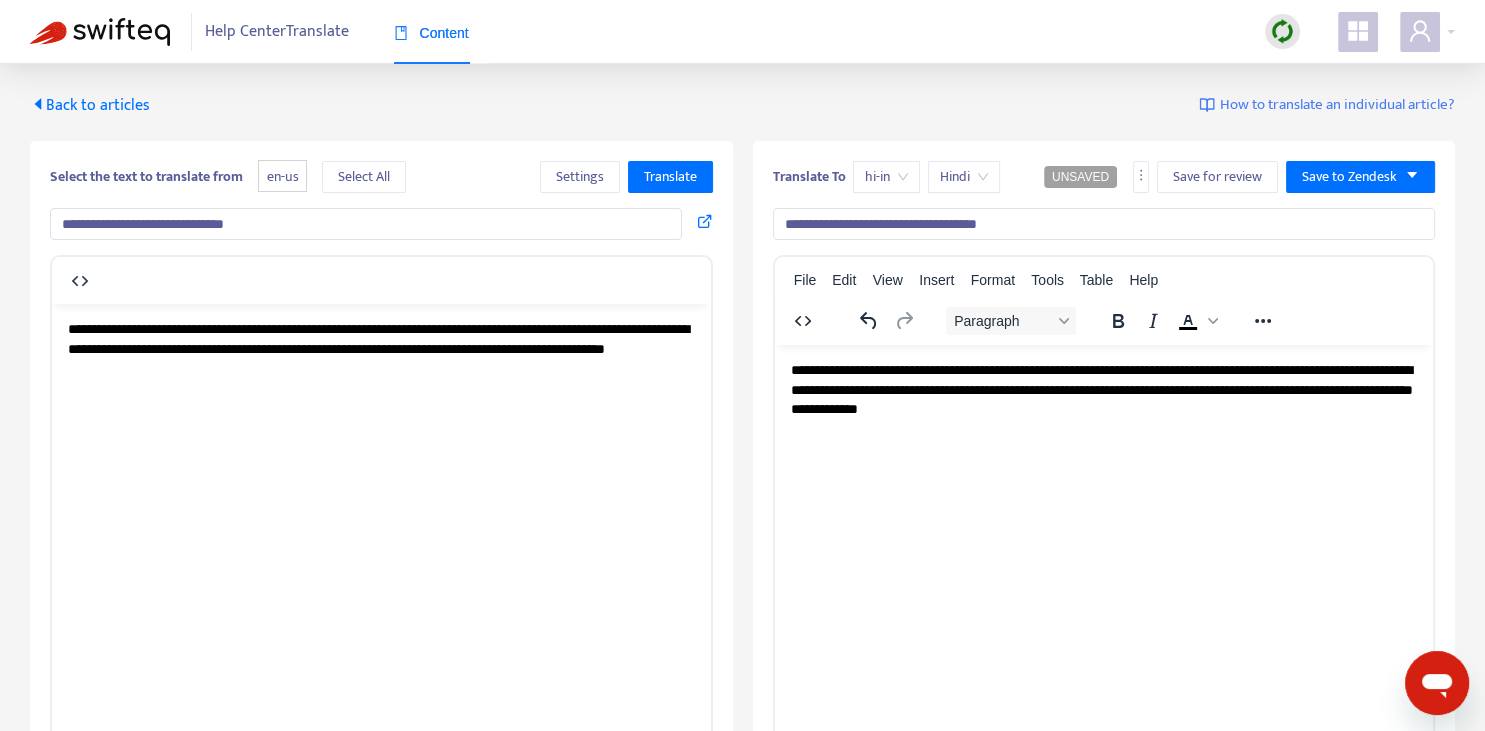 type on "**********" 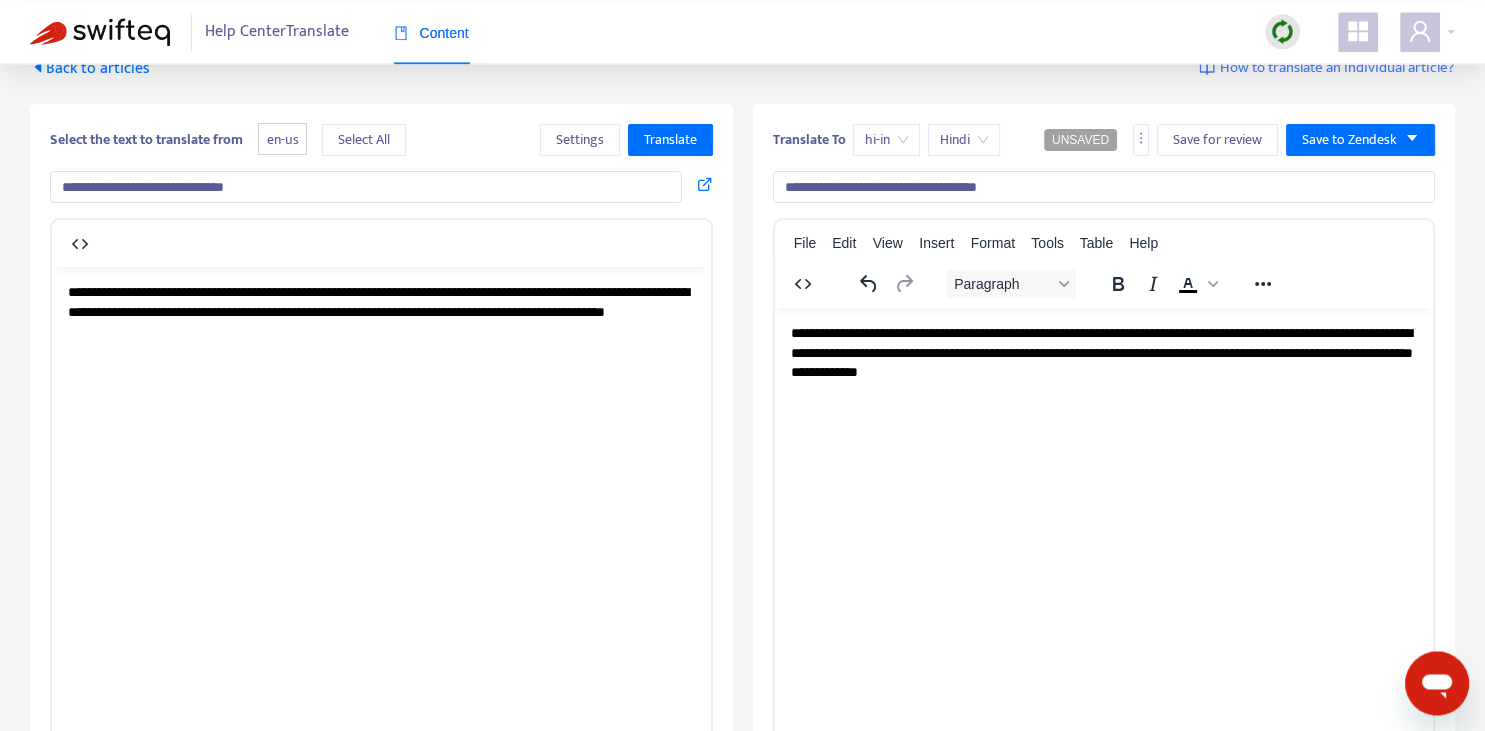 scroll, scrollTop: 0, scrollLeft: 0, axis: both 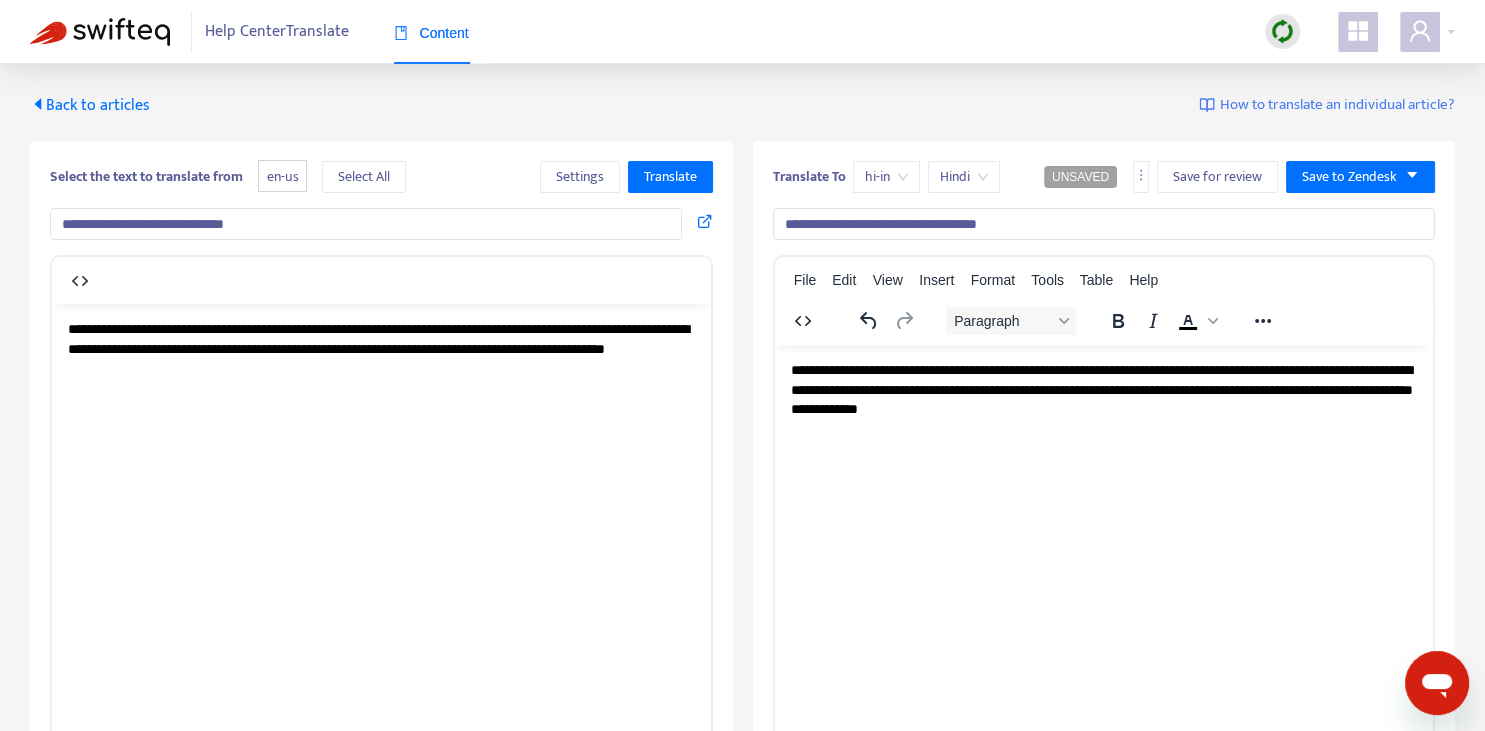 click on "**********" at bounding box center (1101, 388) 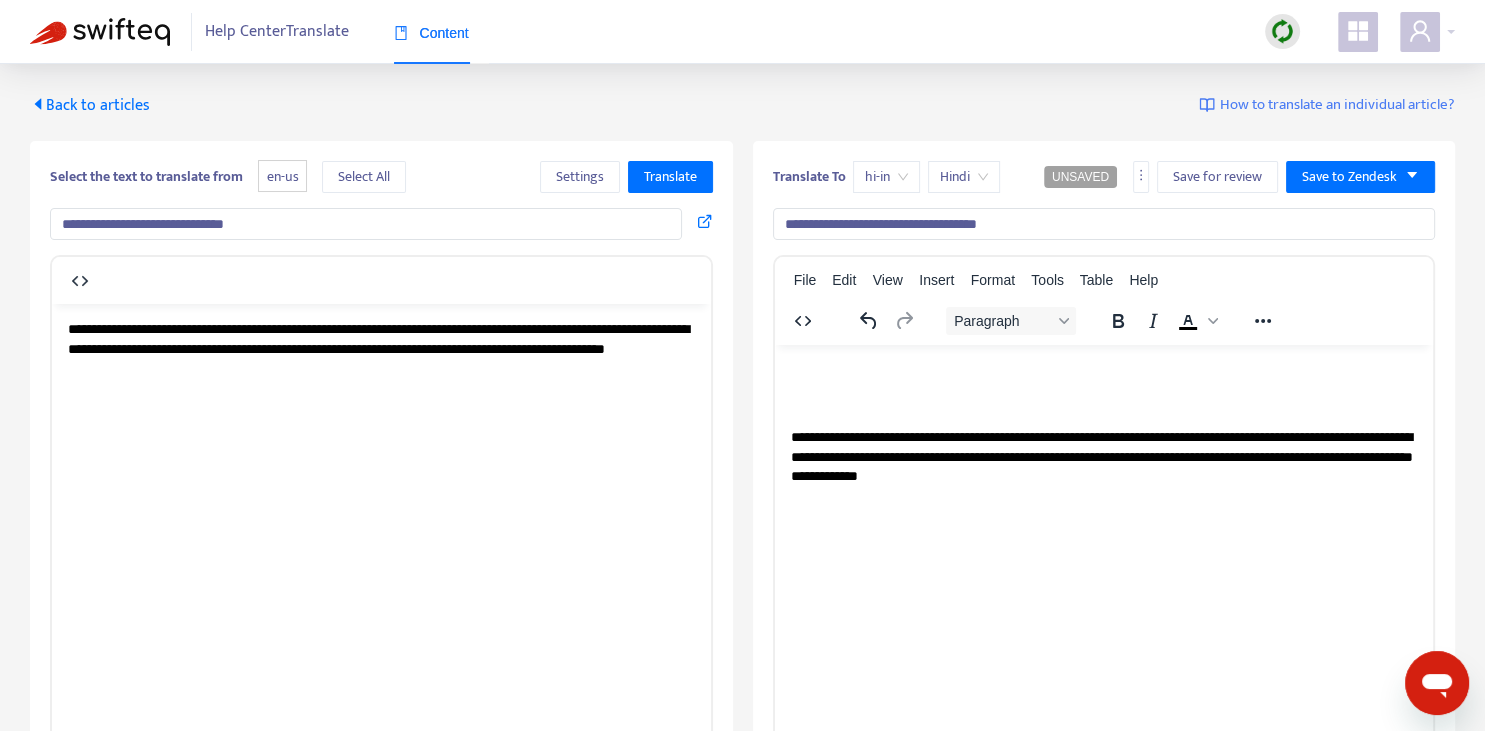 type 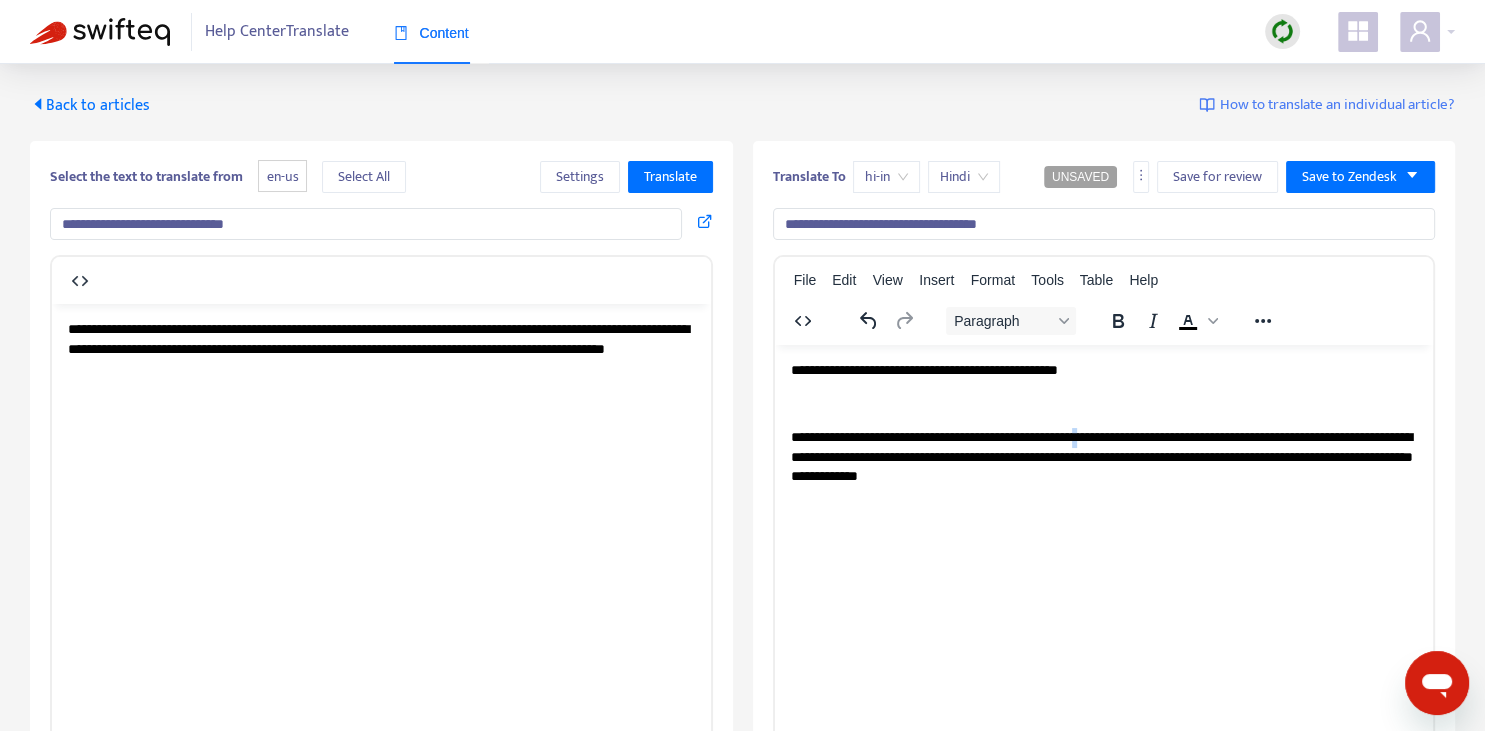 copy on "*" 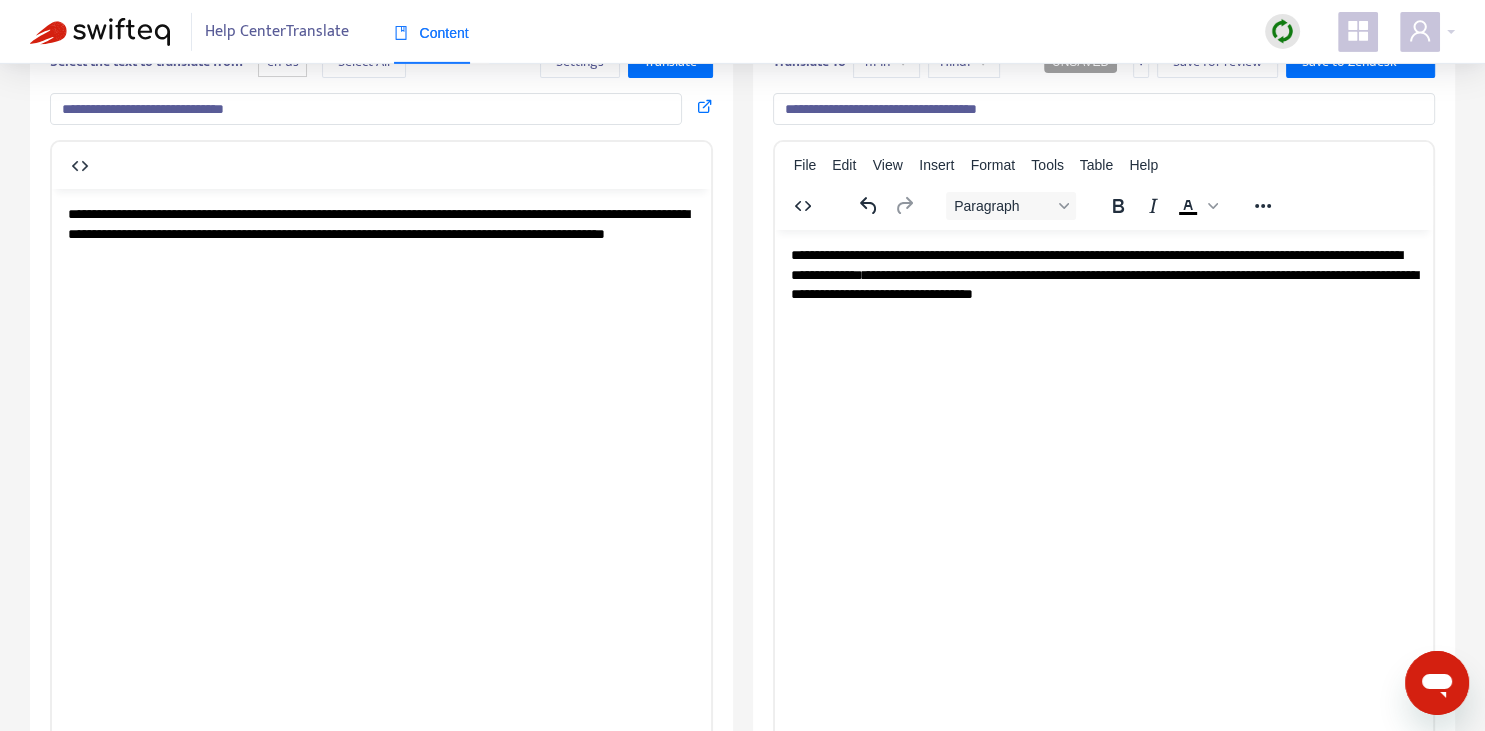 scroll, scrollTop: 140, scrollLeft: 0, axis: vertical 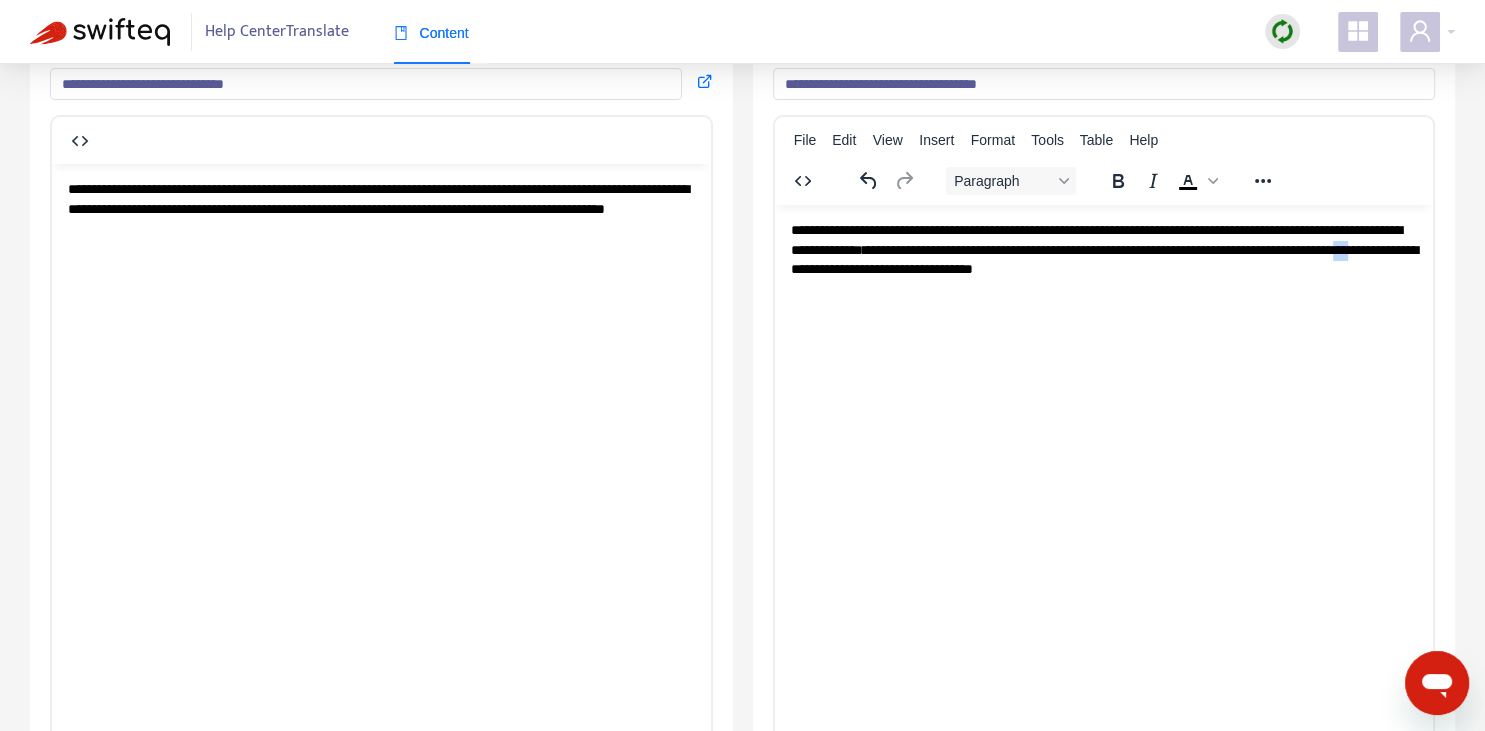 drag, startPoint x: 958, startPoint y: 269, endPoint x: 946, endPoint y: 264, distance: 13 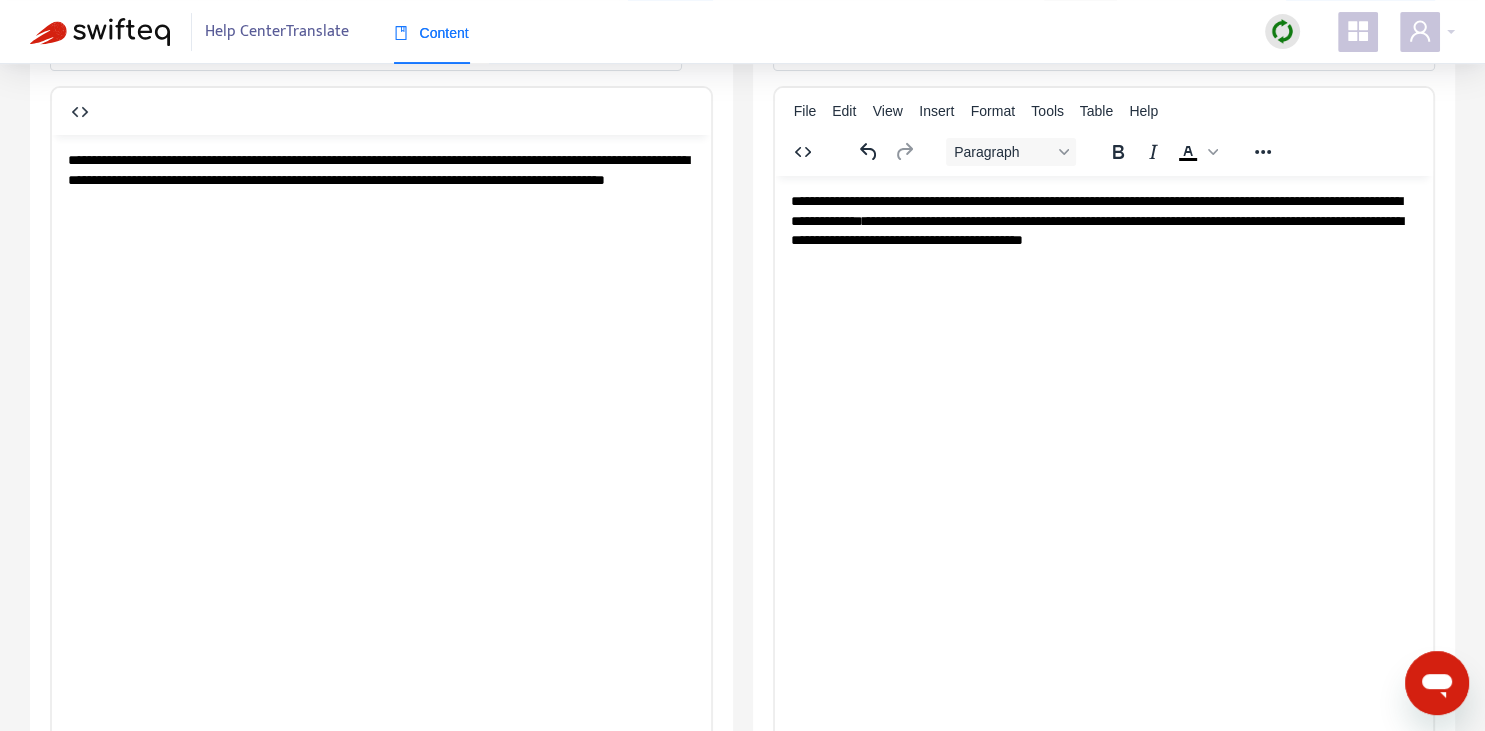 scroll, scrollTop: 0, scrollLeft: 0, axis: both 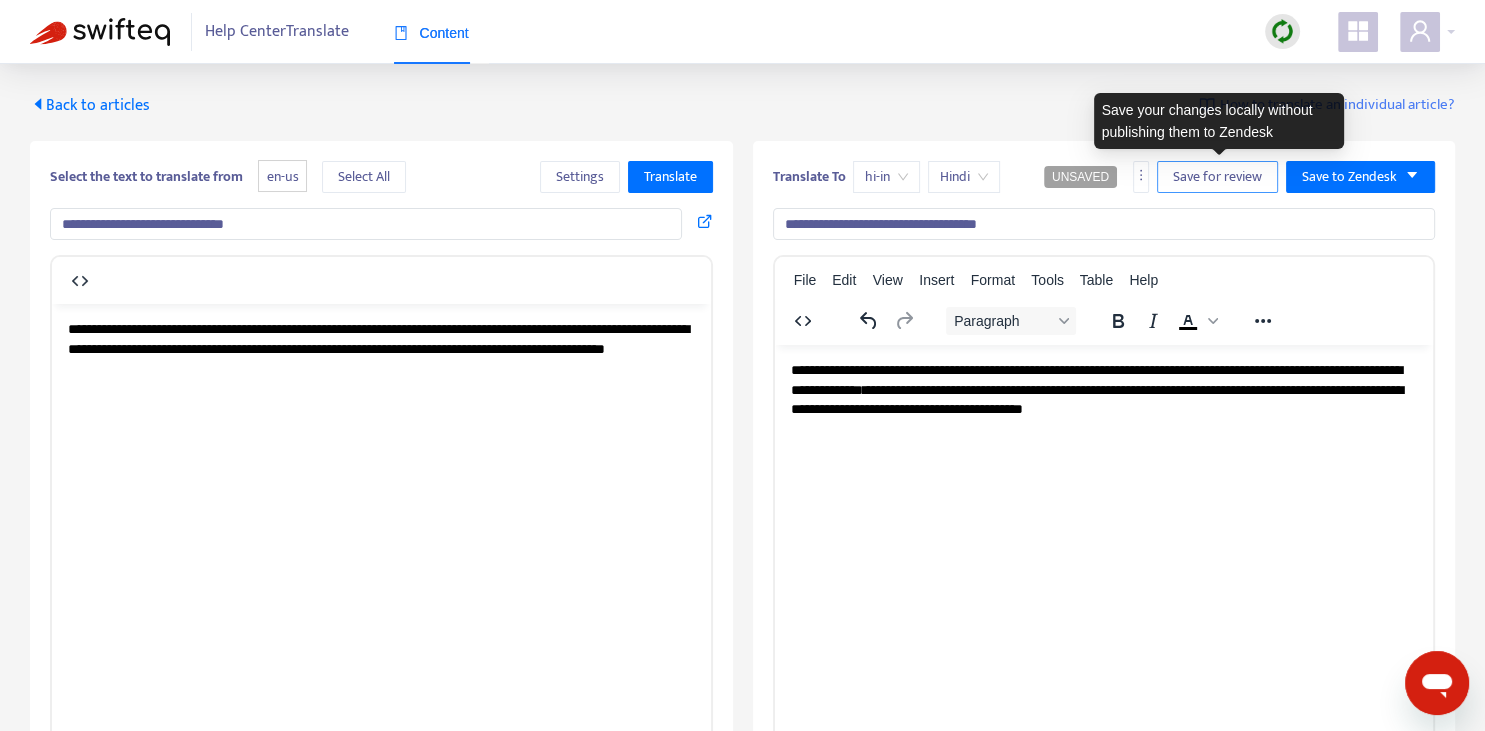 click on "Save for review" at bounding box center (1217, 177) 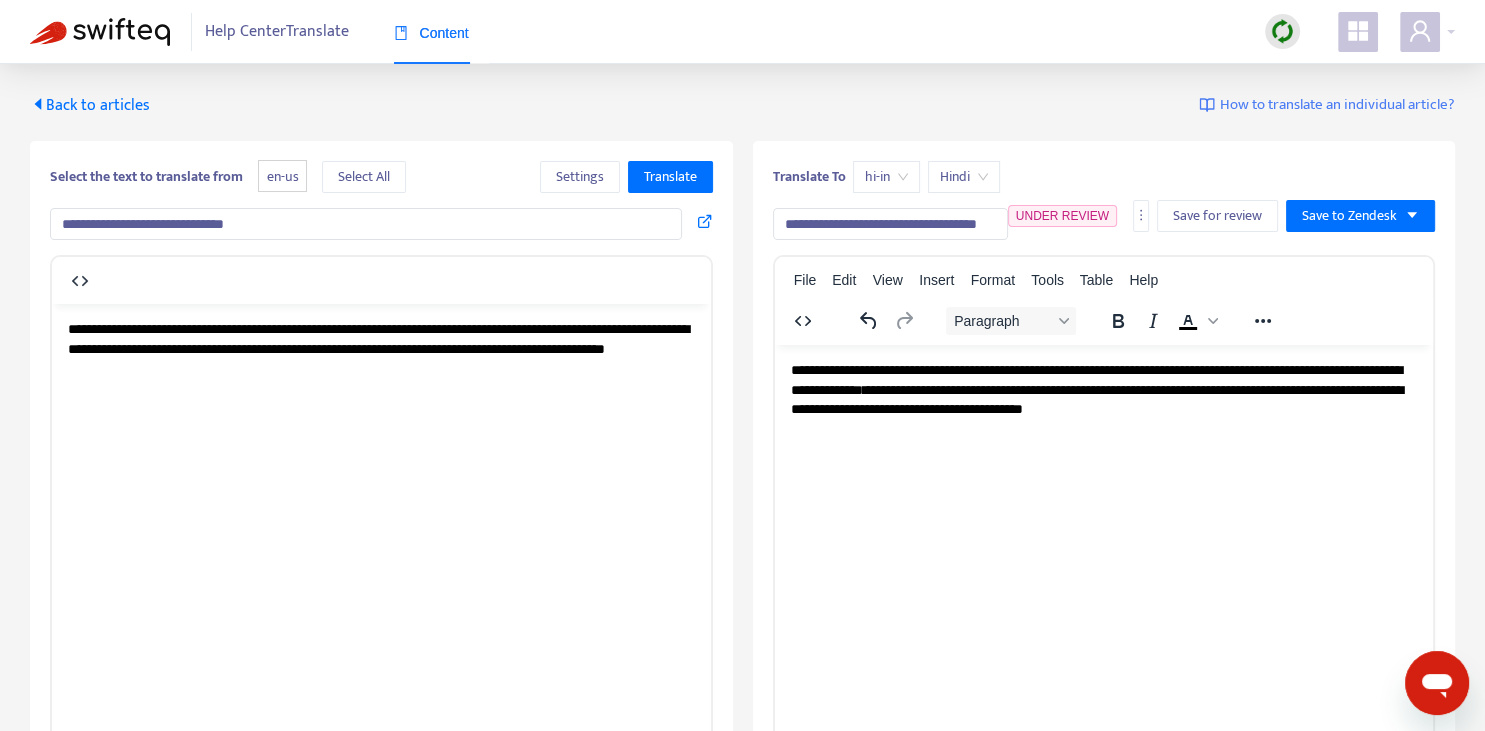 click on "Back to articles" at bounding box center (90, 105) 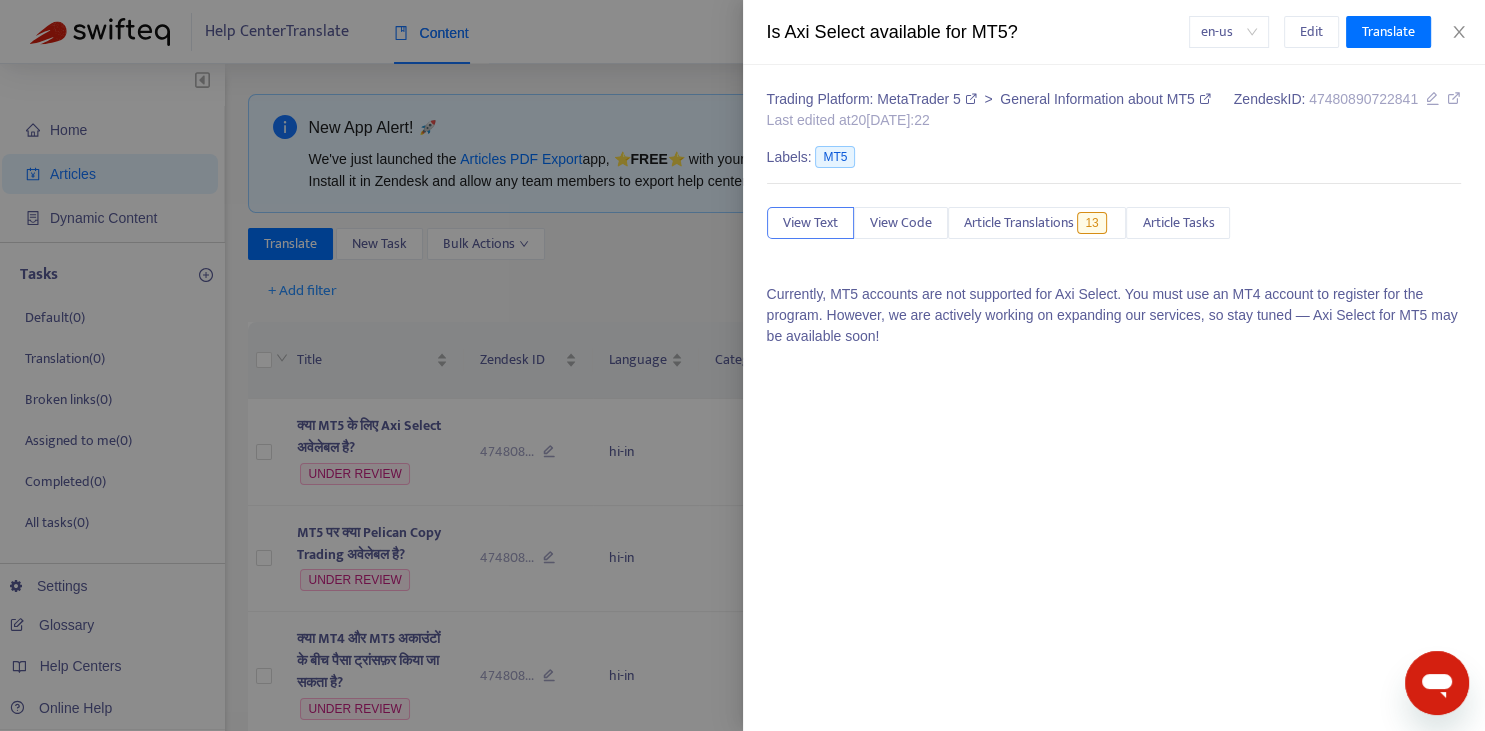 click at bounding box center (742, 365) 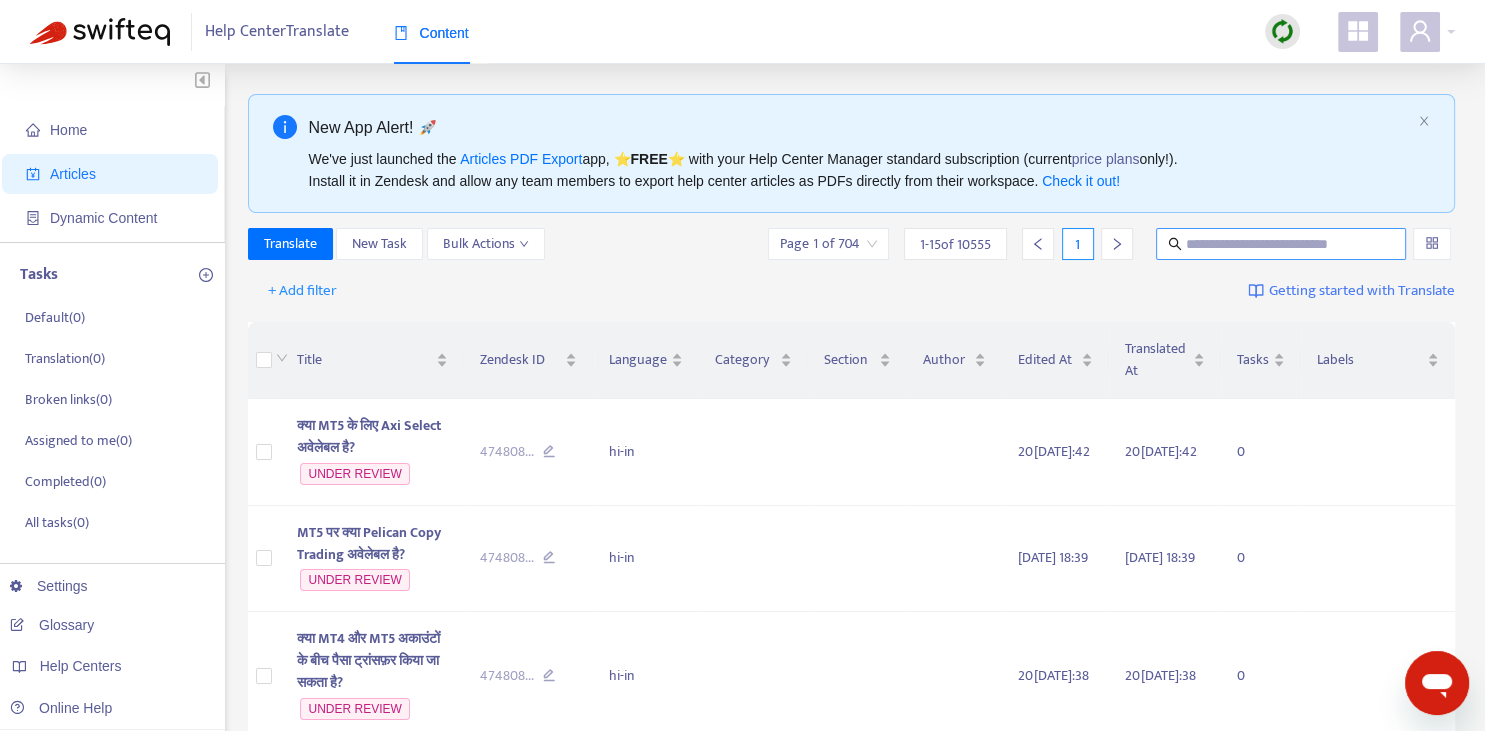 click at bounding box center (1282, 244) 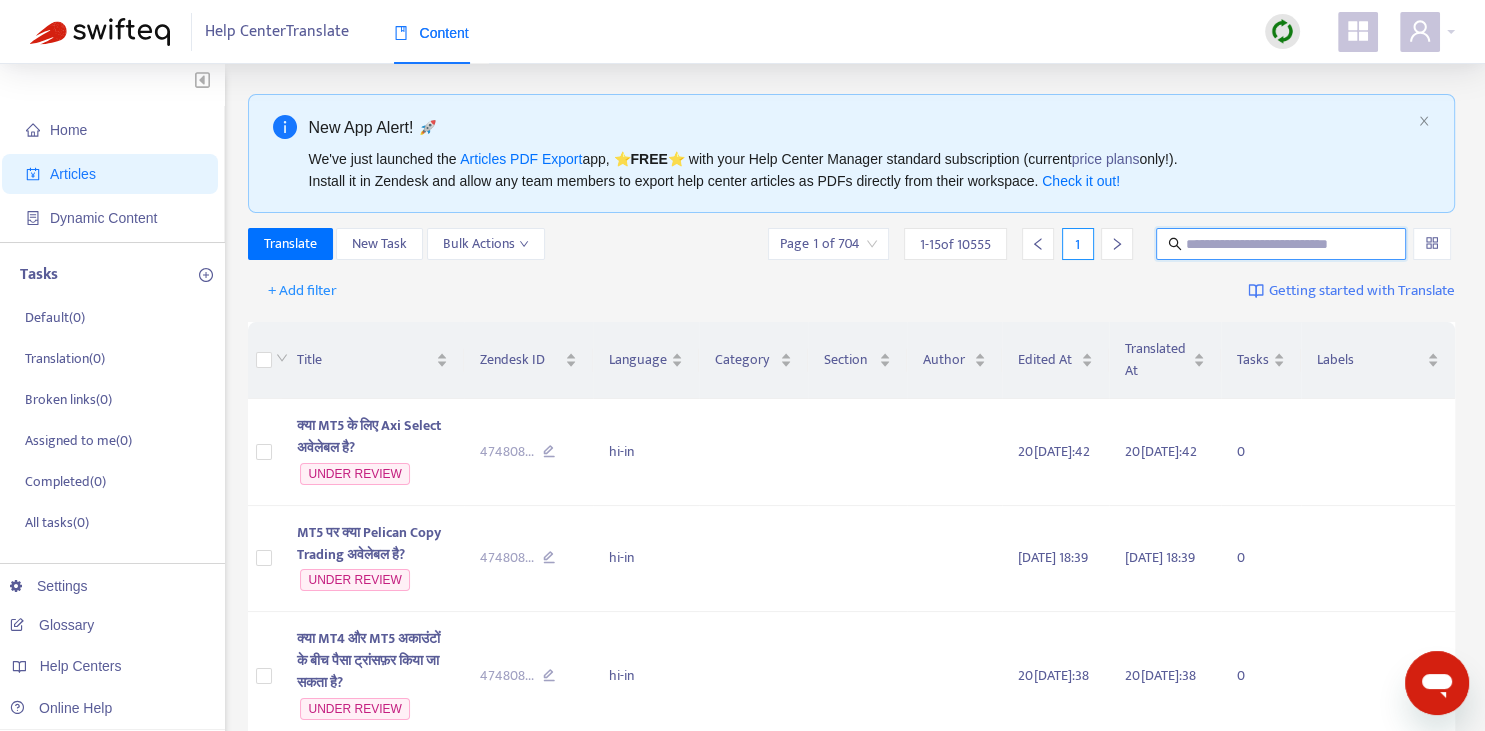 paste on "**********" 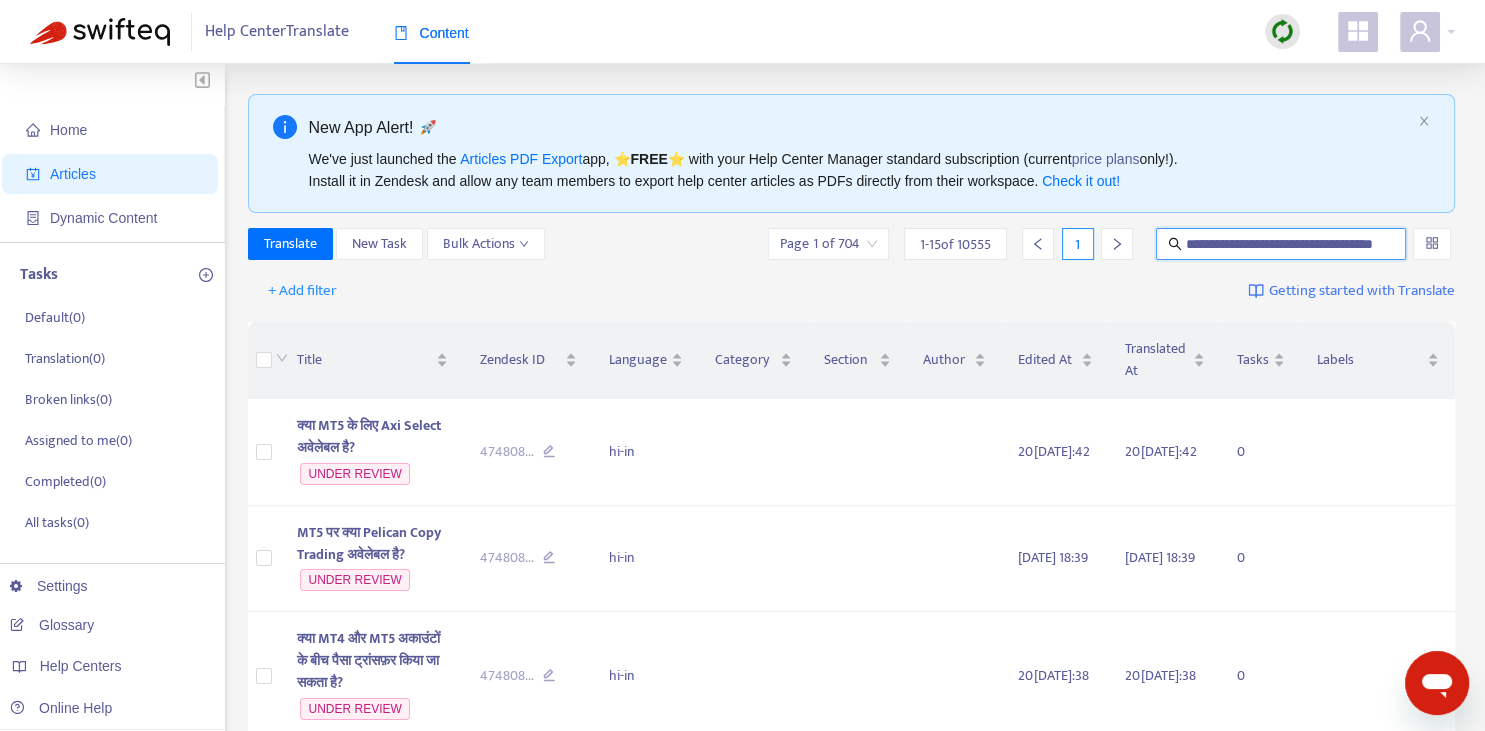 scroll, scrollTop: 0, scrollLeft: 52, axis: horizontal 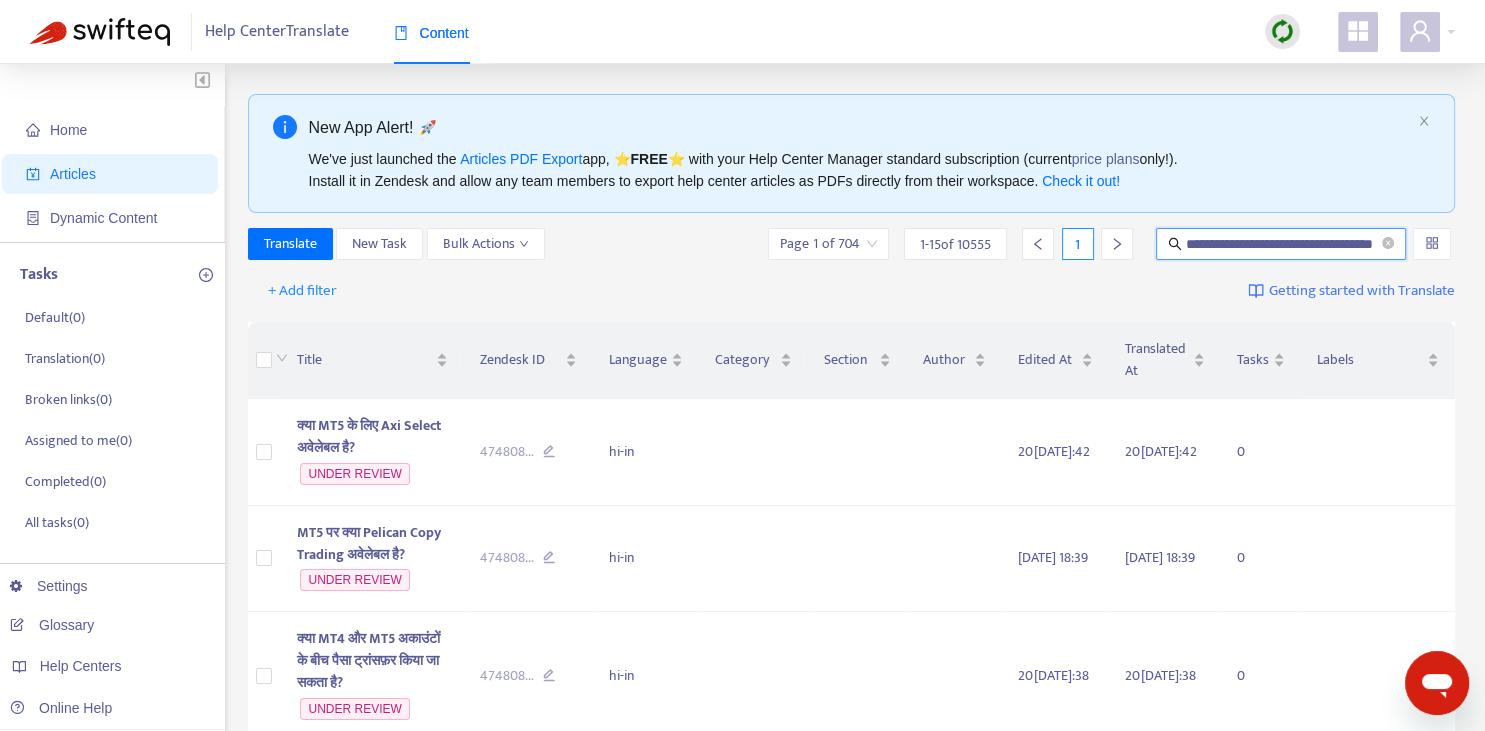 type on "**********" 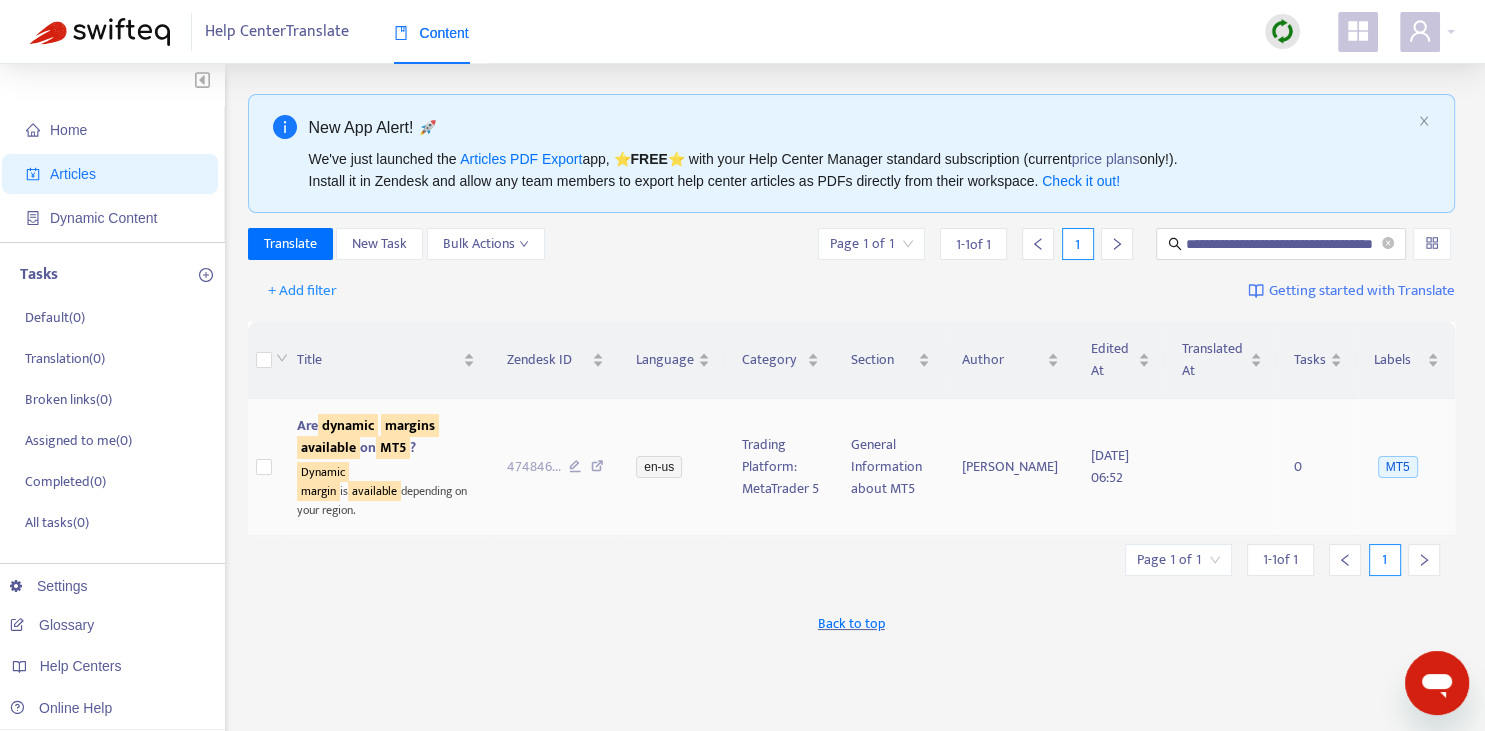 click on "margins" at bounding box center (410, 425) 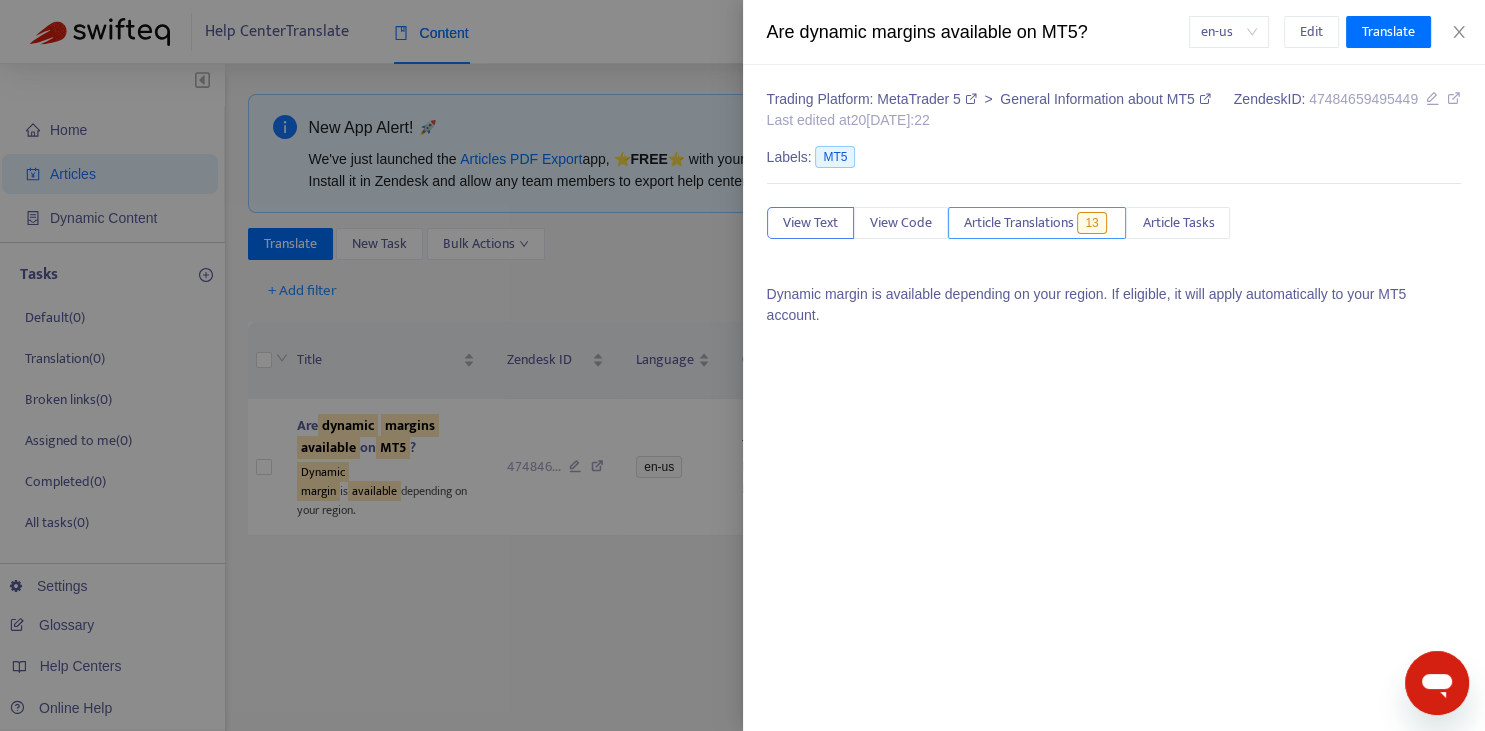 click on "Article Translations" at bounding box center (1019, 223) 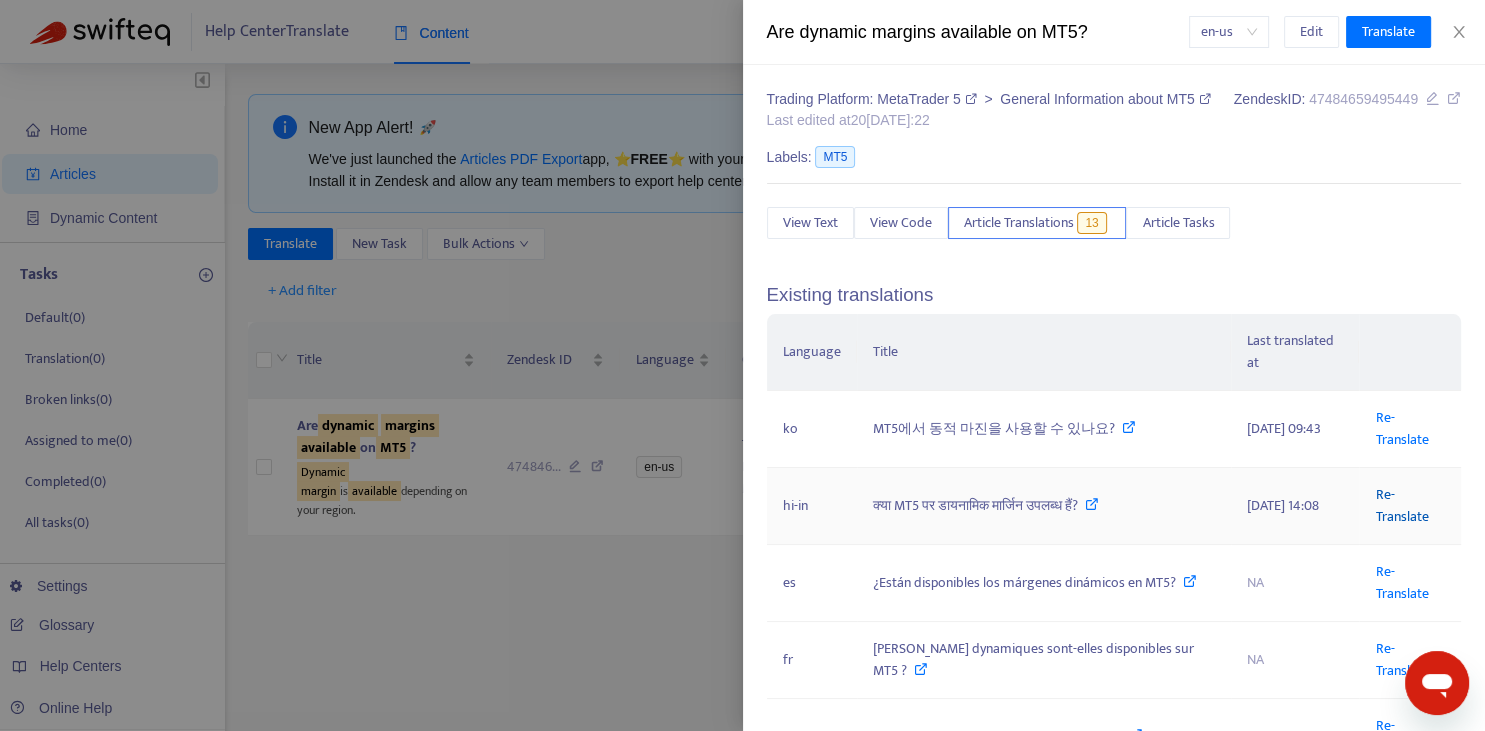 click on "Re-Translate" at bounding box center (1401, 505) 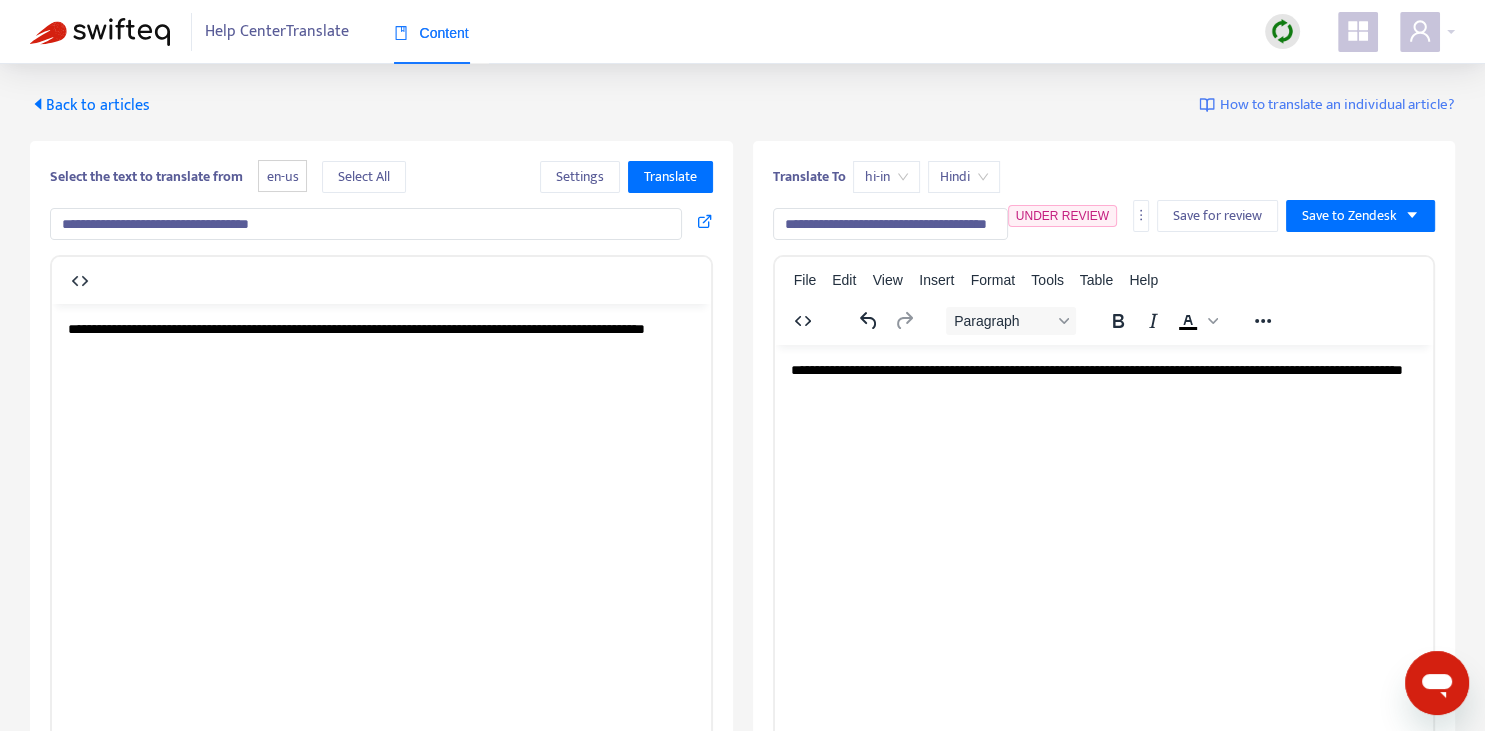 scroll, scrollTop: 343, scrollLeft: 0, axis: vertical 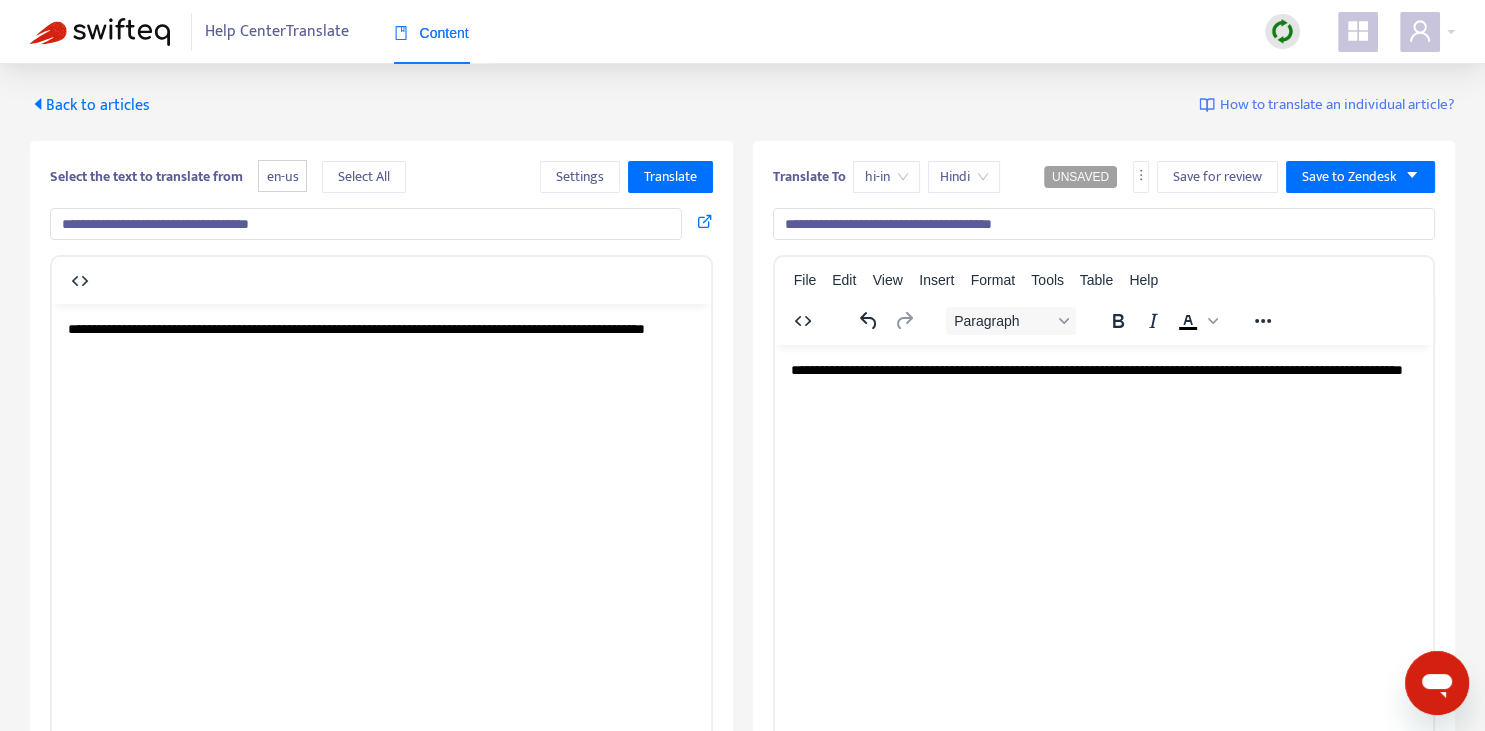 type on "**********" 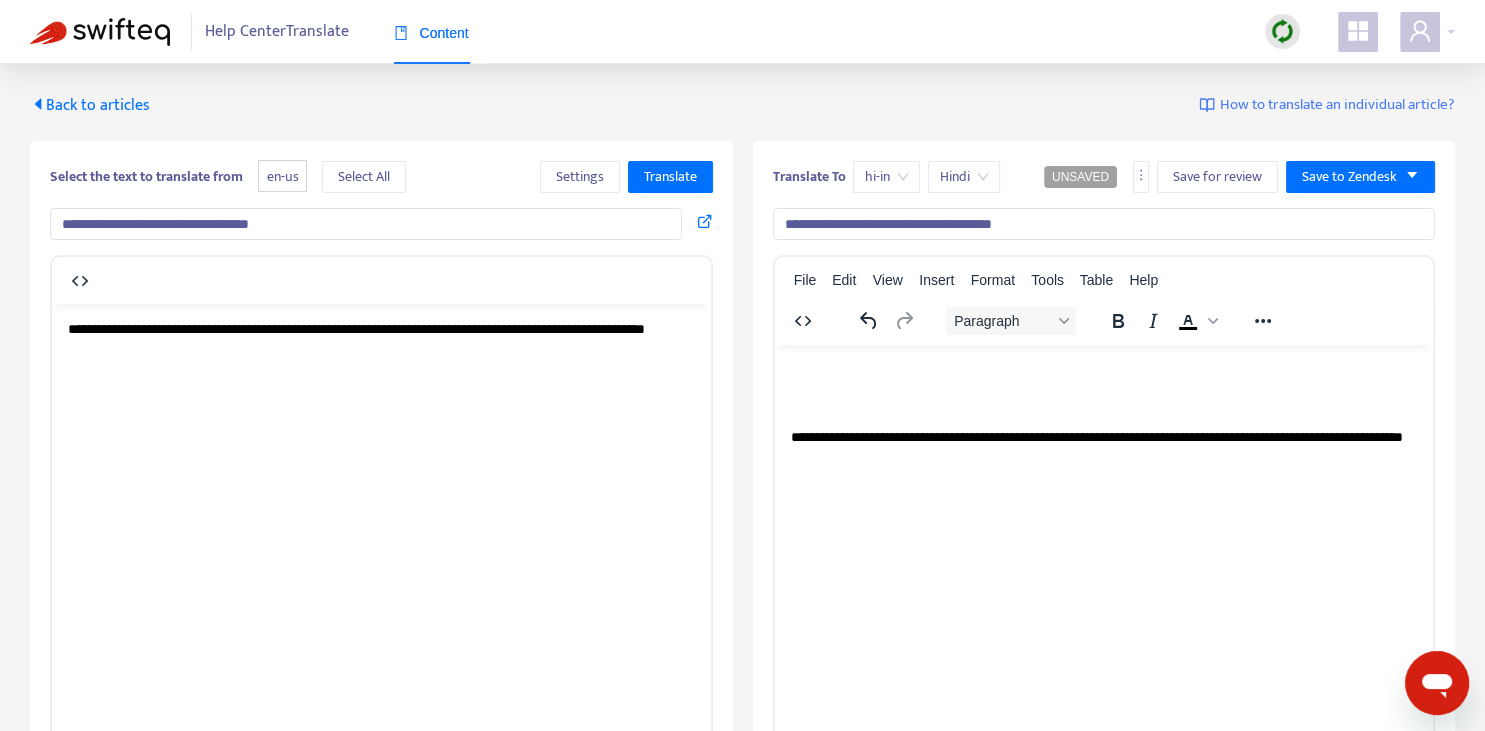 type 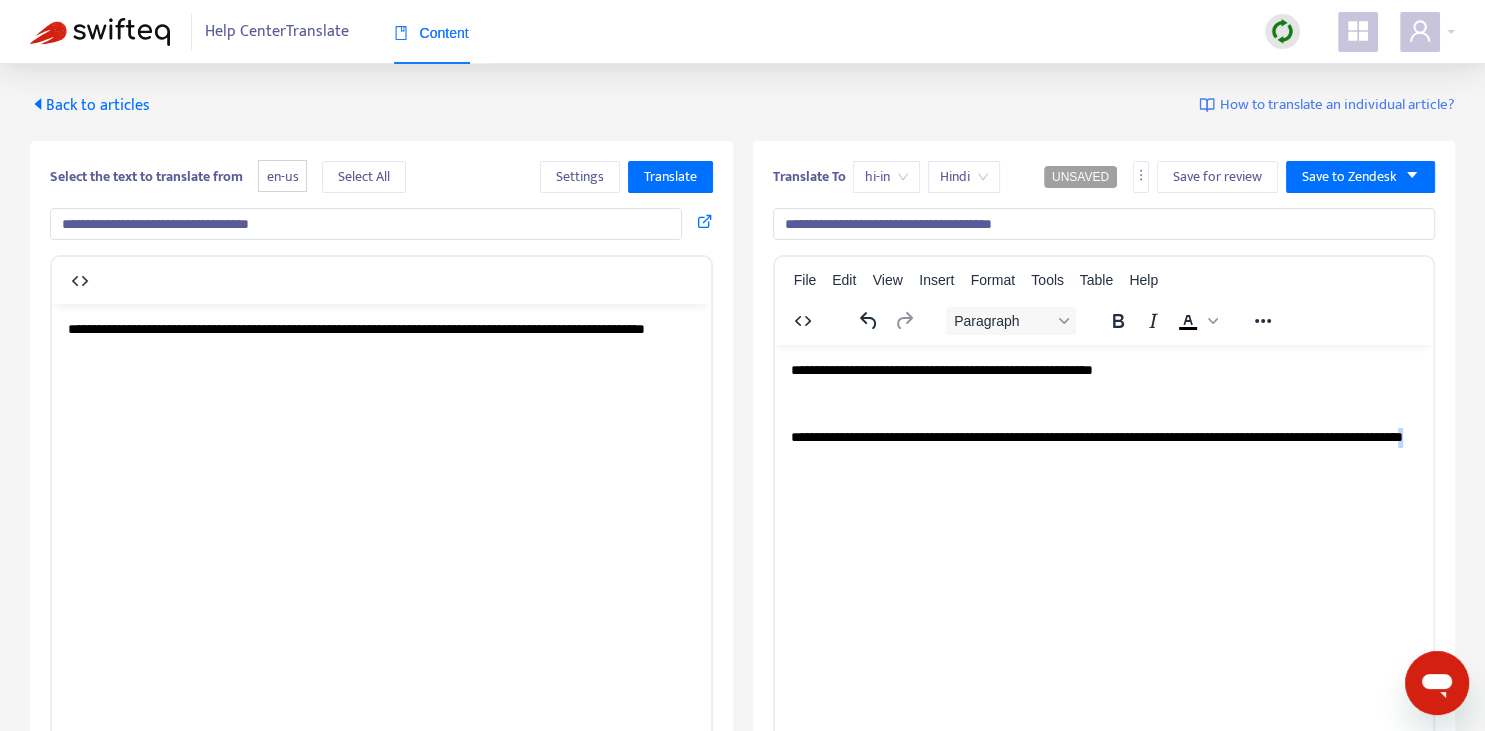 copy on "*" 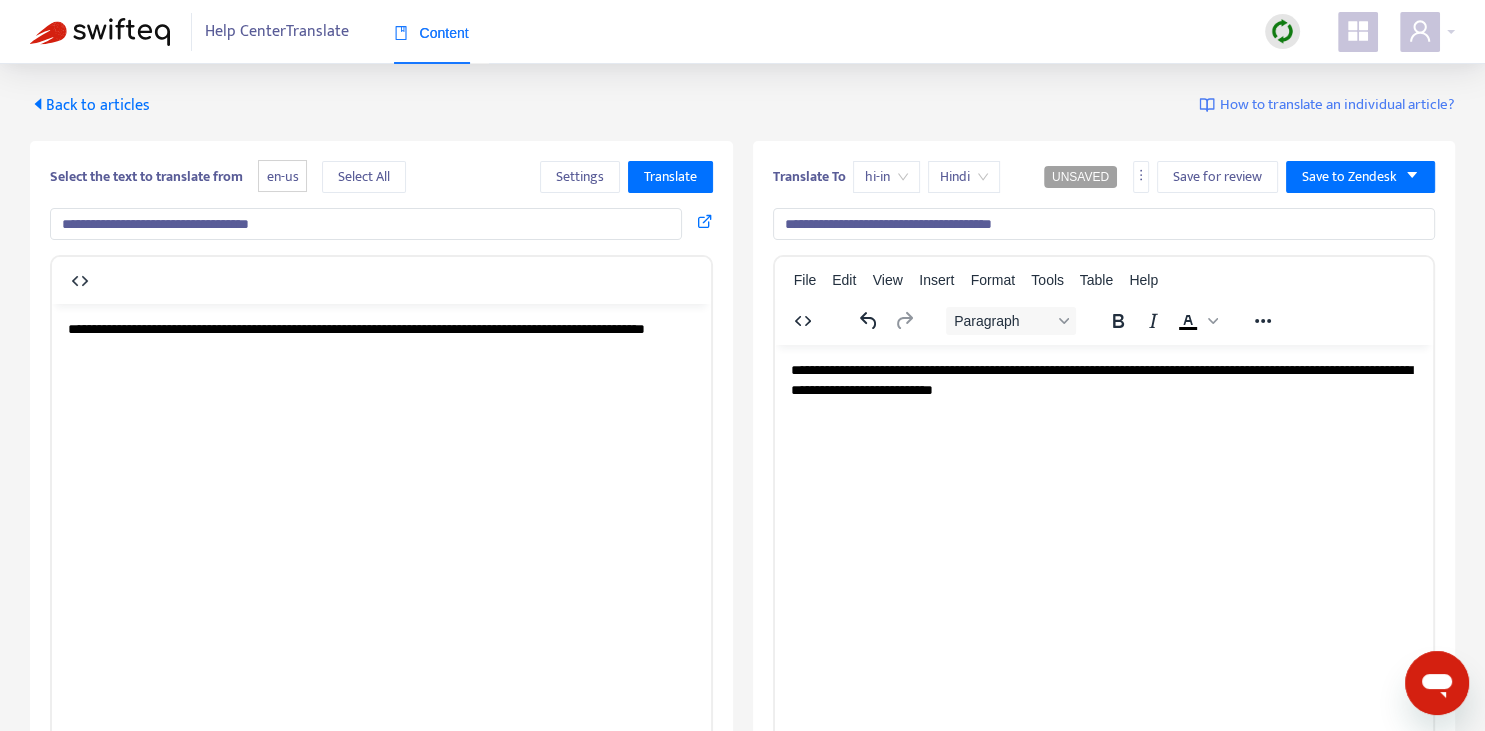 click on "**********" at bounding box center (1100, 379) 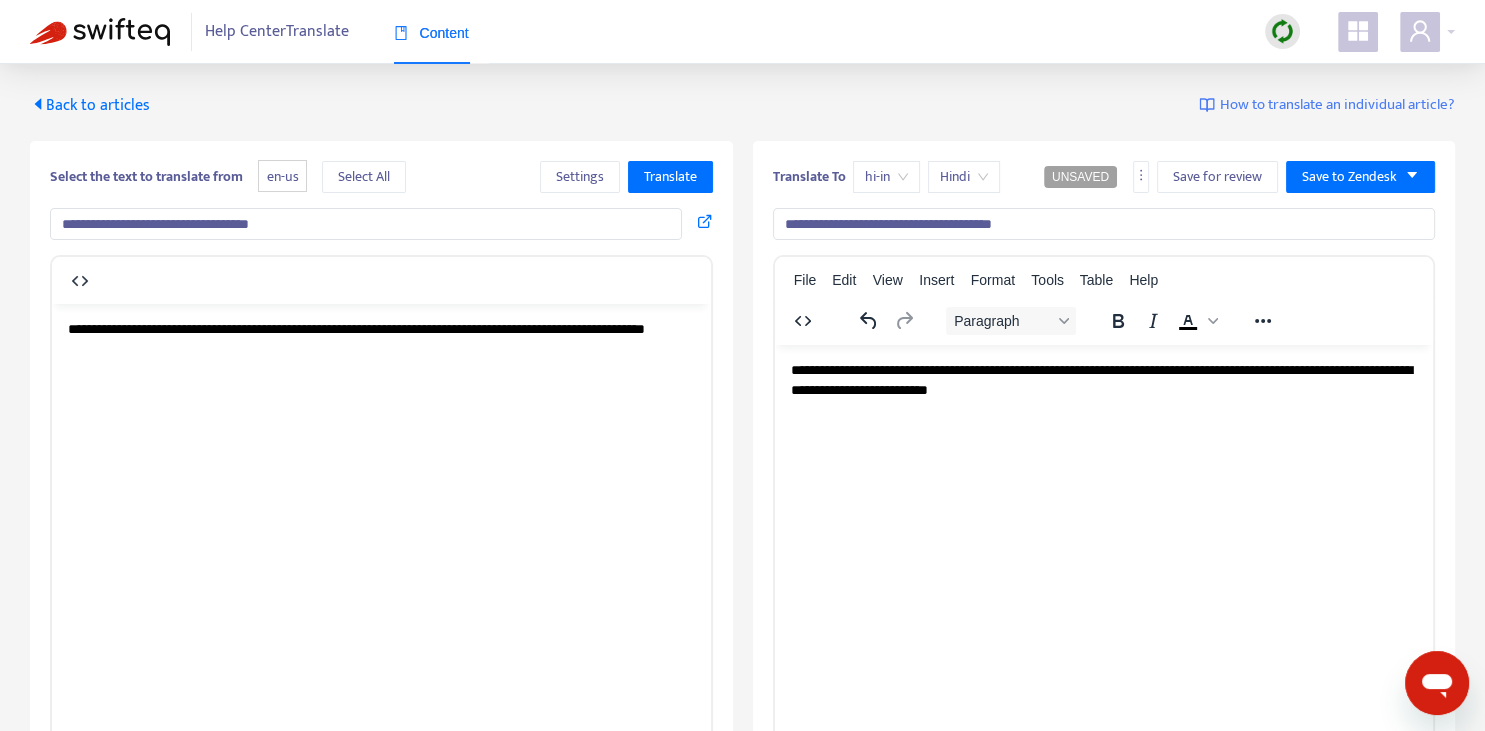 click on "**********" at bounding box center (1100, 379) 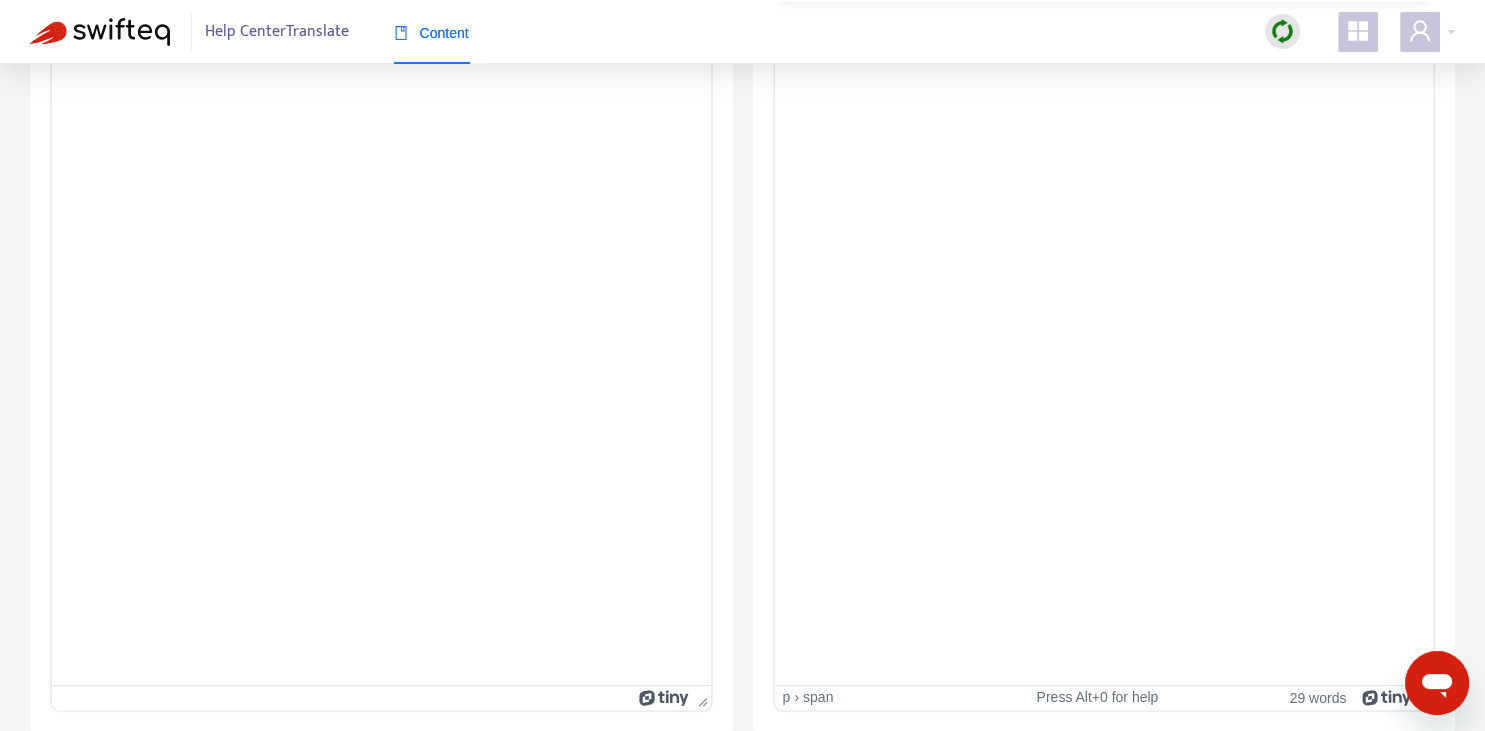 scroll, scrollTop: 0, scrollLeft: 0, axis: both 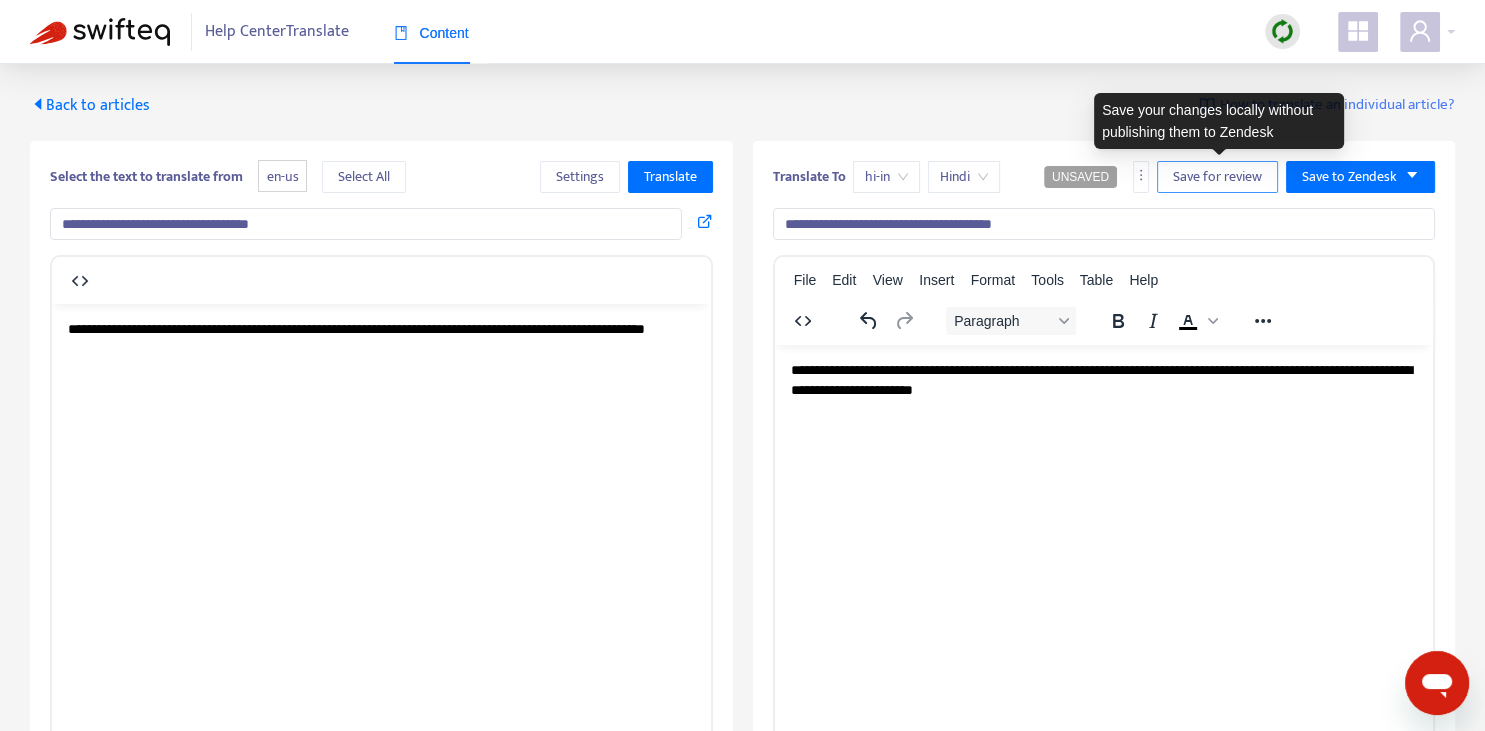 click on "Save for review" at bounding box center (1217, 177) 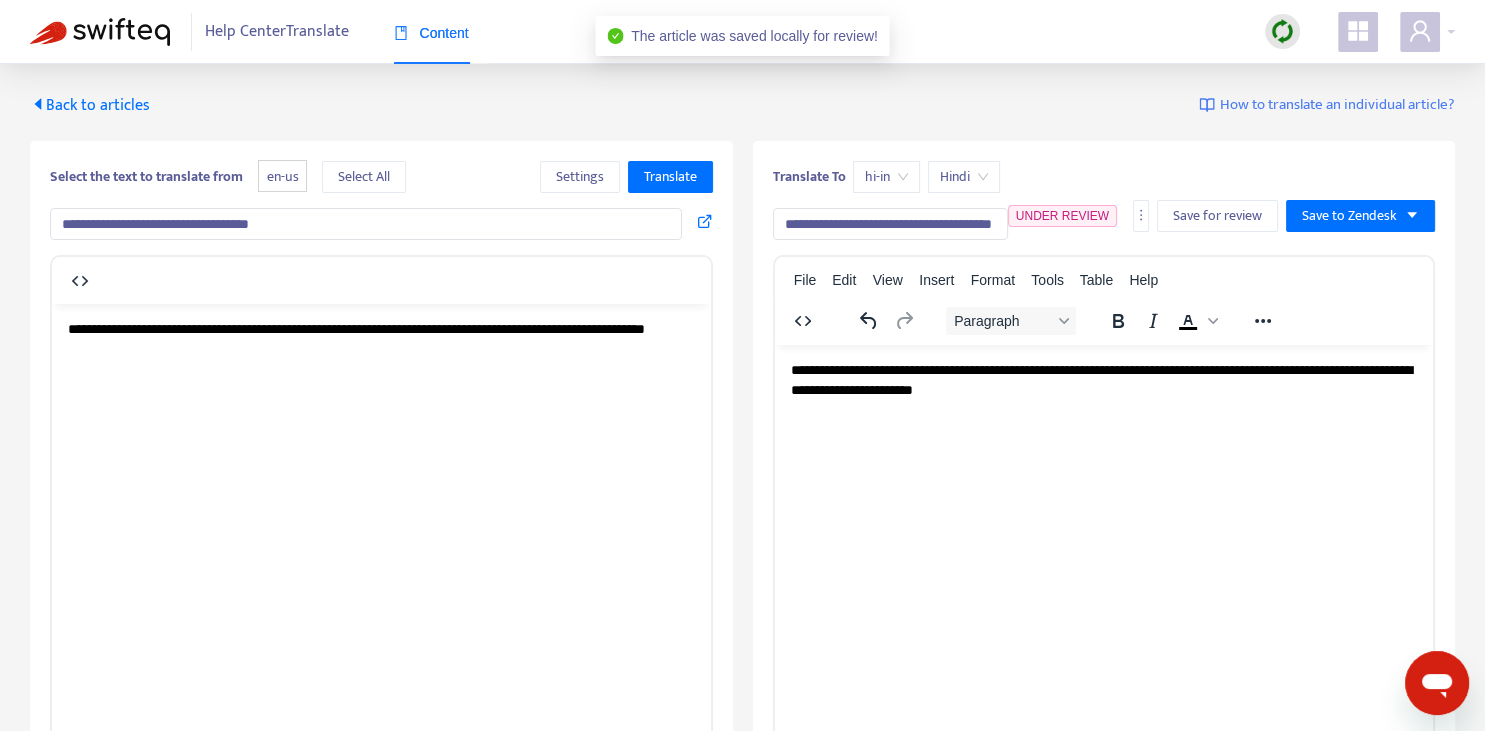 click on "Back to articles" at bounding box center (90, 105) 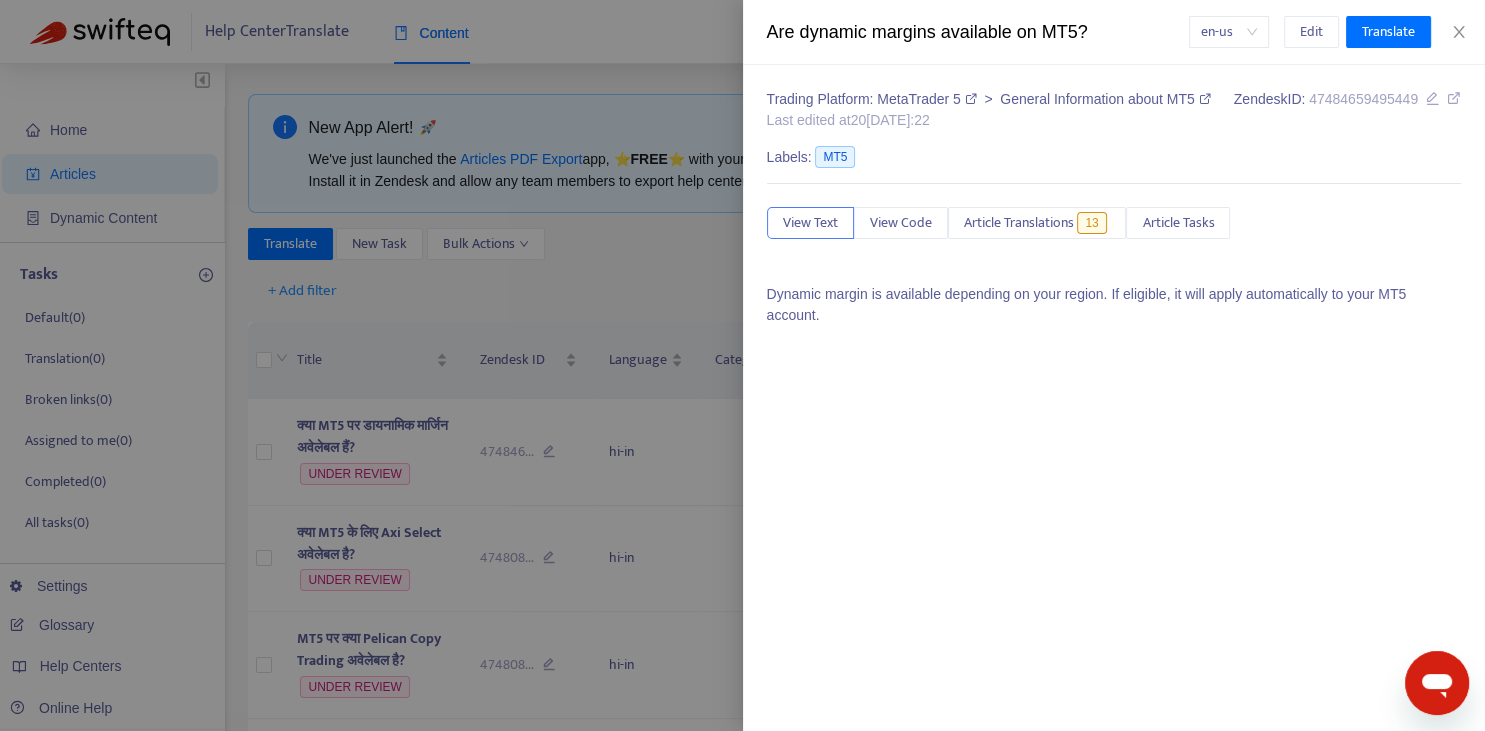 click at bounding box center (742, 365) 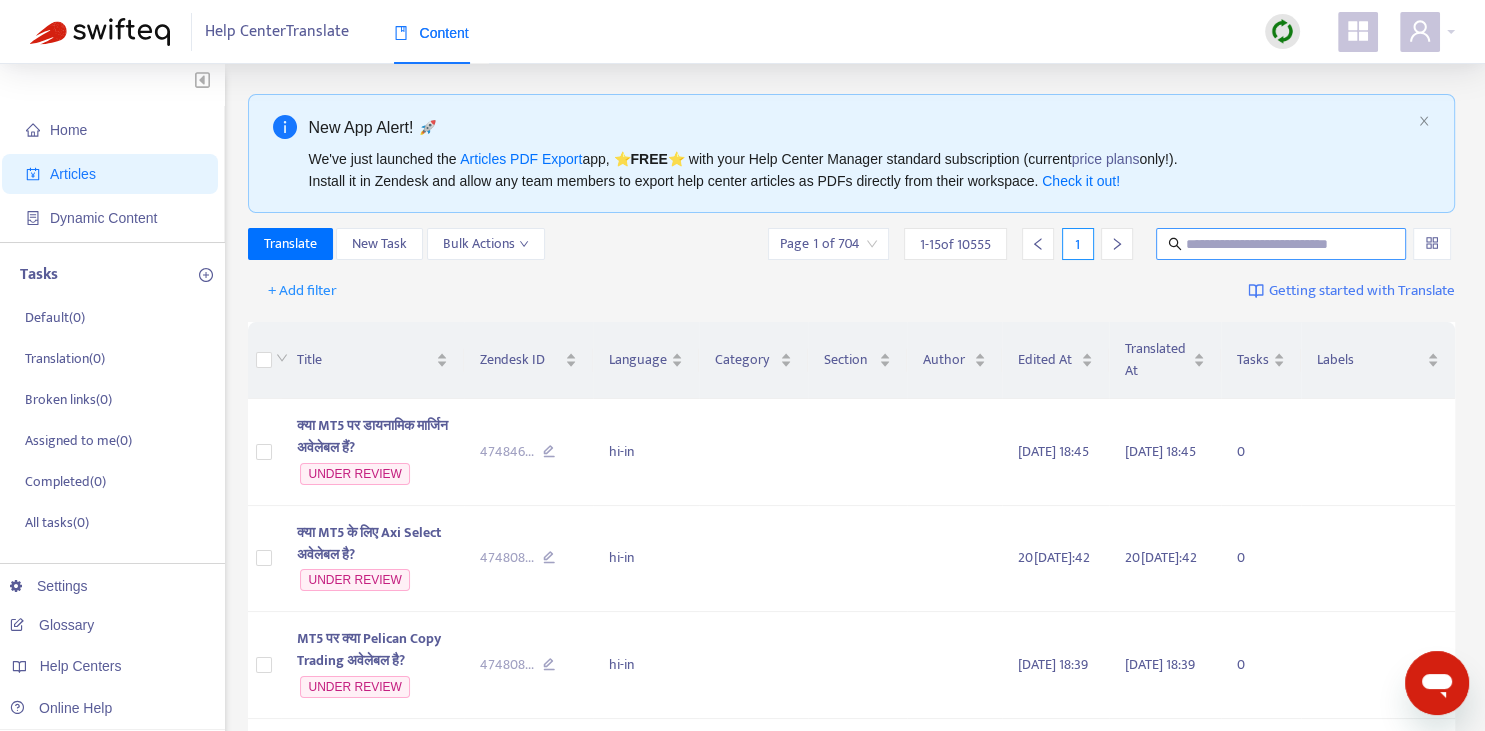 click at bounding box center (1282, 244) 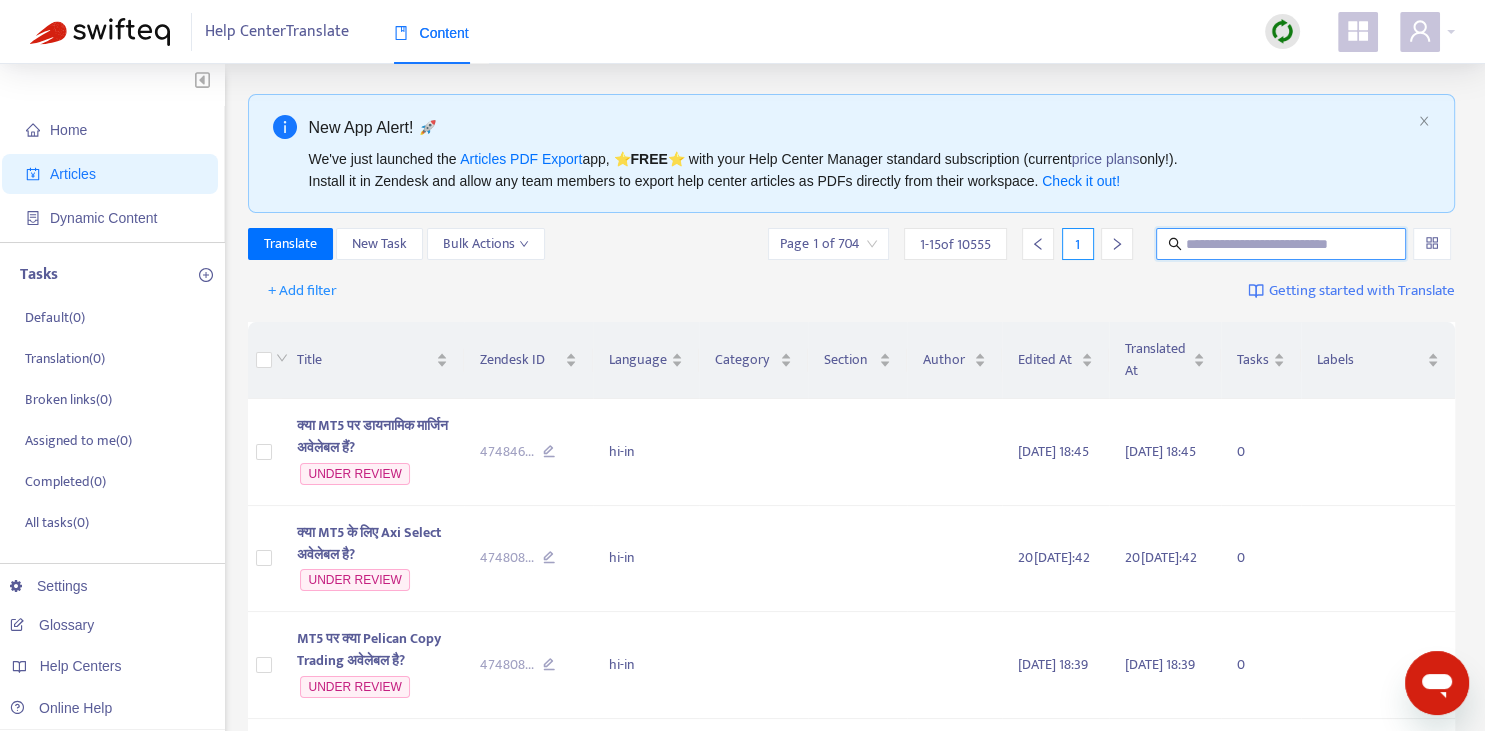 paste on "**********" 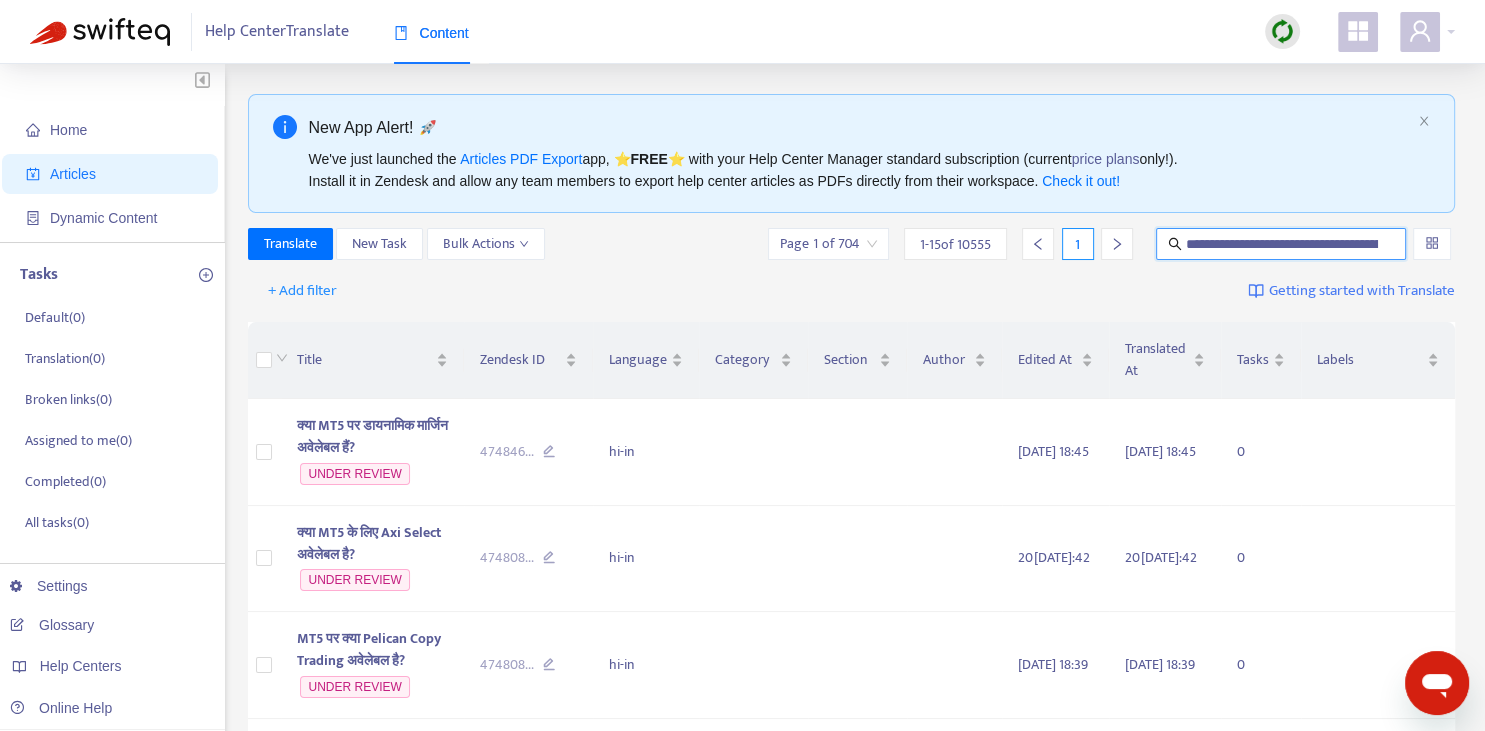 scroll, scrollTop: 0, scrollLeft: 190, axis: horizontal 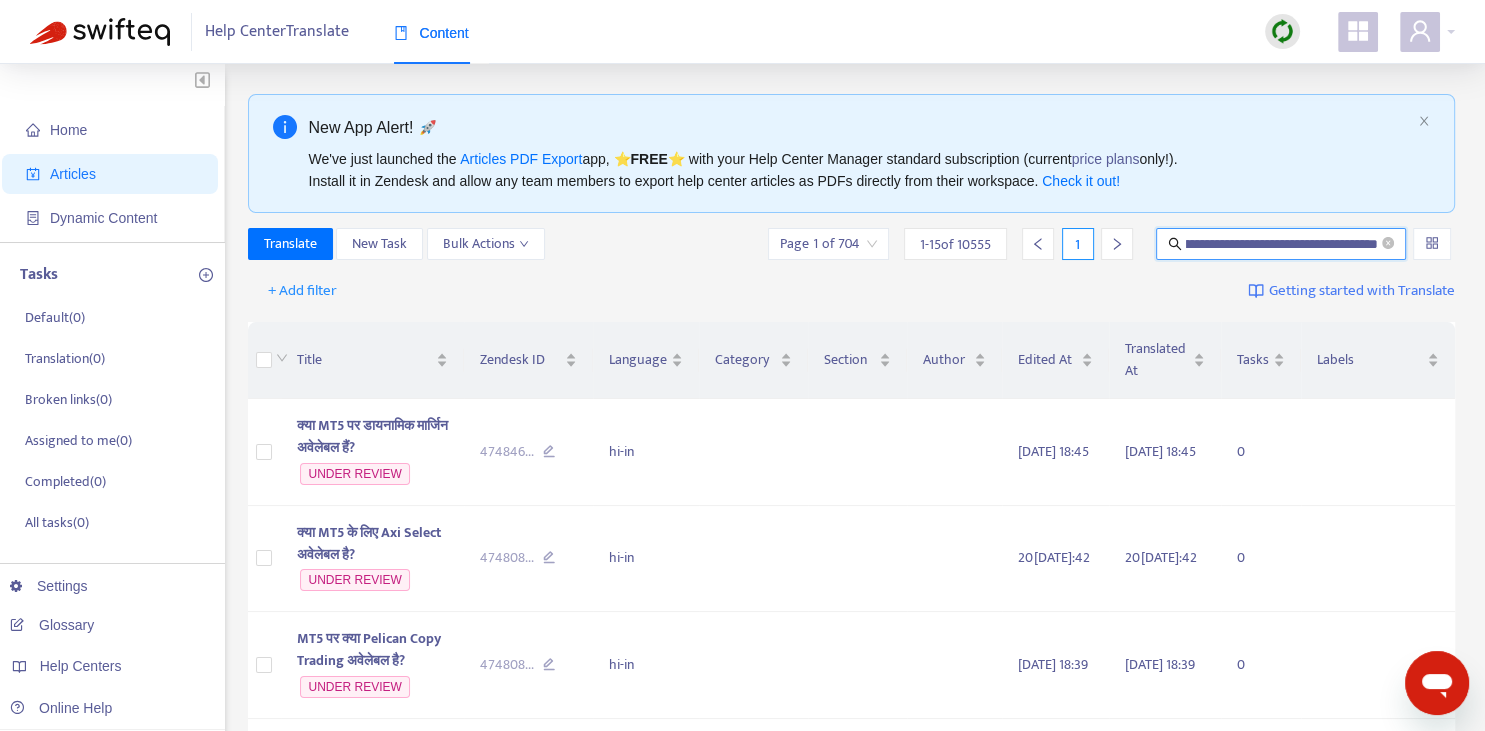 type on "**********" 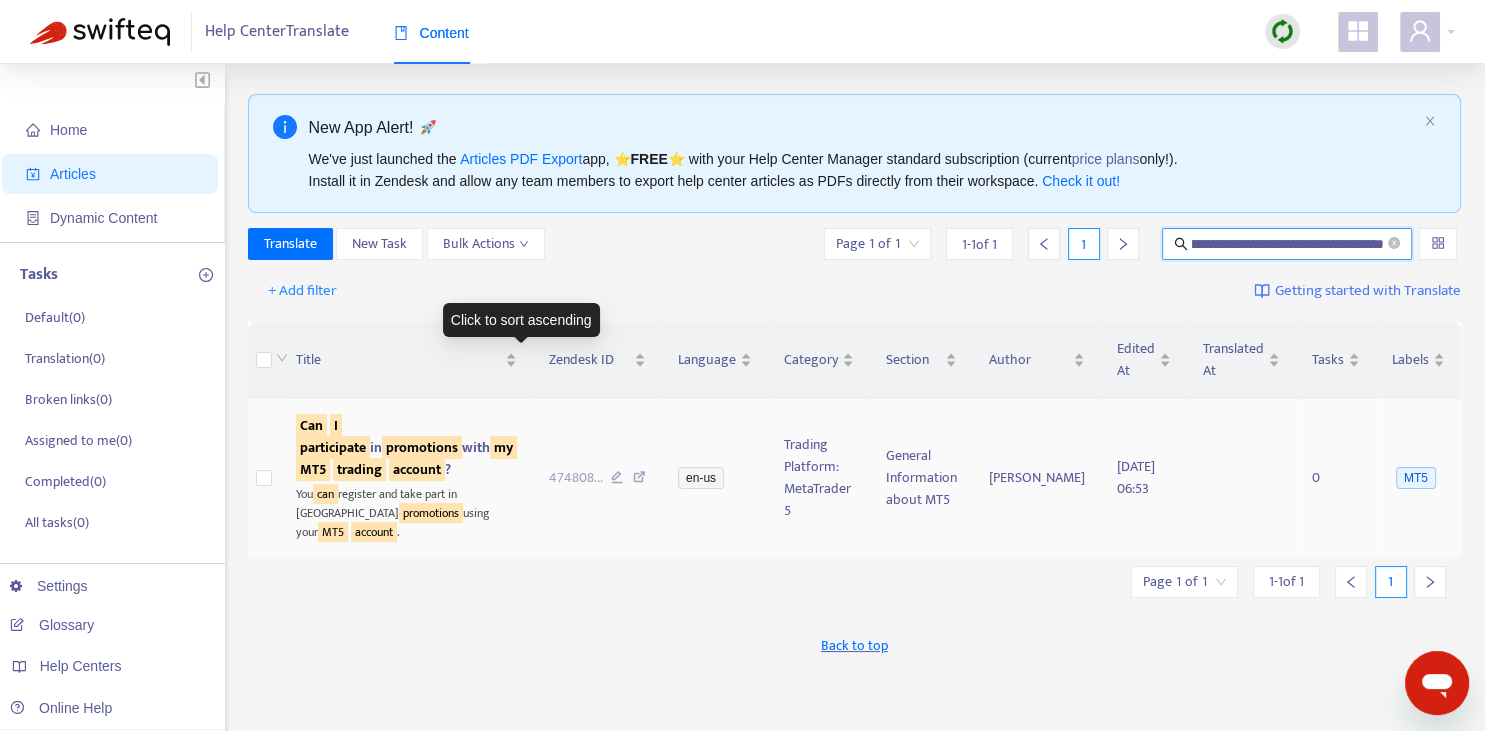 click on "Can   I   participate  in  promotions  with  my   MT5   trading   account ?" at bounding box center (406, 447) 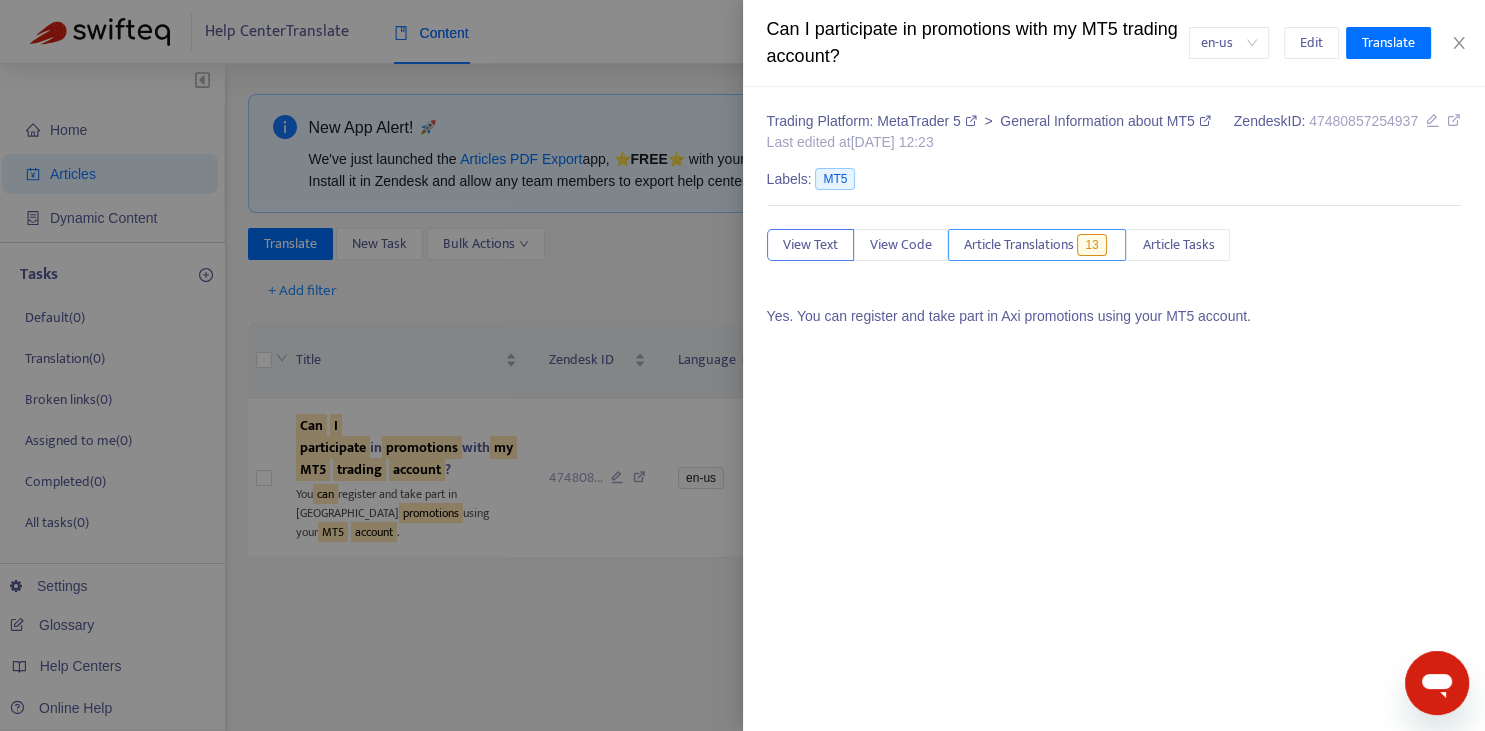 click on "Article Translations" at bounding box center [1019, 245] 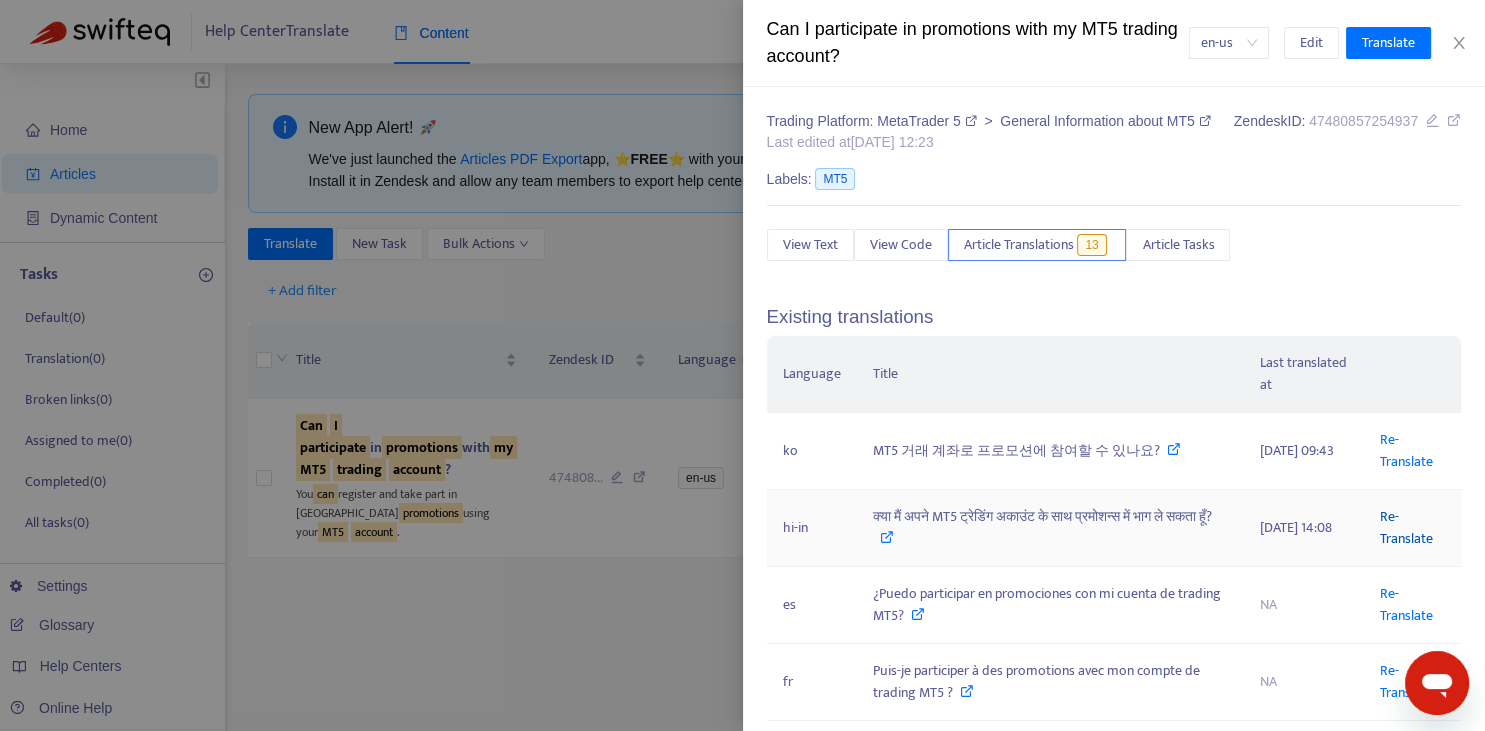 click on "Re-Translate" at bounding box center [1406, 527] 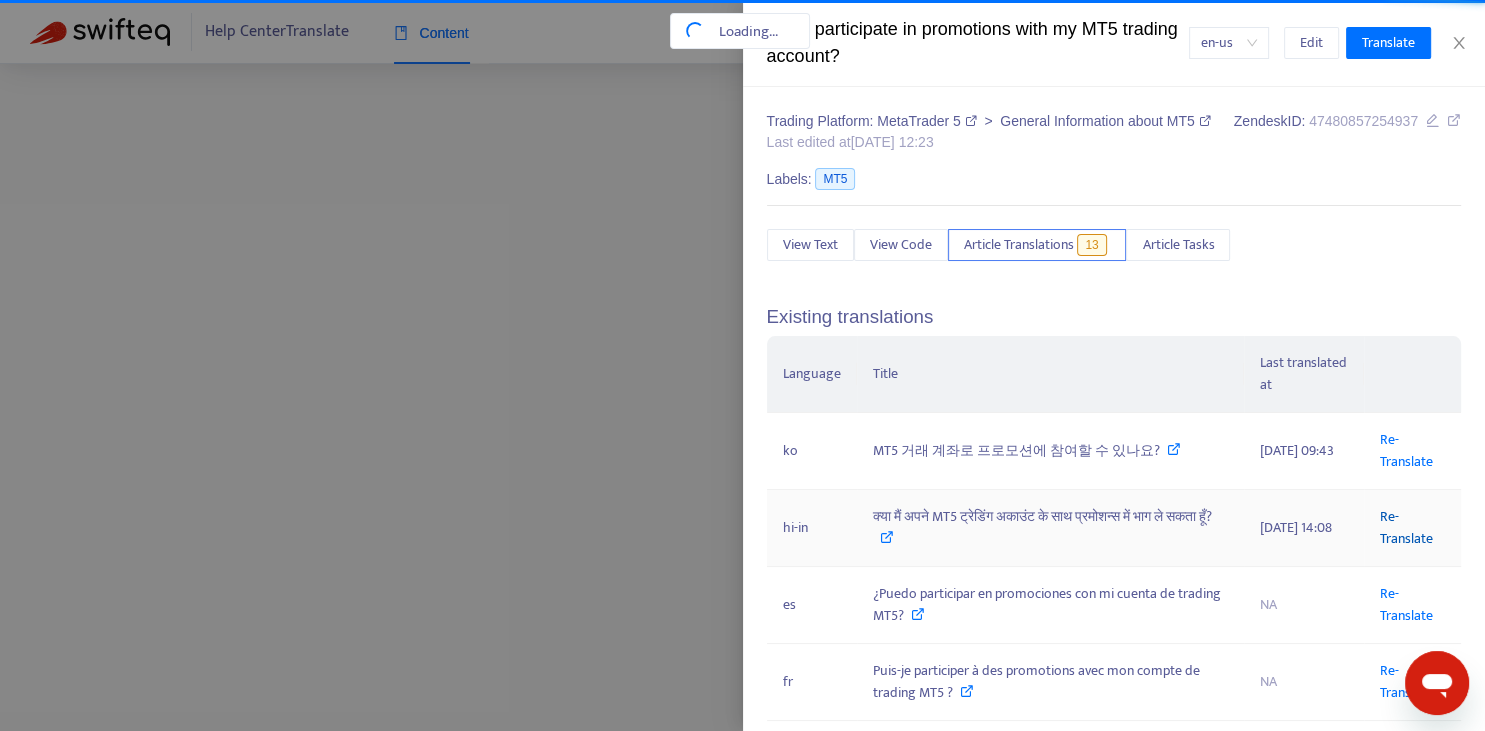 scroll, scrollTop: 0, scrollLeft: 190, axis: horizontal 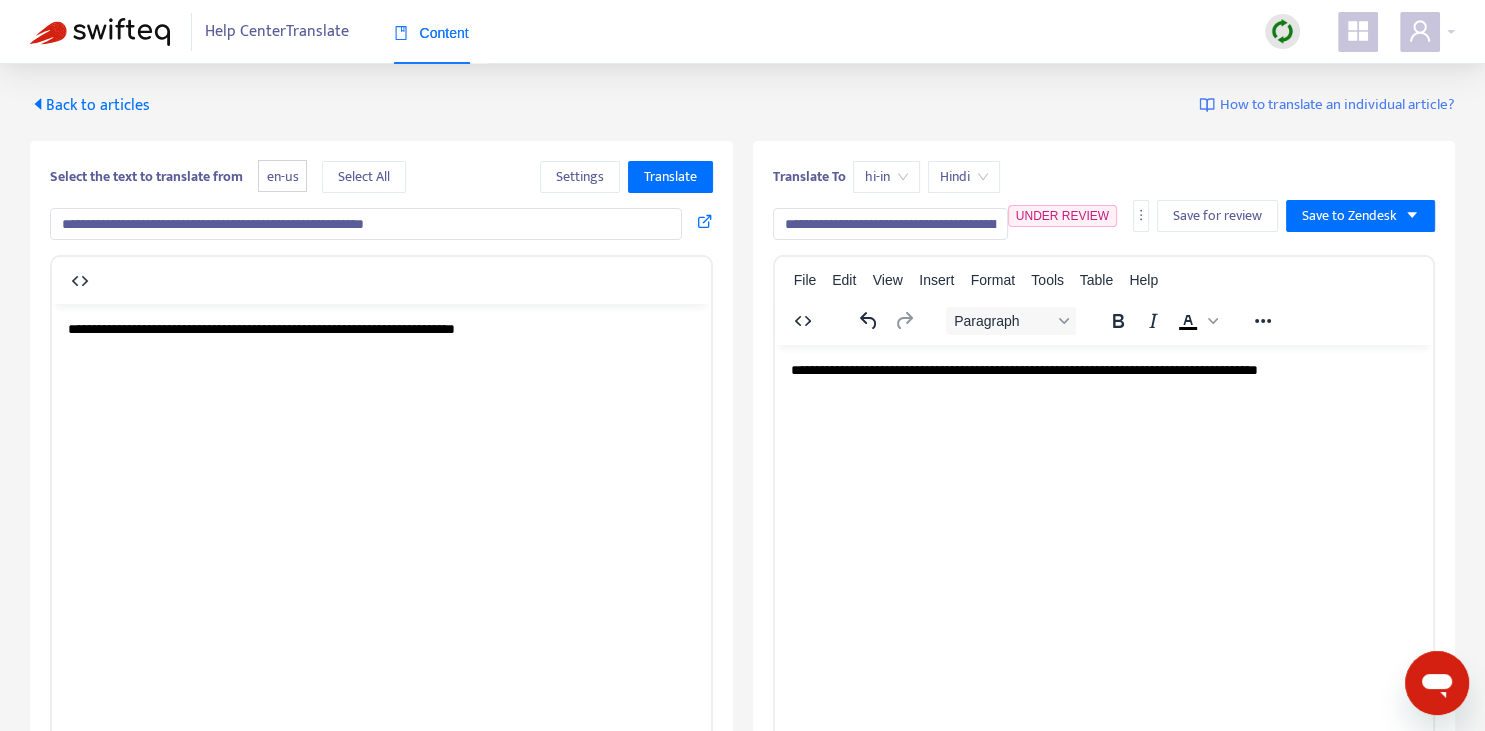 drag, startPoint x: 820, startPoint y: 222, endPoint x: 756, endPoint y: 210, distance: 65.11528 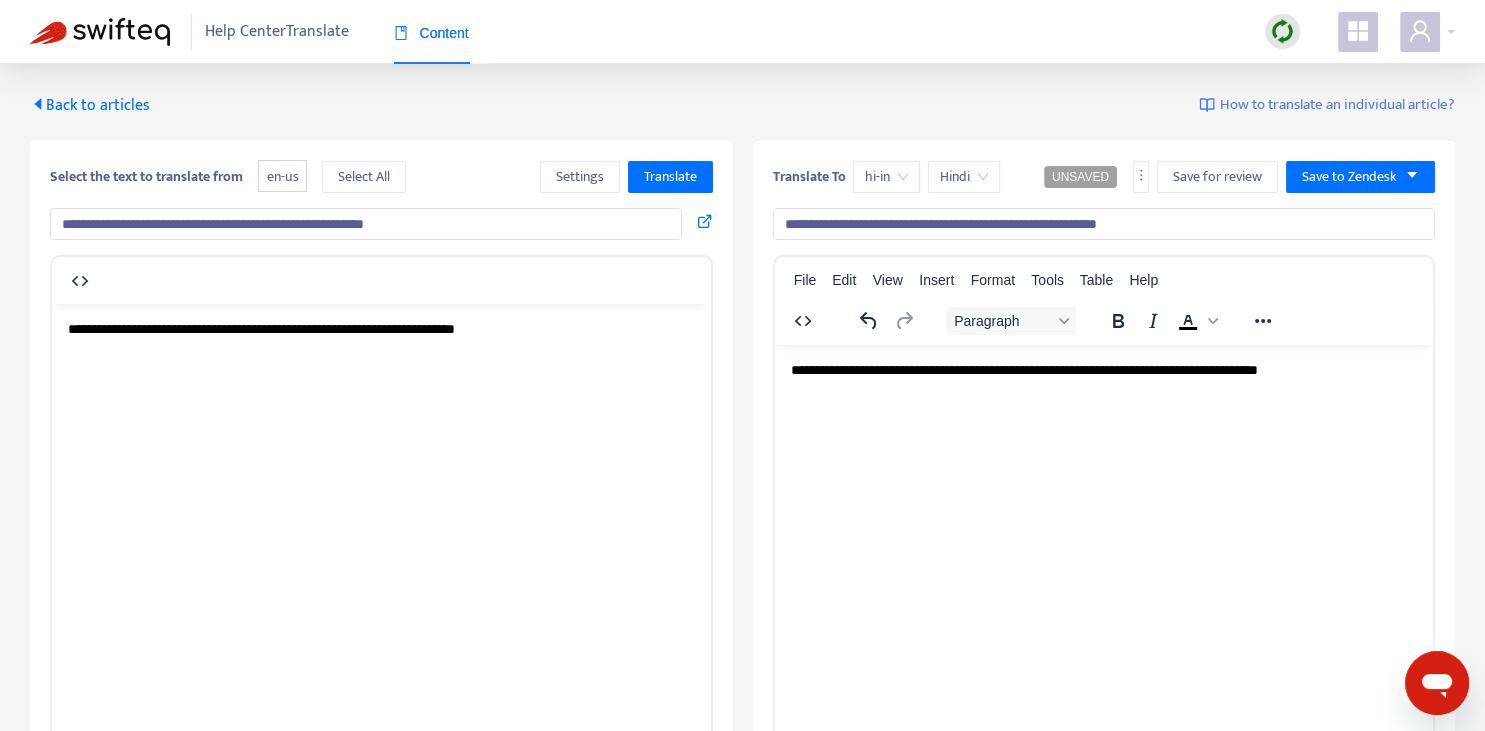 drag, startPoint x: 949, startPoint y: 222, endPoint x: 1195, endPoint y: 219, distance: 246.0183 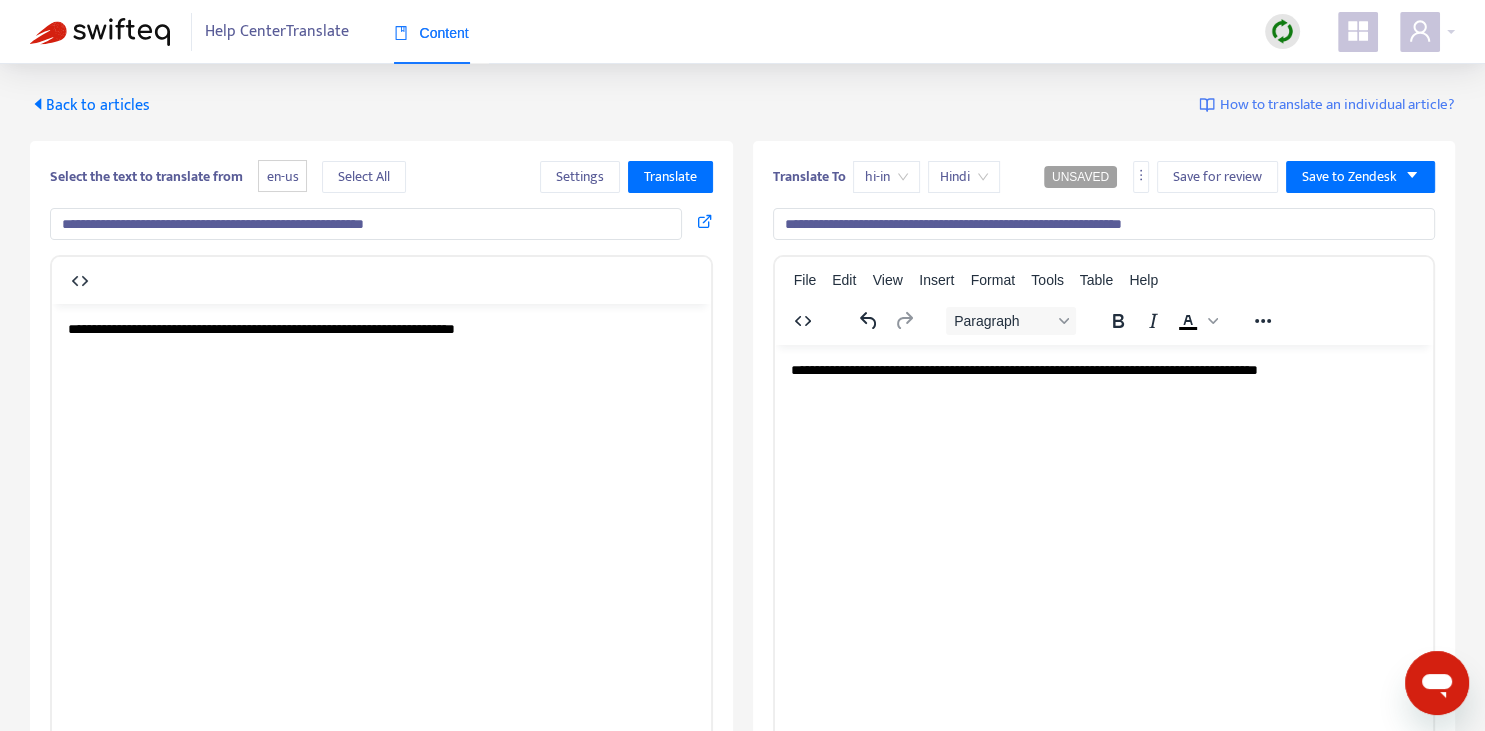 type on "**********" 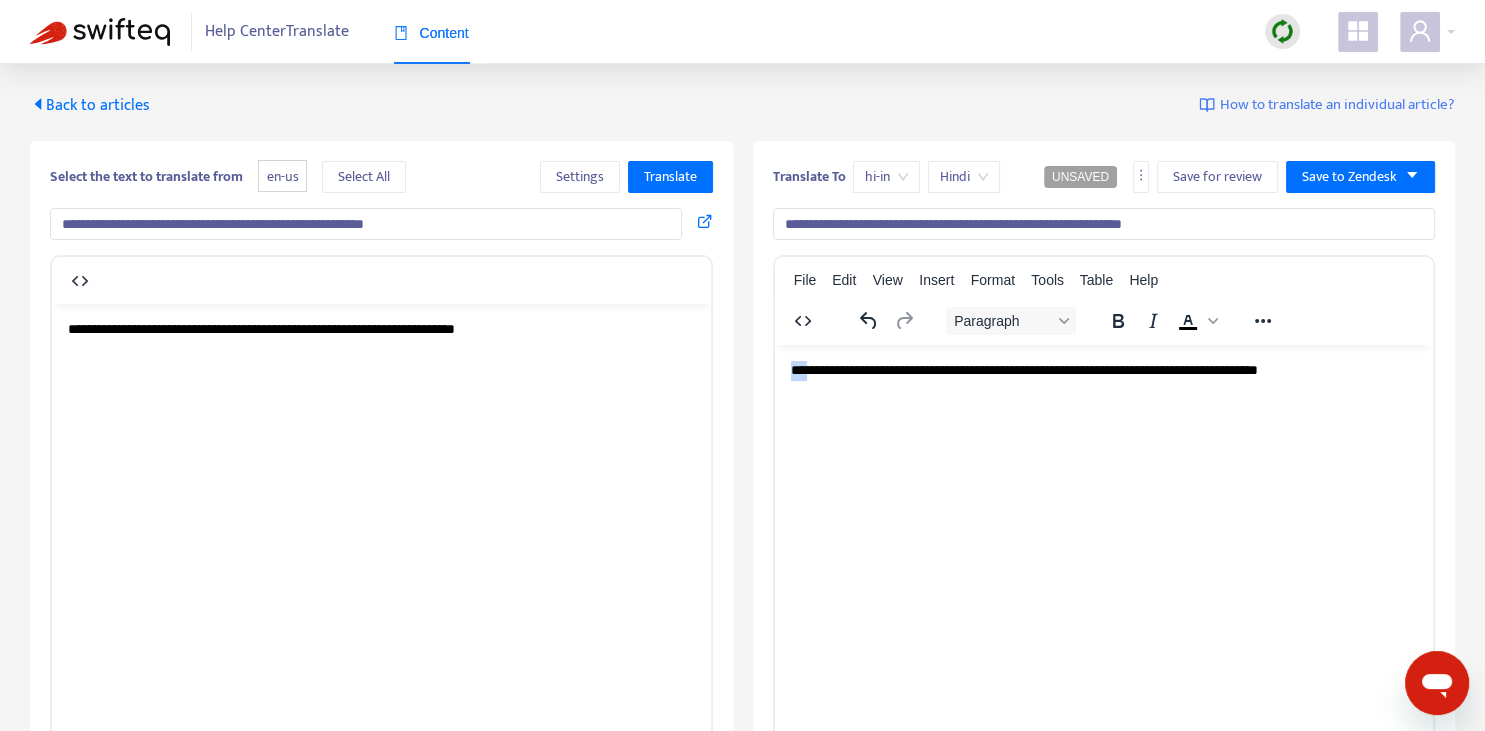 drag, startPoint x: 798, startPoint y: 363, endPoint x: 783, endPoint y: 361, distance: 15.132746 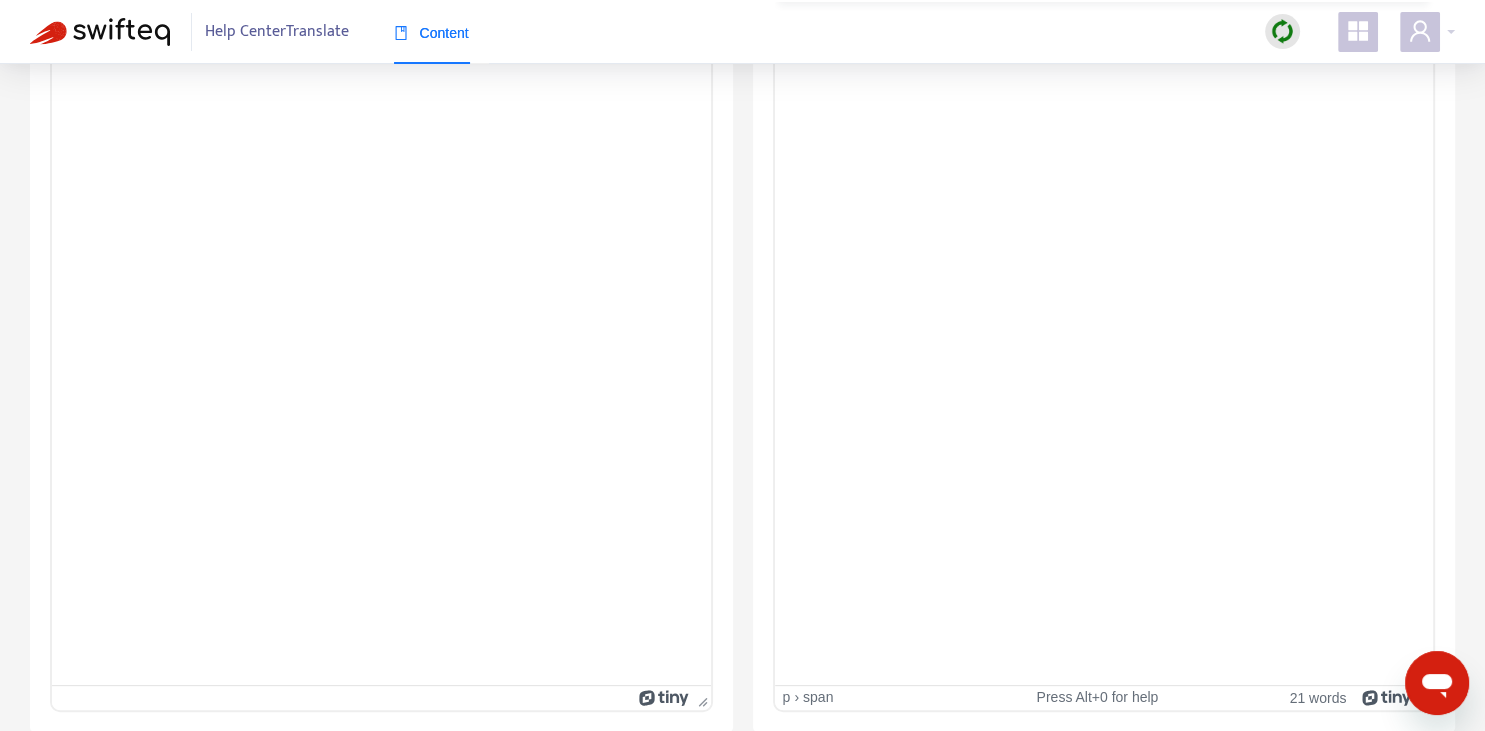 scroll, scrollTop: 0, scrollLeft: 0, axis: both 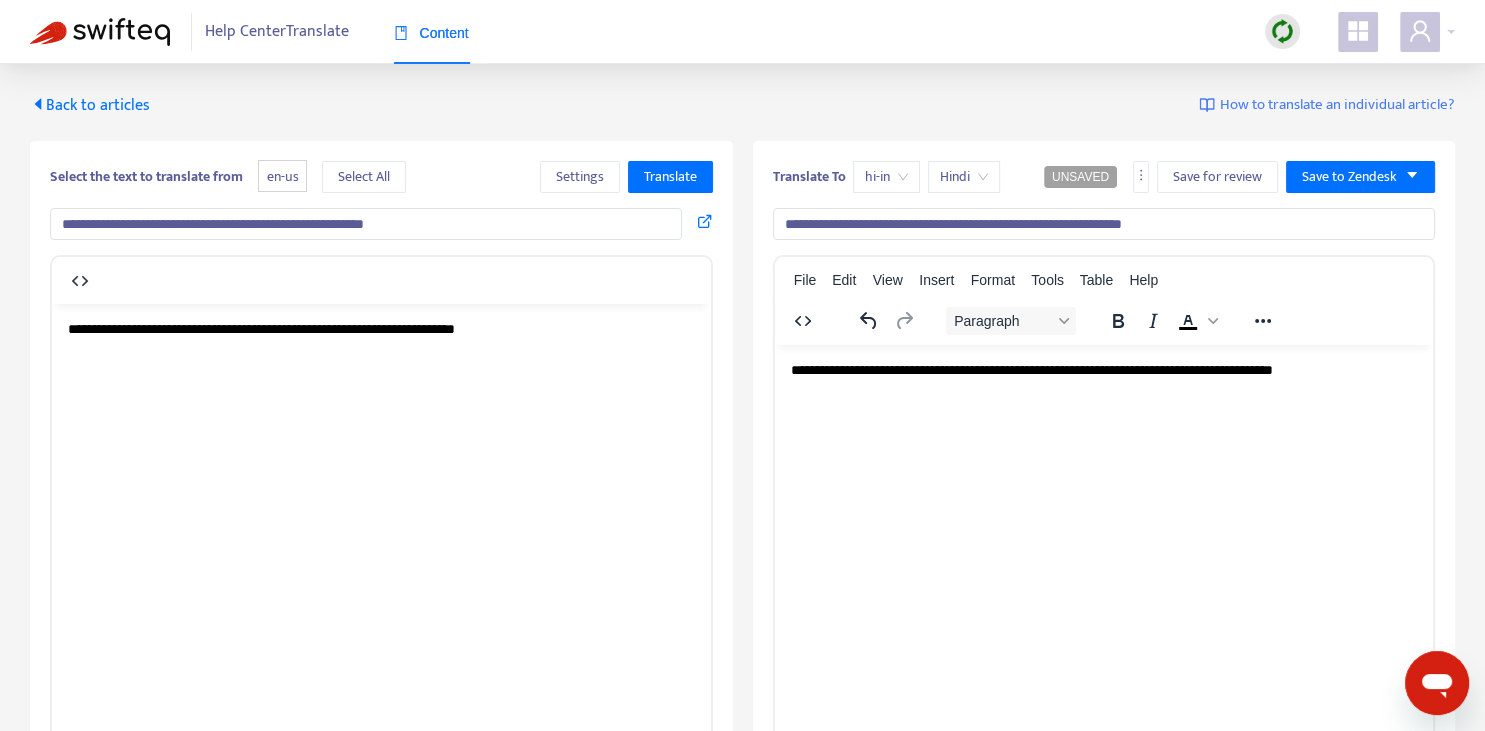 click on "**********" at bounding box center [1031, 369] 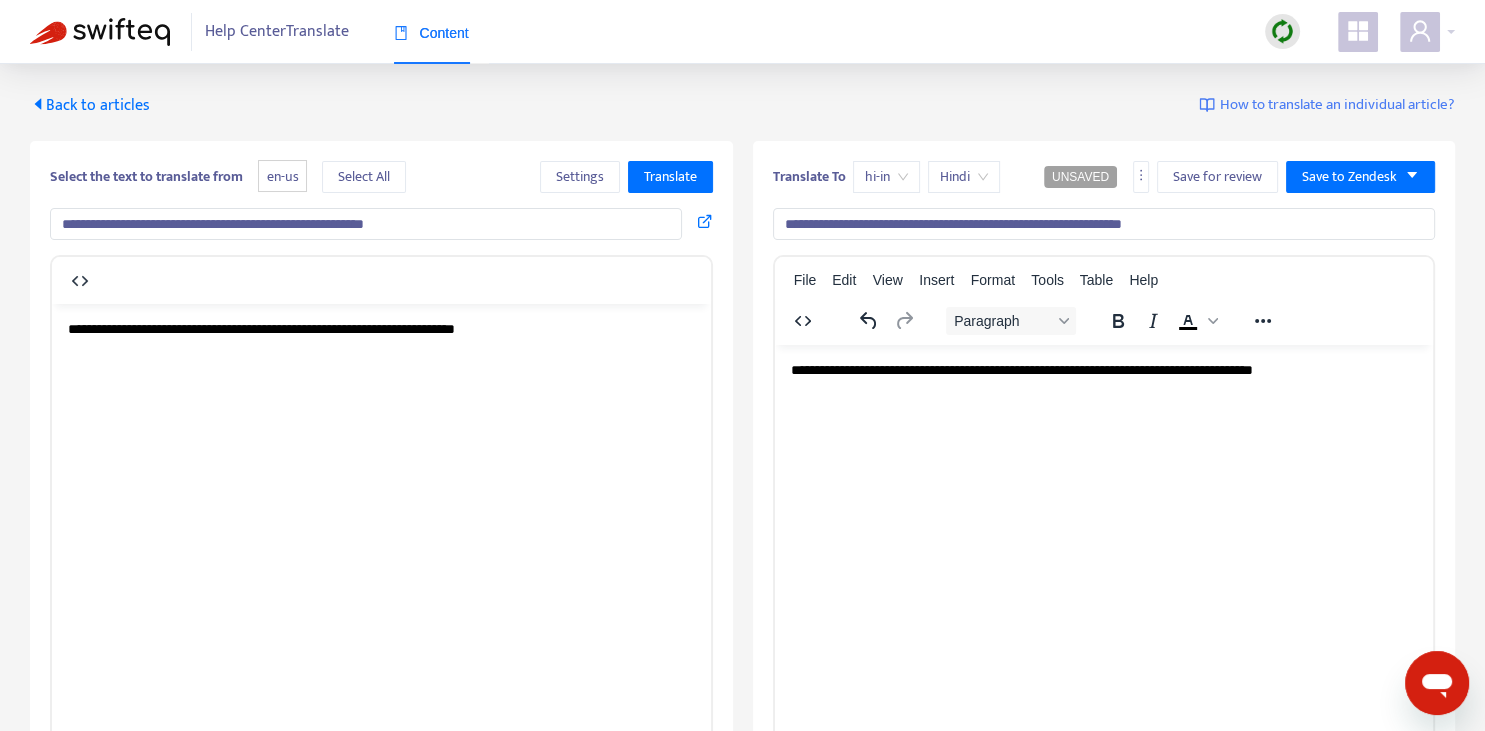 click on "**********" at bounding box center [1104, 224] 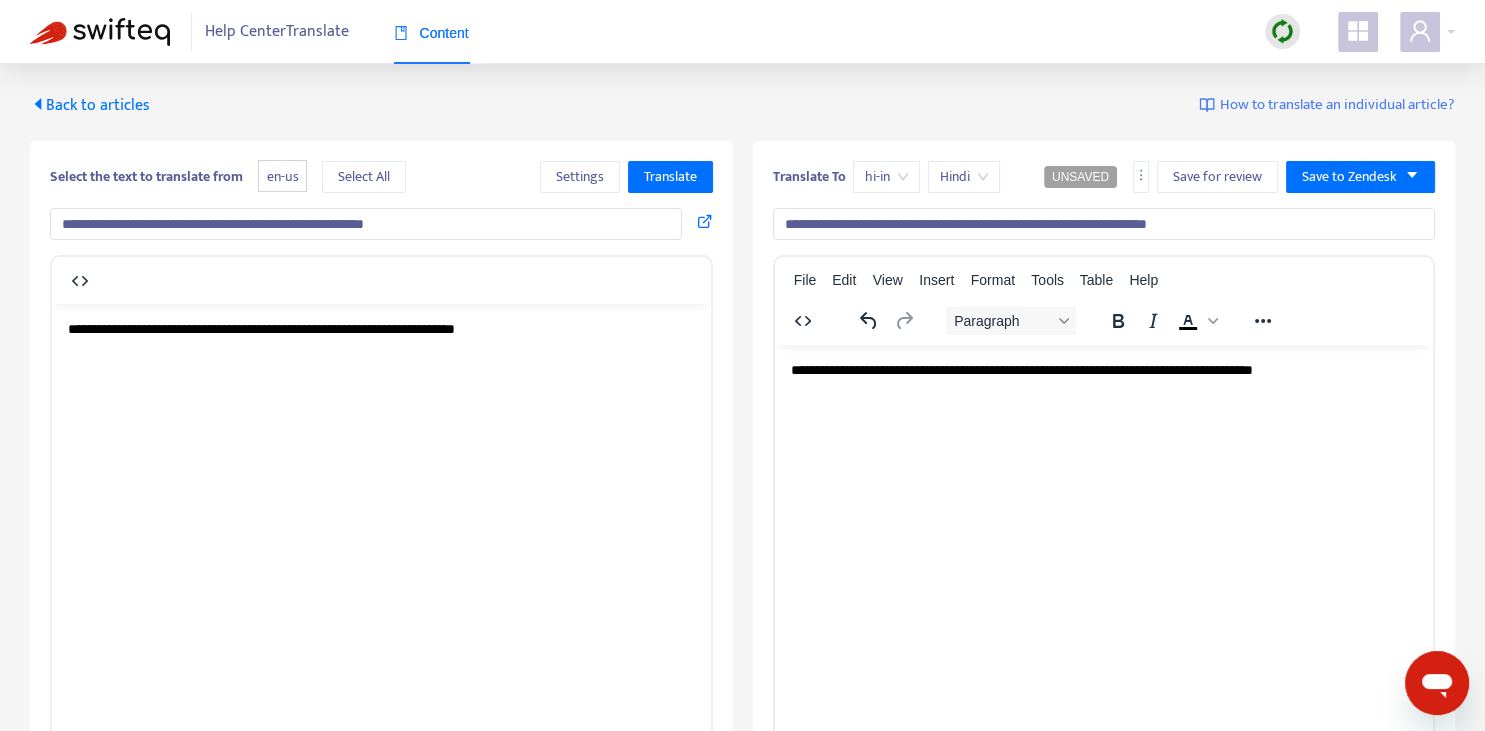 type on "**********" 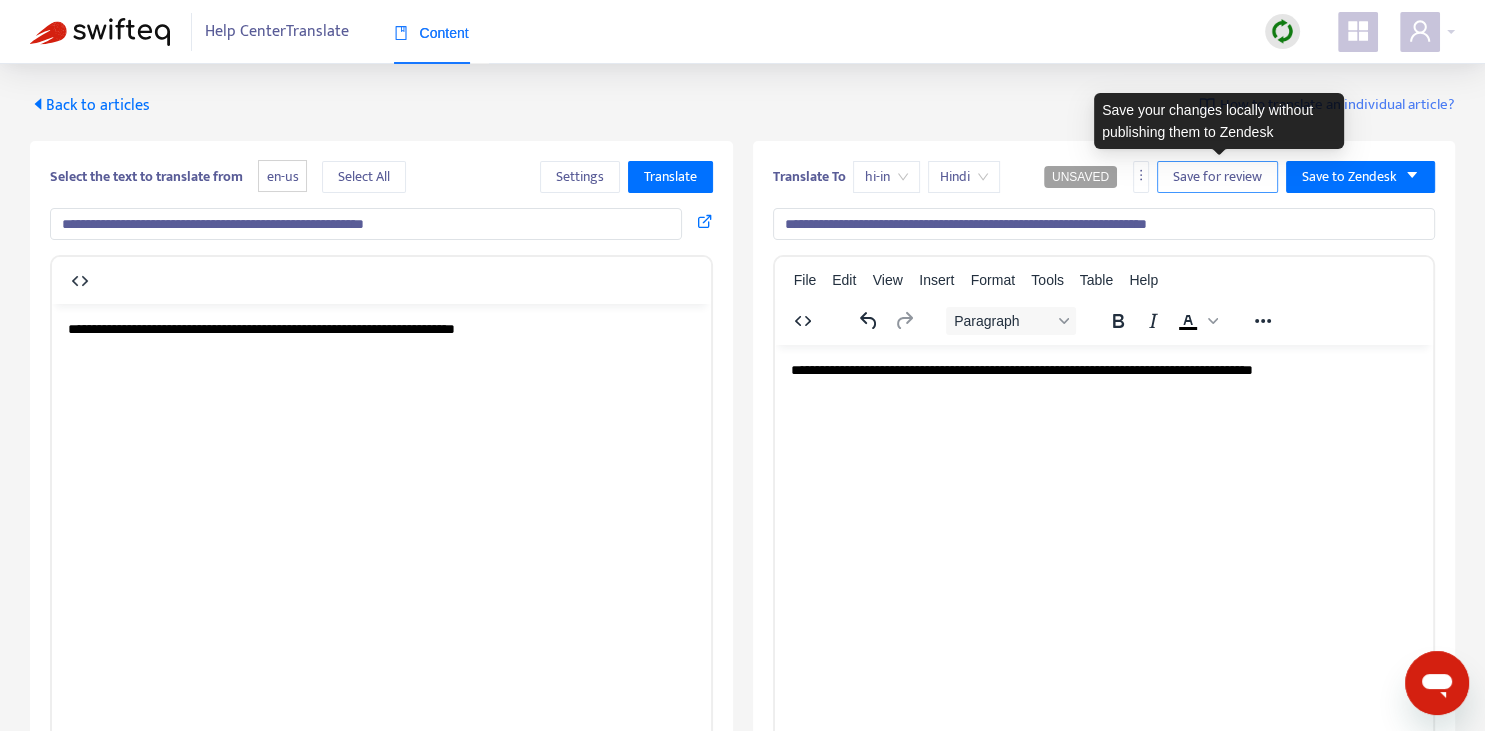 click on "Save for review" at bounding box center [1217, 177] 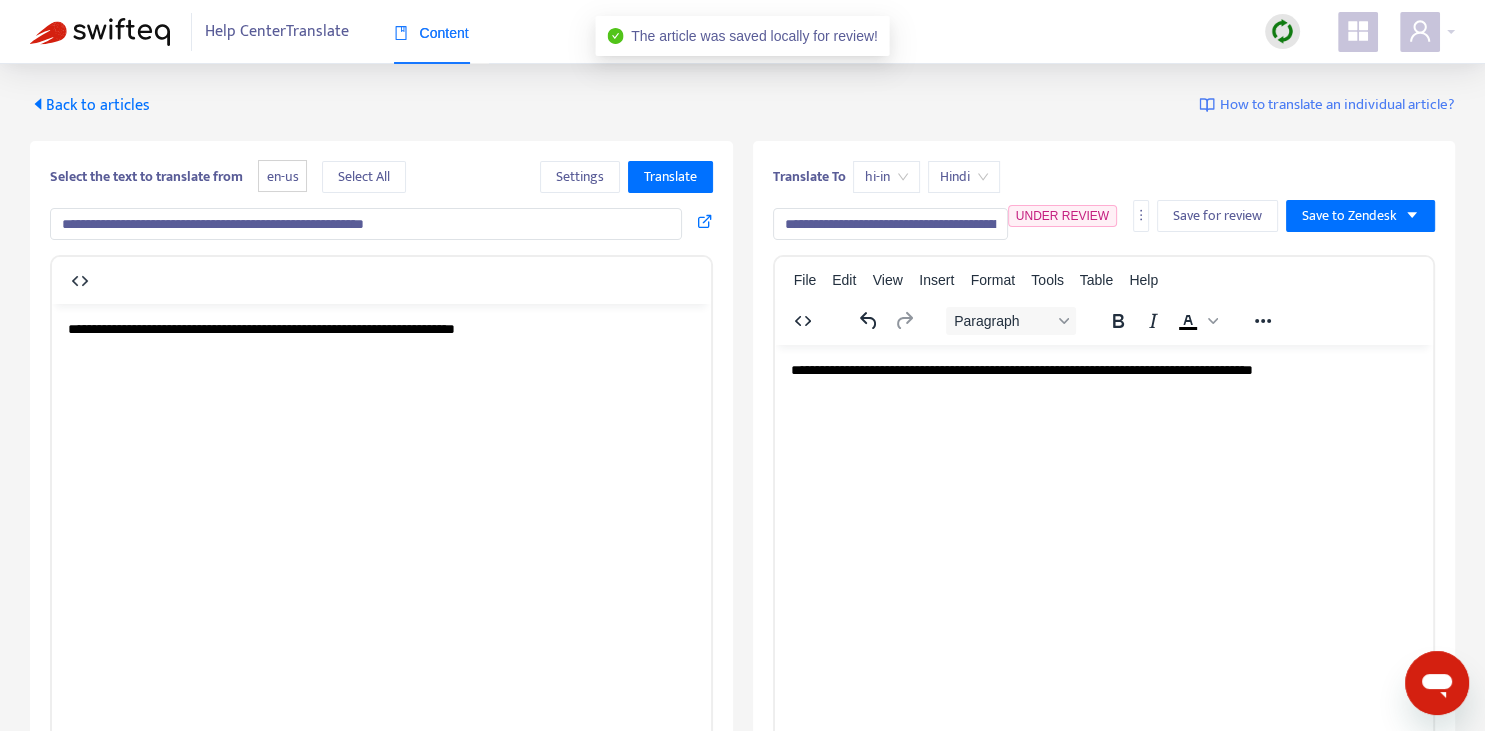 click on "Back to articles" at bounding box center [90, 105] 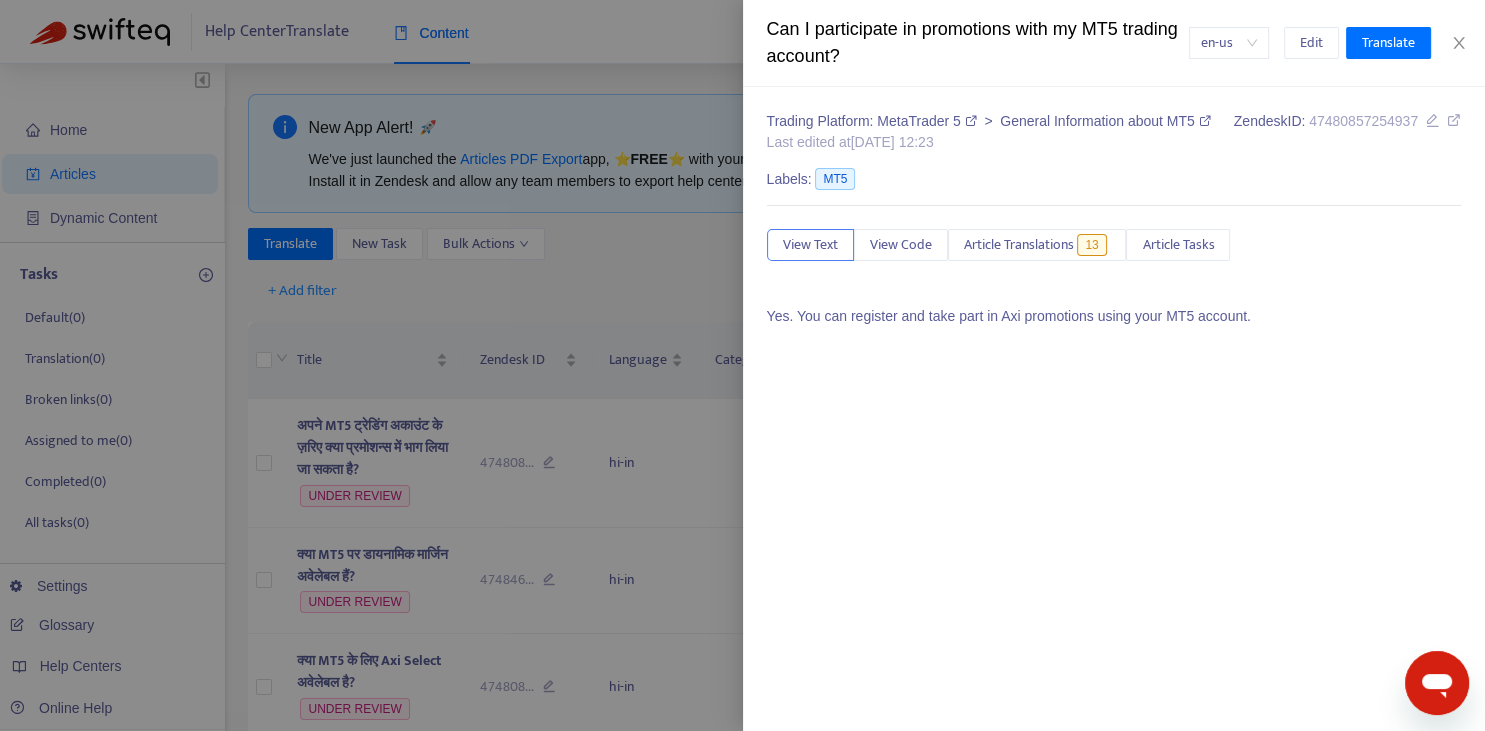 click at bounding box center [742, 365] 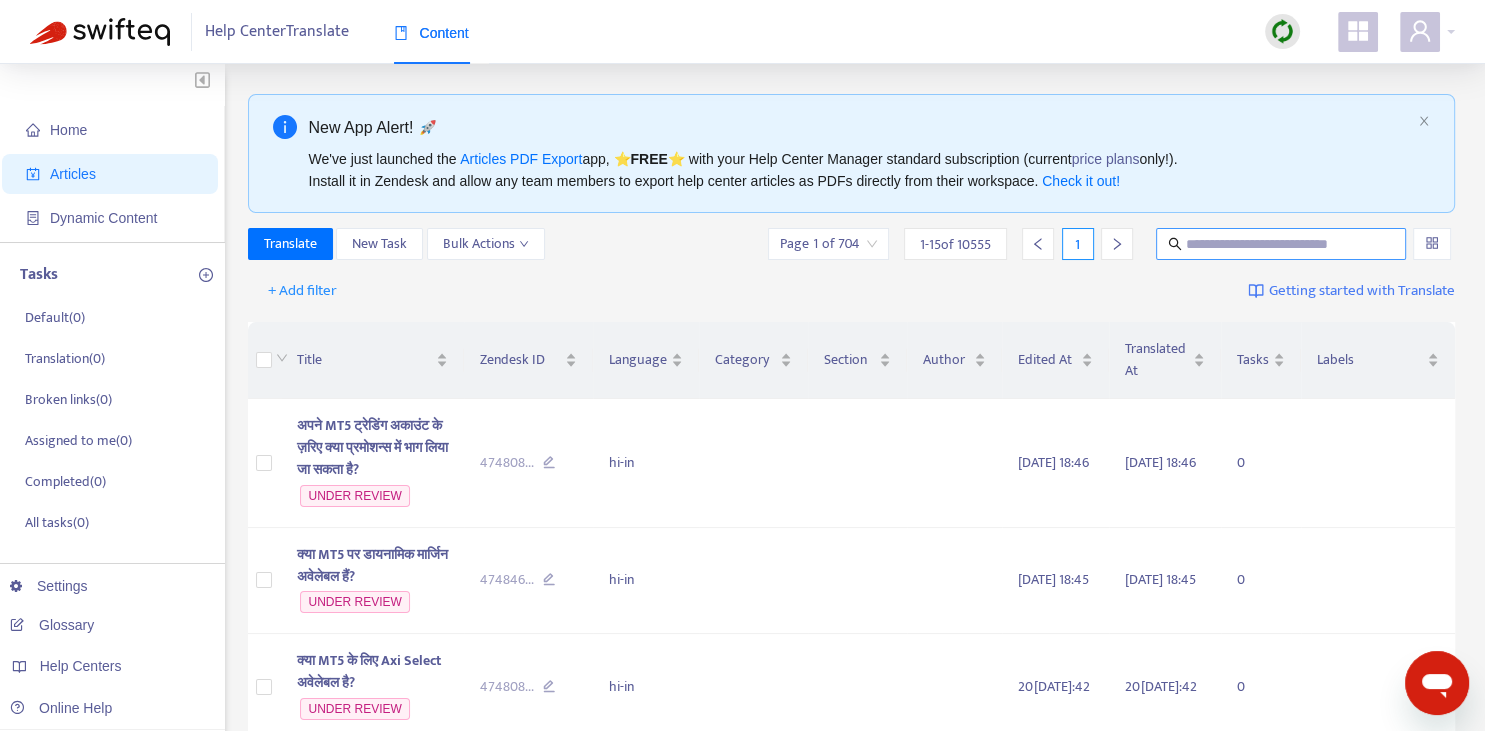 click at bounding box center (1282, 244) 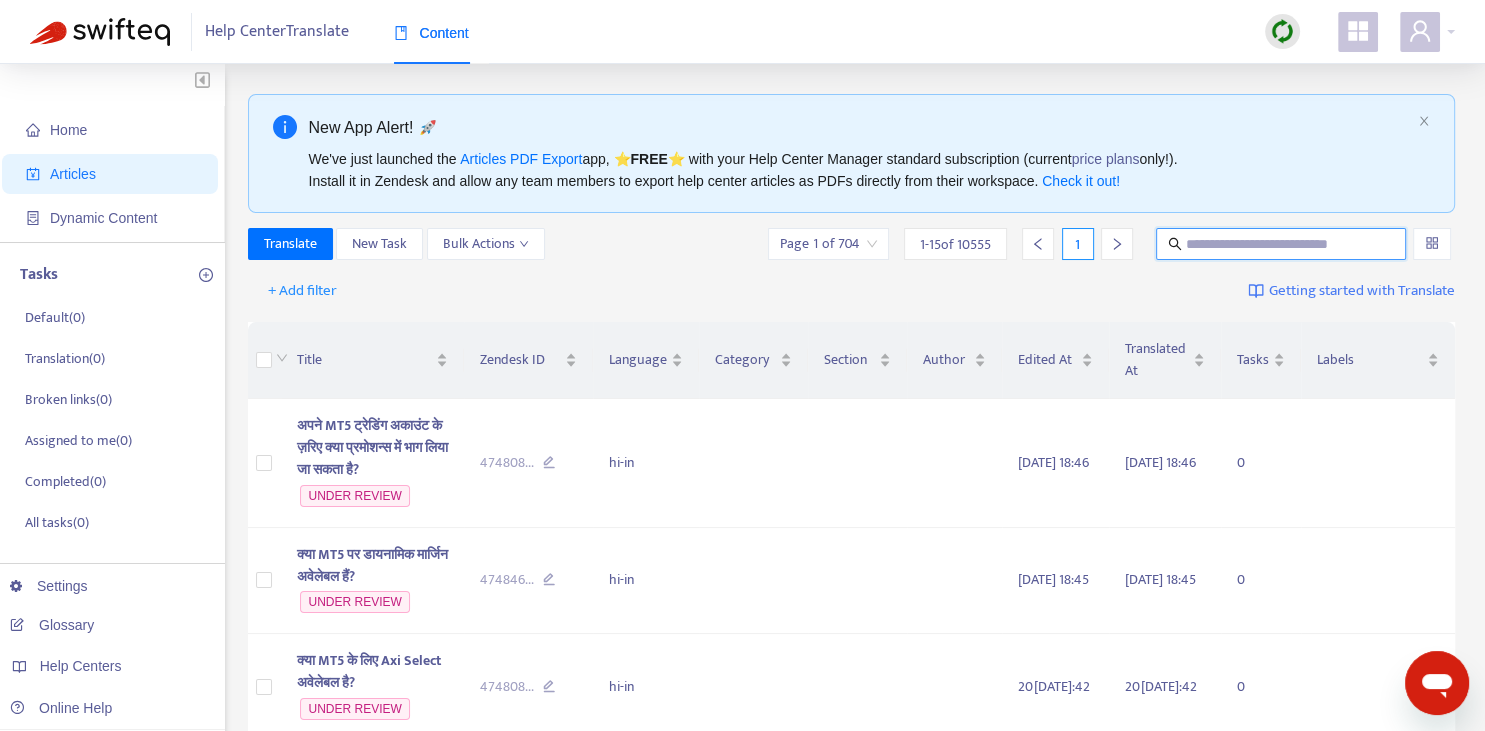 paste on "**********" 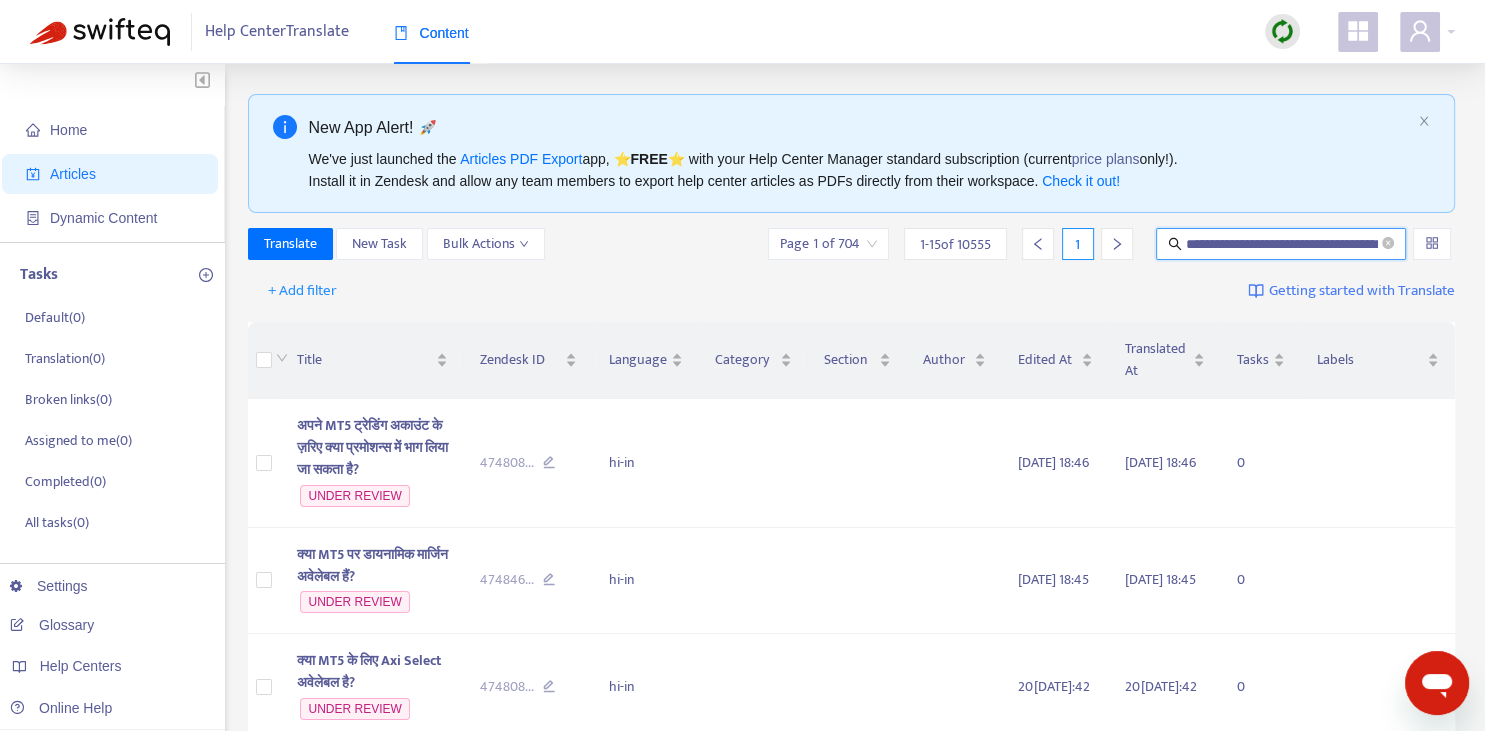 scroll, scrollTop: 0, scrollLeft: 44, axis: horizontal 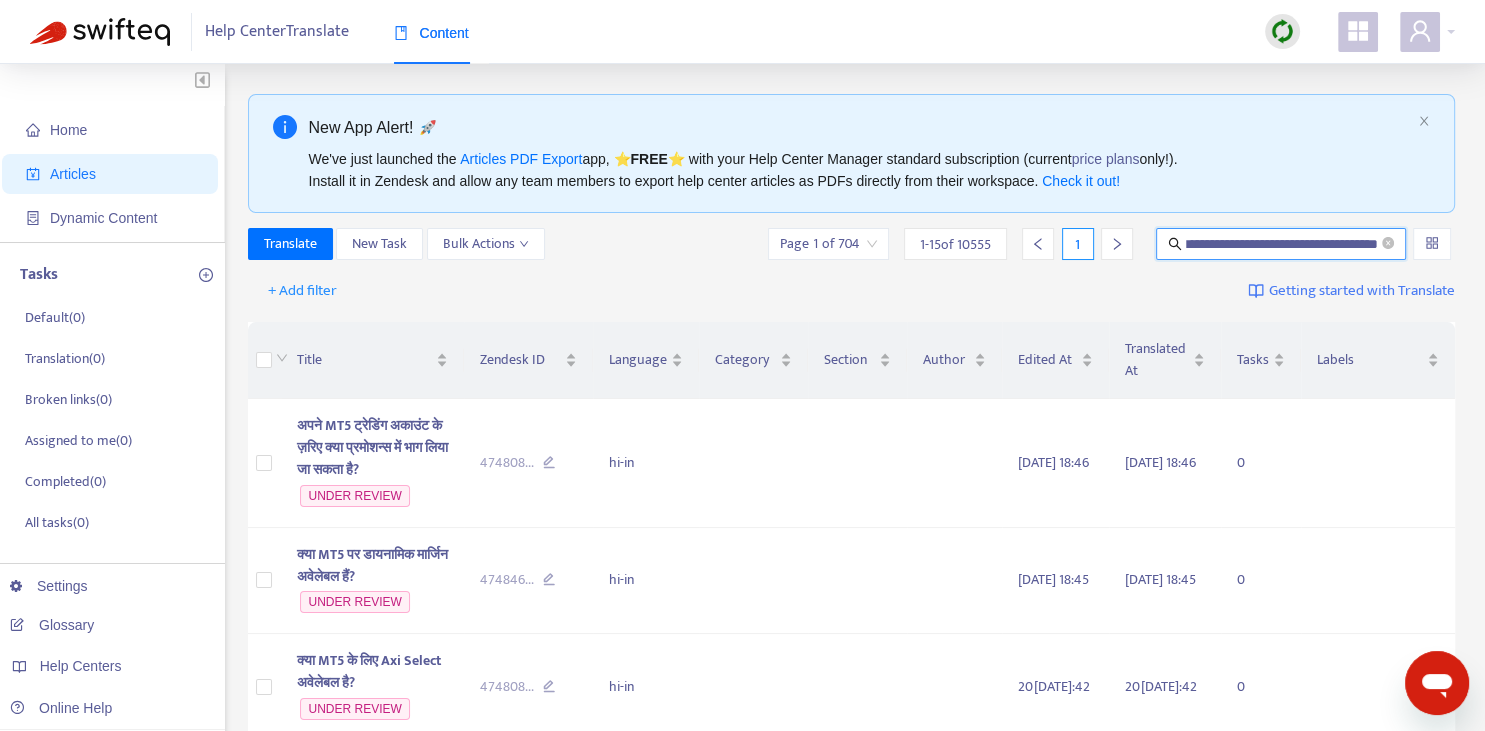 type on "**********" 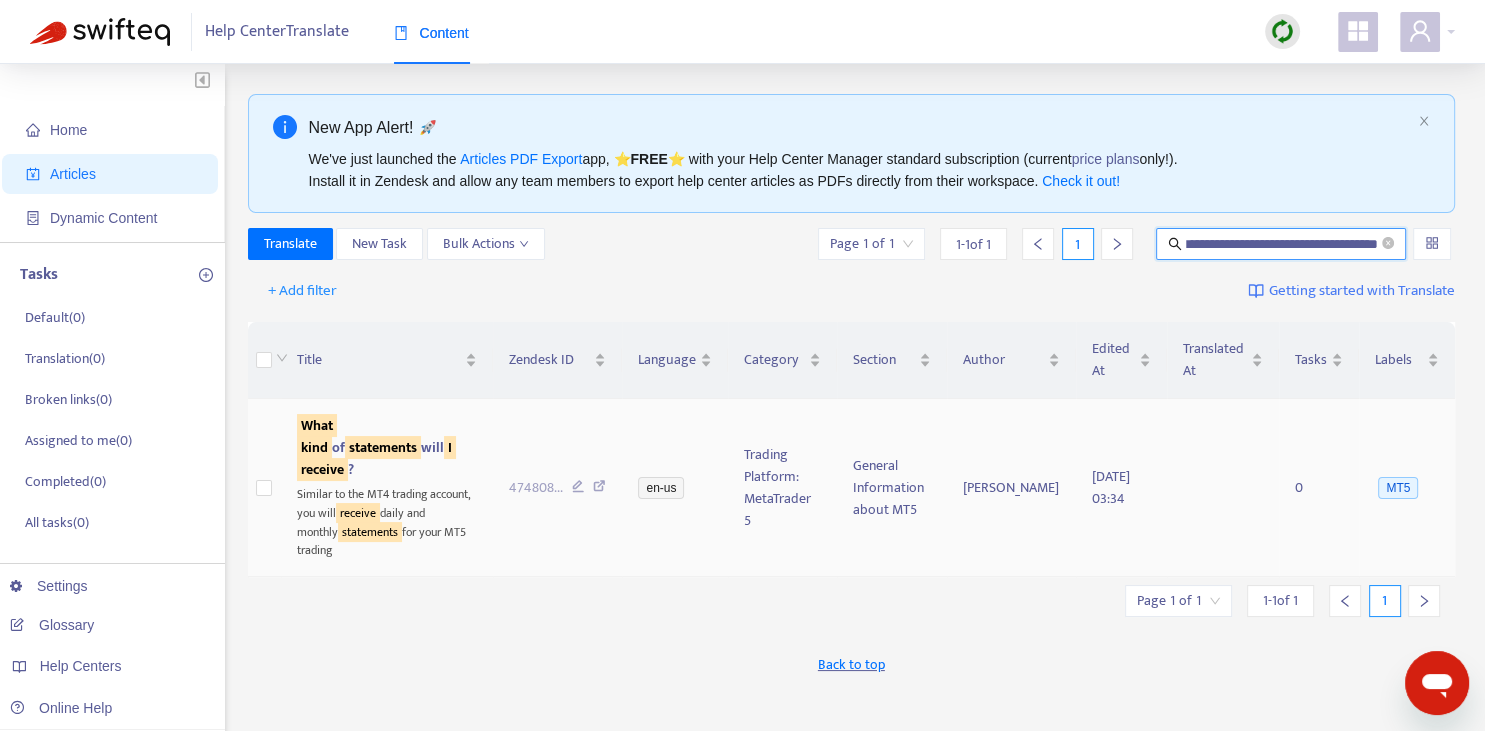click on "kind" at bounding box center [314, 447] 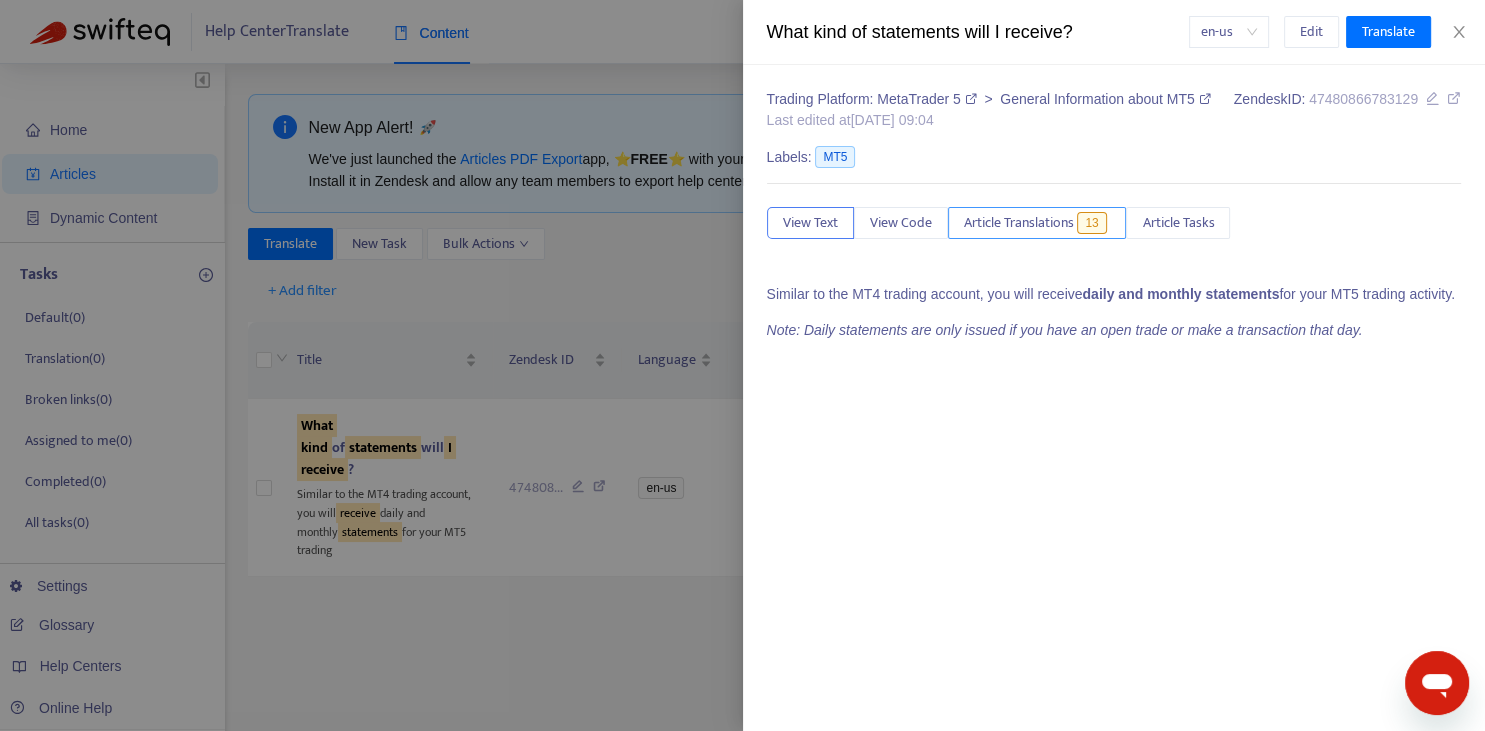 click on "Article Translations" at bounding box center (1019, 223) 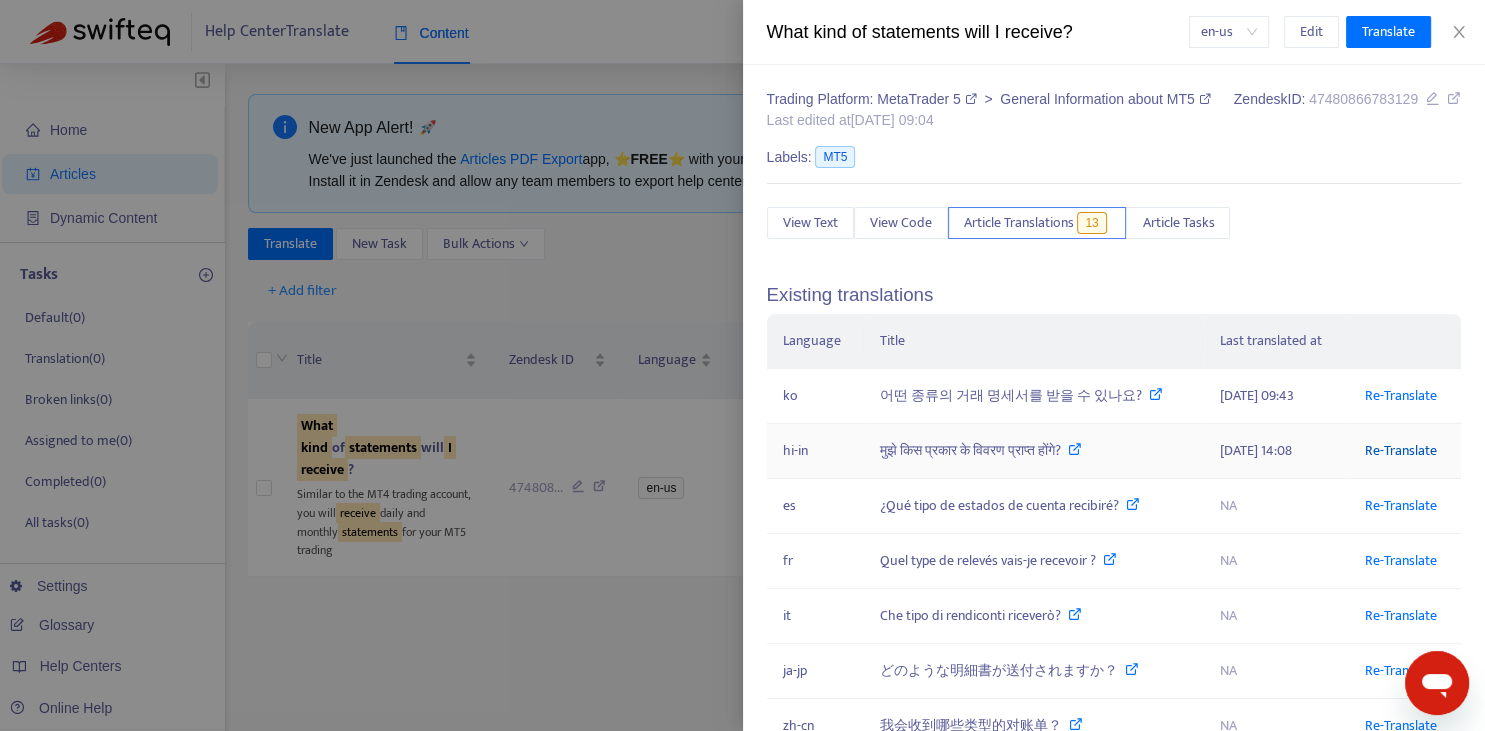 click on "Re-Translate" at bounding box center (1401, 450) 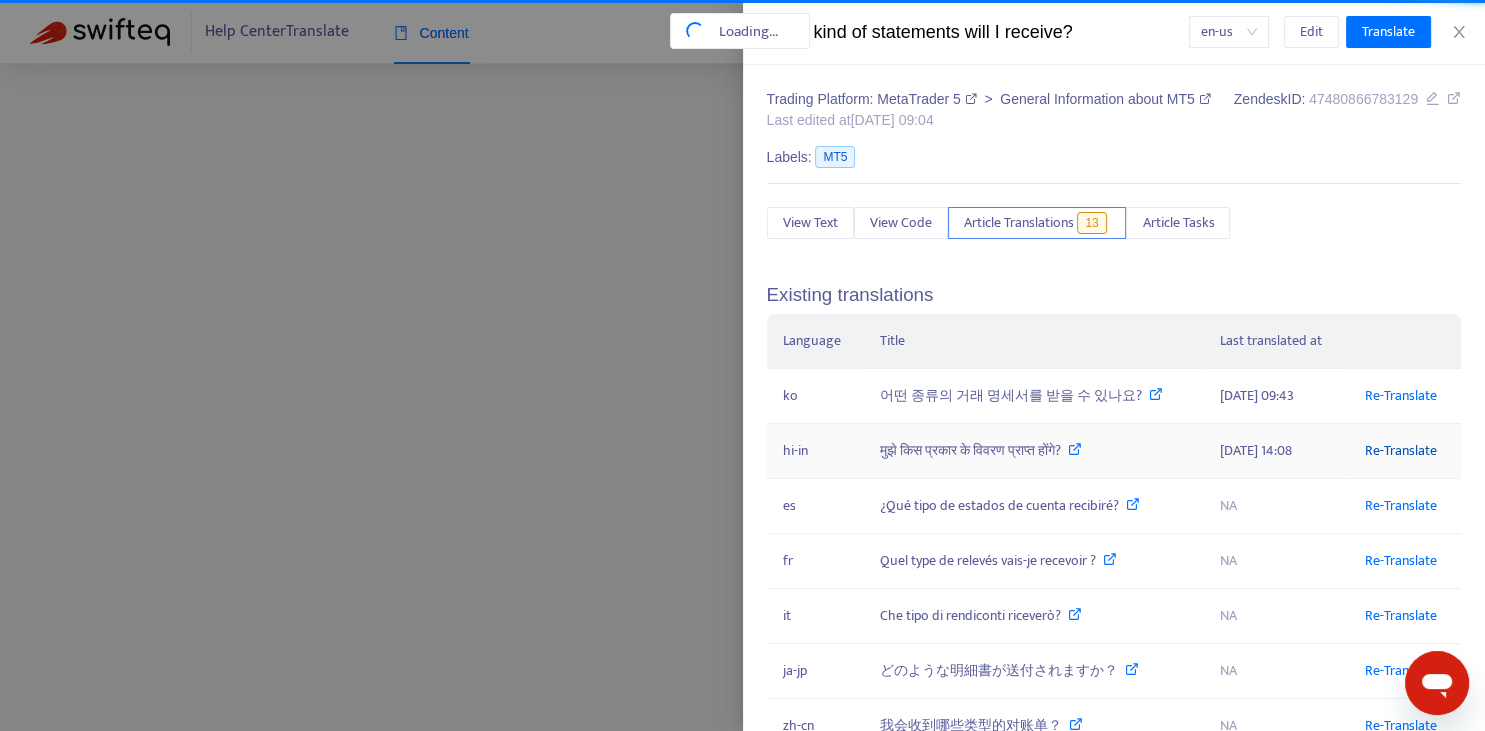 scroll, scrollTop: 0, scrollLeft: 44, axis: horizontal 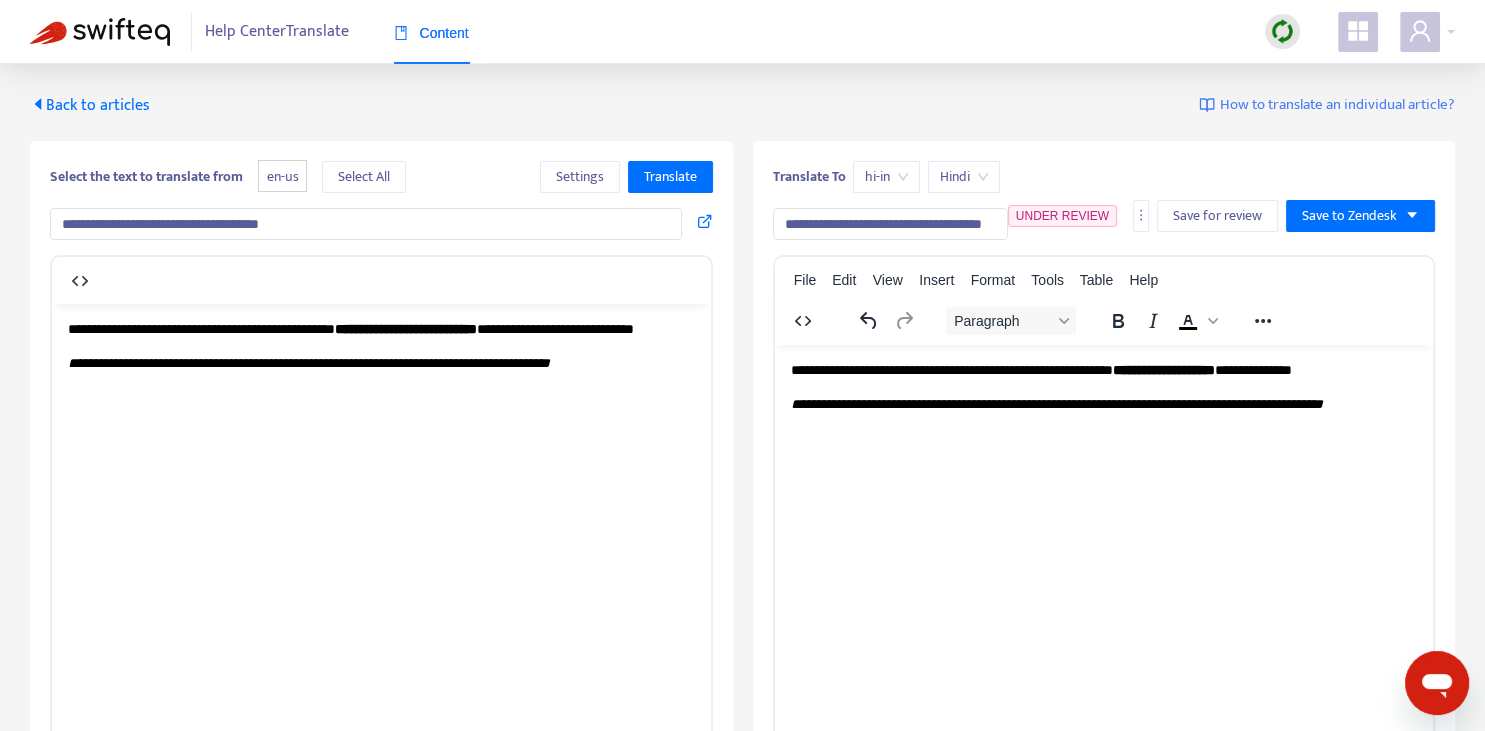 click on "**********" at bounding box center [890, 224] 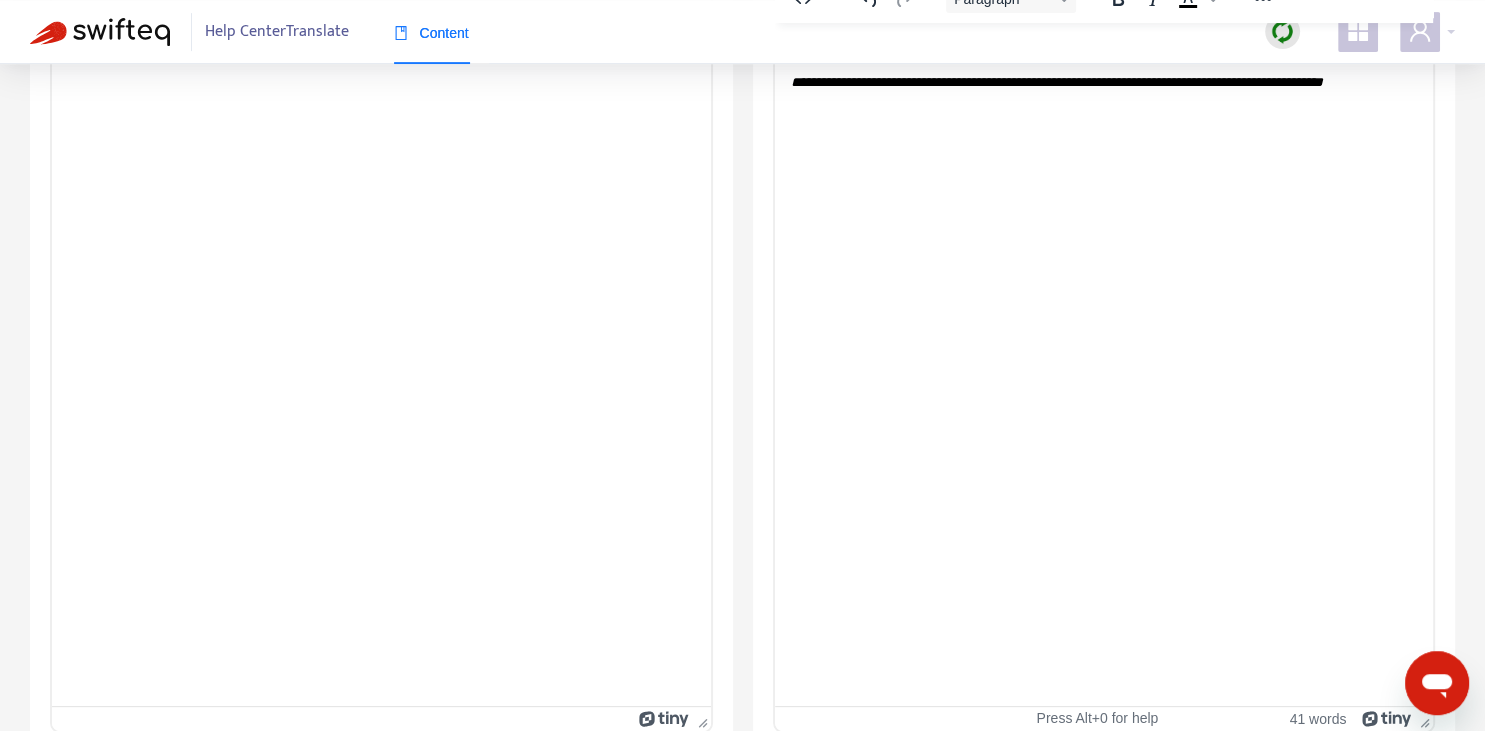 scroll, scrollTop: 343, scrollLeft: 0, axis: vertical 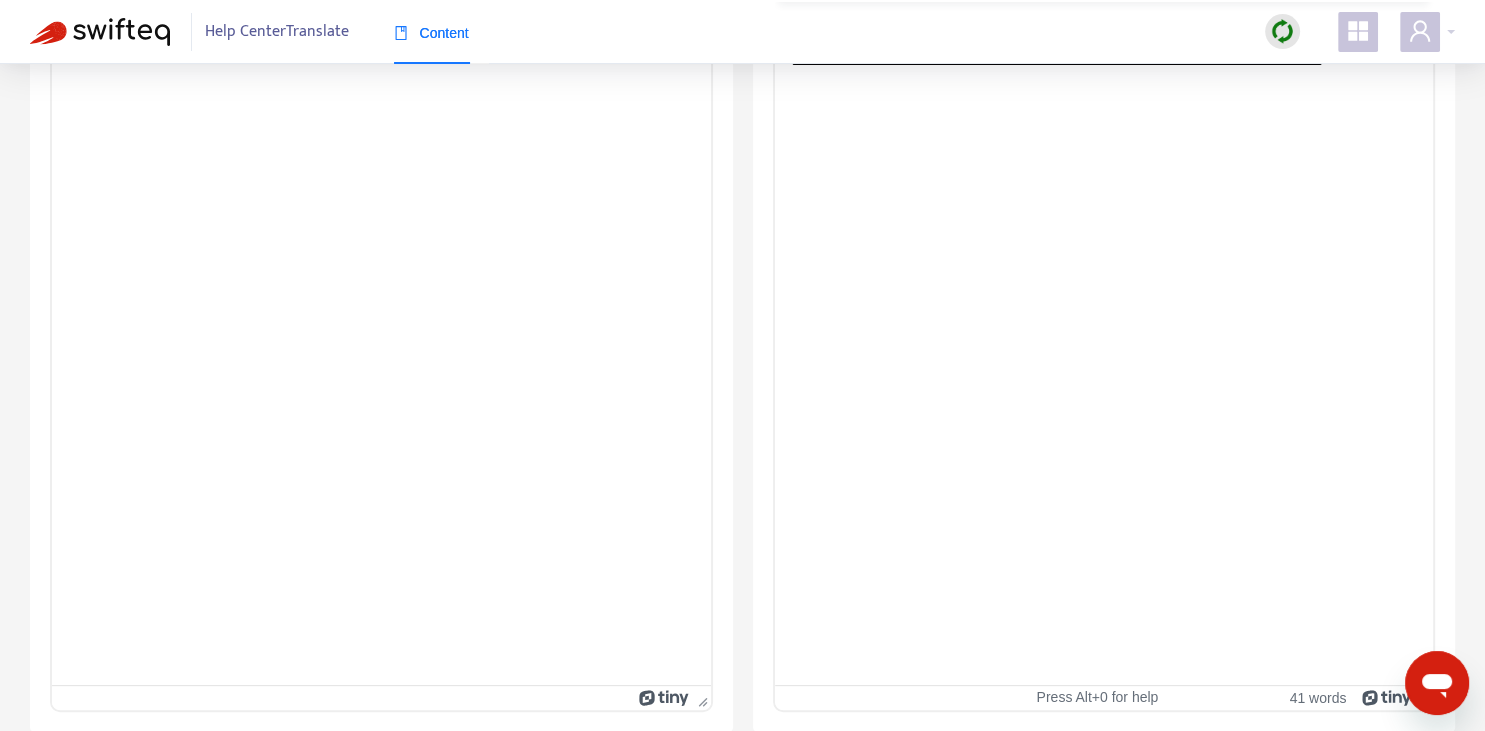 type on "**********" 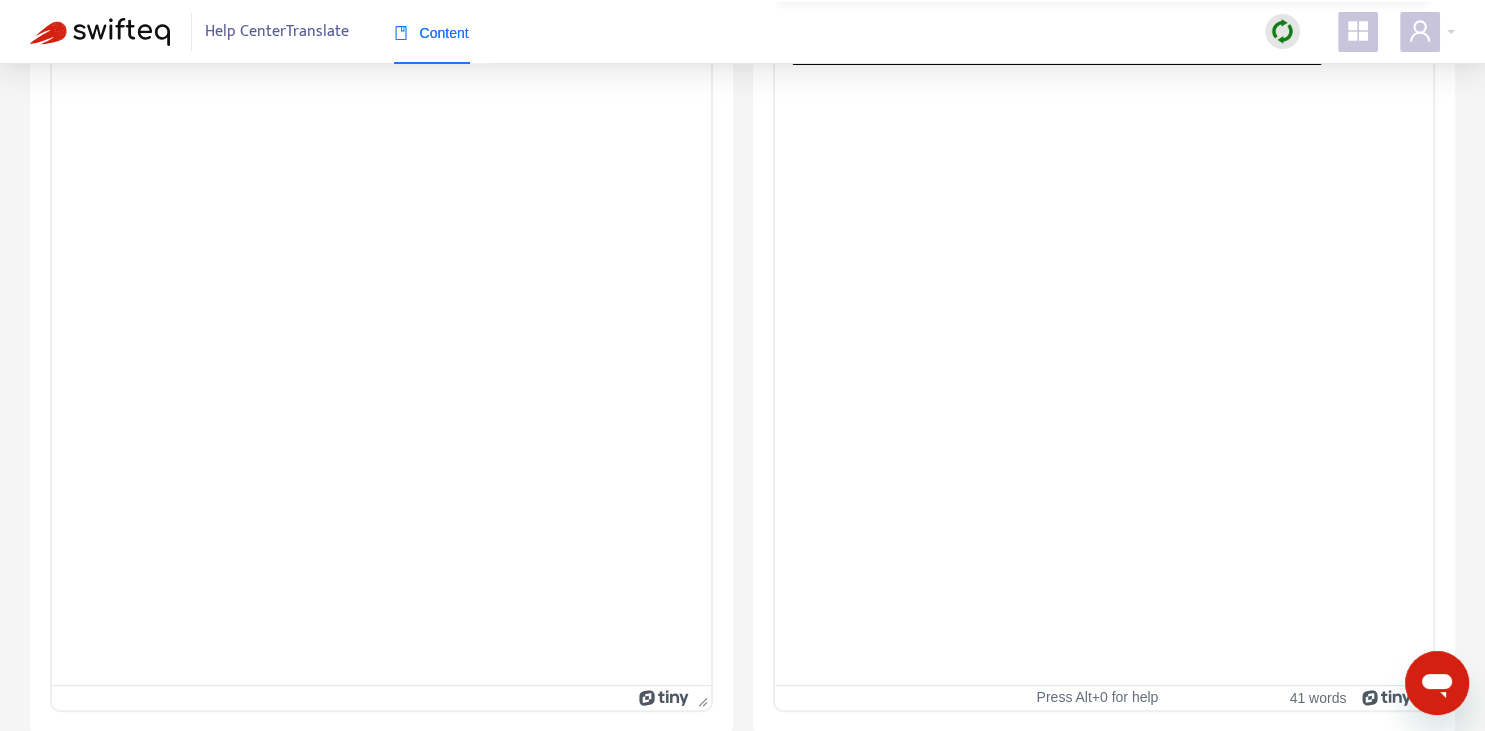 scroll, scrollTop: 0, scrollLeft: 0, axis: both 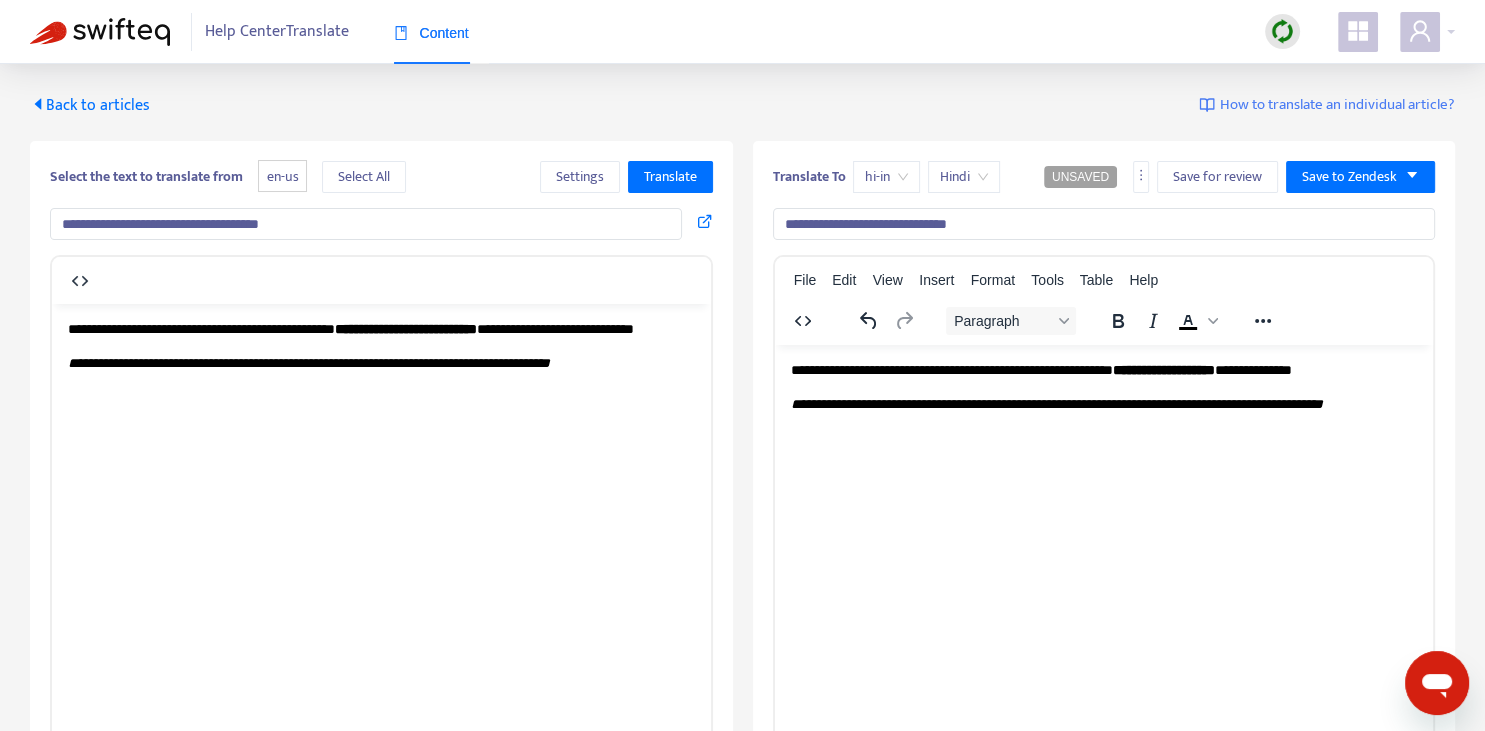 click on "**********" at bounding box center [1040, 369] 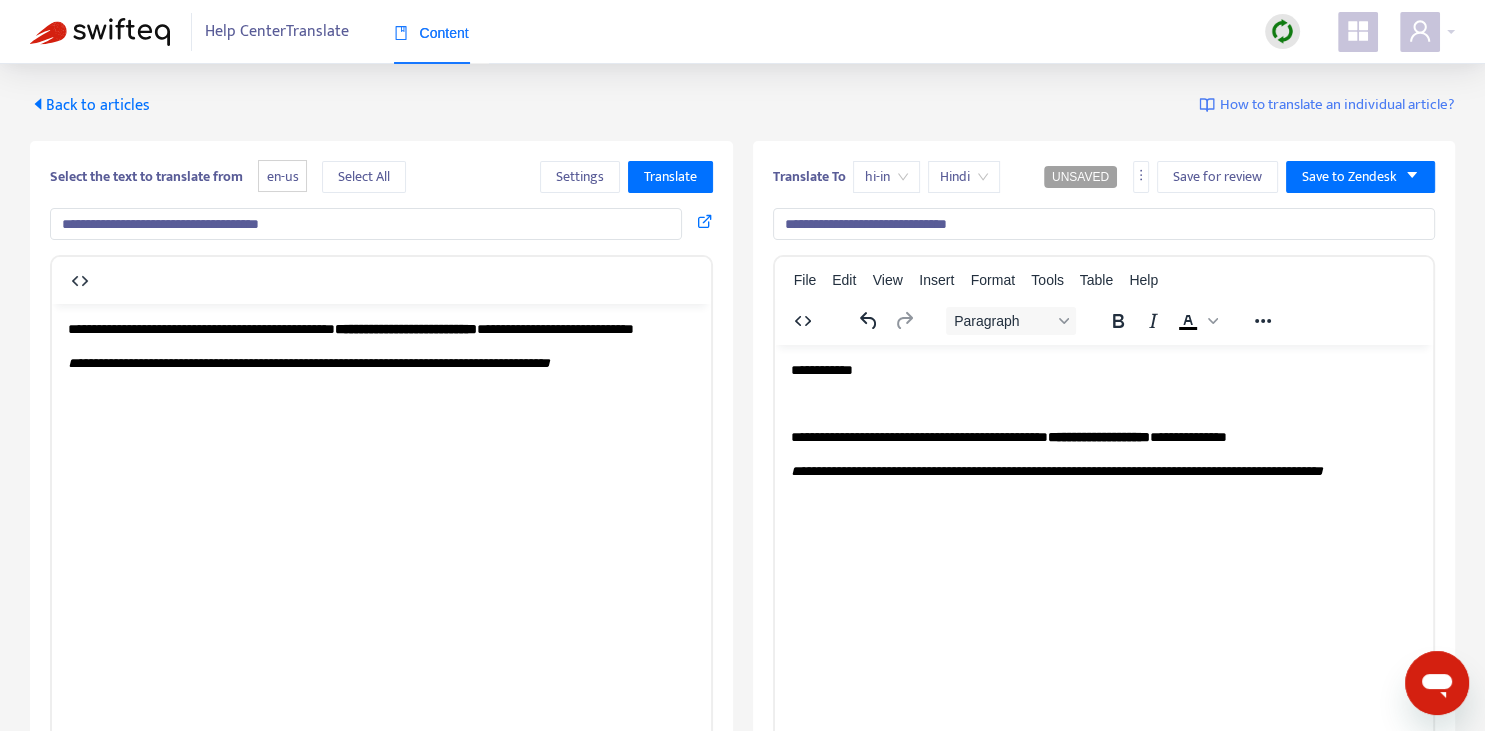 type 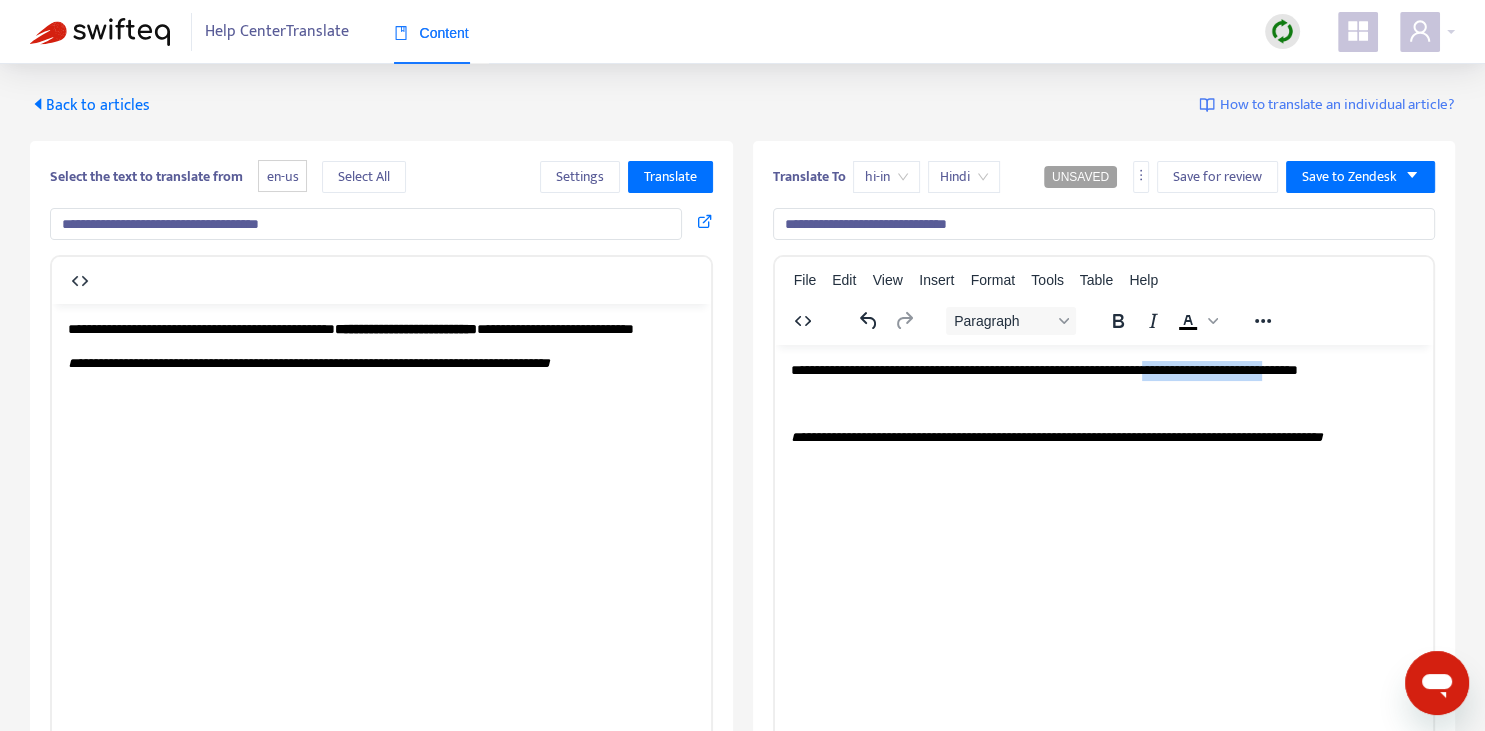 drag, startPoint x: 1210, startPoint y: 366, endPoint x: 1338, endPoint y: 347, distance: 129.40247 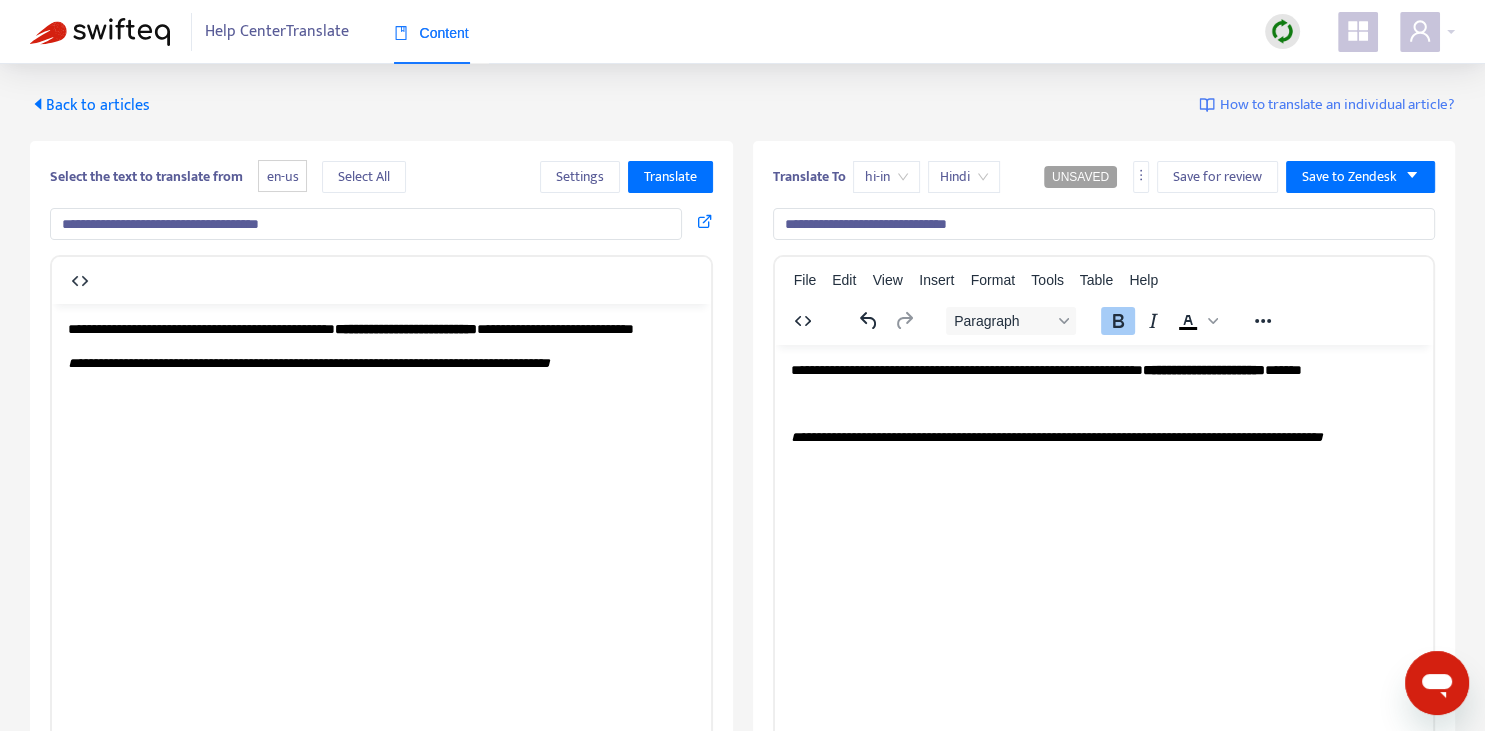 click on "*" at bounding box center (1301, 369) 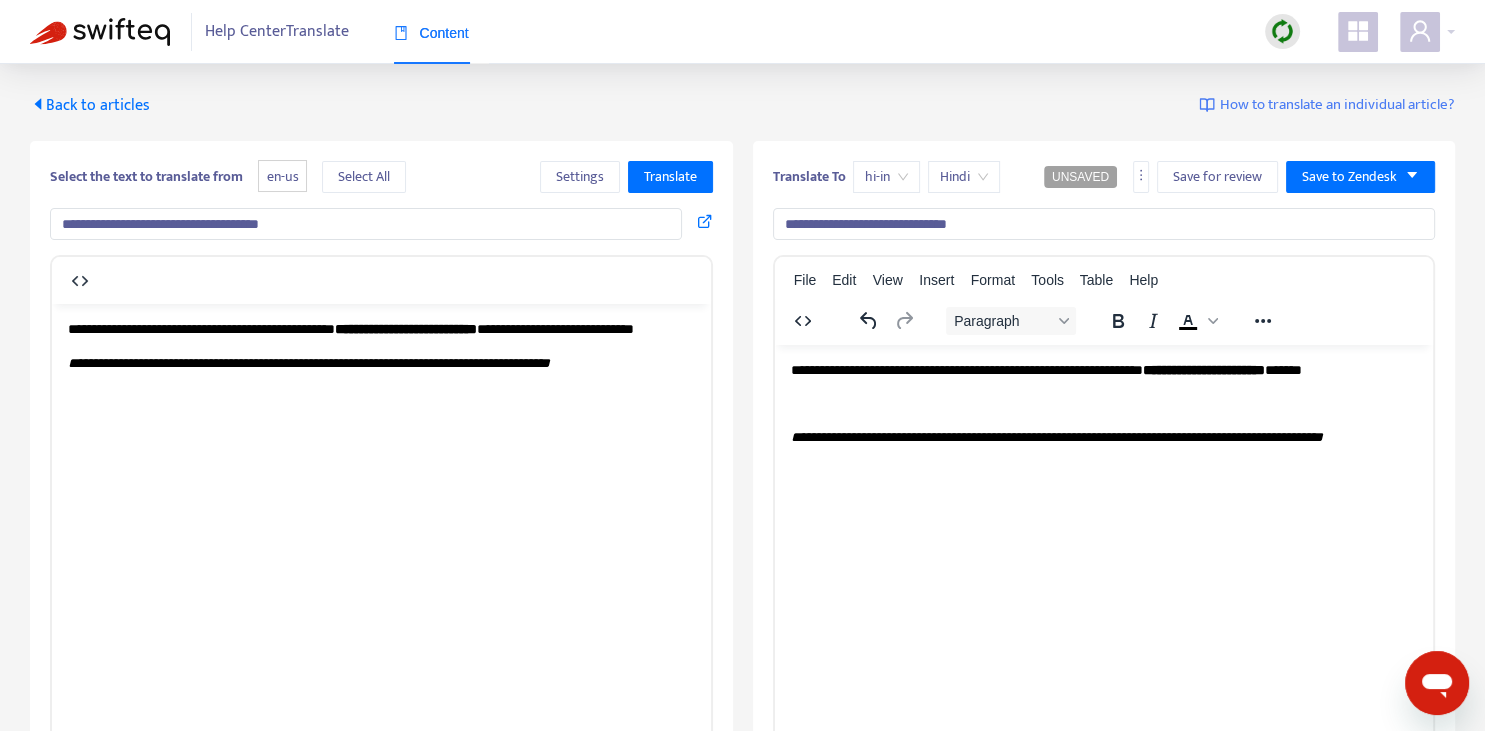 click on "*" at bounding box center (1301, 369) 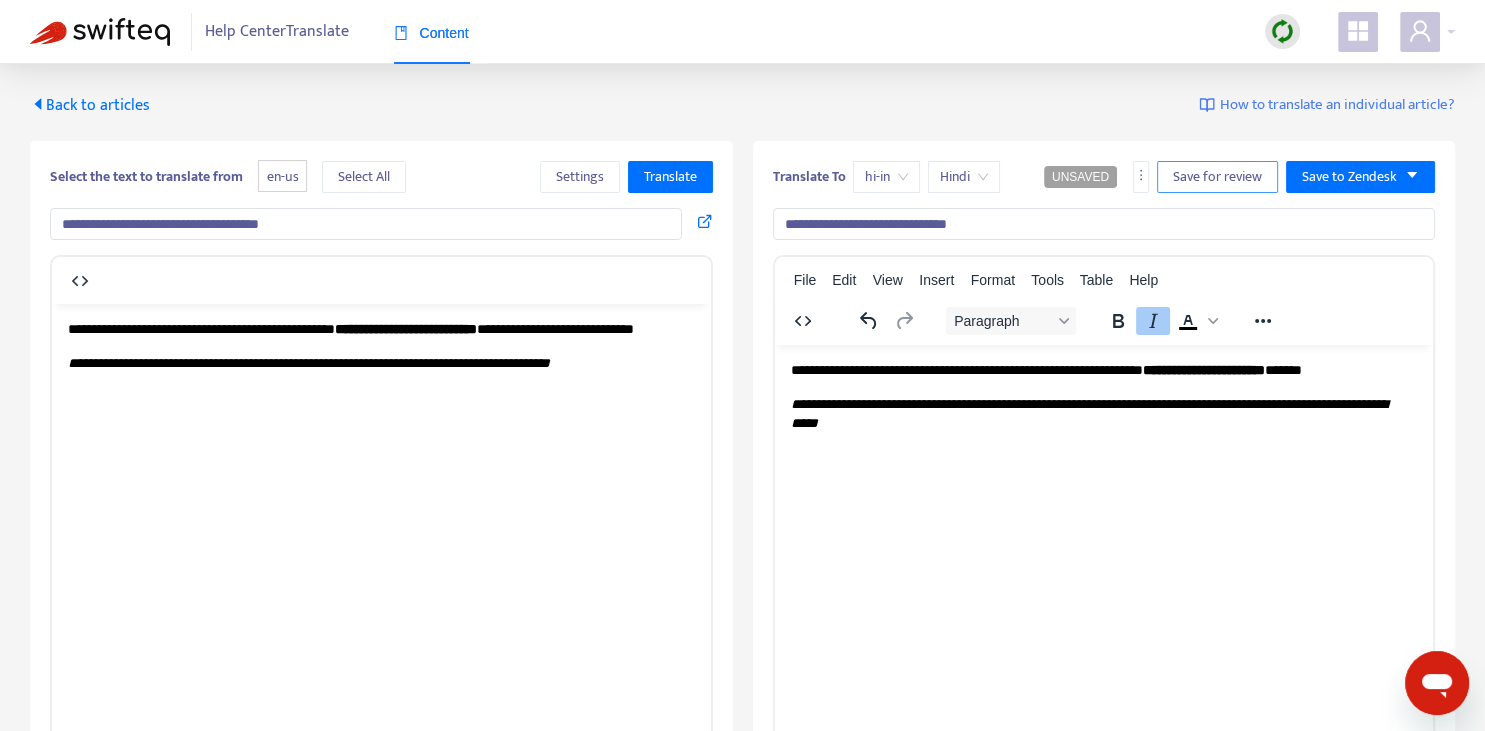 click on "Save for review" at bounding box center [1217, 177] 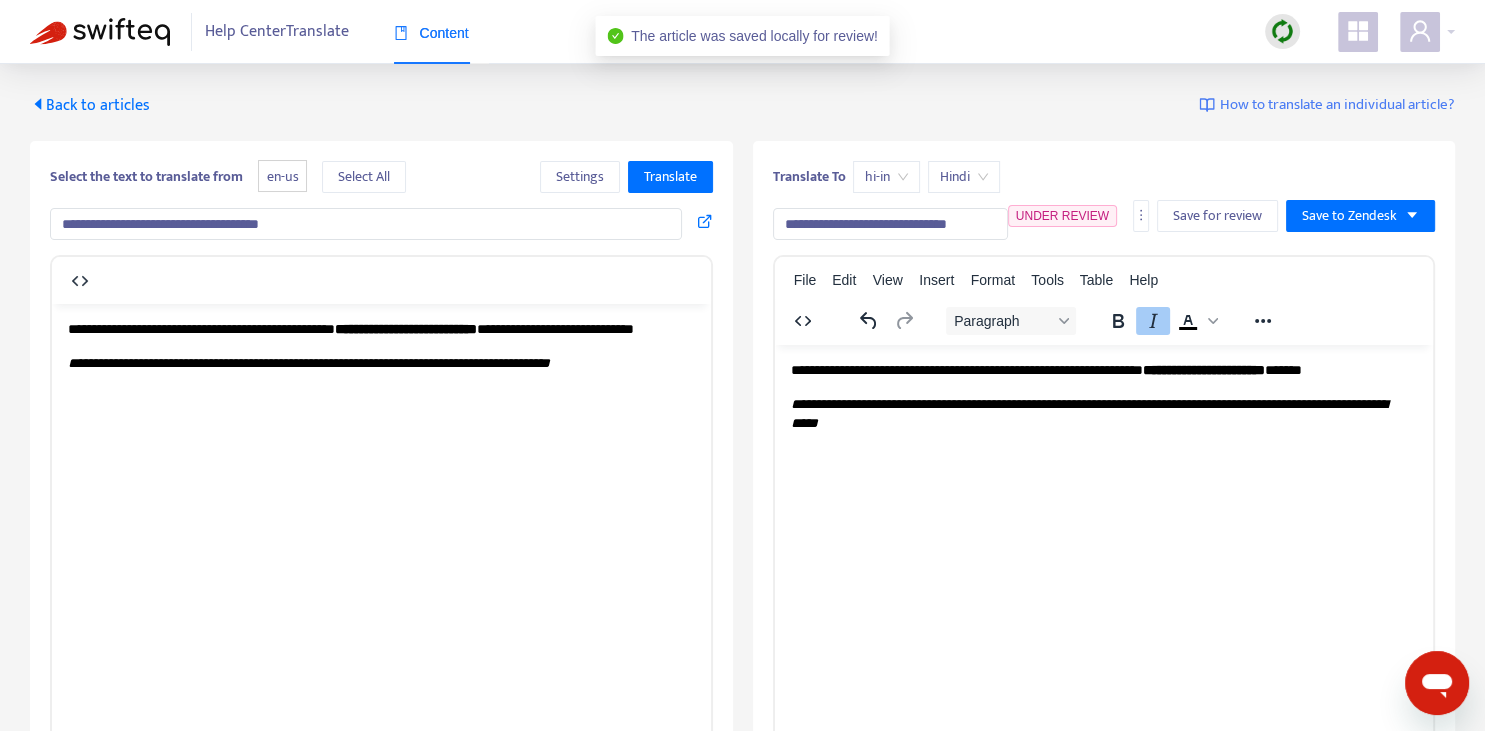 click on "Back to articles" at bounding box center [90, 105] 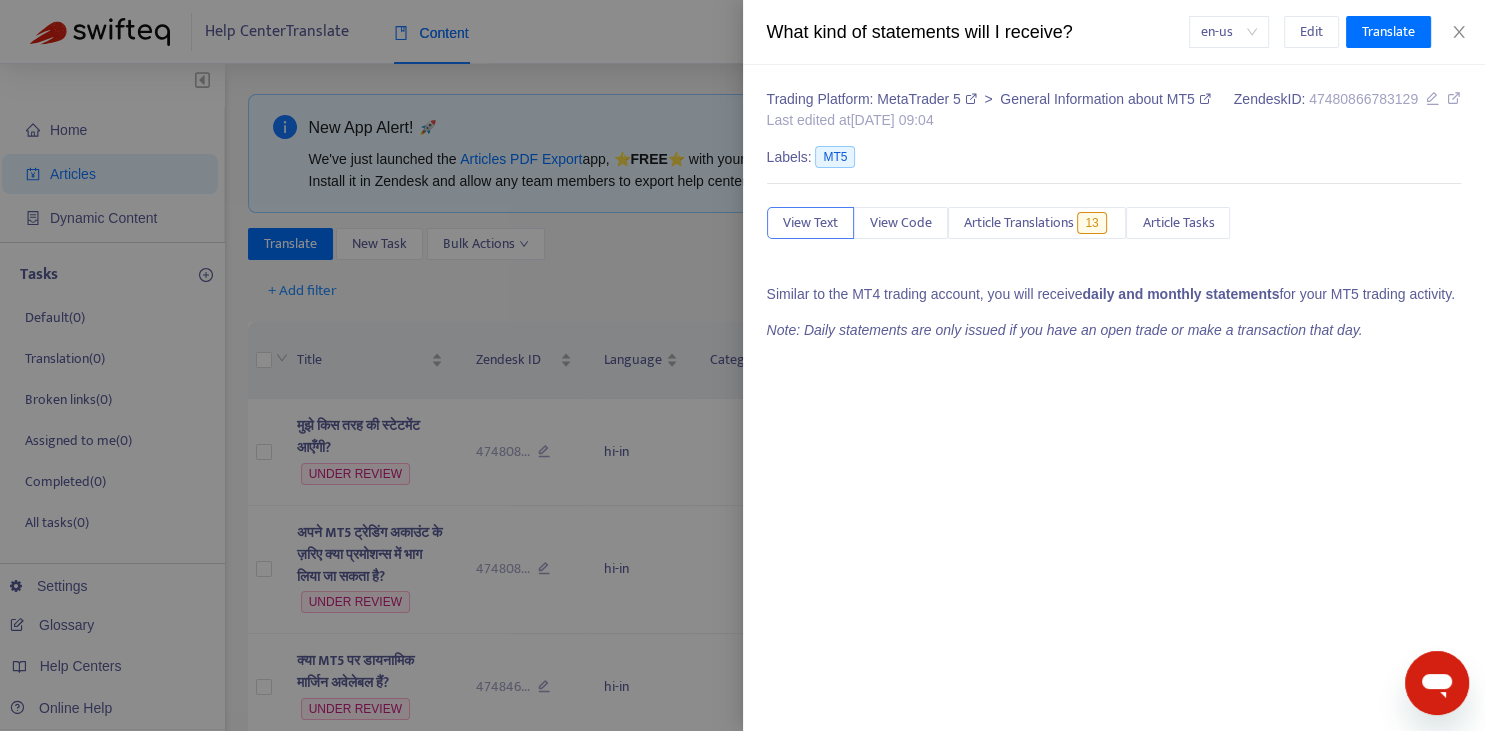 click at bounding box center [742, 365] 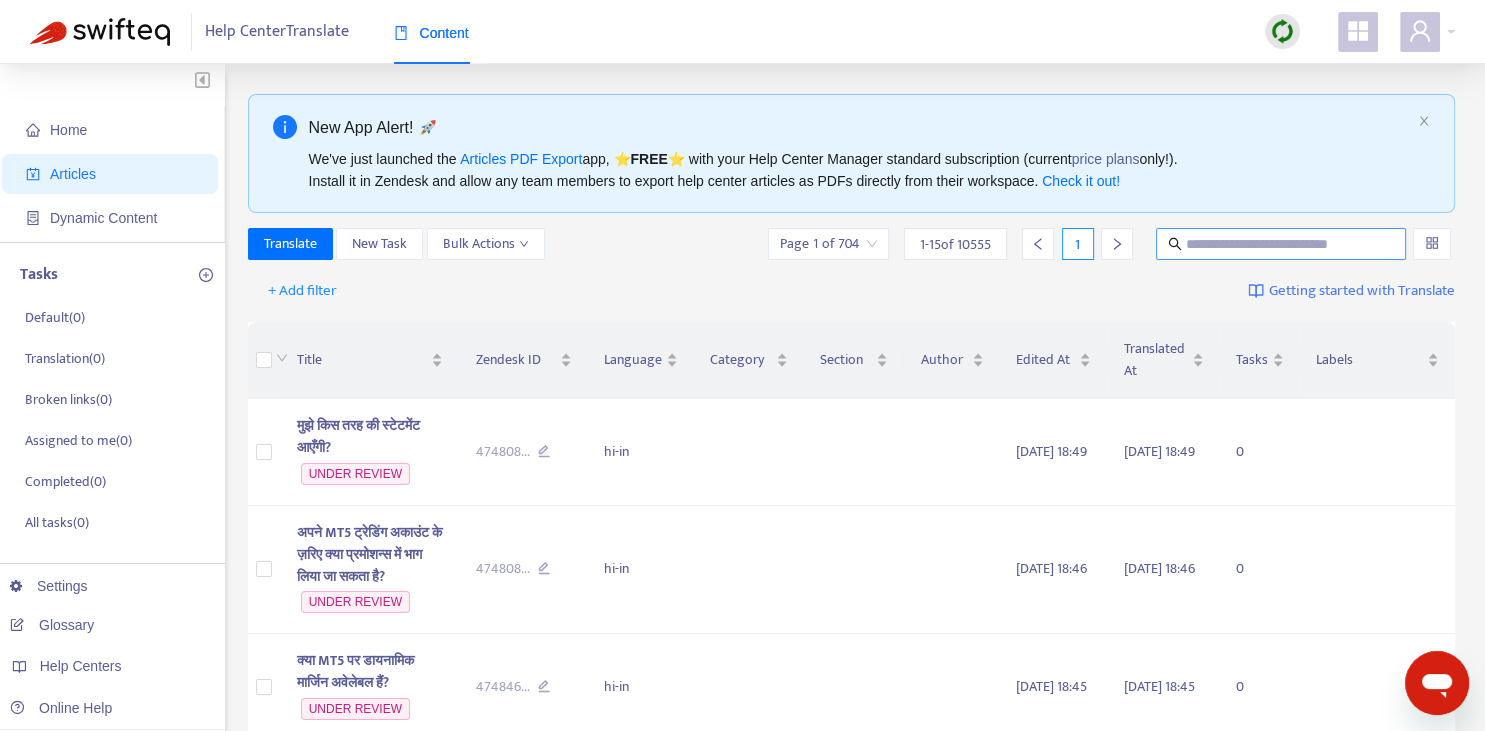 click at bounding box center [1282, 244] 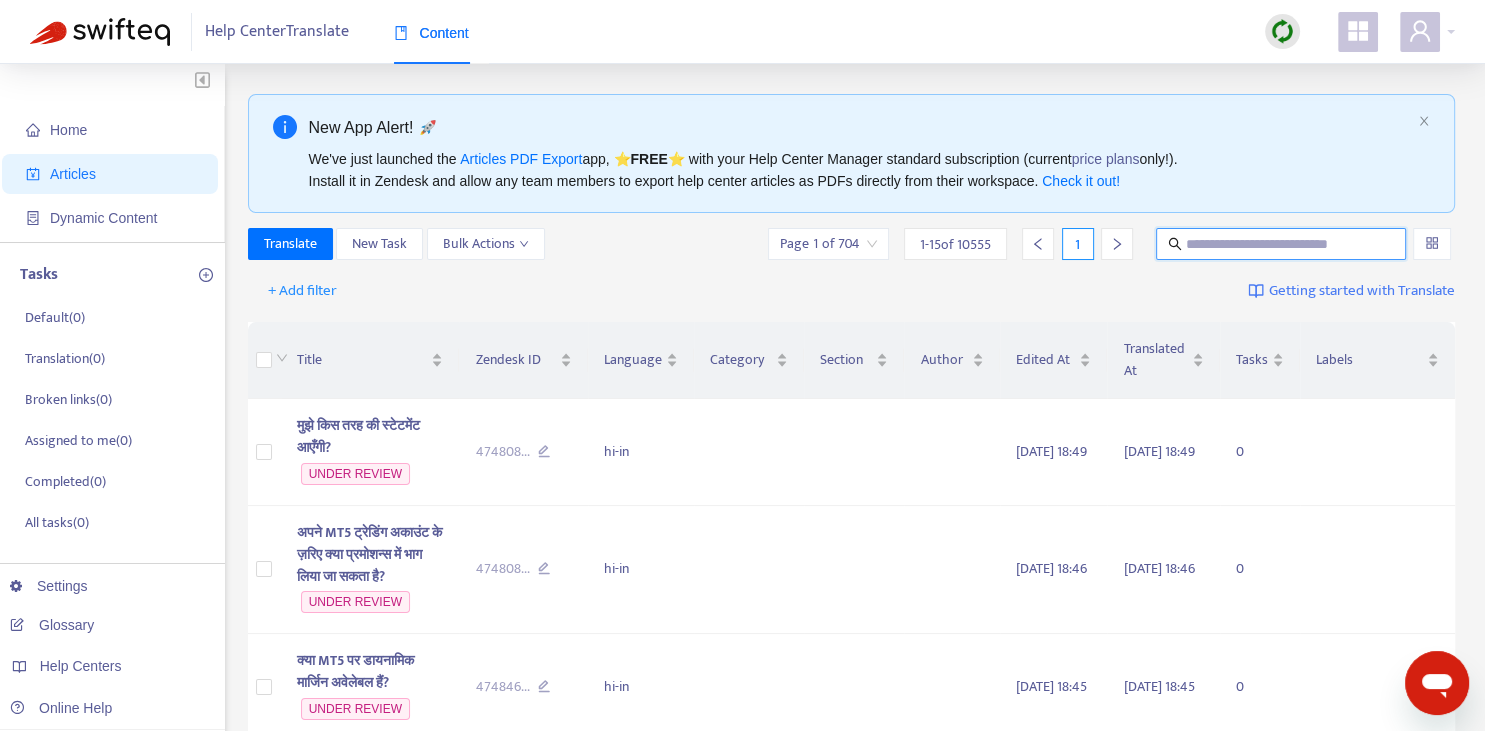 paste on "**********" 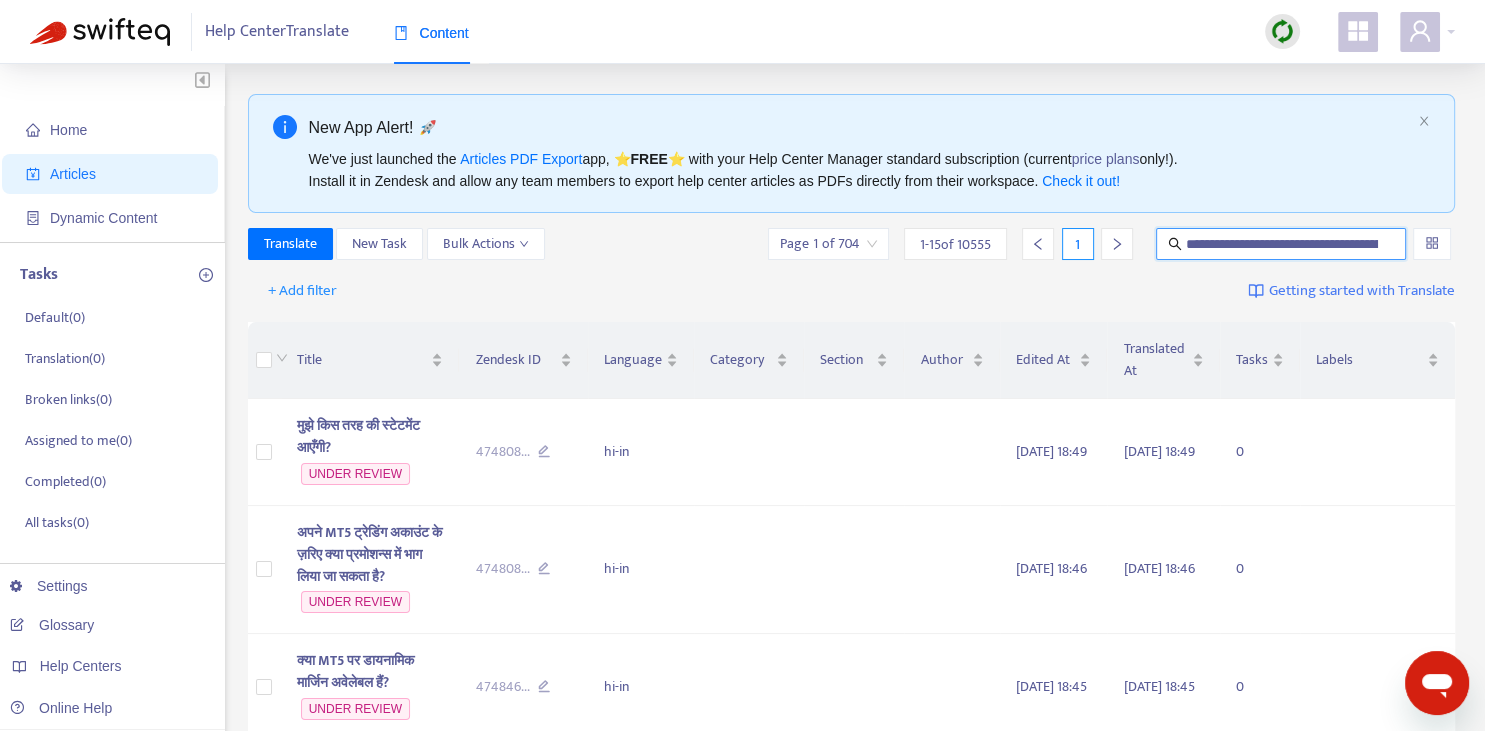 scroll, scrollTop: 0, scrollLeft: 109, axis: horizontal 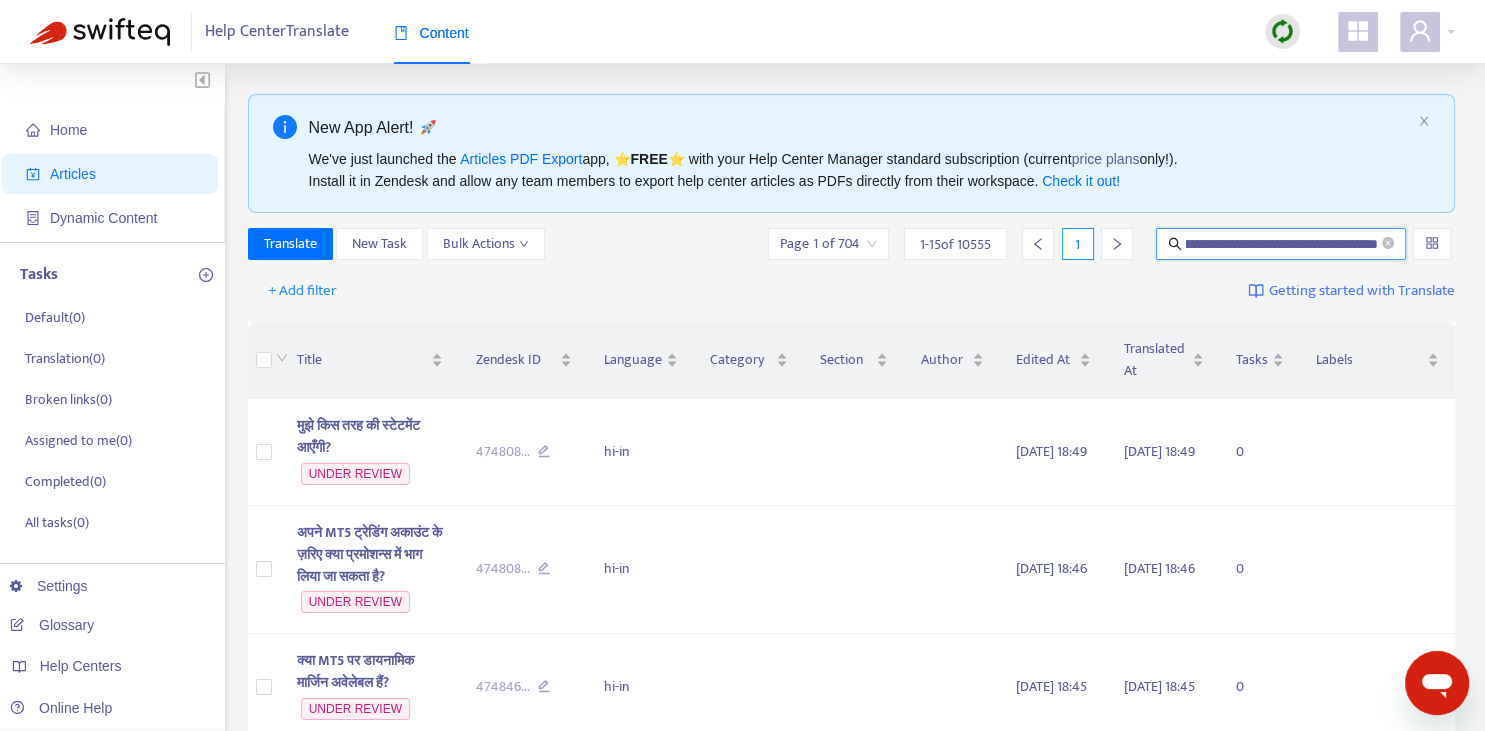 type on "**********" 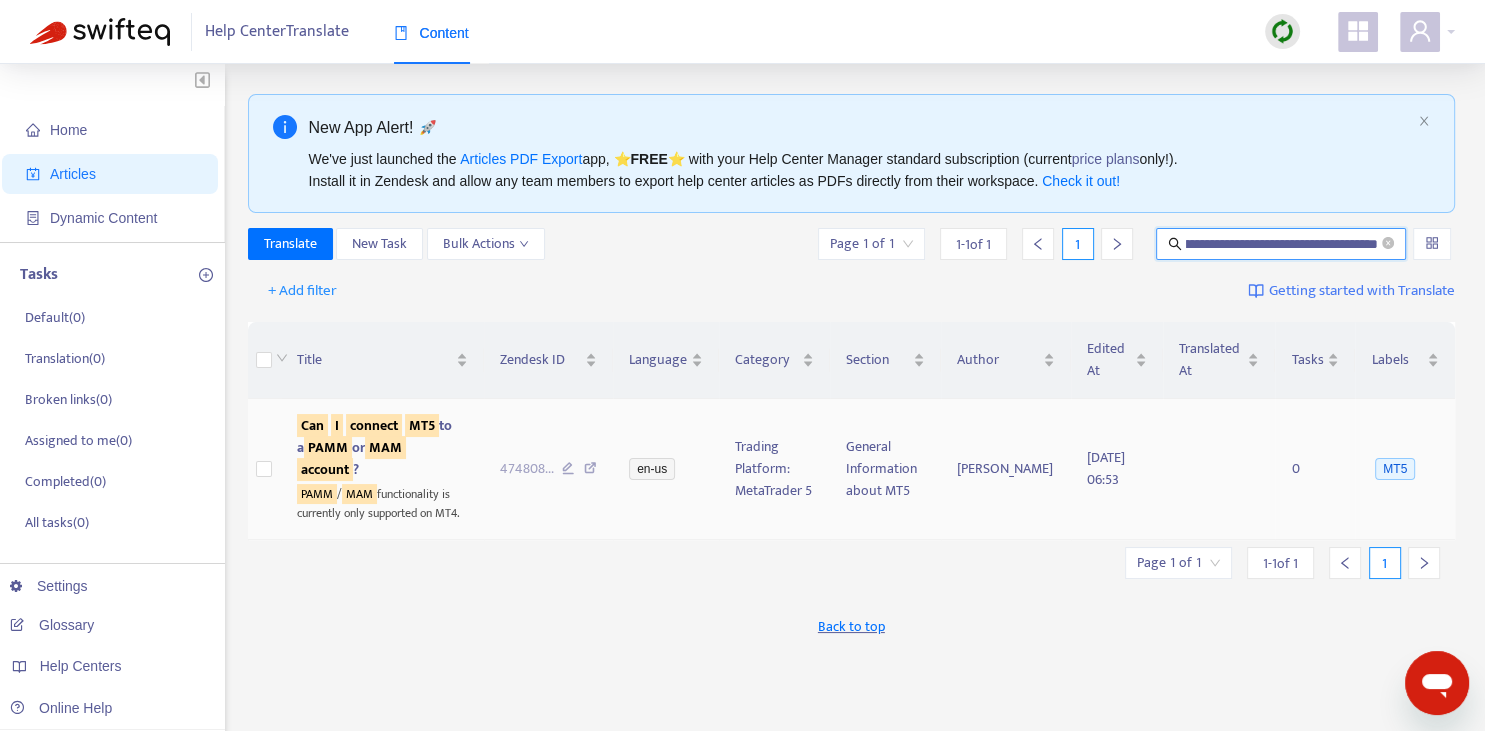 click on "PAMM" at bounding box center (328, 447) 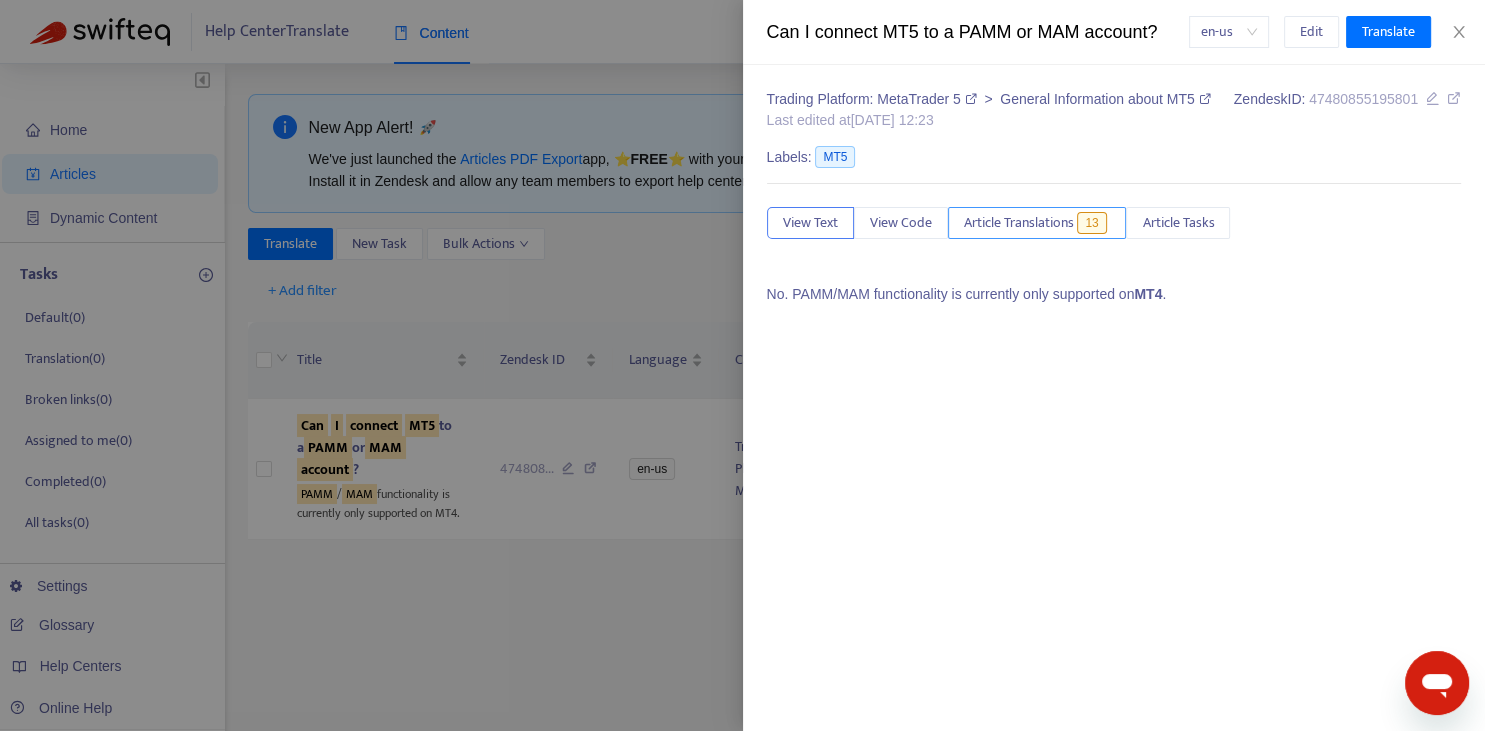 click on "Article Translations" at bounding box center (1019, 223) 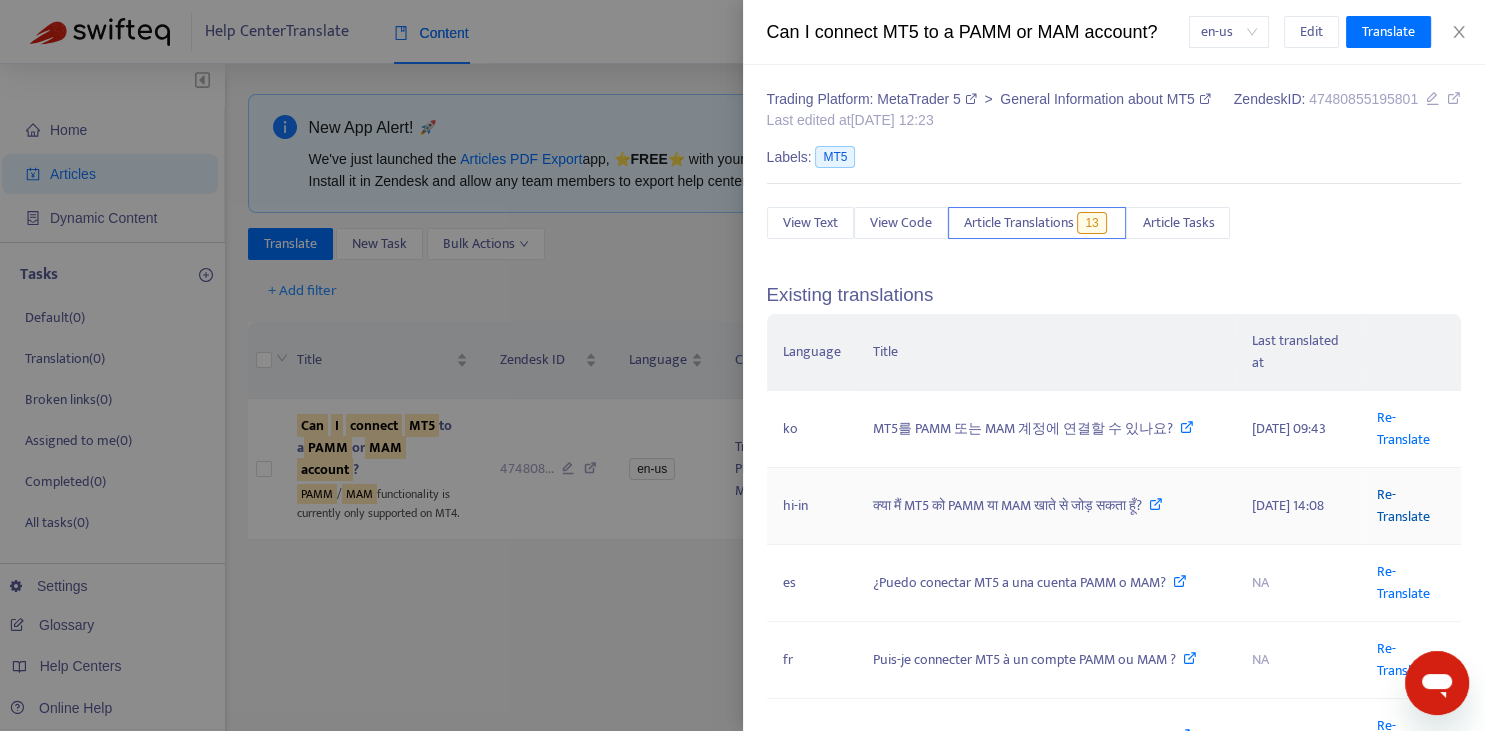 click on "Re-Translate" at bounding box center (1403, 505) 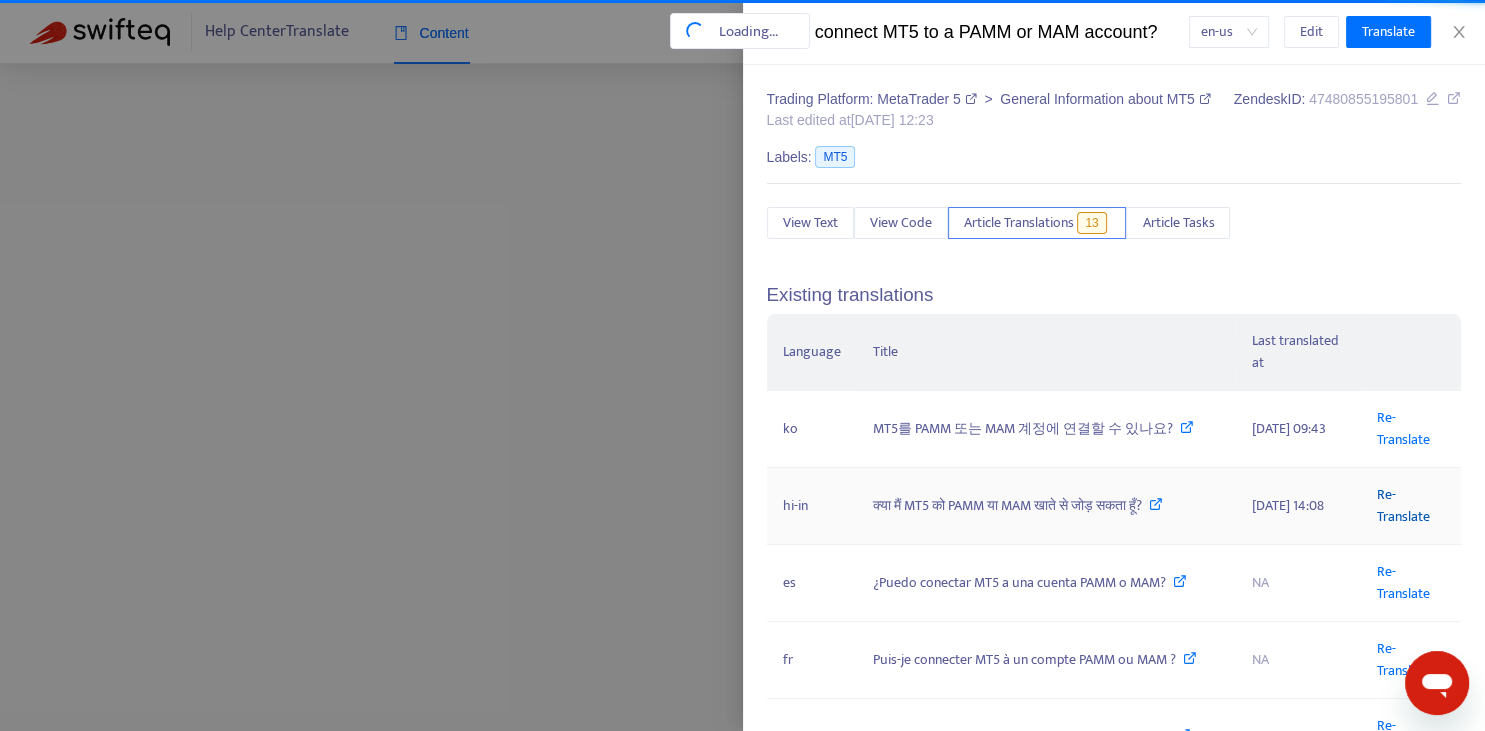 scroll, scrollTop: 0, scrollLeft: 109, axis: horizontal 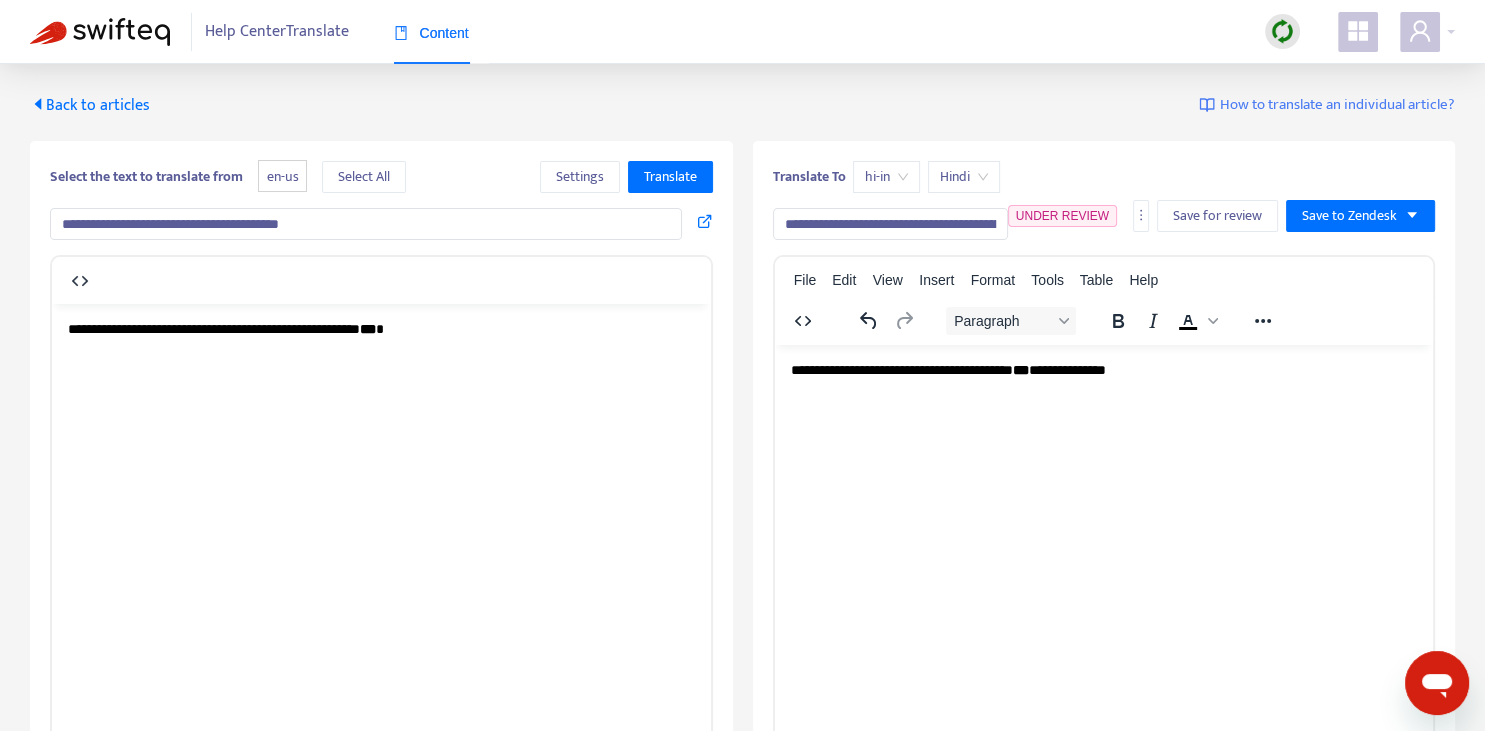 drag, startPoint x: 822, startPoint y: 224, endPoint x: 771, endPoint y: 214, distance: 51.971146 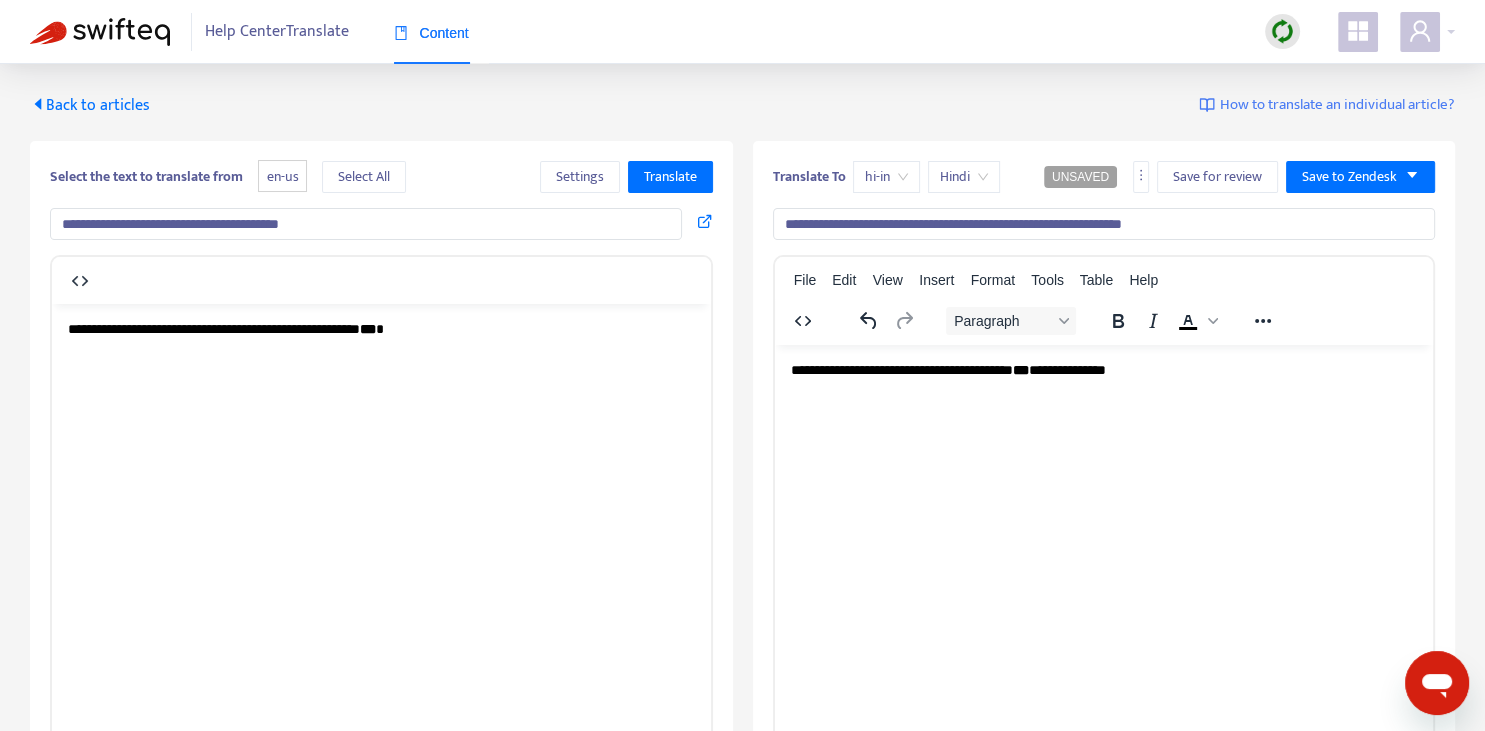 type on "**********" 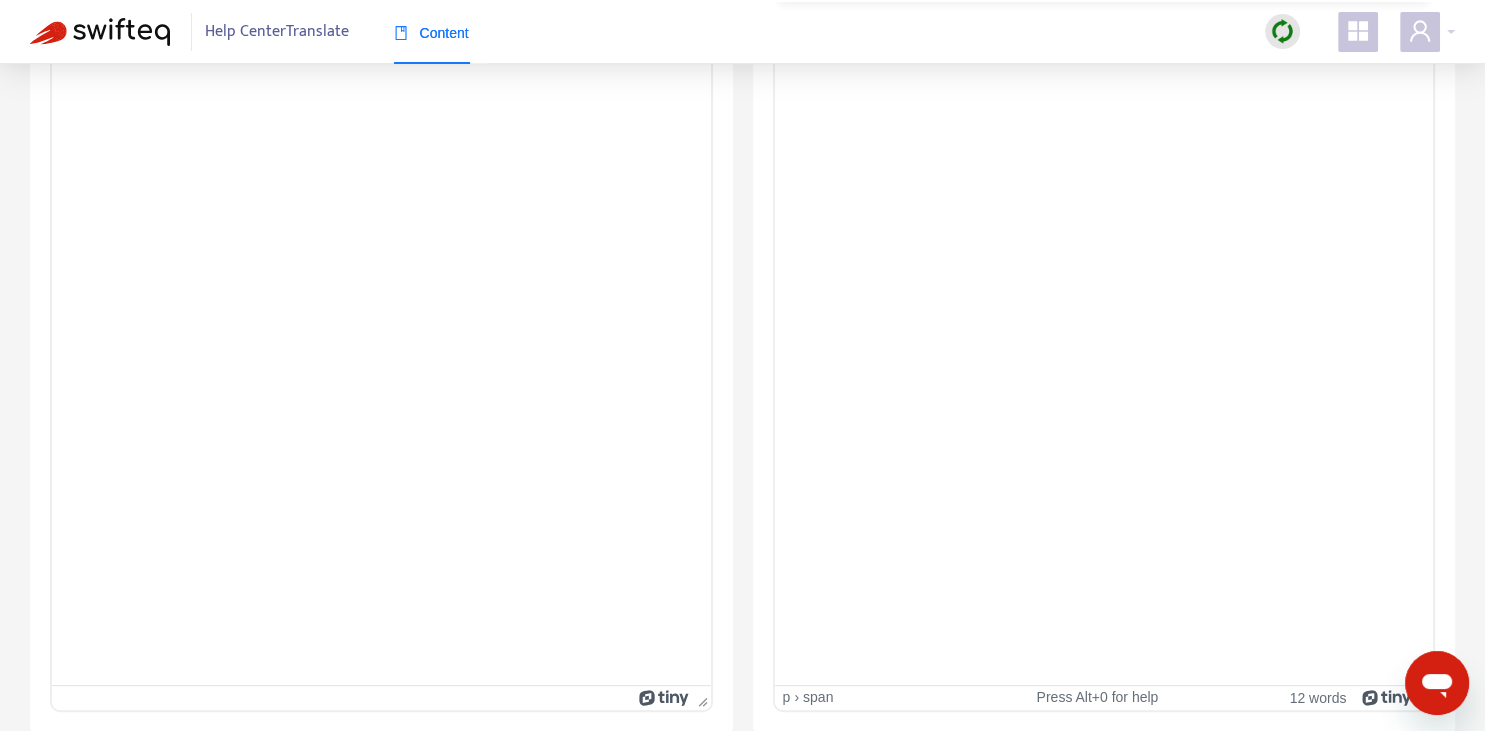 scroll, scrollTop: 0, scrollLeft: 0, axis: both 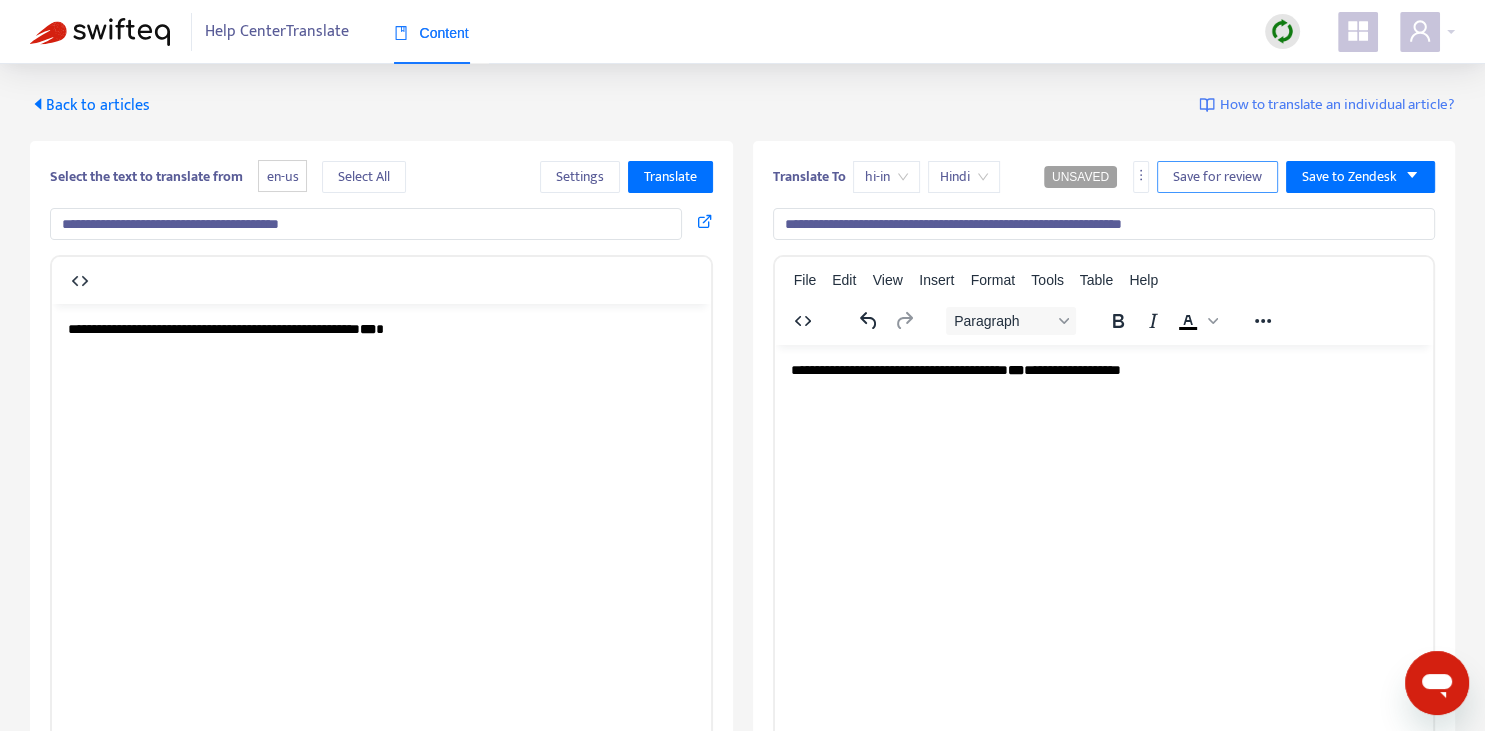 click on "Save for review" at bounding box center (1217, 177) 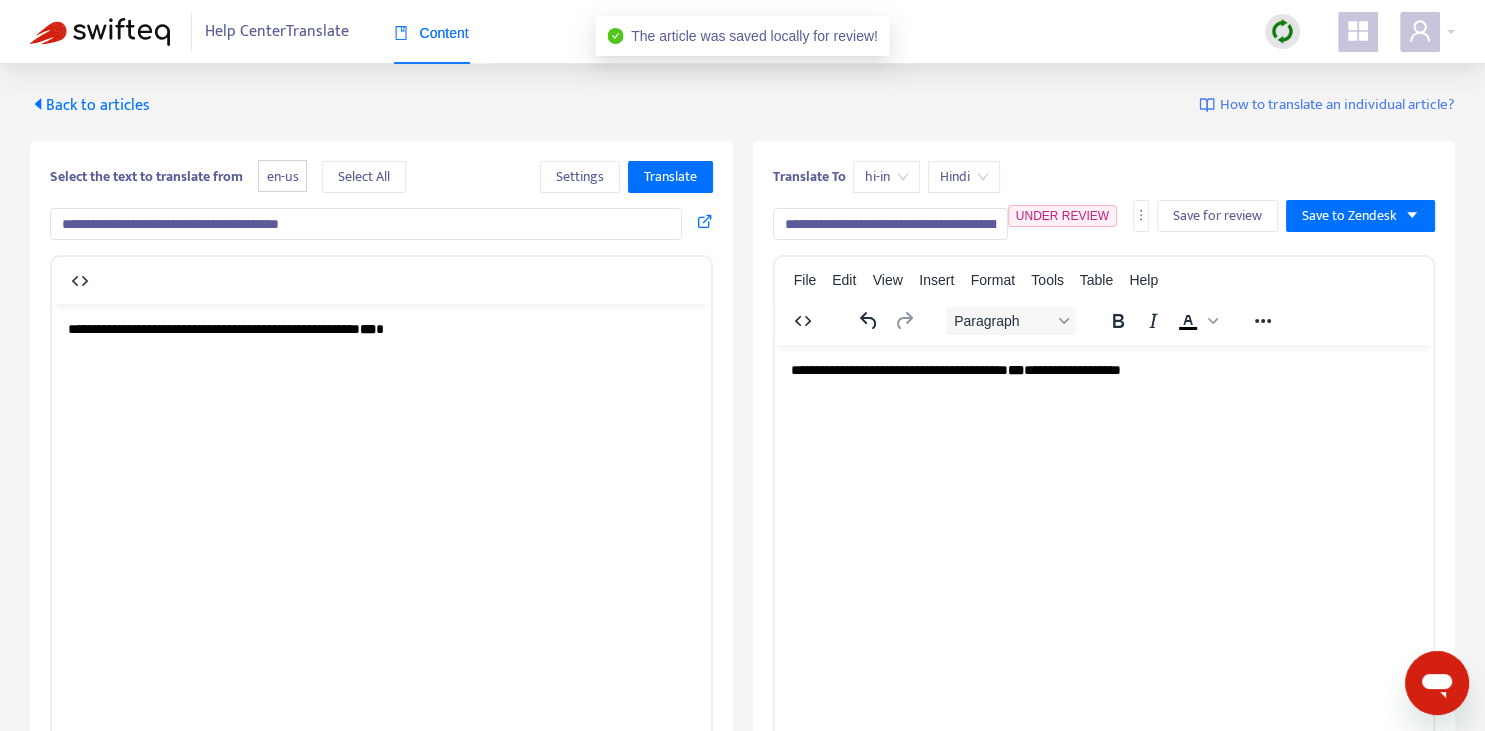 click on "Back to articles" at bounding box center [90, 105] 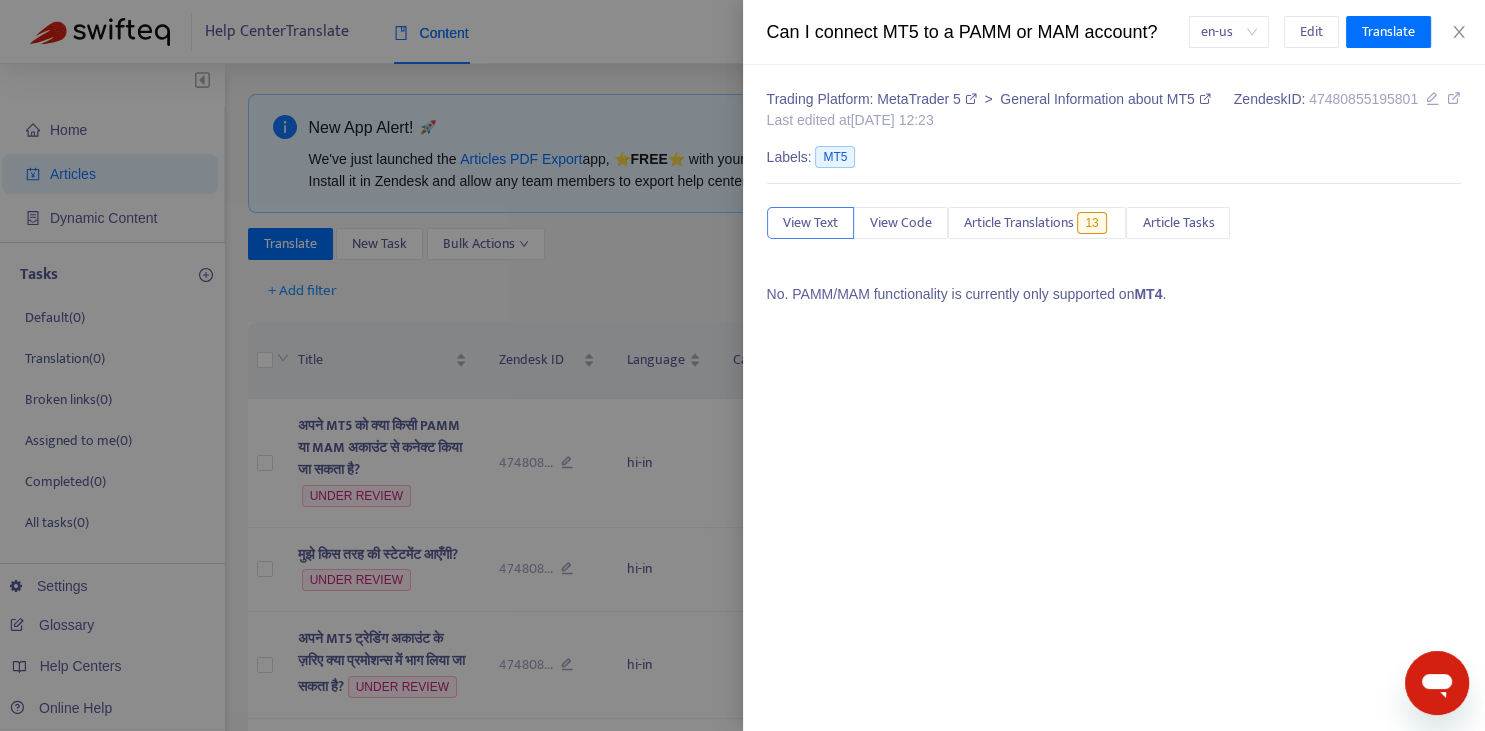 click at bounding box center (742, 365) 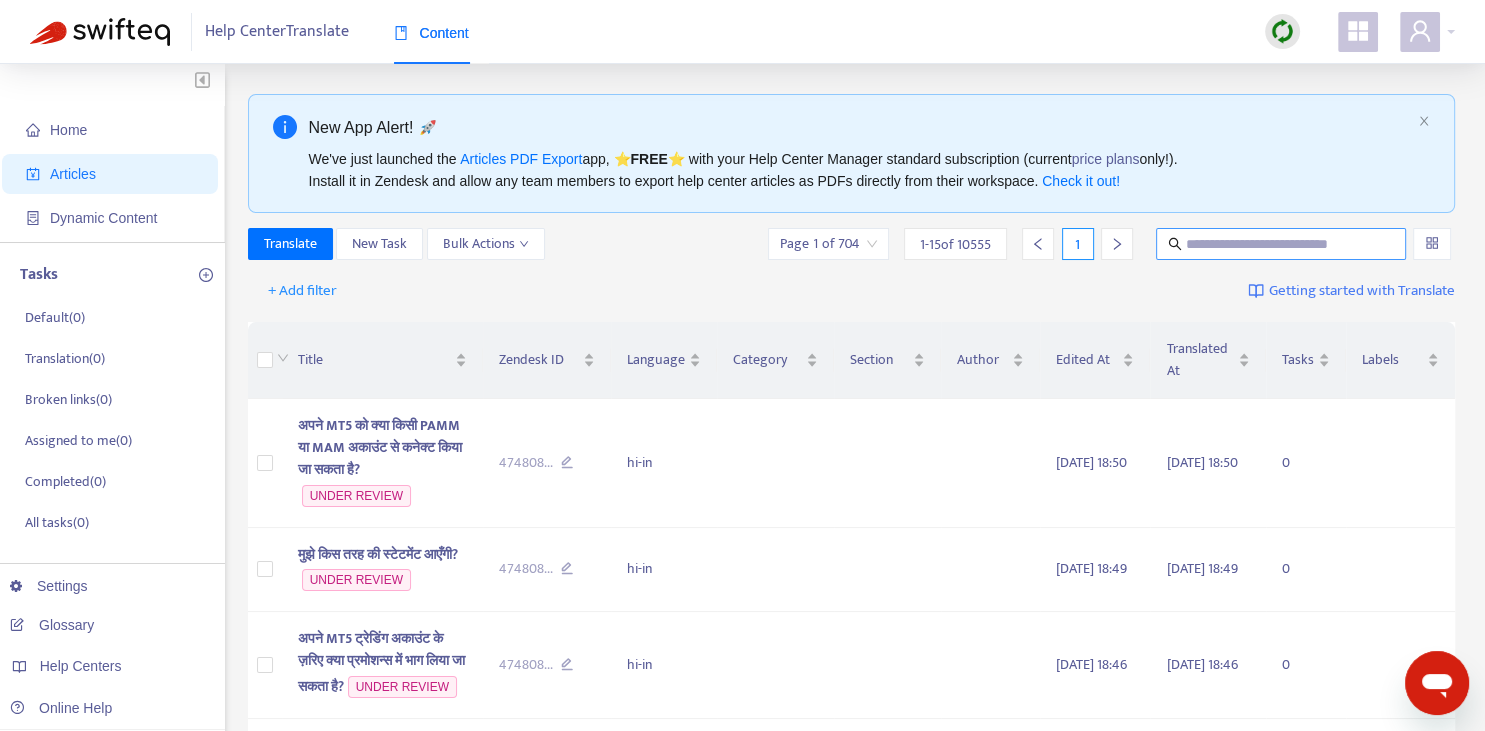 click at bounding box center (1282, 244) 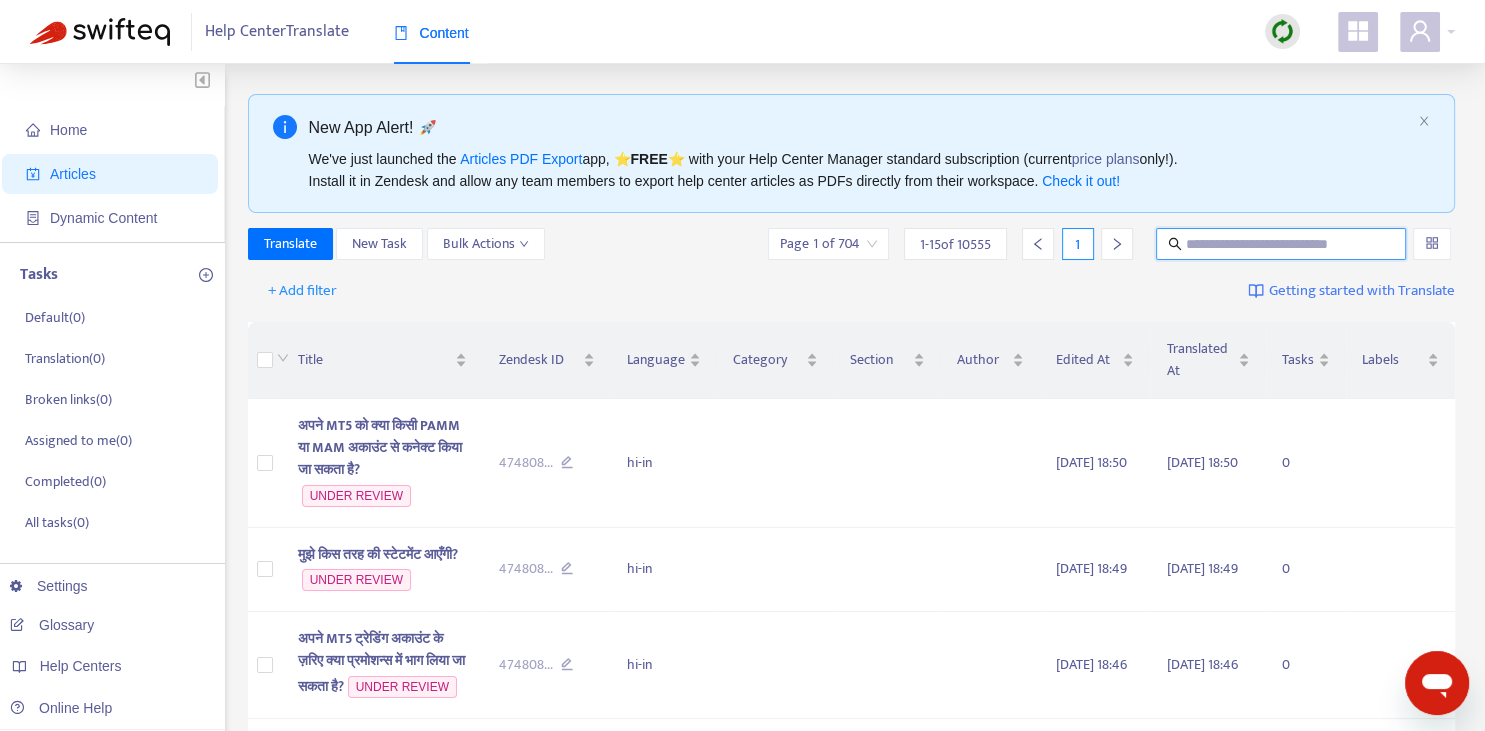 paste on "**********" 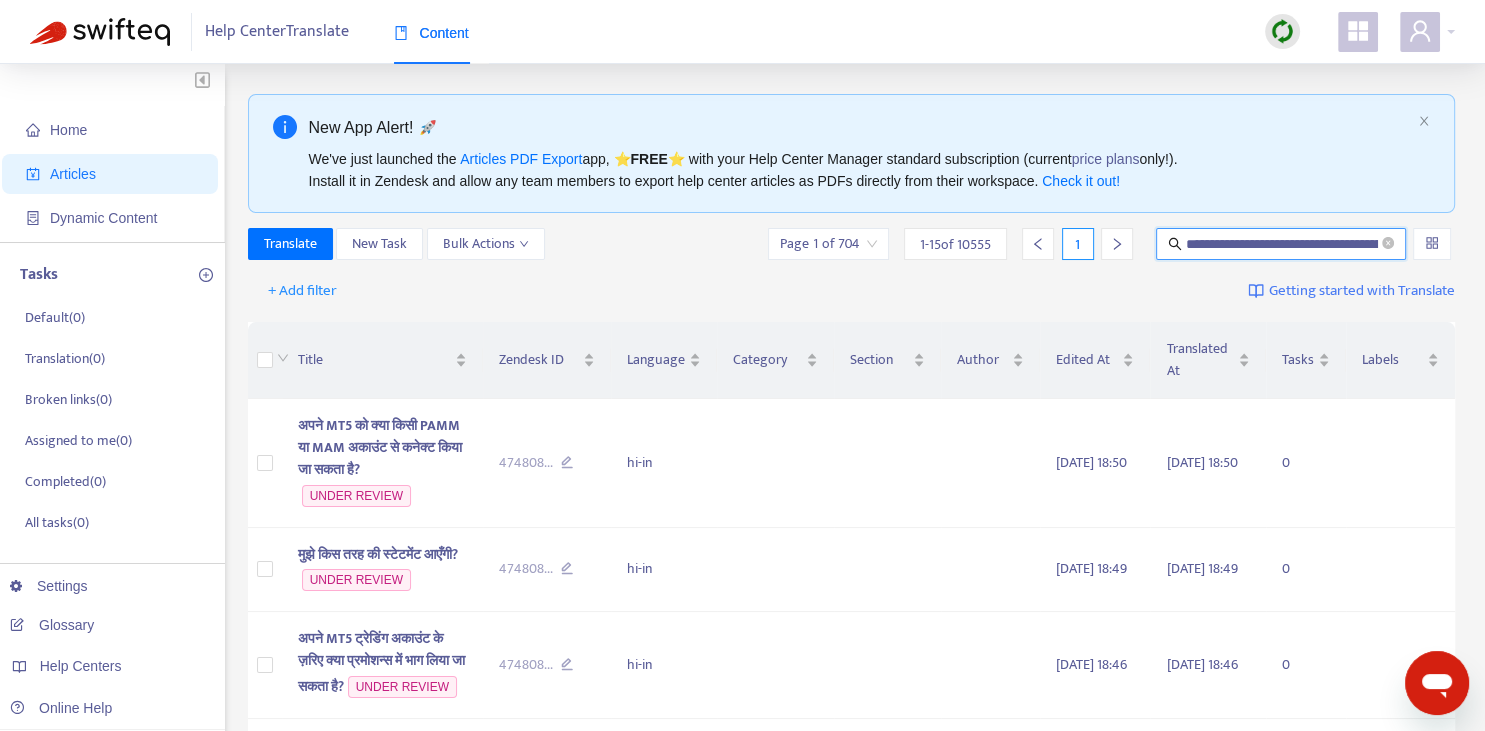 scroll, scrollTop: 0, scrollLeft: 95, axis: horizontal 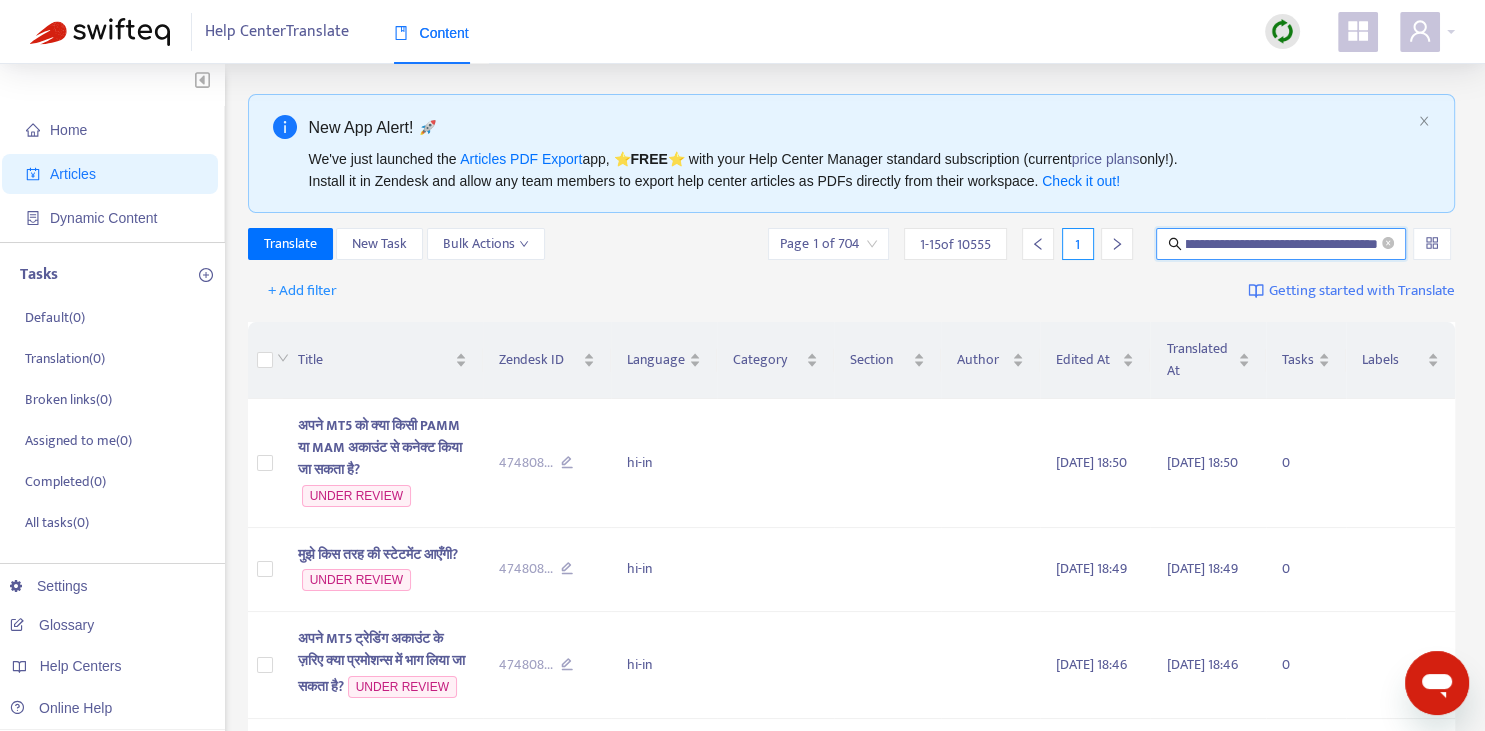 type on "**********" 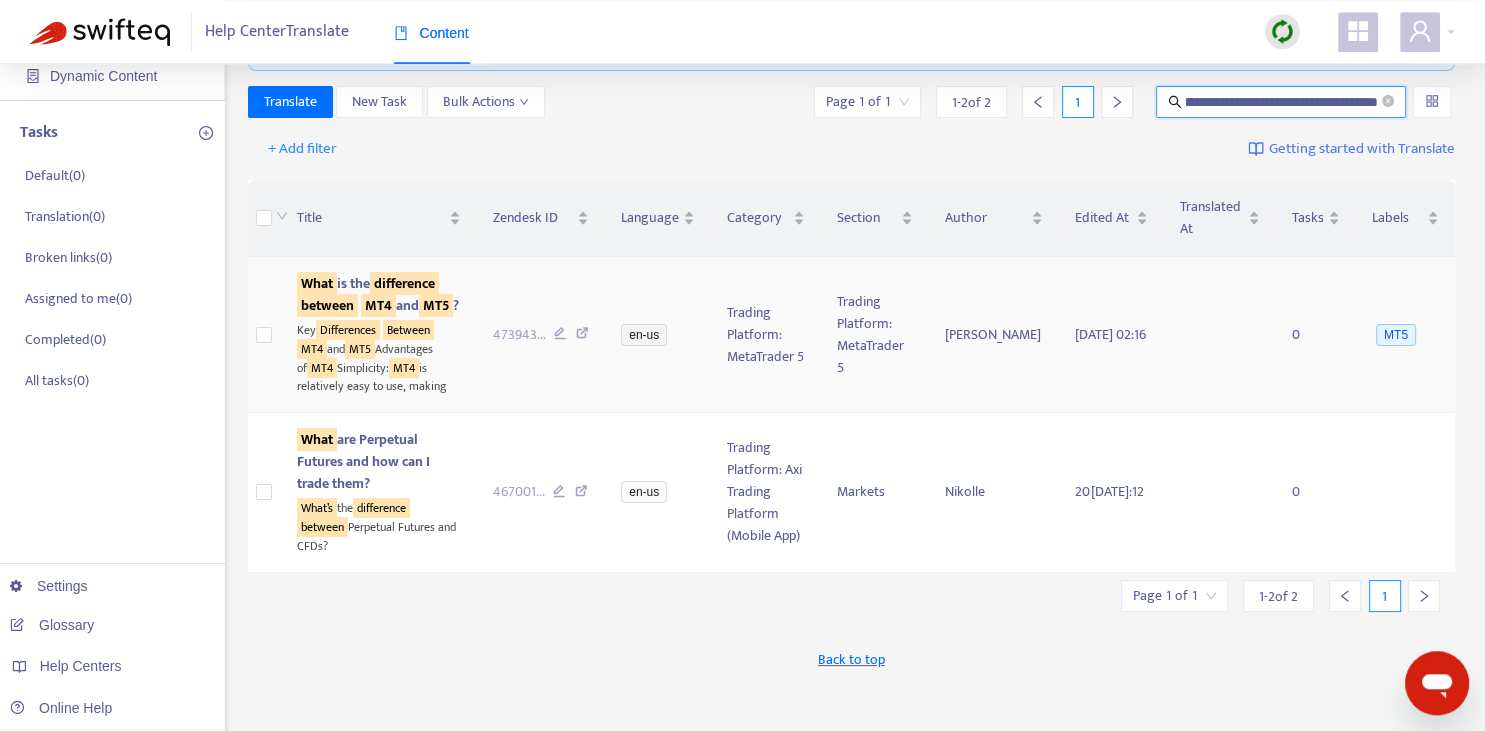 scroll, scrollTop: 0, scrollLeft: 0, axis: both 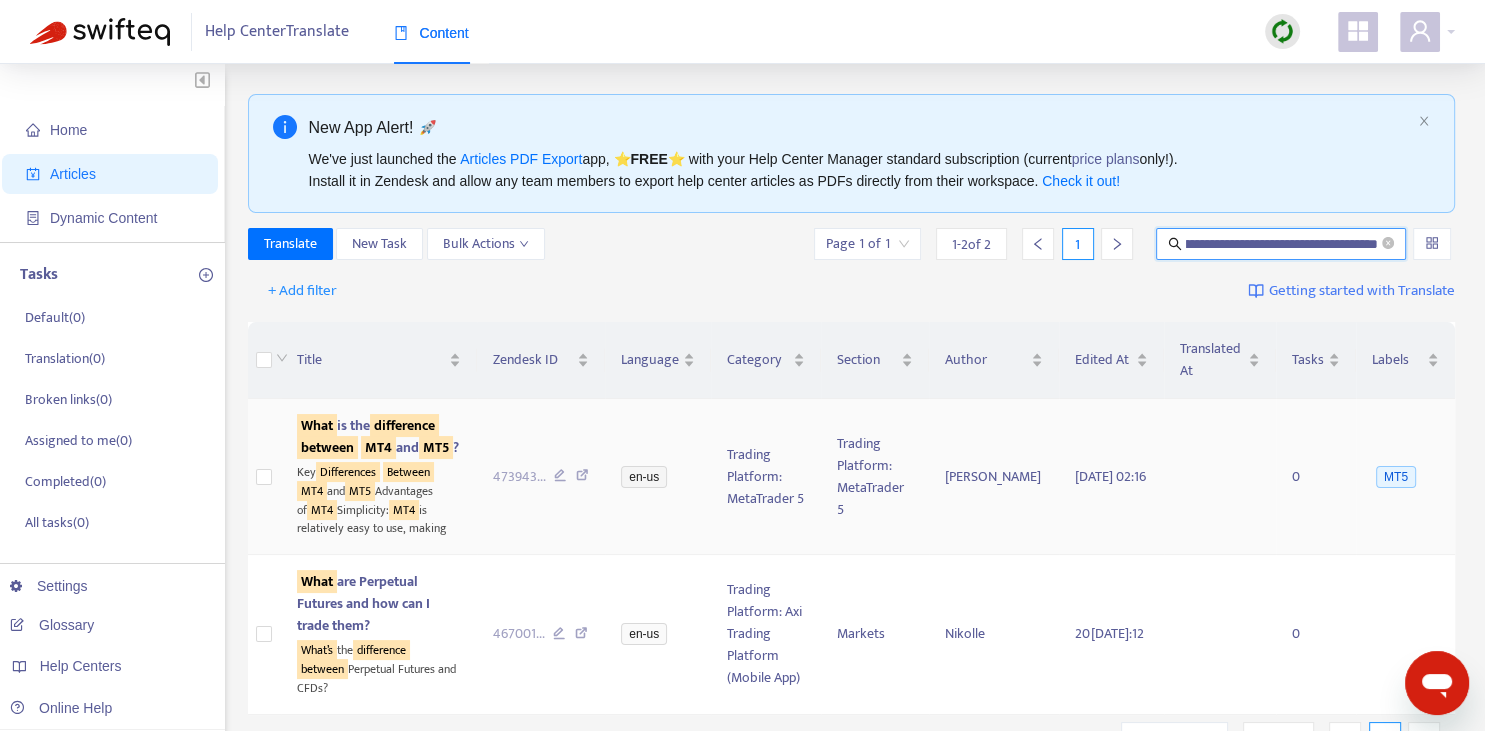 click on "What  is the  difference   between   MT4  and  MT5 ?" at bounding box center (378, 436) 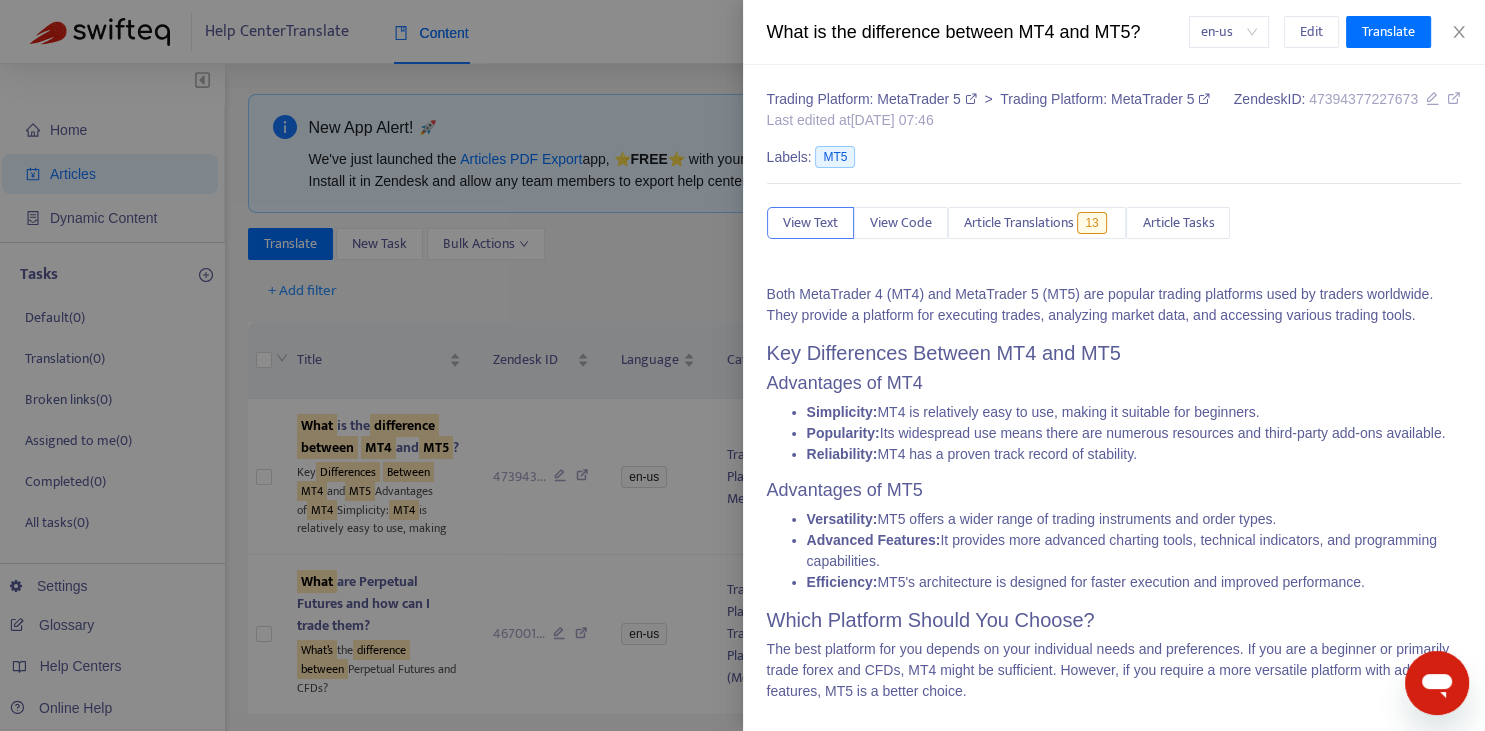 scroll, scrollTop: 14, scrollLeft: 0, axis: vertical 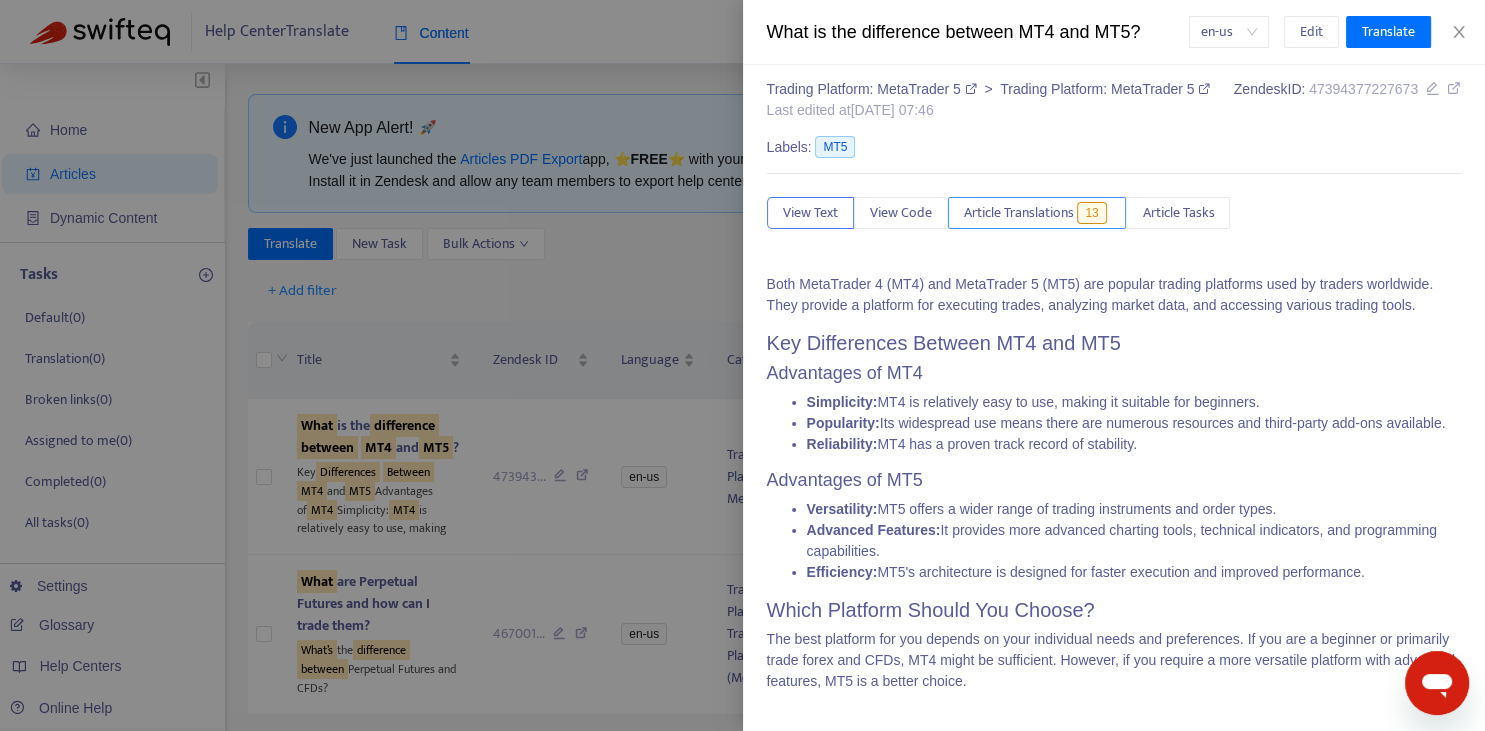 click on "Article Translations" at bounding box center [1019, 213] 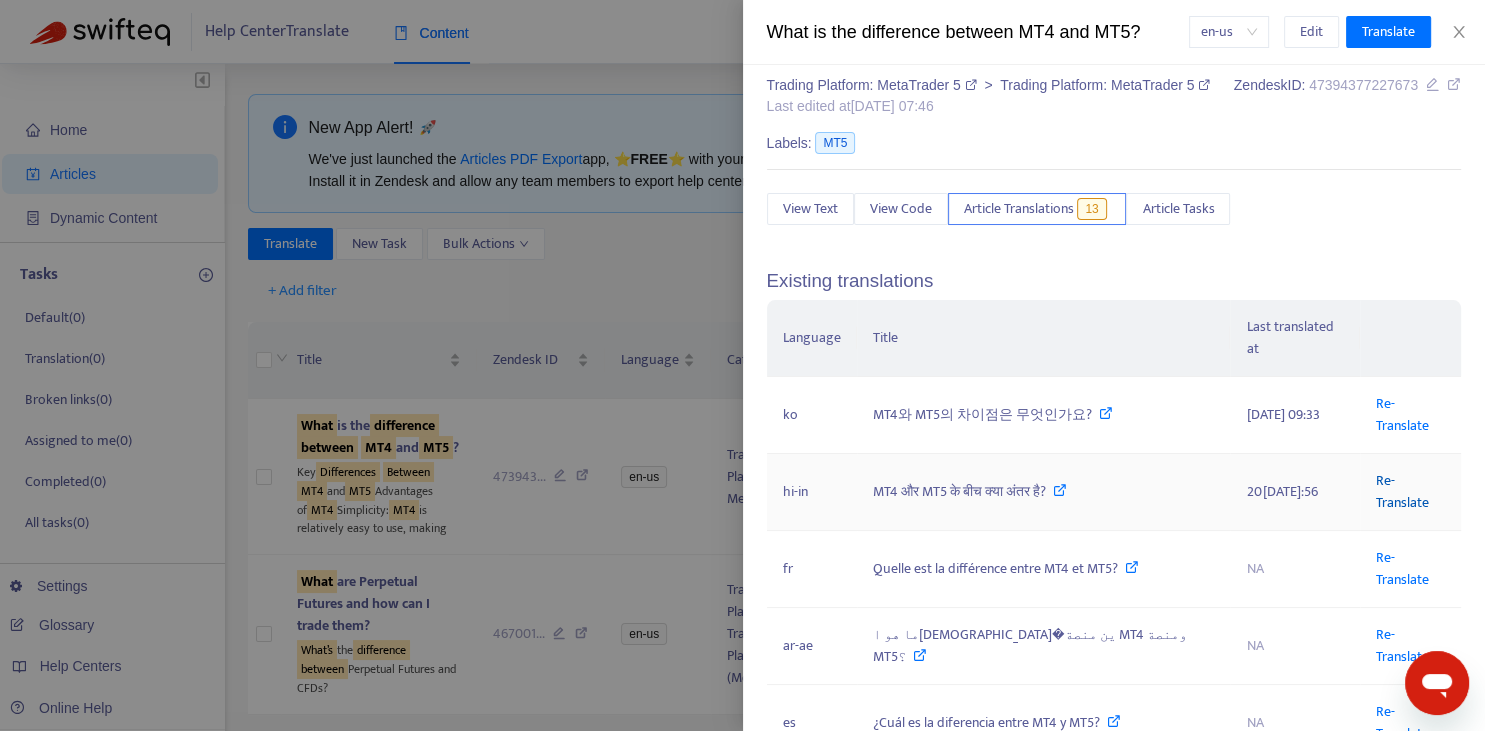 click on "Re-Translate" at bounding box center (1402, 491) 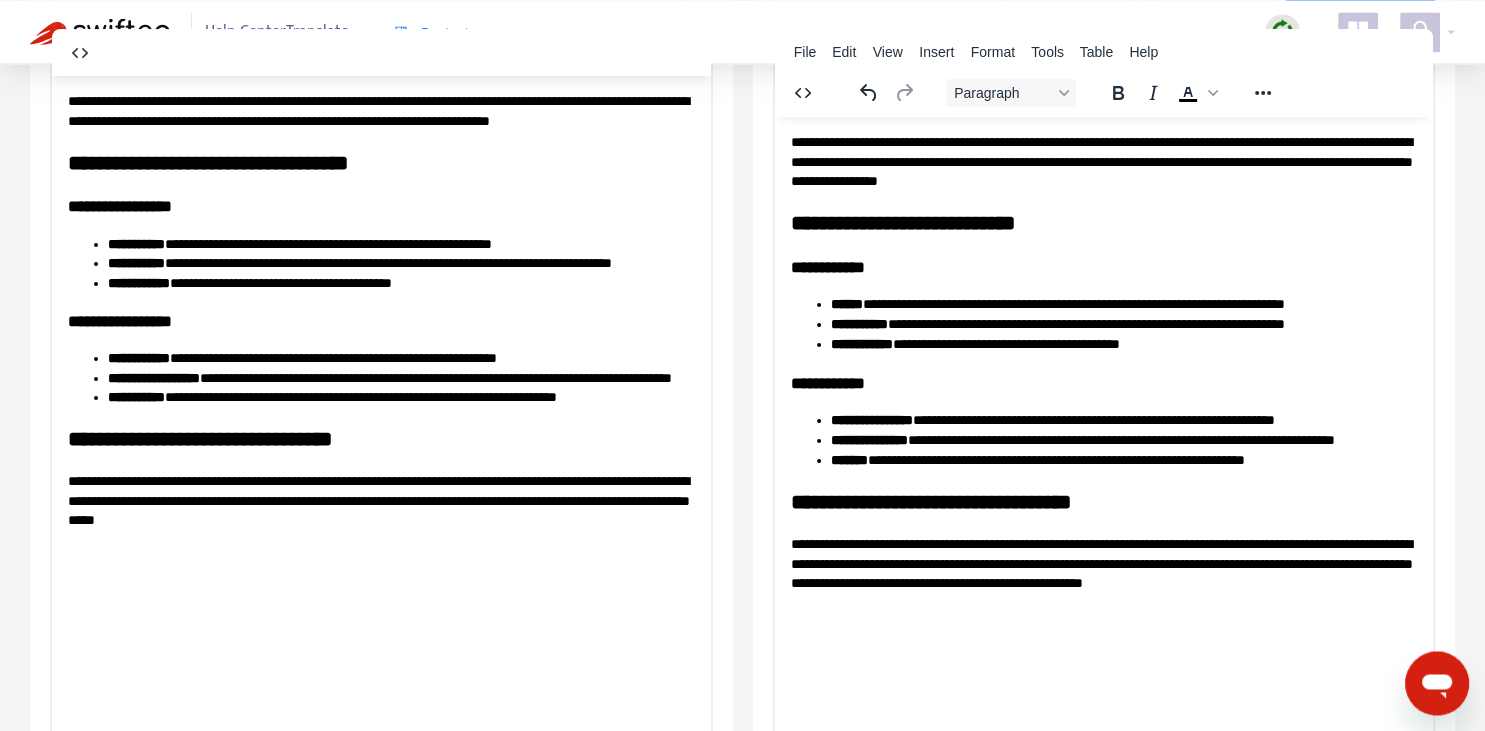 scroll, scrollTop: 343, scrollLeft: 0, axis: vertical 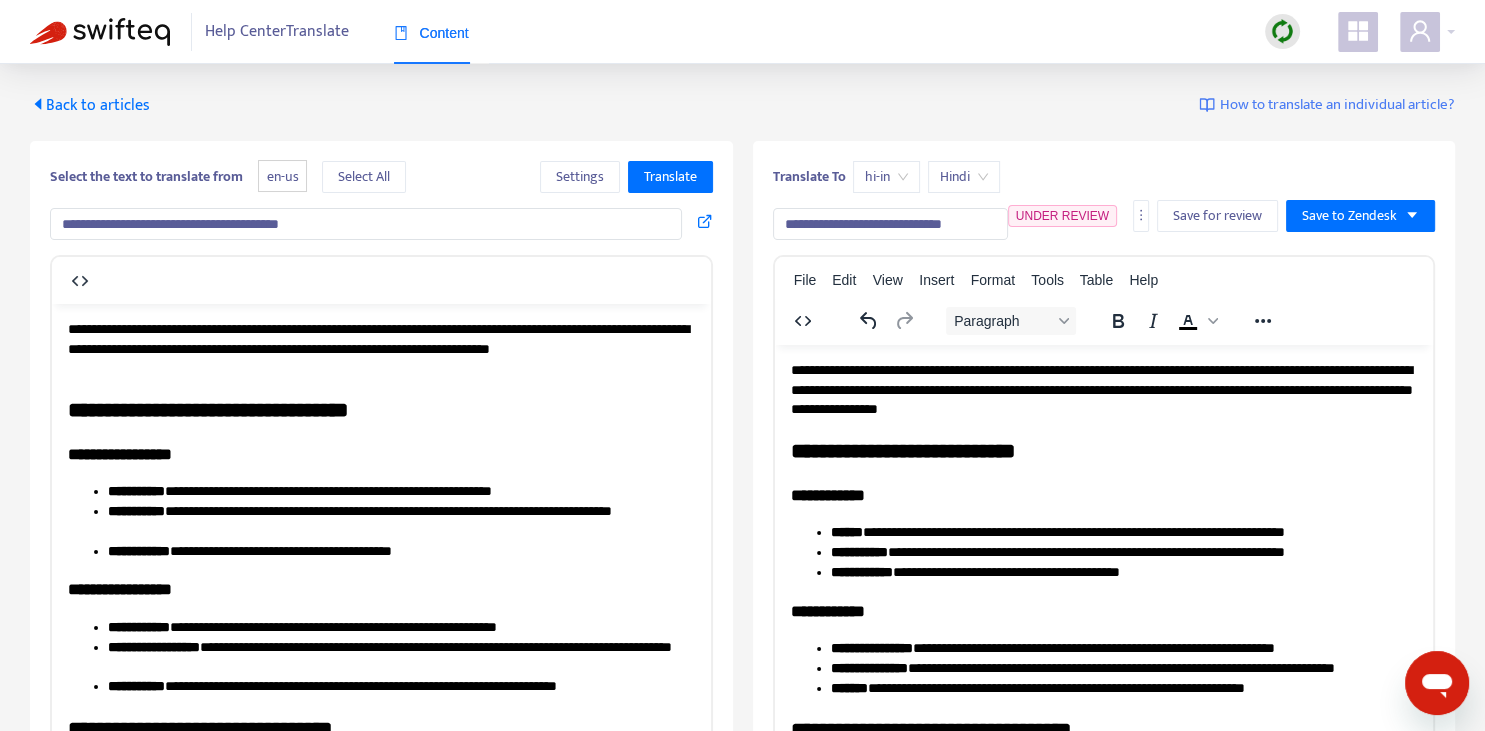 drag, startPoint x: 916, startPoint y: 218, endPoint x: 1017, endPoint y: 219, distance: 101.00495 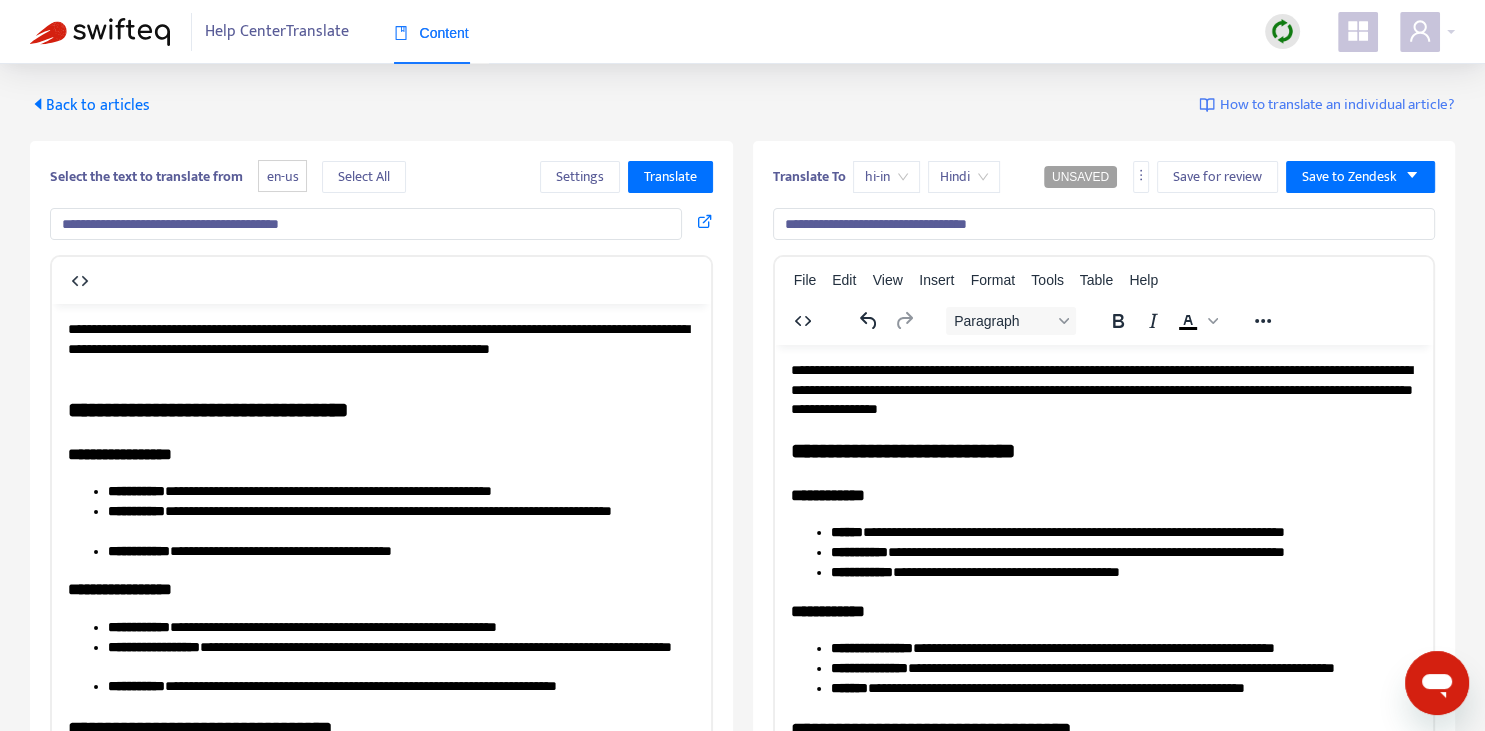 type on "**********" 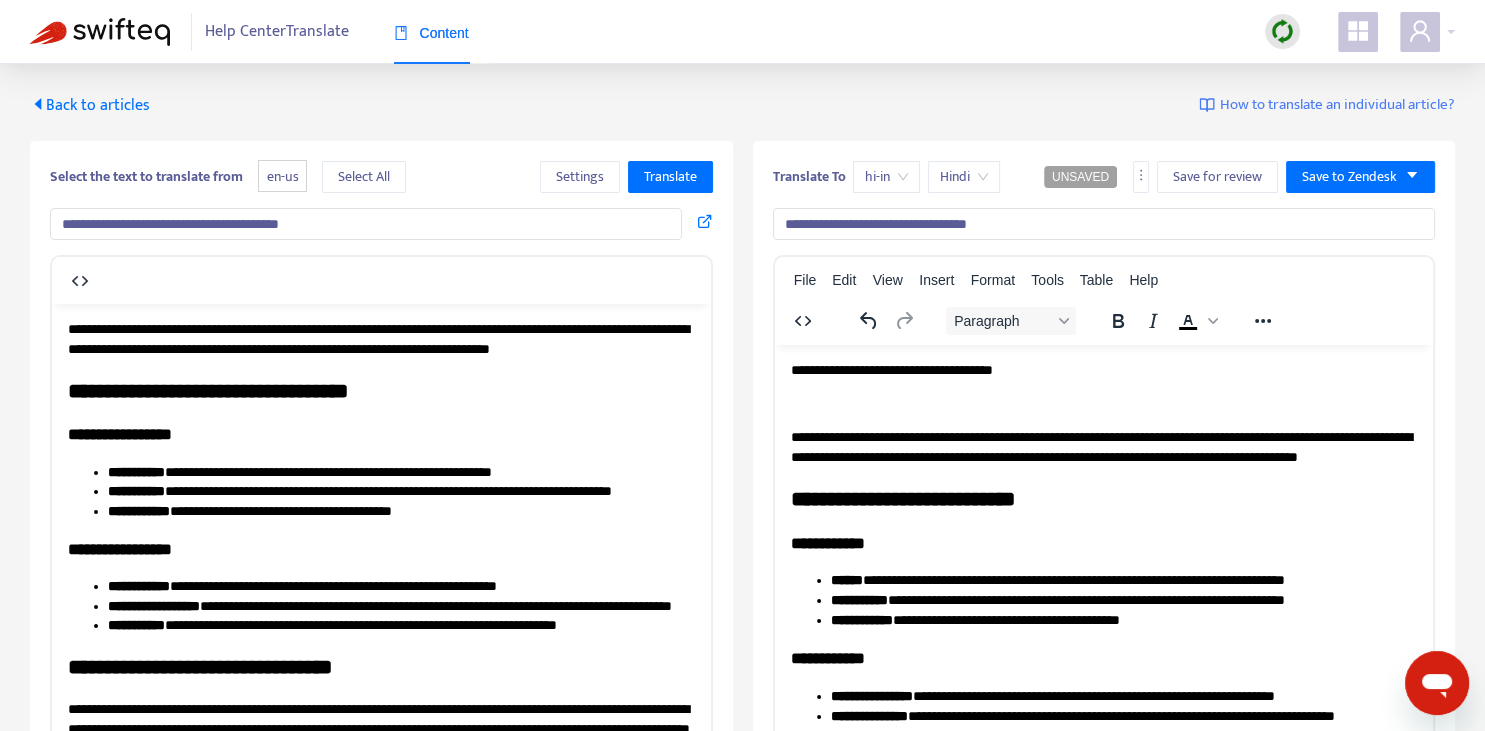 type 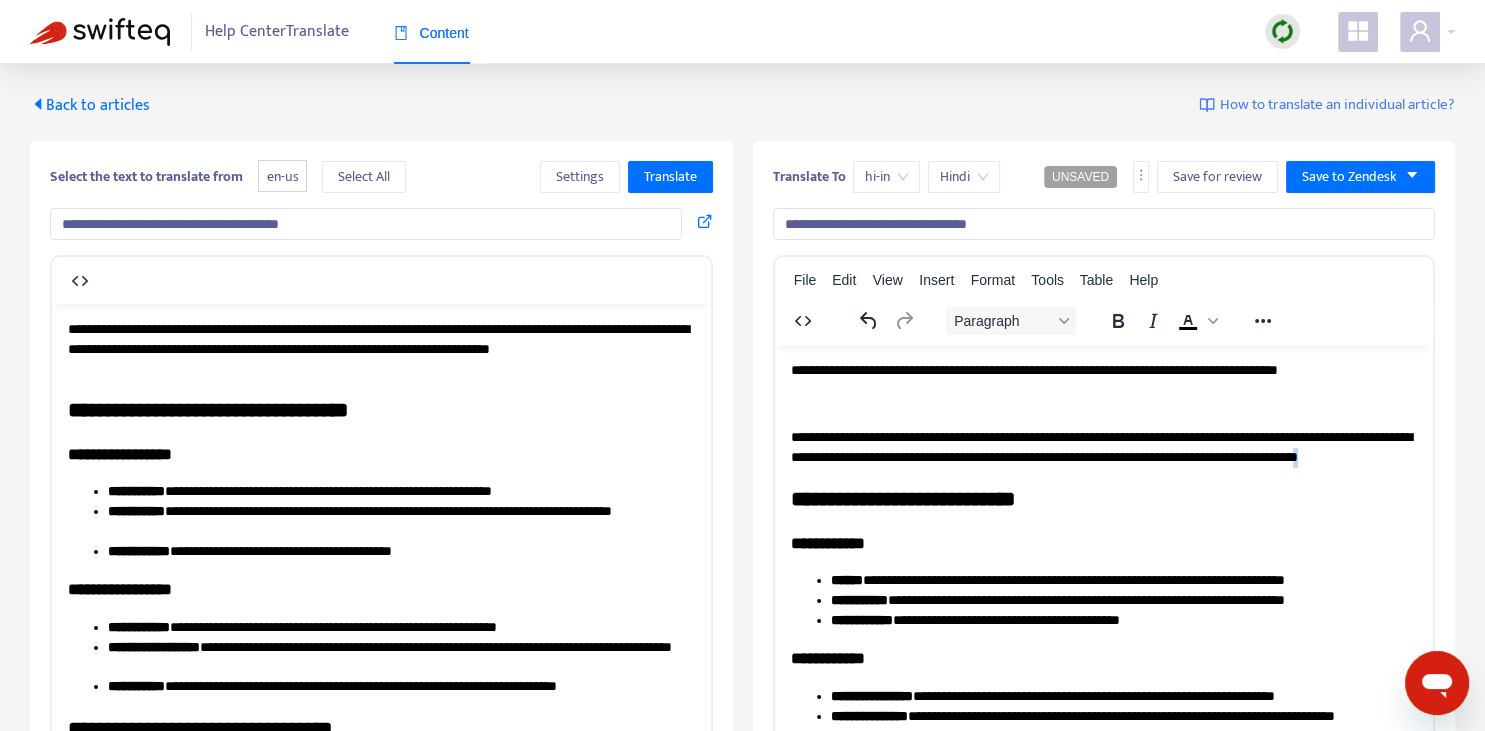 copy on "*" 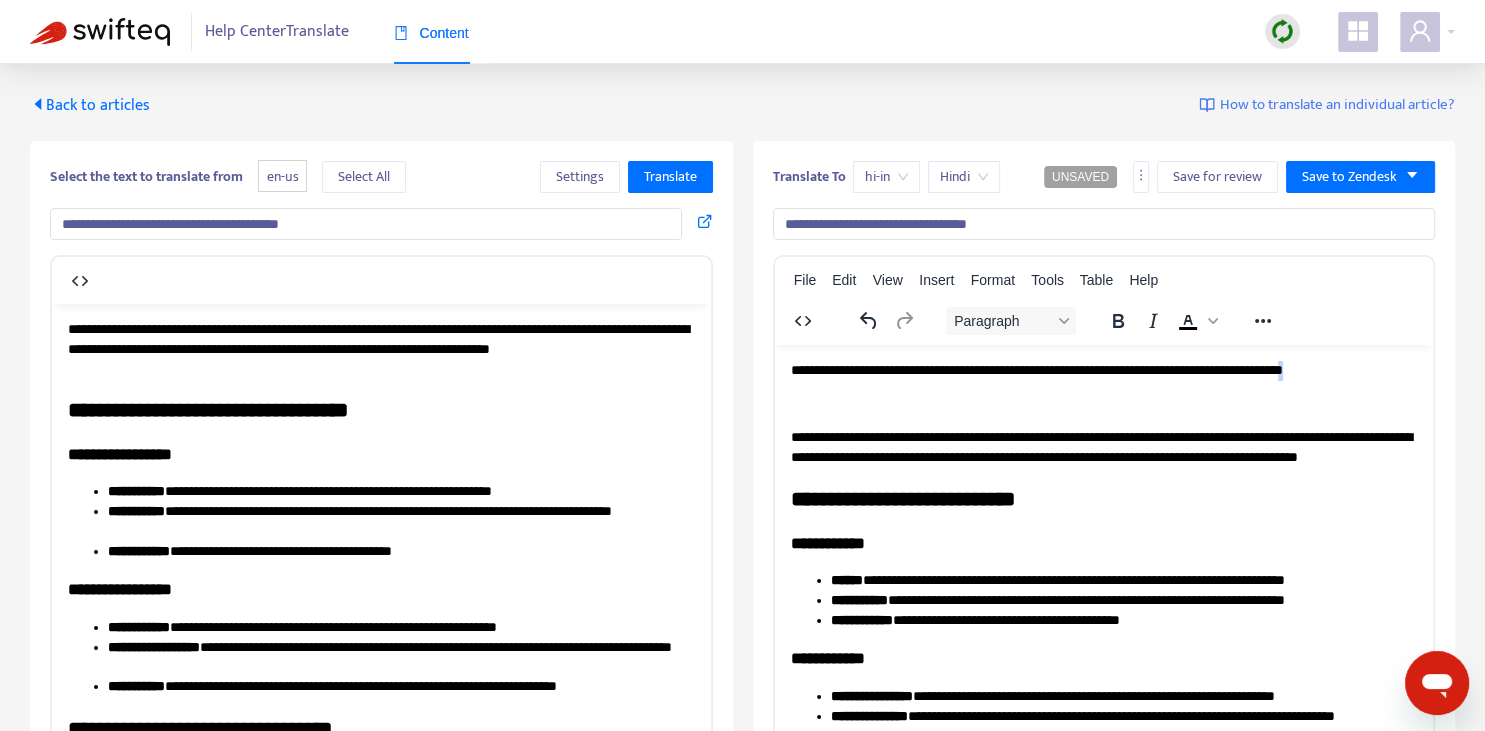 copy on "*" 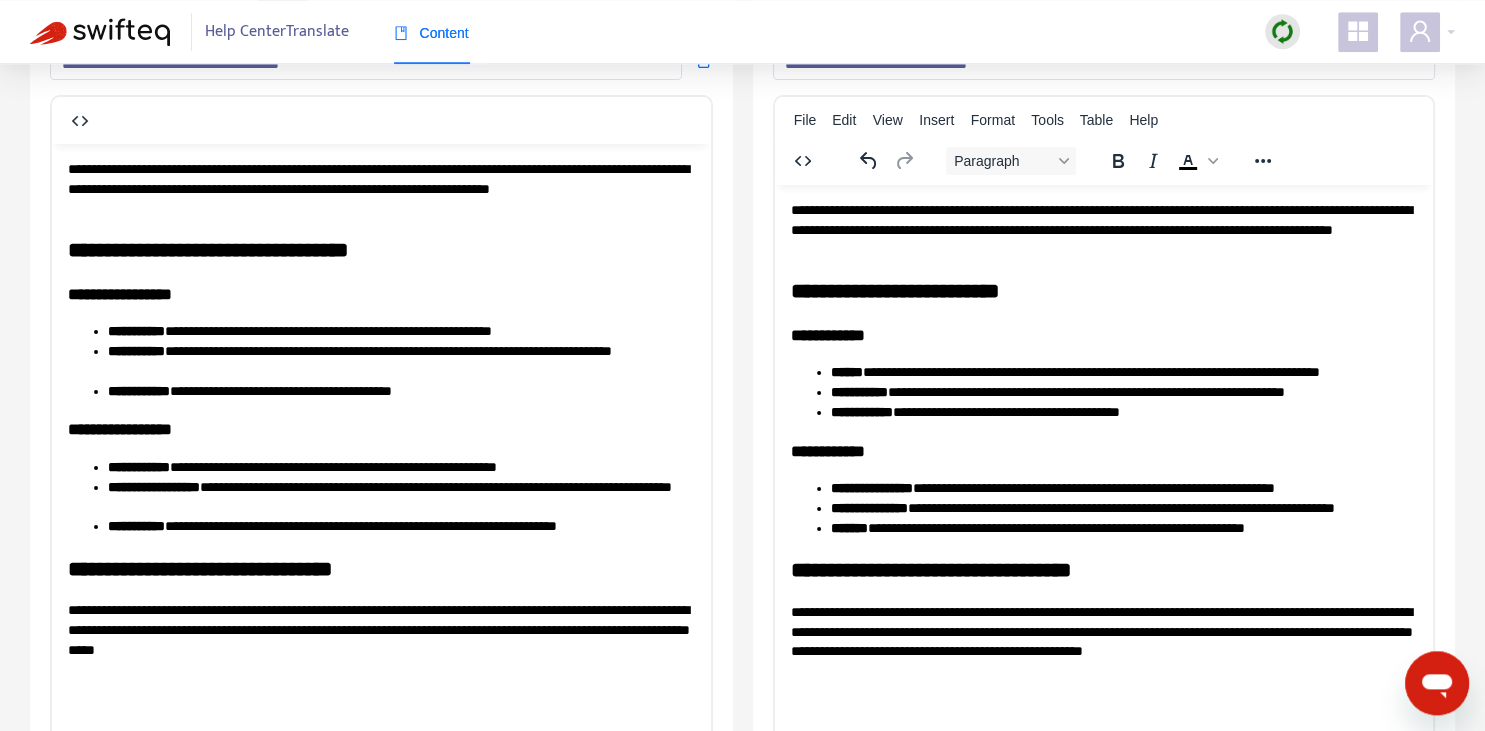 scroll, scrollTop: 132, scrollLeft: 0, axis: vertical 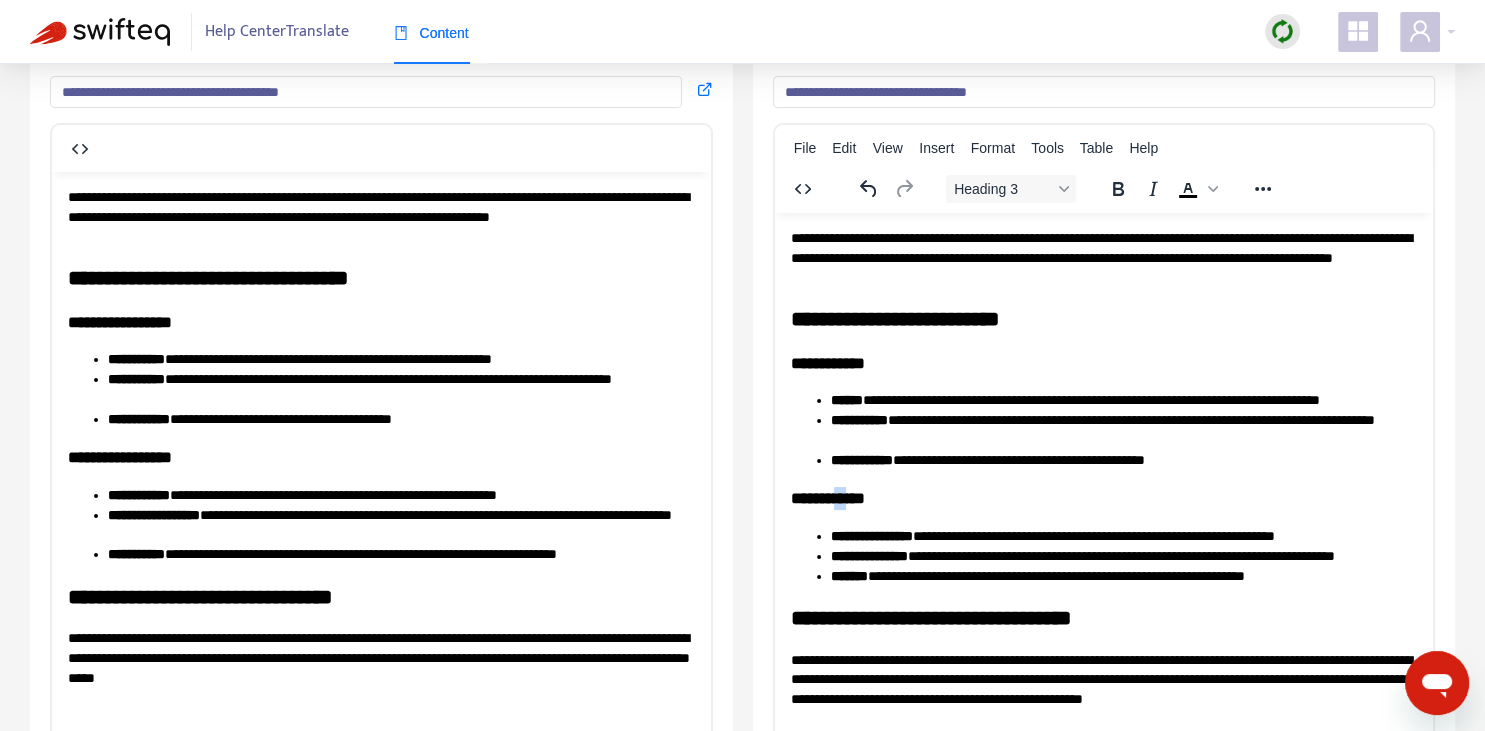drag, startPoint x: 866, startPoint y: 500, endPoint x: 851, endPoint y: 491, distance: 17.492855 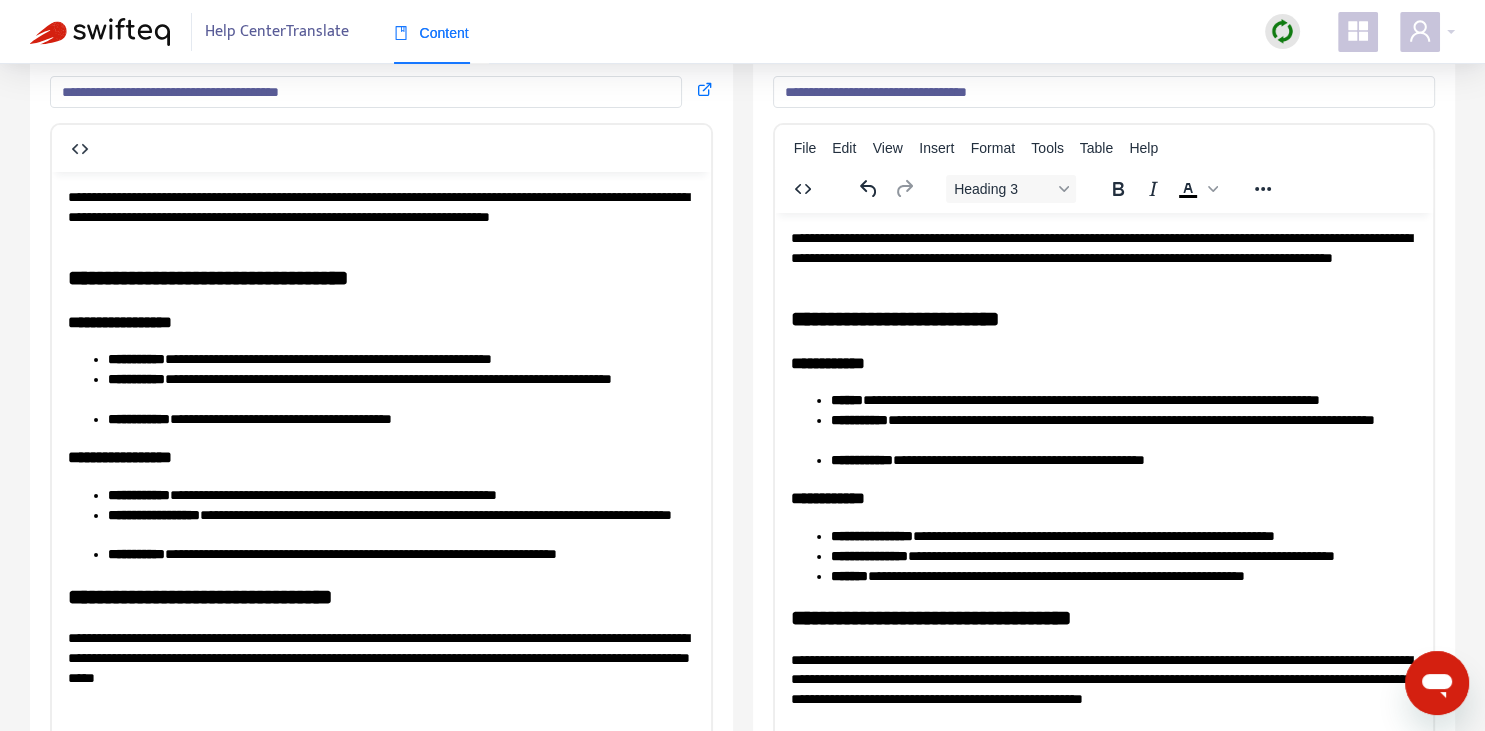click on "**********" at bounding box center (871, 535) 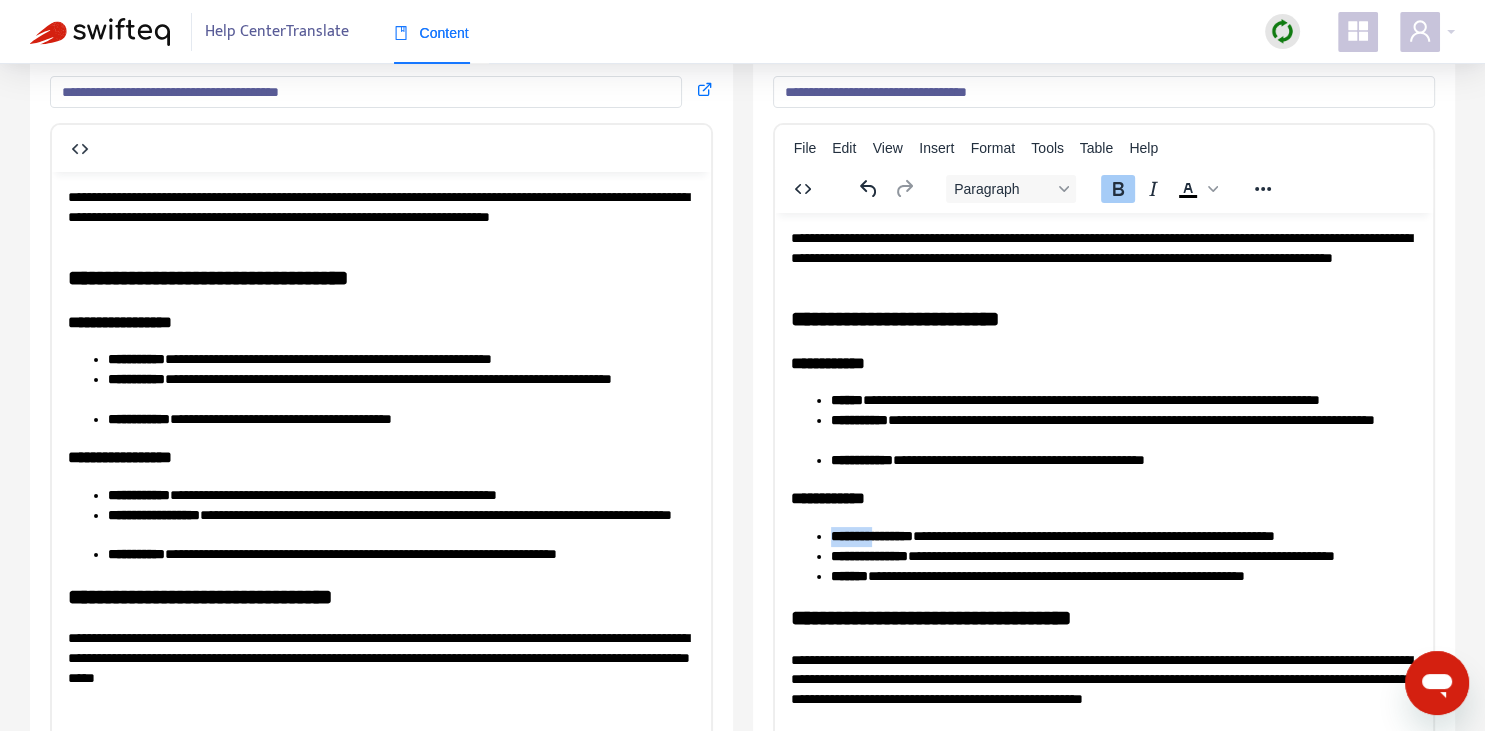 click on "**********" at bounding box center [871, 535] 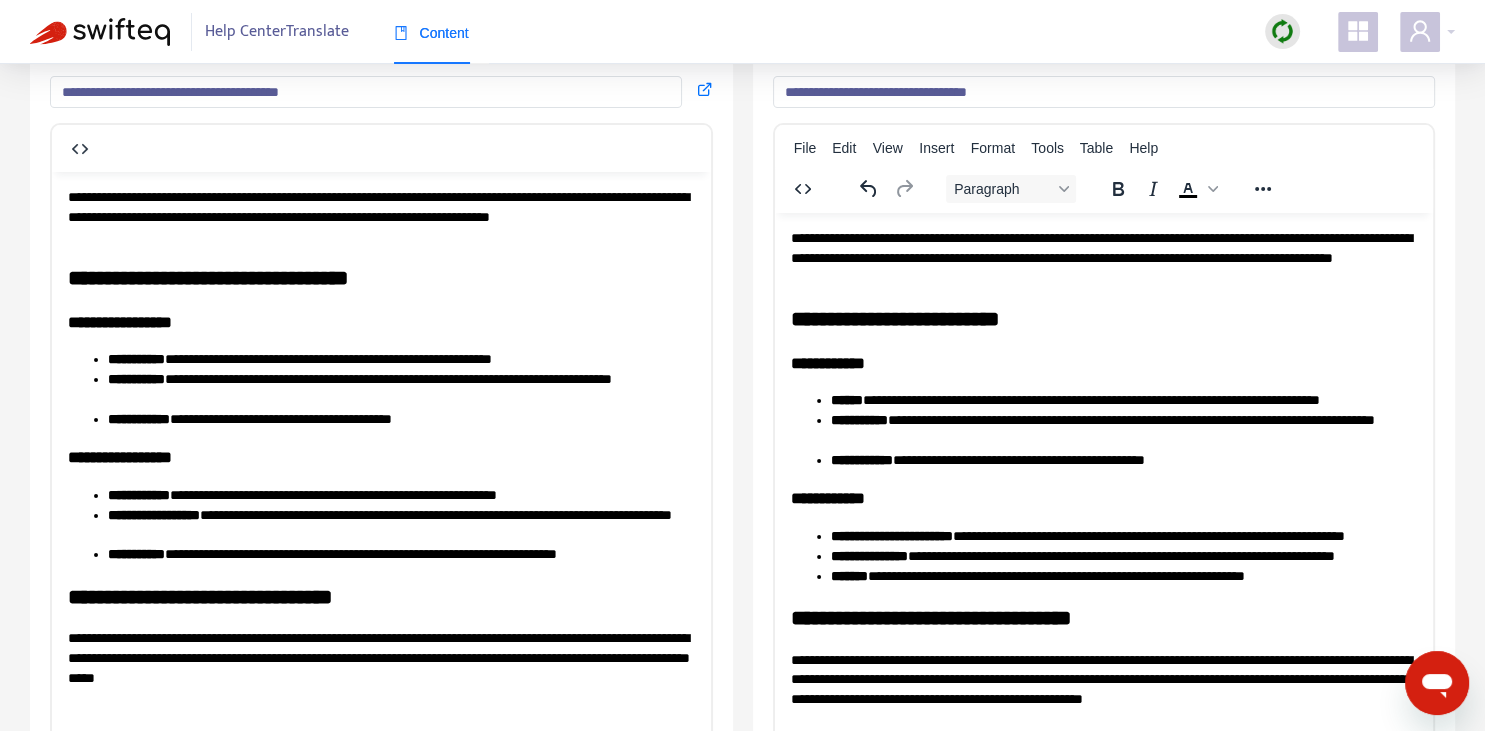 click on "**********" at bounding box center [868, 555] 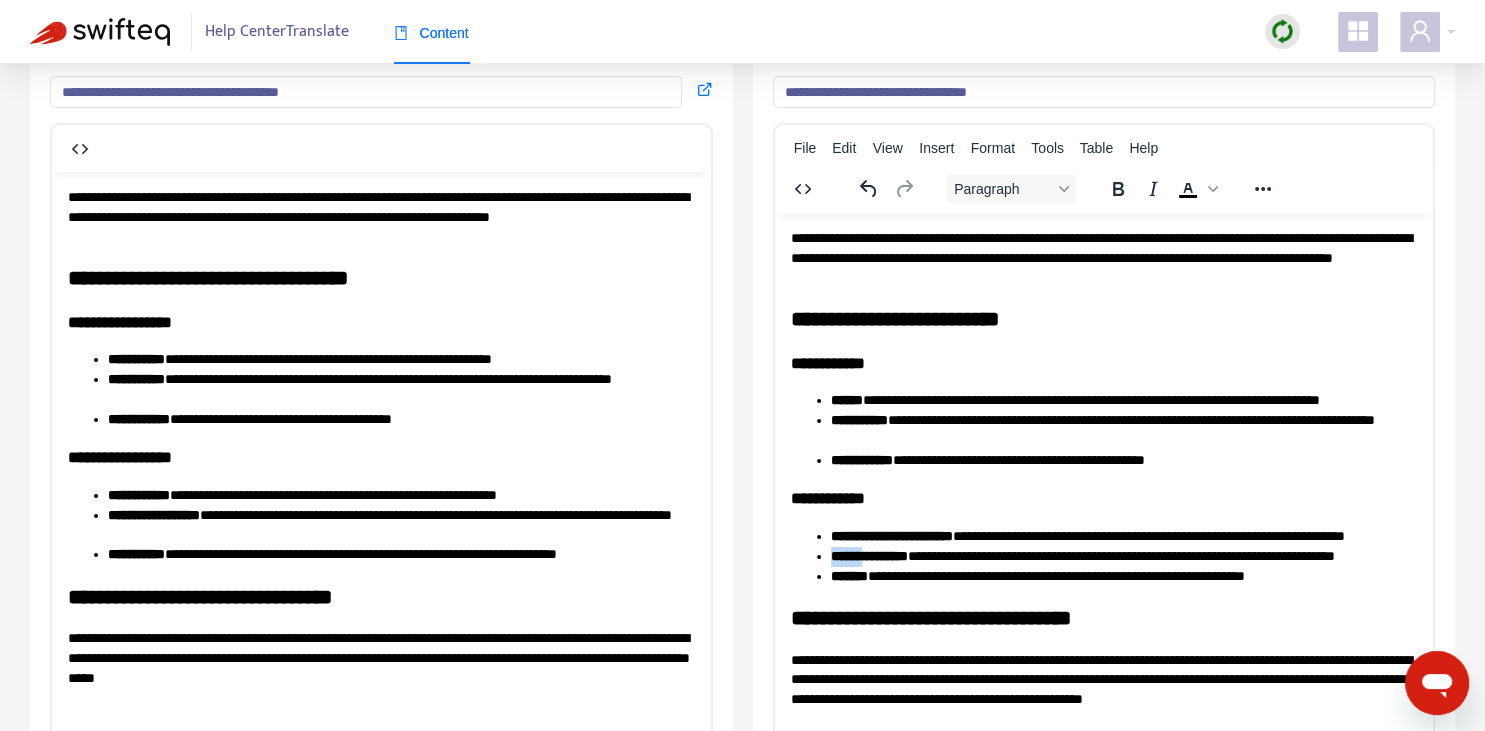 click on "**********" at bounding box center (868, 555) 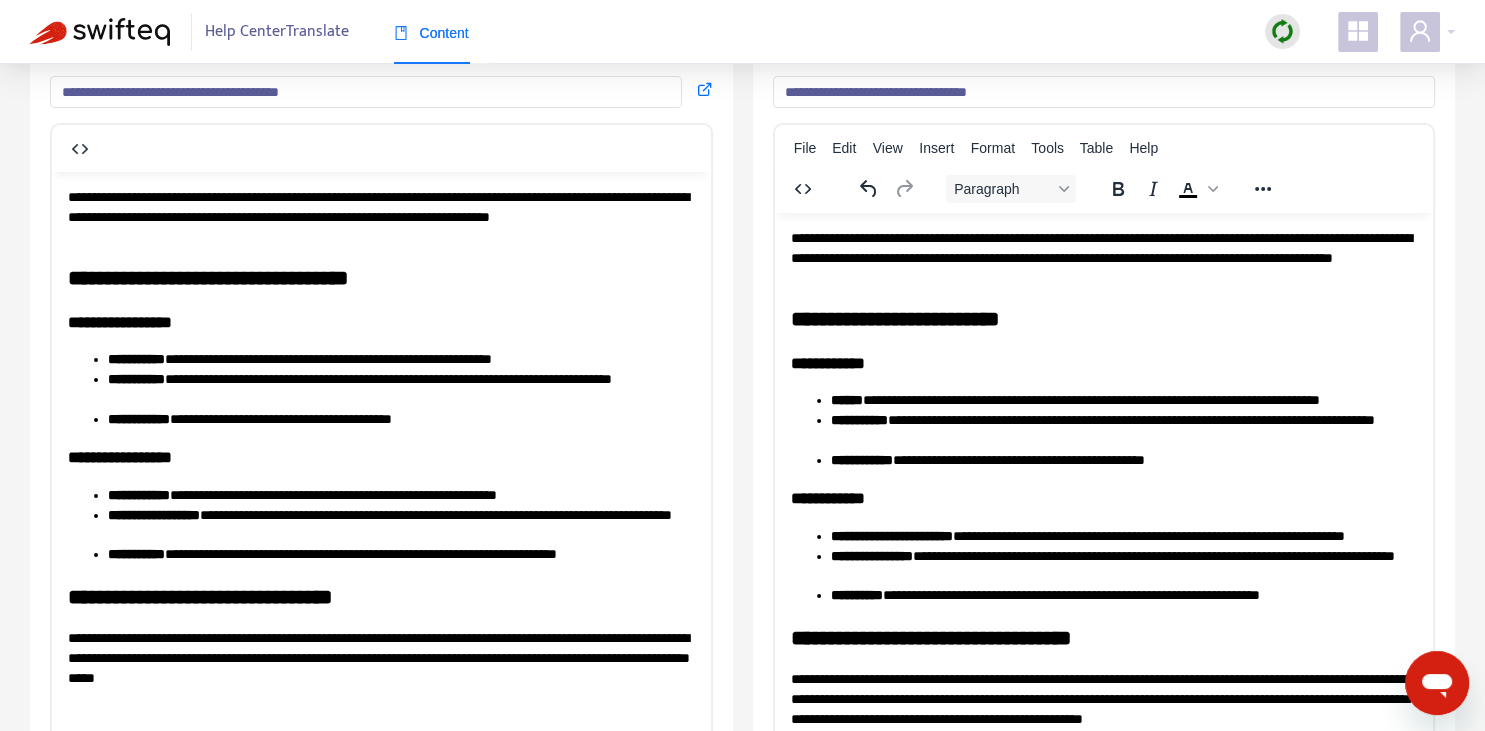 scroll, scrollTop: 343, scrollLeft: 0, axis: vertical 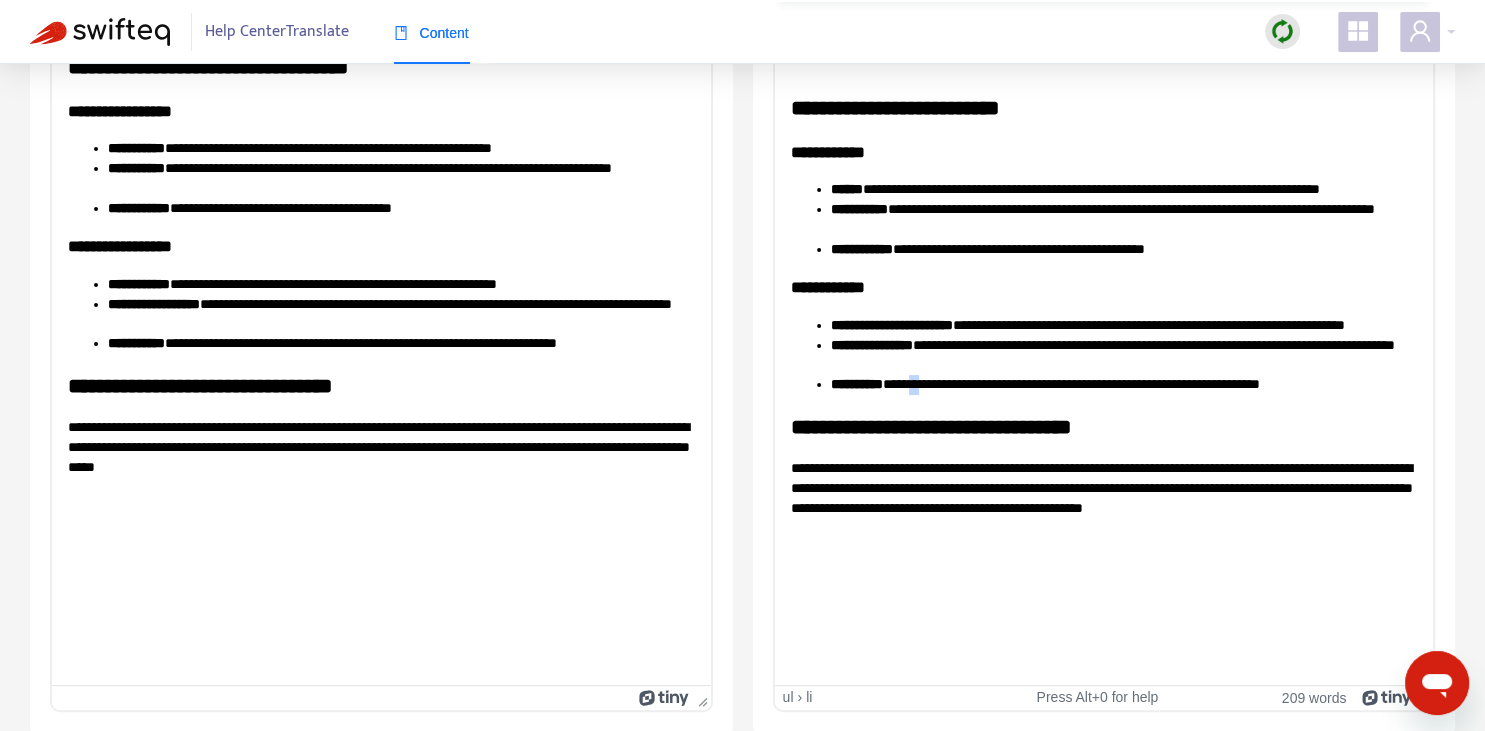 click on "**********" at bounding box center [1123, 384] 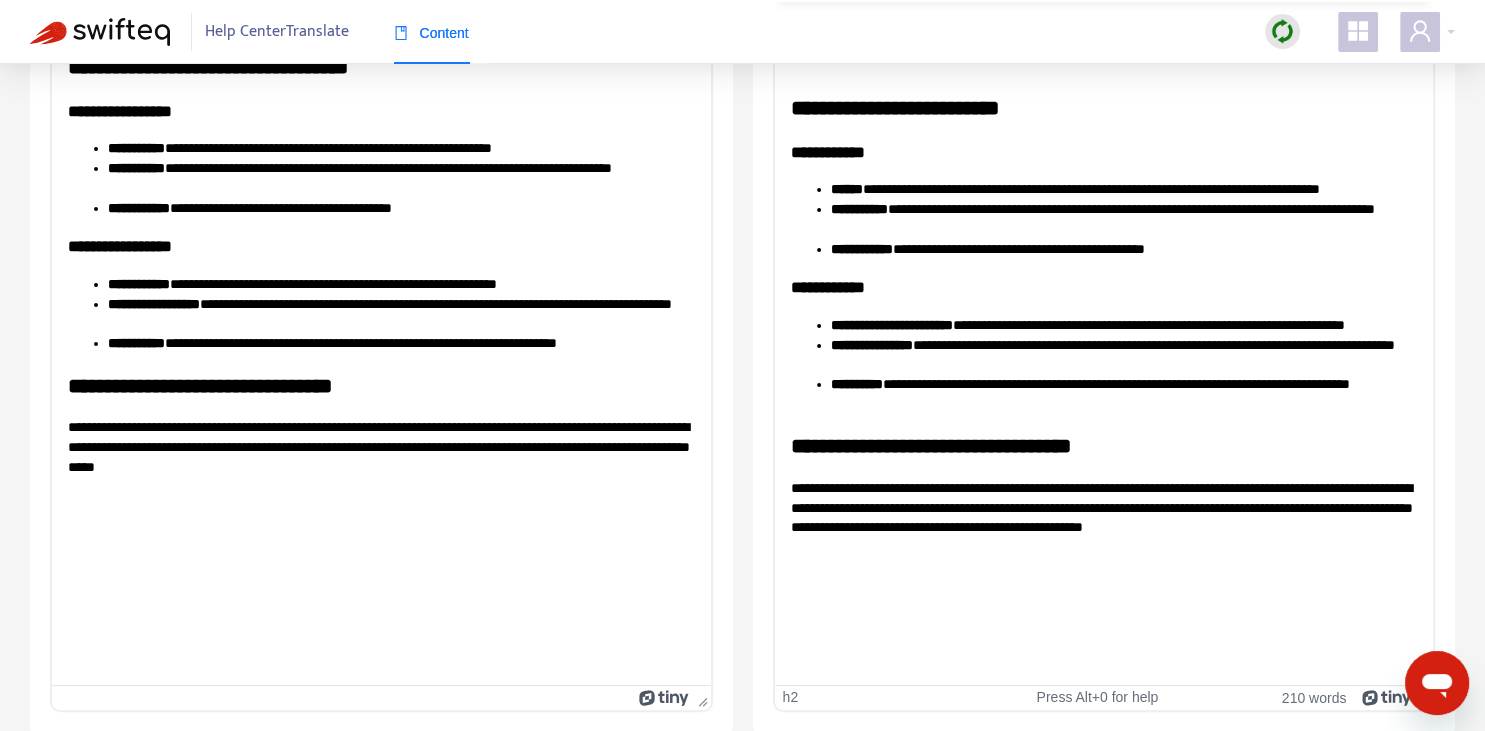 click on "**********" at bounding box center [1103, 445] 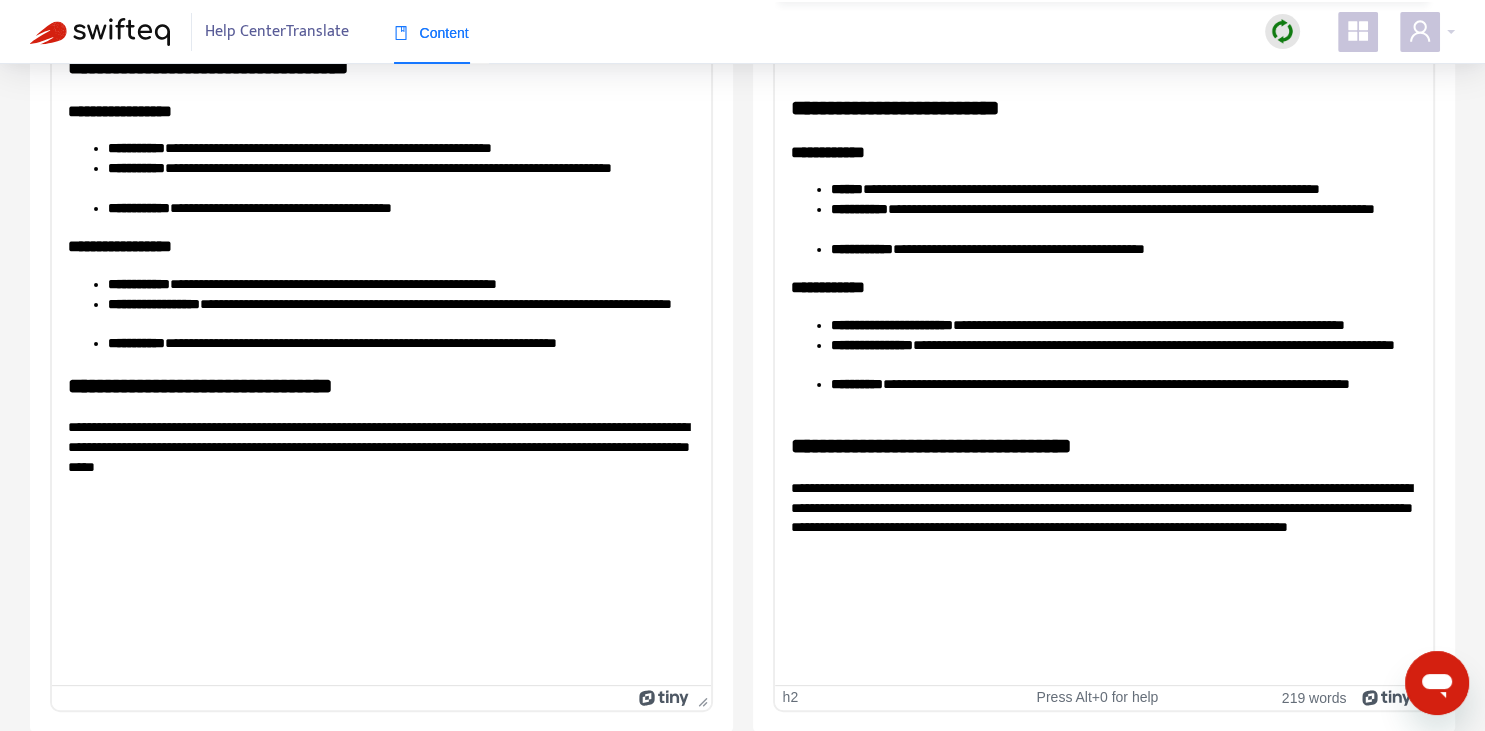 click on "**********" at bounding box center [1103, 445] 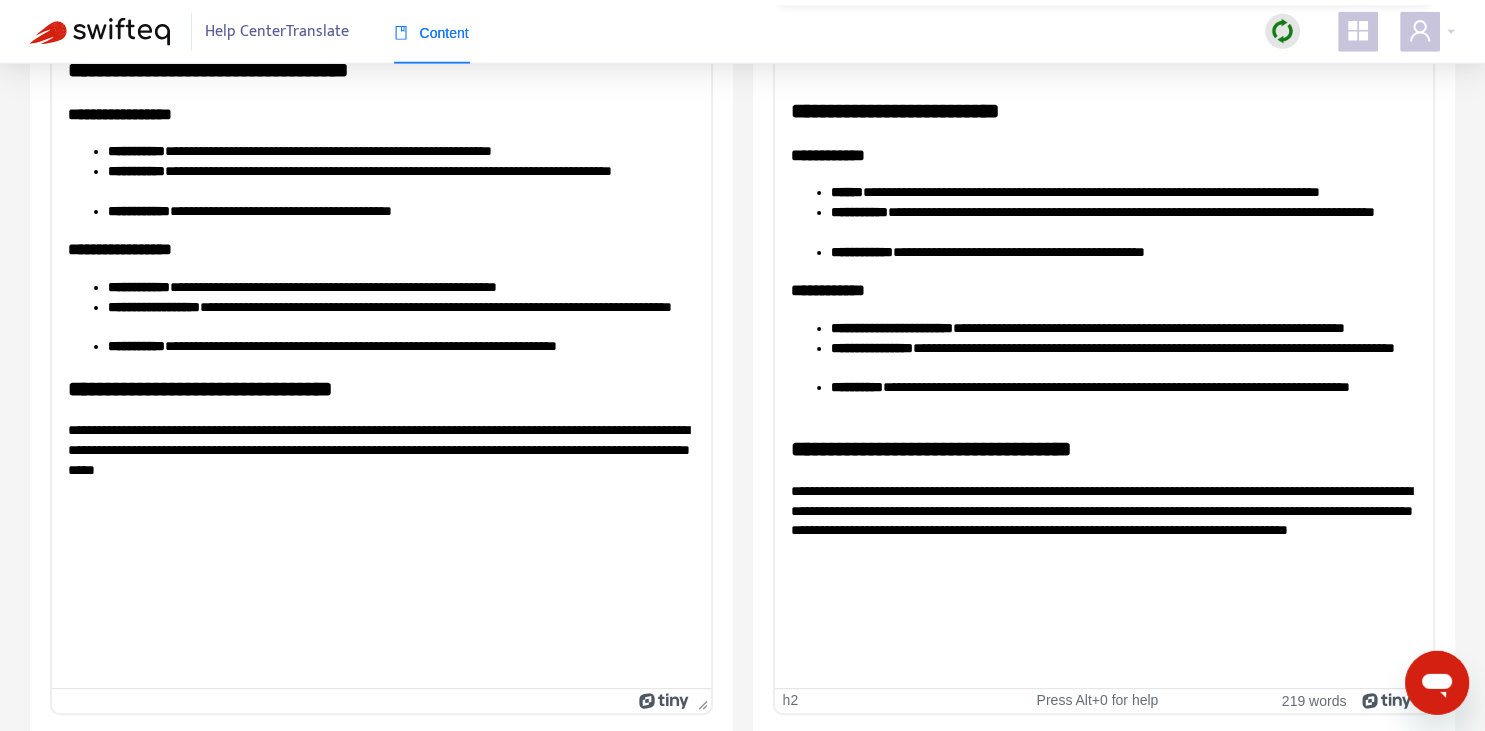 scroll, scrollTop: 0, scrollLeft: 0, axis: both 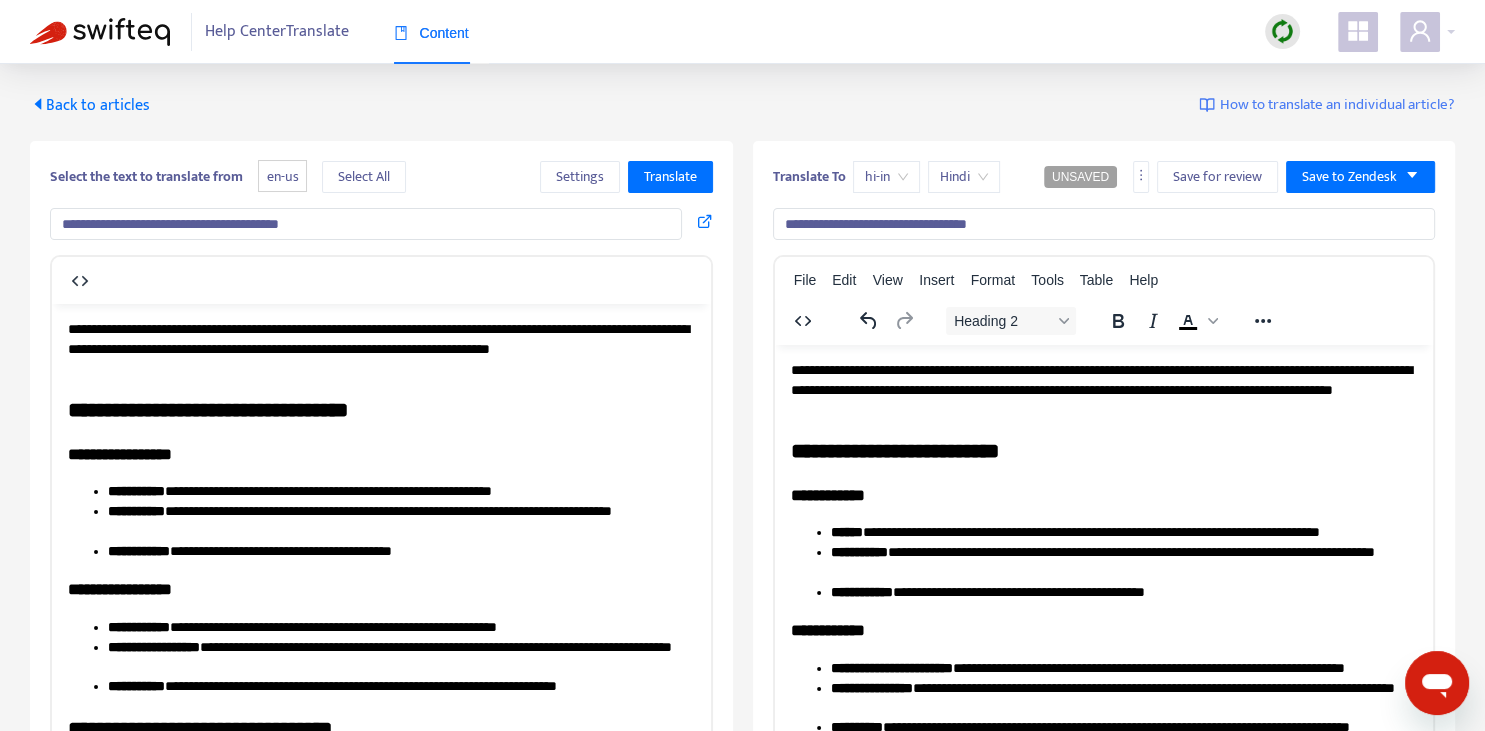 click on "**********" at bounding box center (1103, 389) 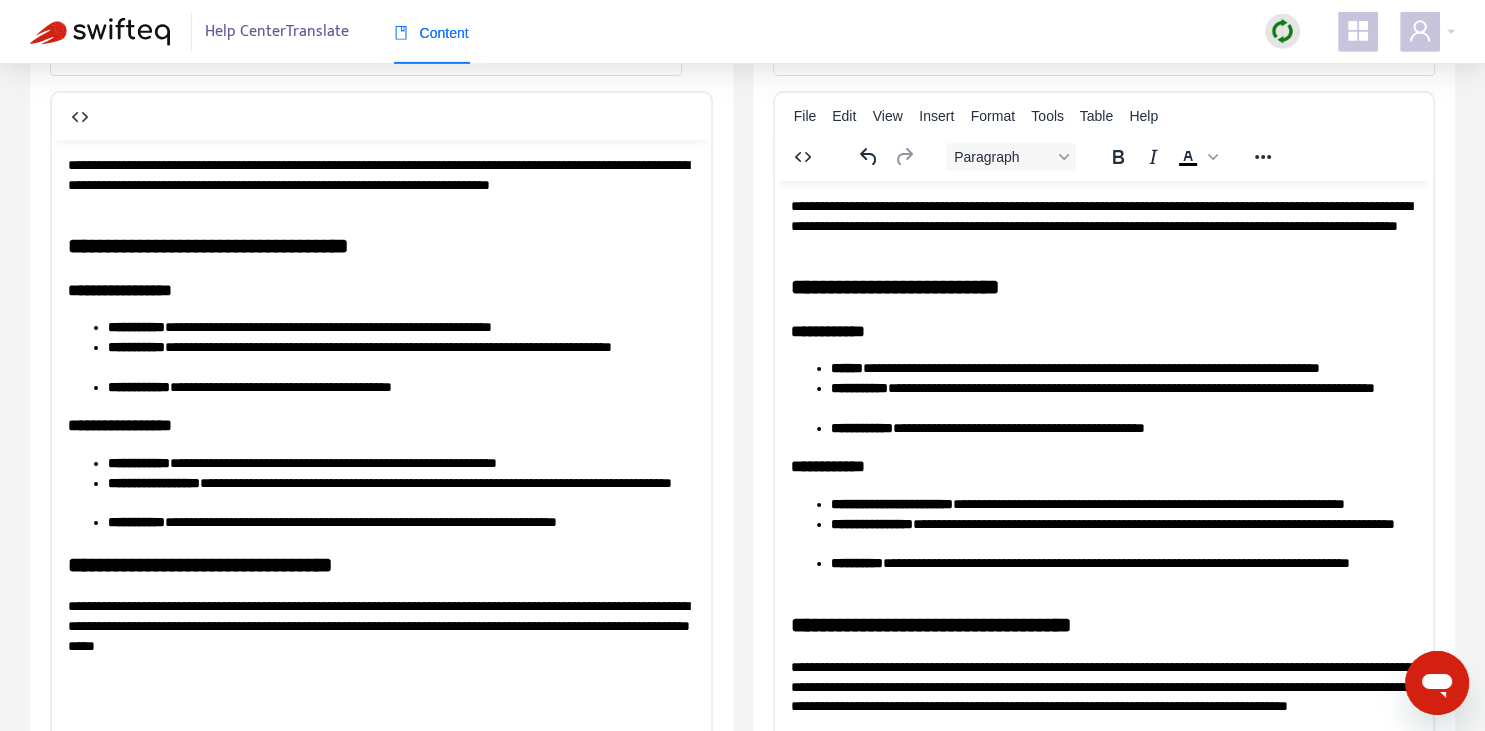 scroll, scrollTop: 211, scrollLeft: 0, axis: vertical 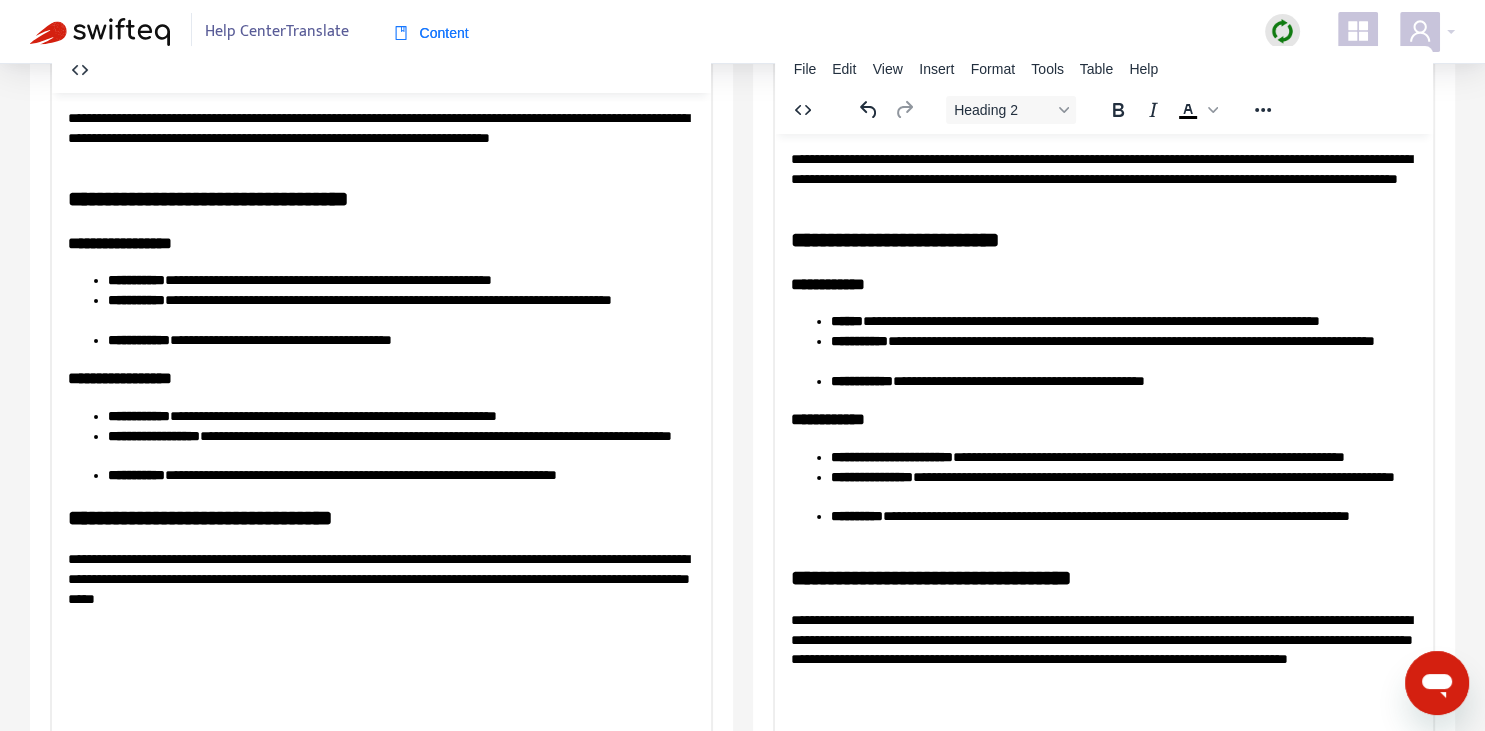 click on "**********" at bounding box center (1103, 239) 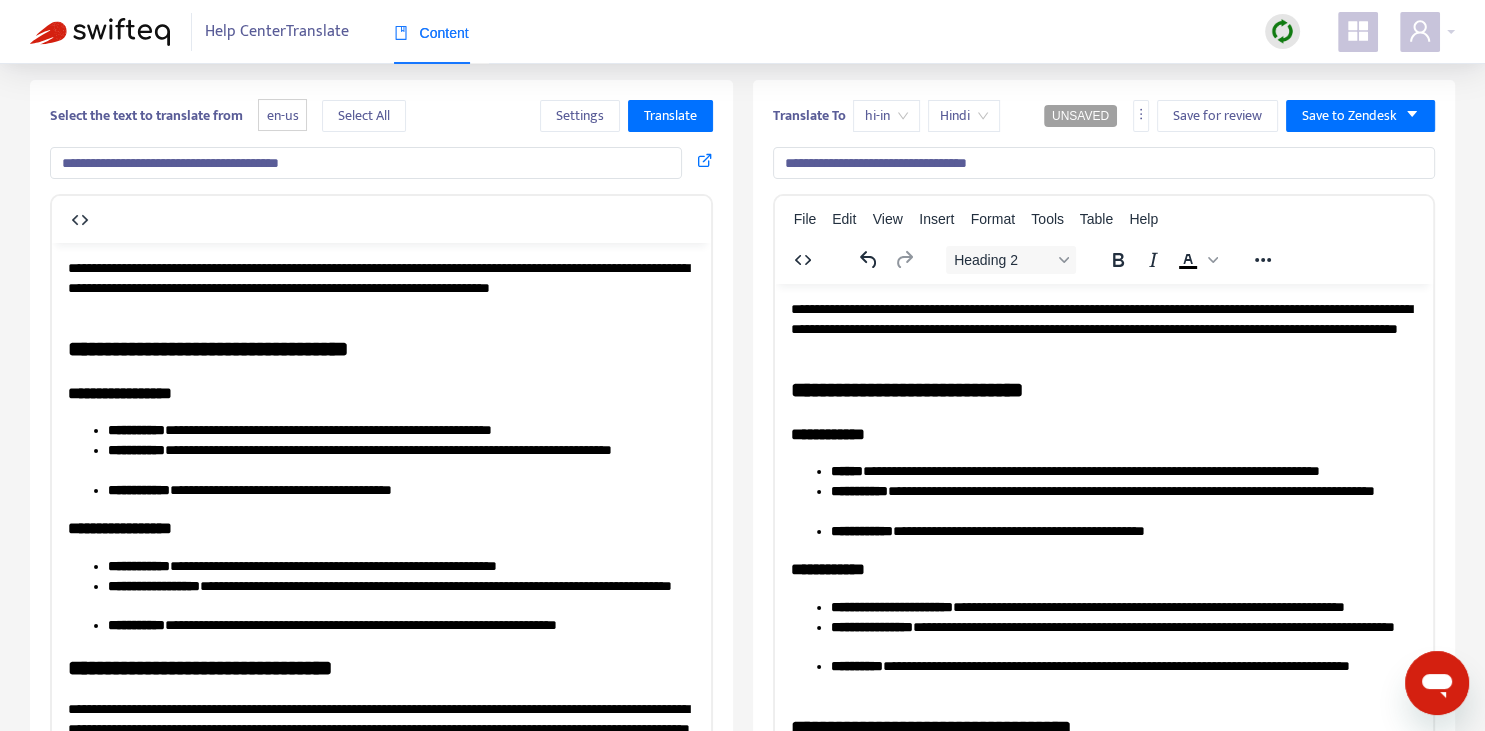 scroll, scrollTop: 70, scrollLeft: 0, axis: vertical 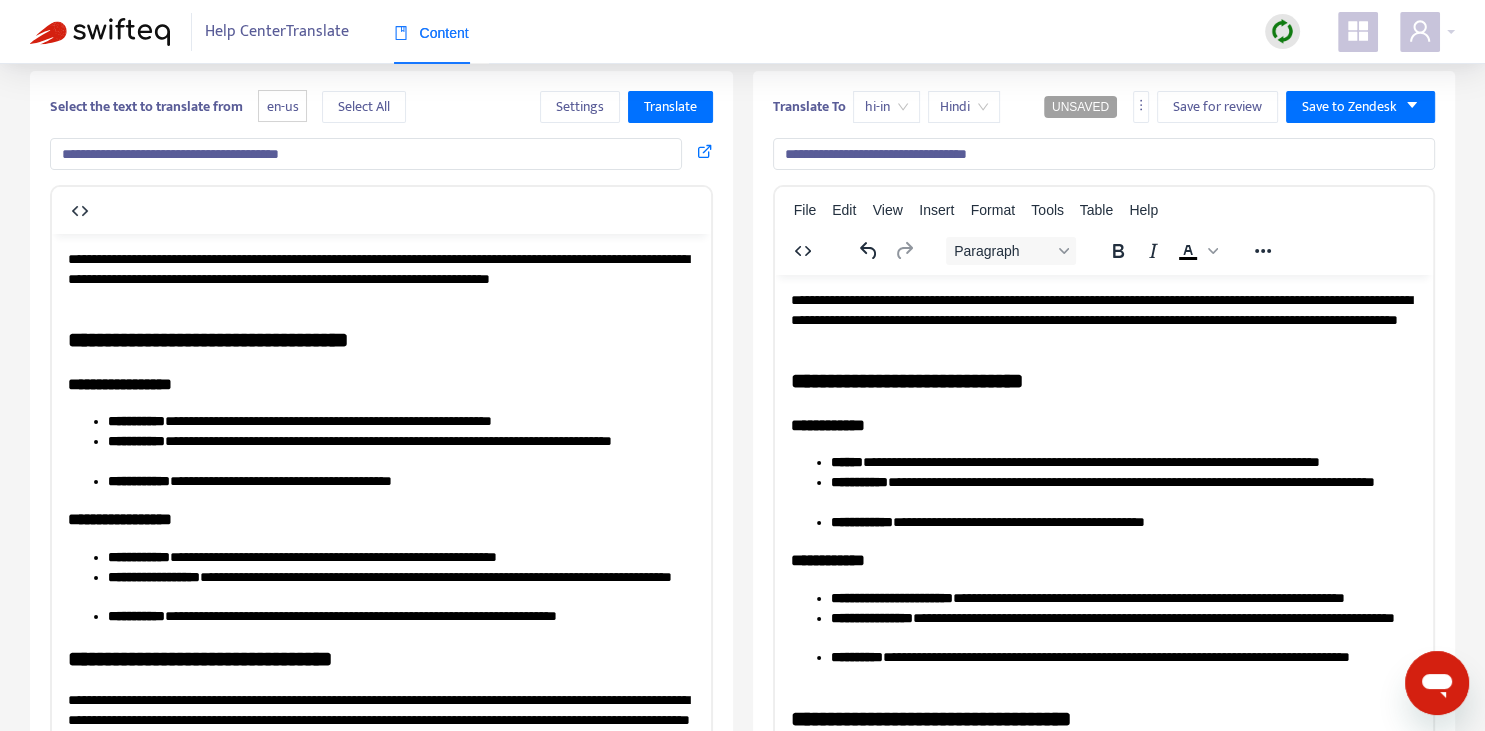 click on "**********" at bounding box center [1123, 462] 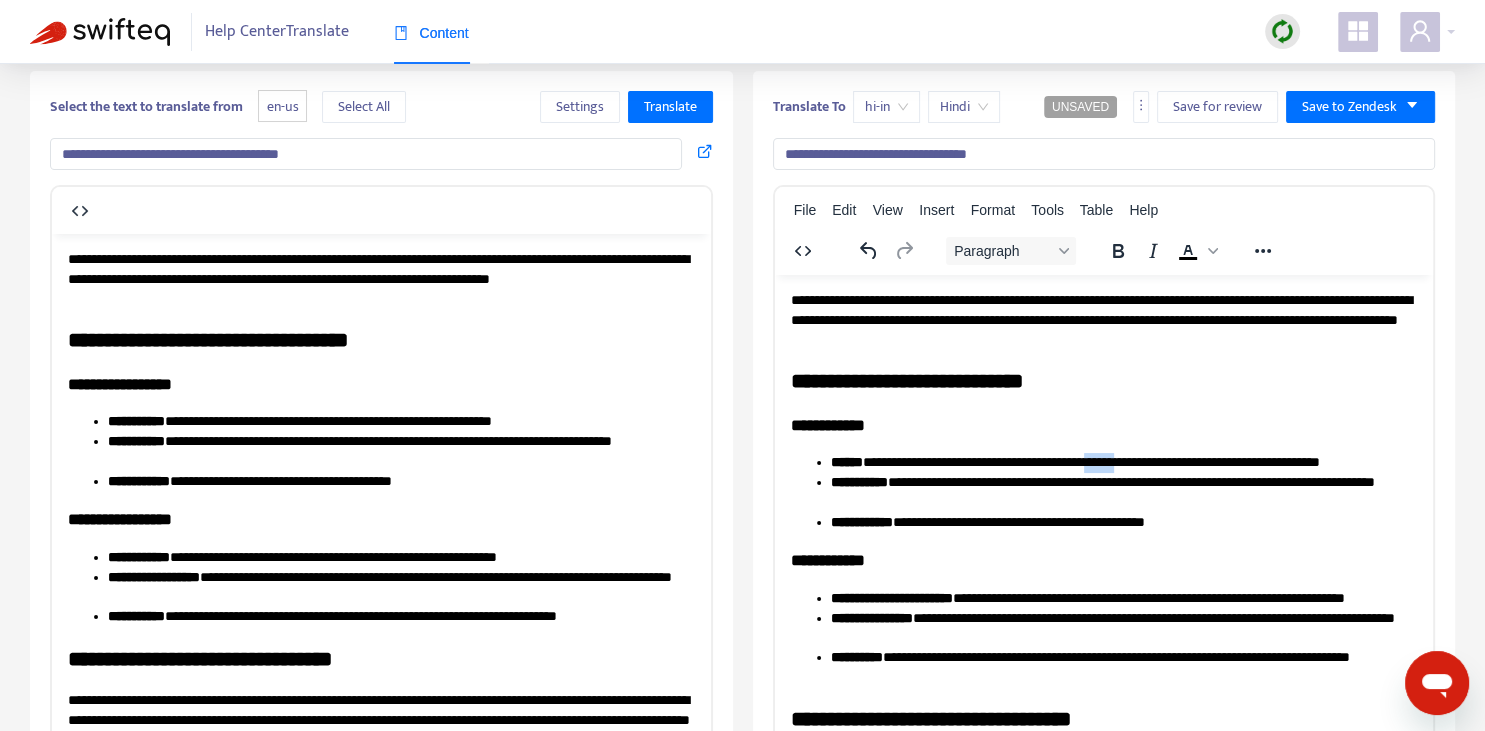 click on "**********" at bounding box center [1123, 462] 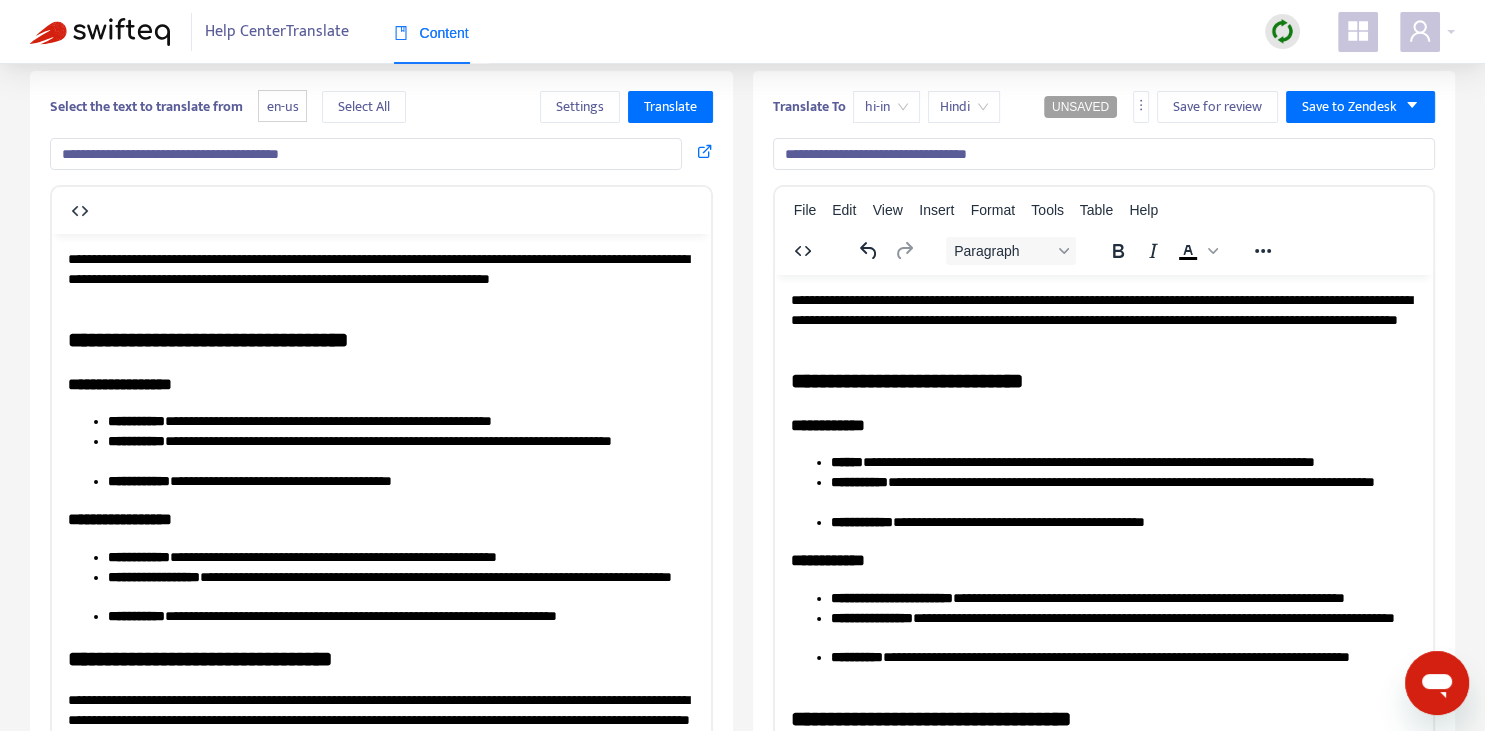scroll, scrollTop: 0, scrollLeft: 0, axis: both 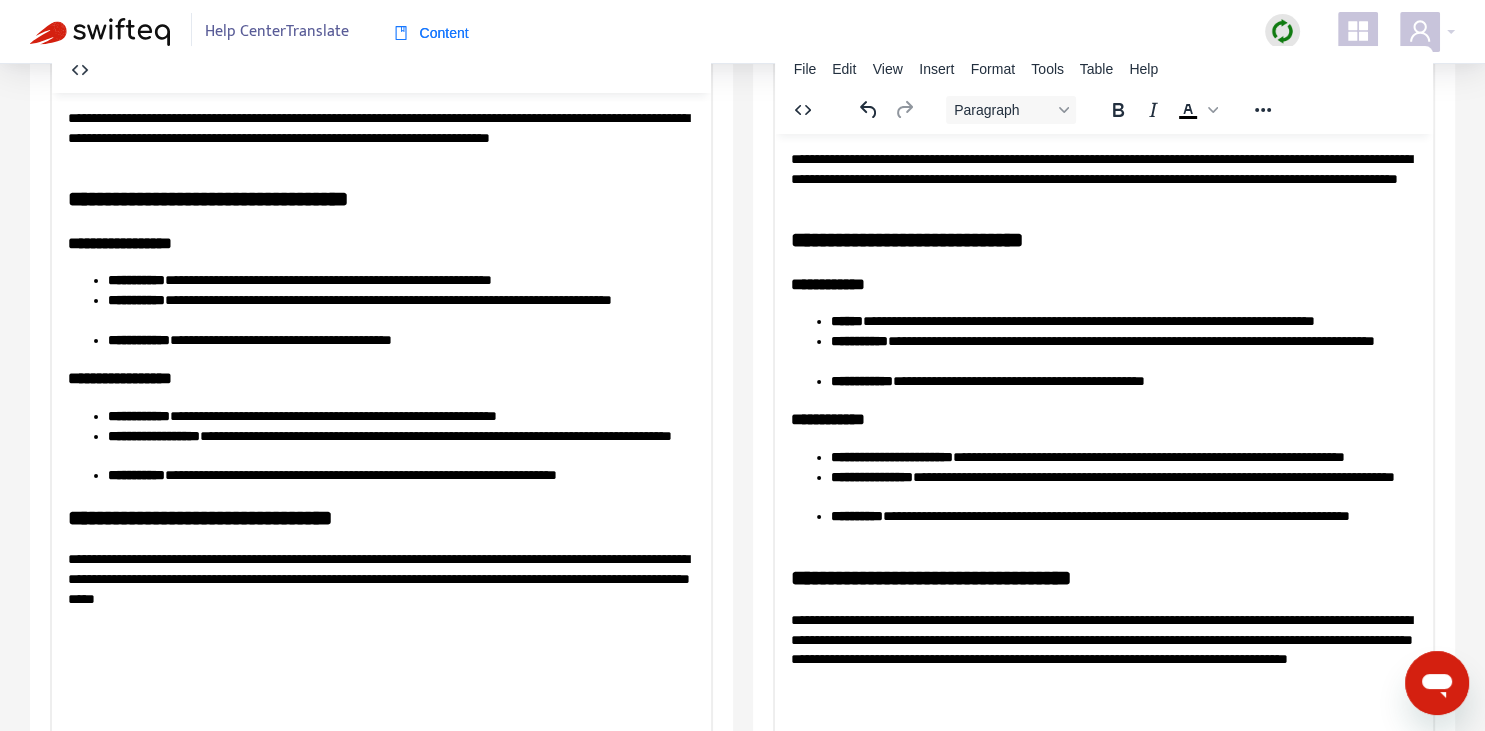 click on "**********" at bounding box center [1123, 381] 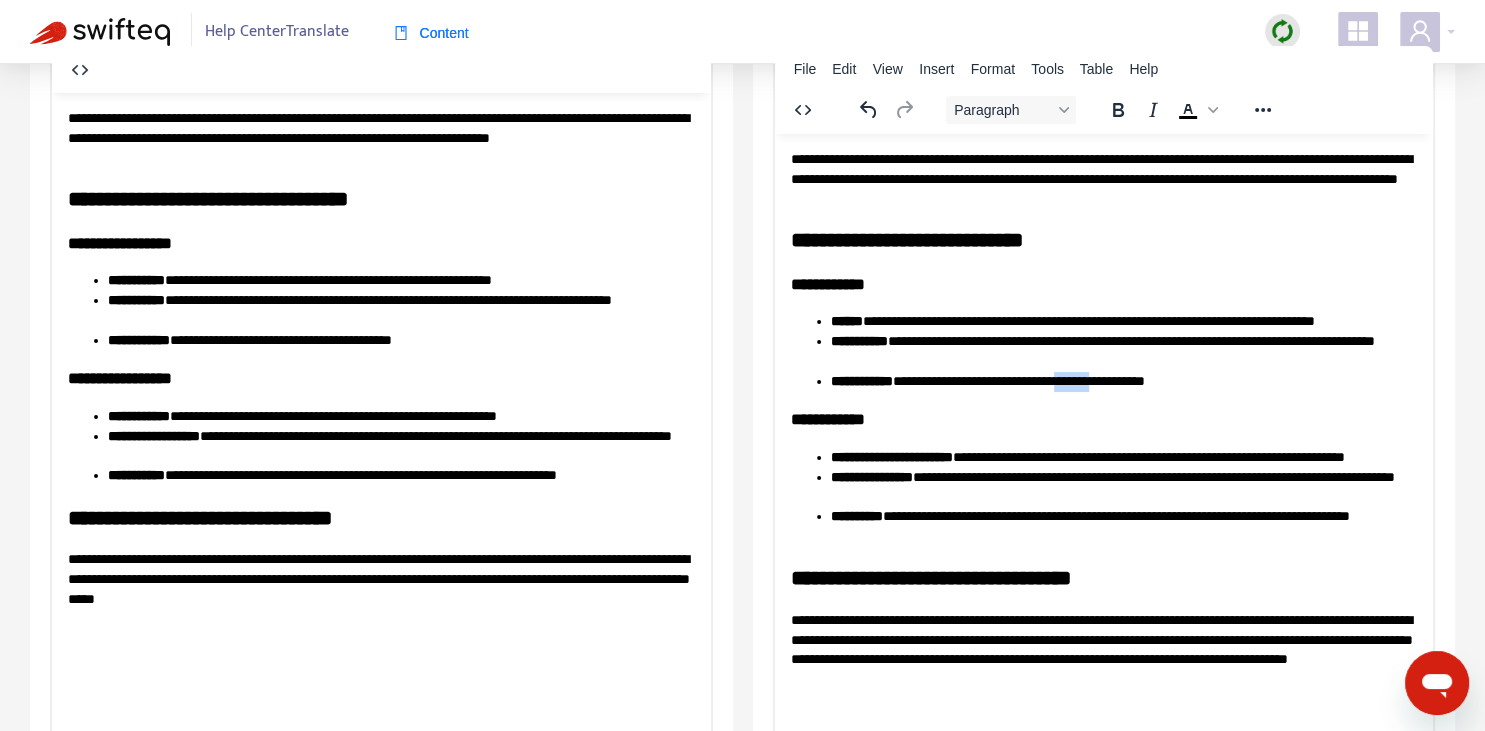 click on "**********" at bounding box center (1123, 381) 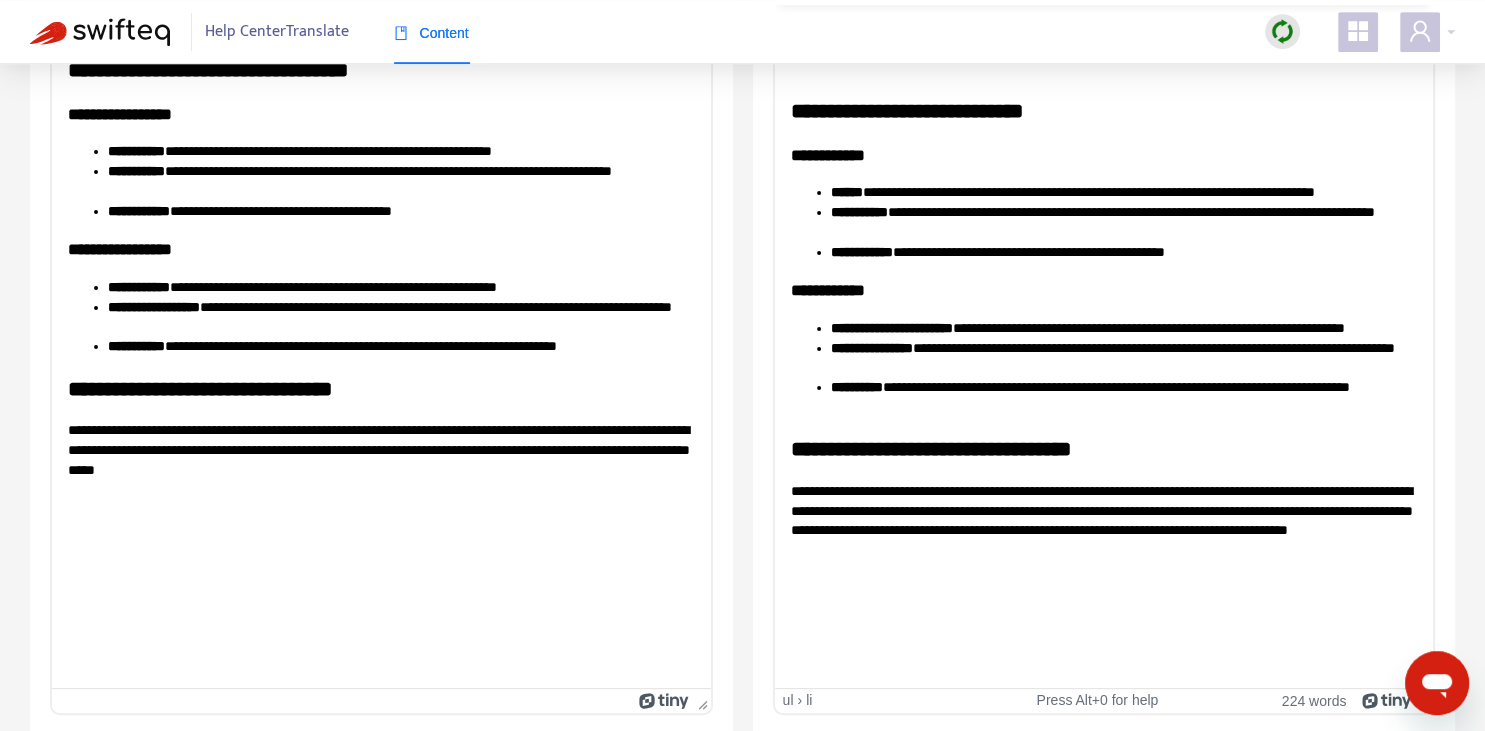 scroll, scrollTop: 343, scrollLeft: 0, axis: vertical 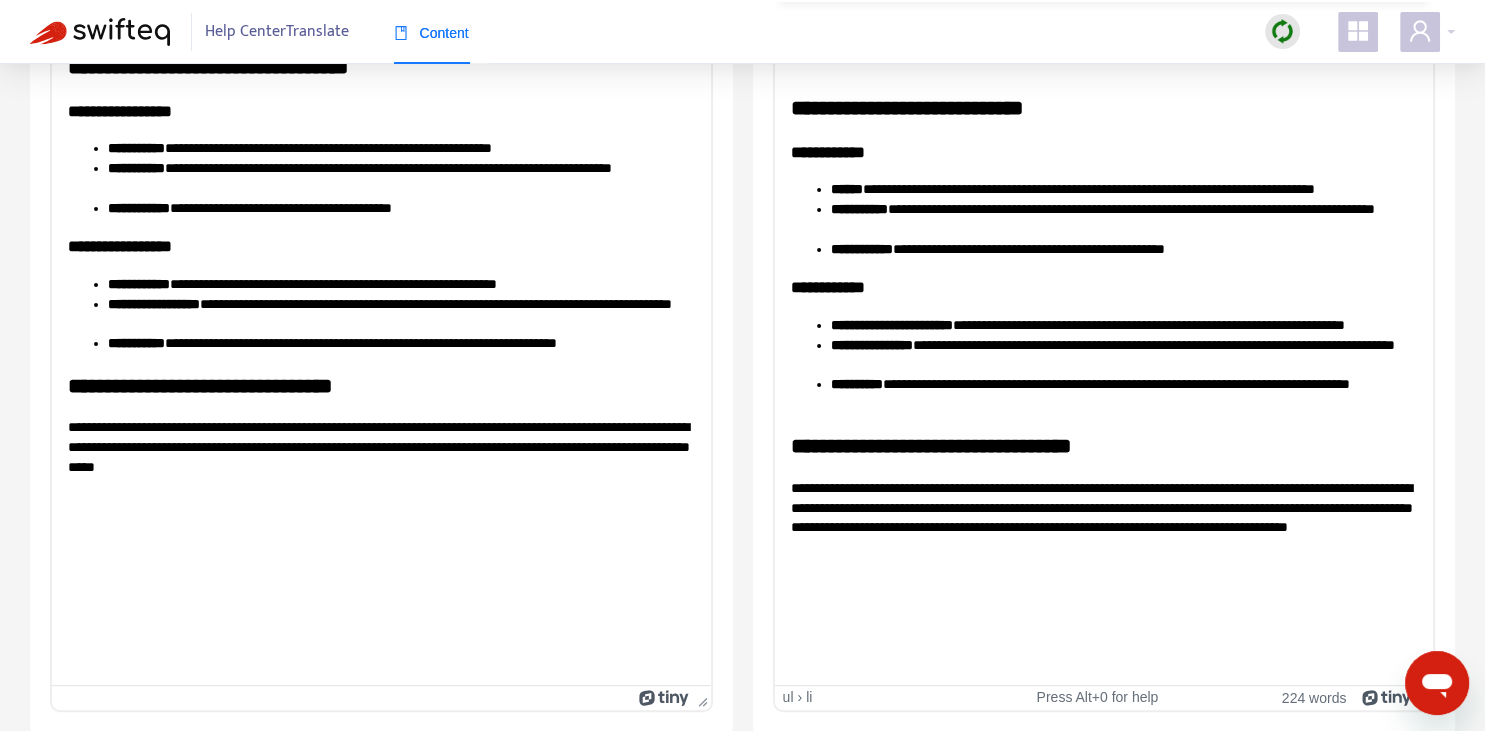 click on "**********" at bounding box center [1103, 517] 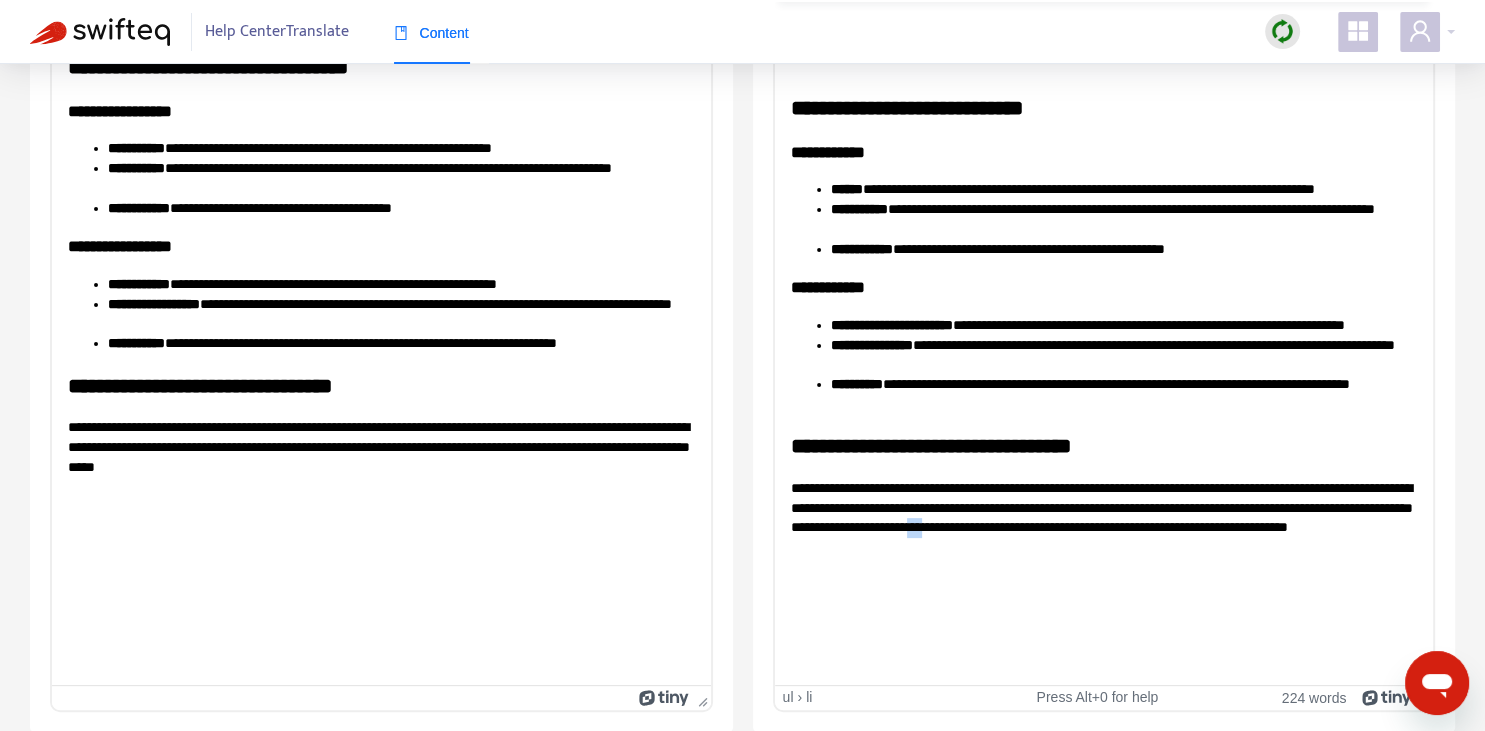 click on "**********" at bounding box center [1103, 517] 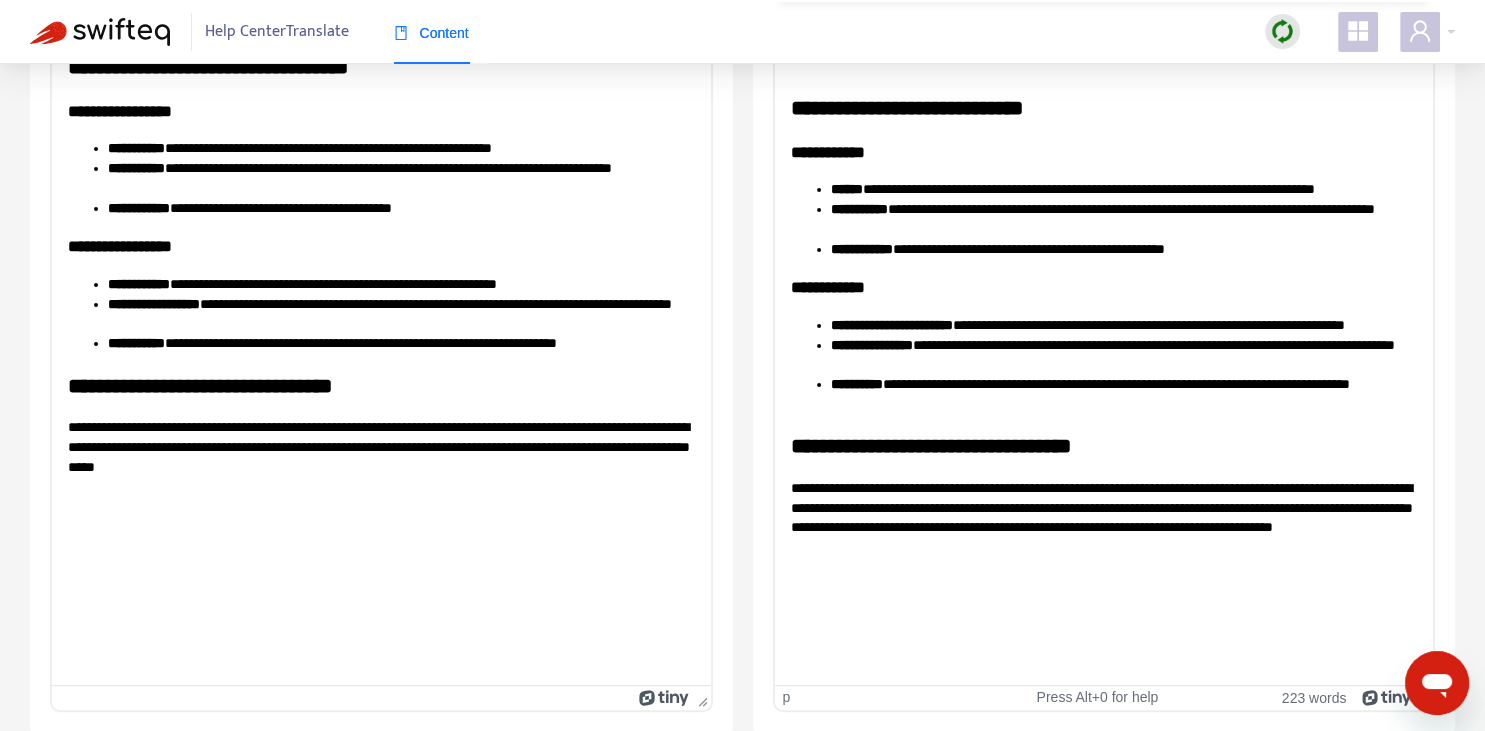 scroll, scrollTop: 0, scrollLeft: 0, axis: both 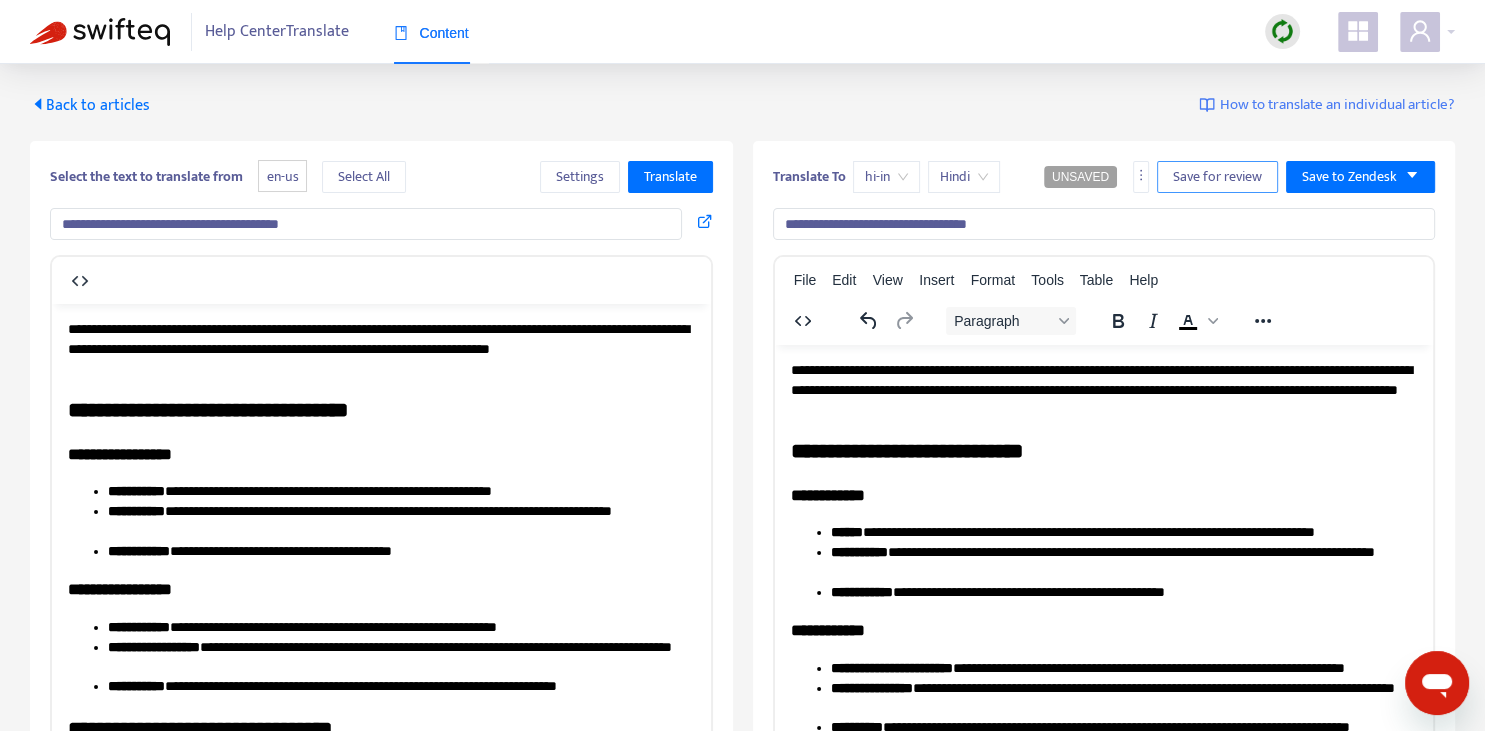click on "Save for review" at bounding box center [1217, 177] 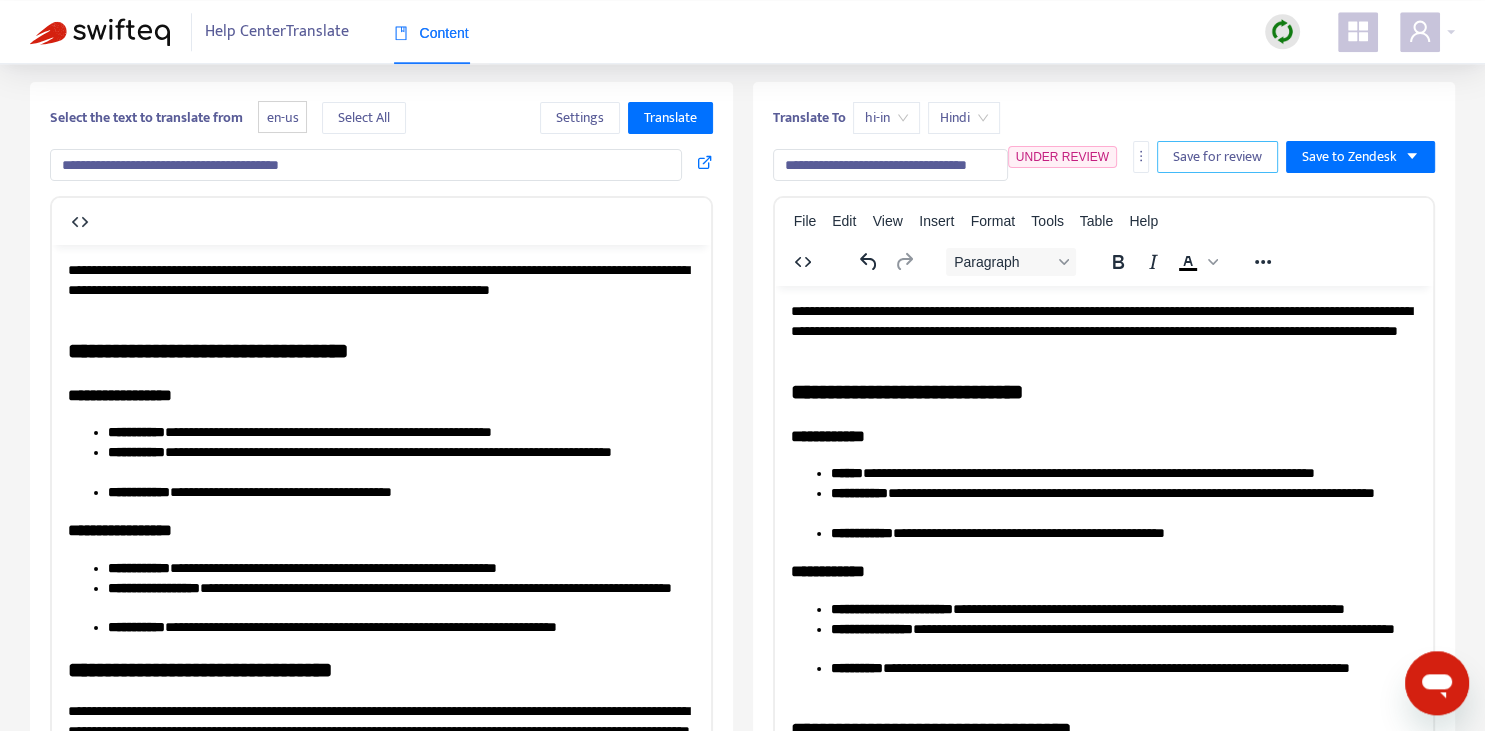 scroll, scrollTop: 0, scrollLeft: 0, axis: both 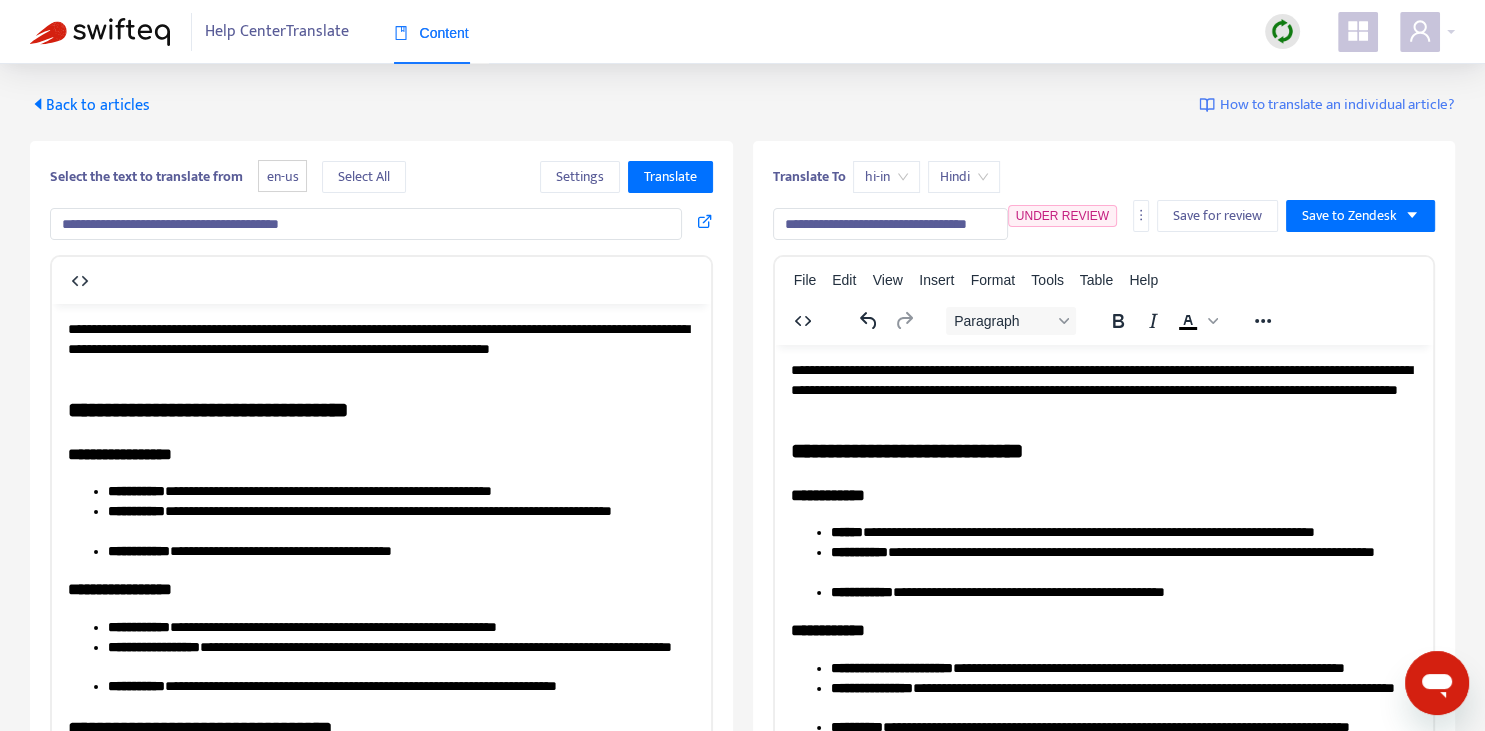 click on "Back to articles" at bounding box center [90, 105] 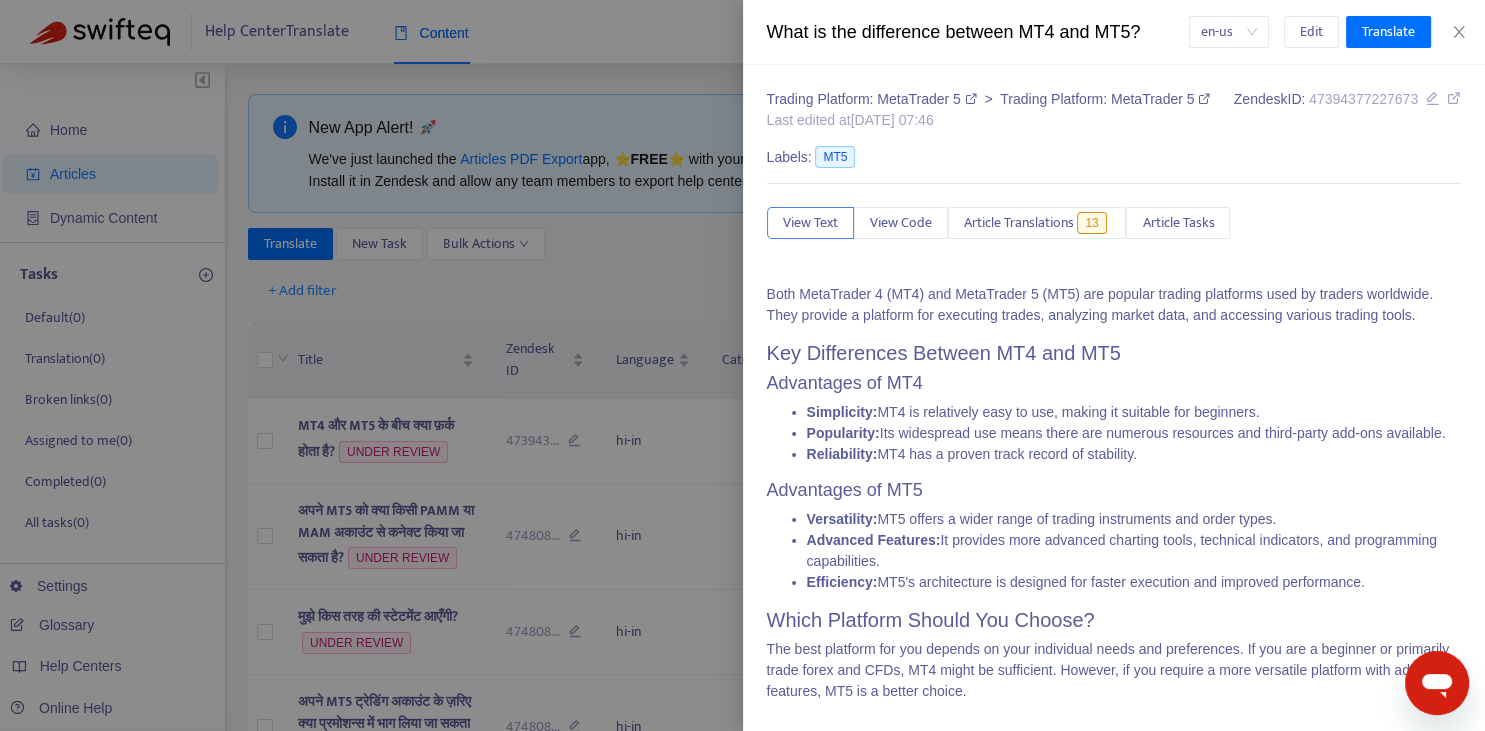 click at bounding box center (742, 365) 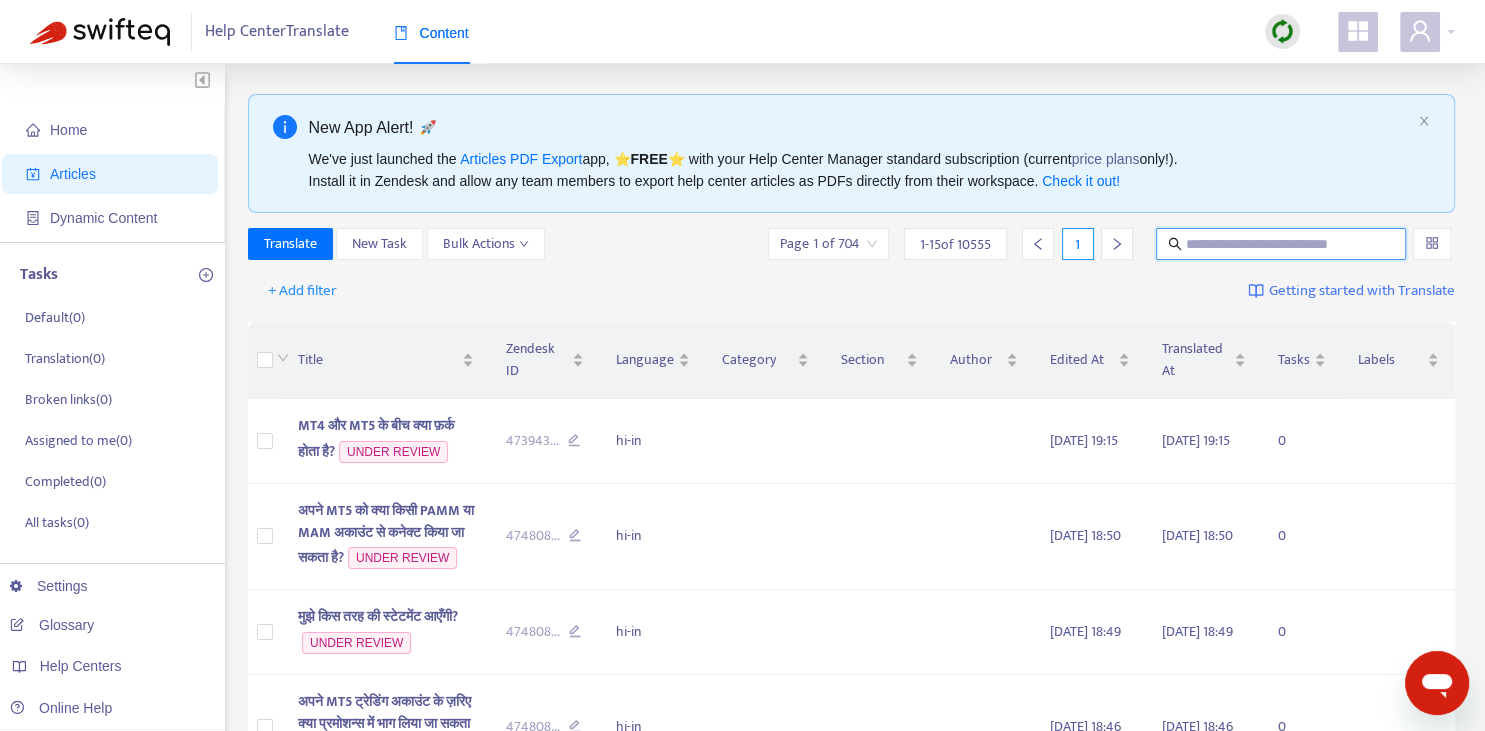 click at bounding box center [1282, 244] 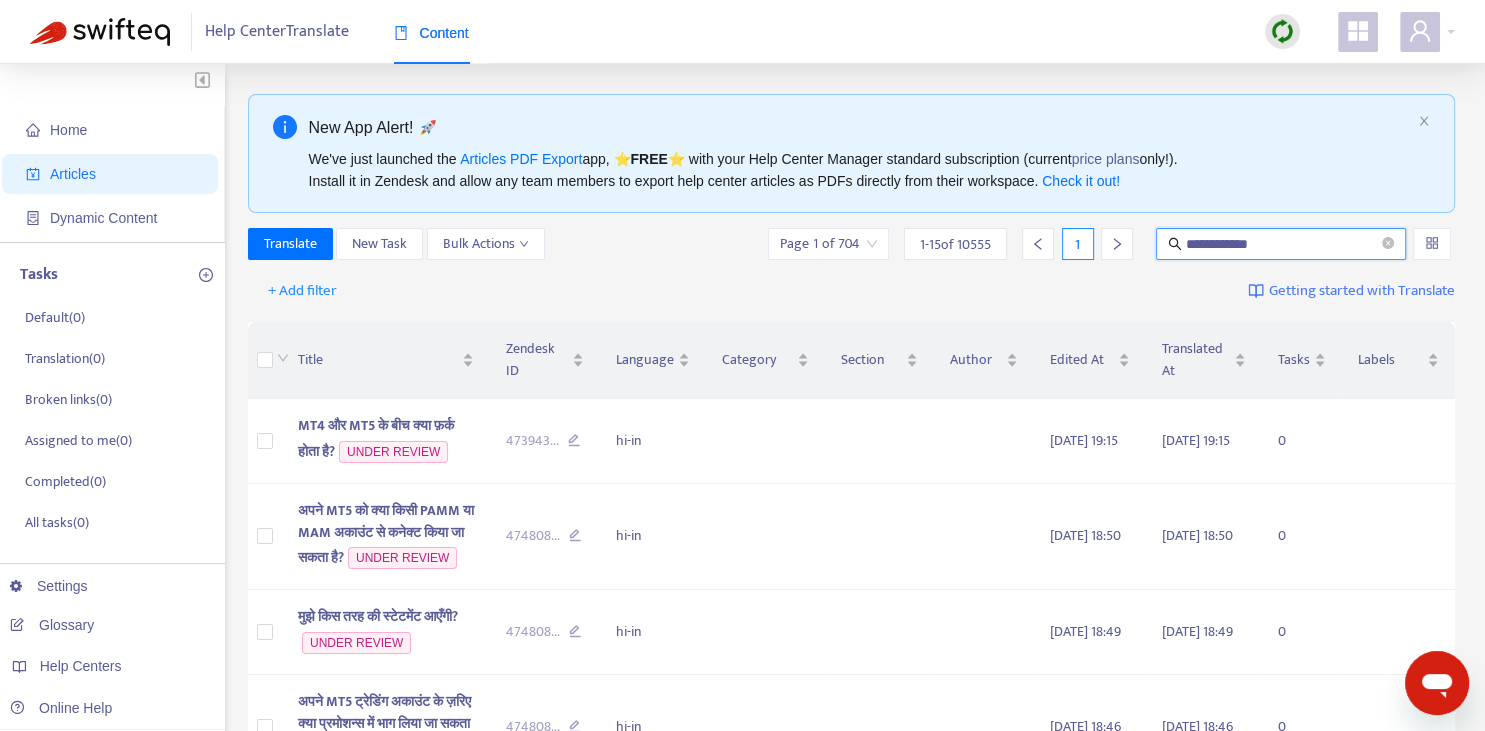 type on "**********" 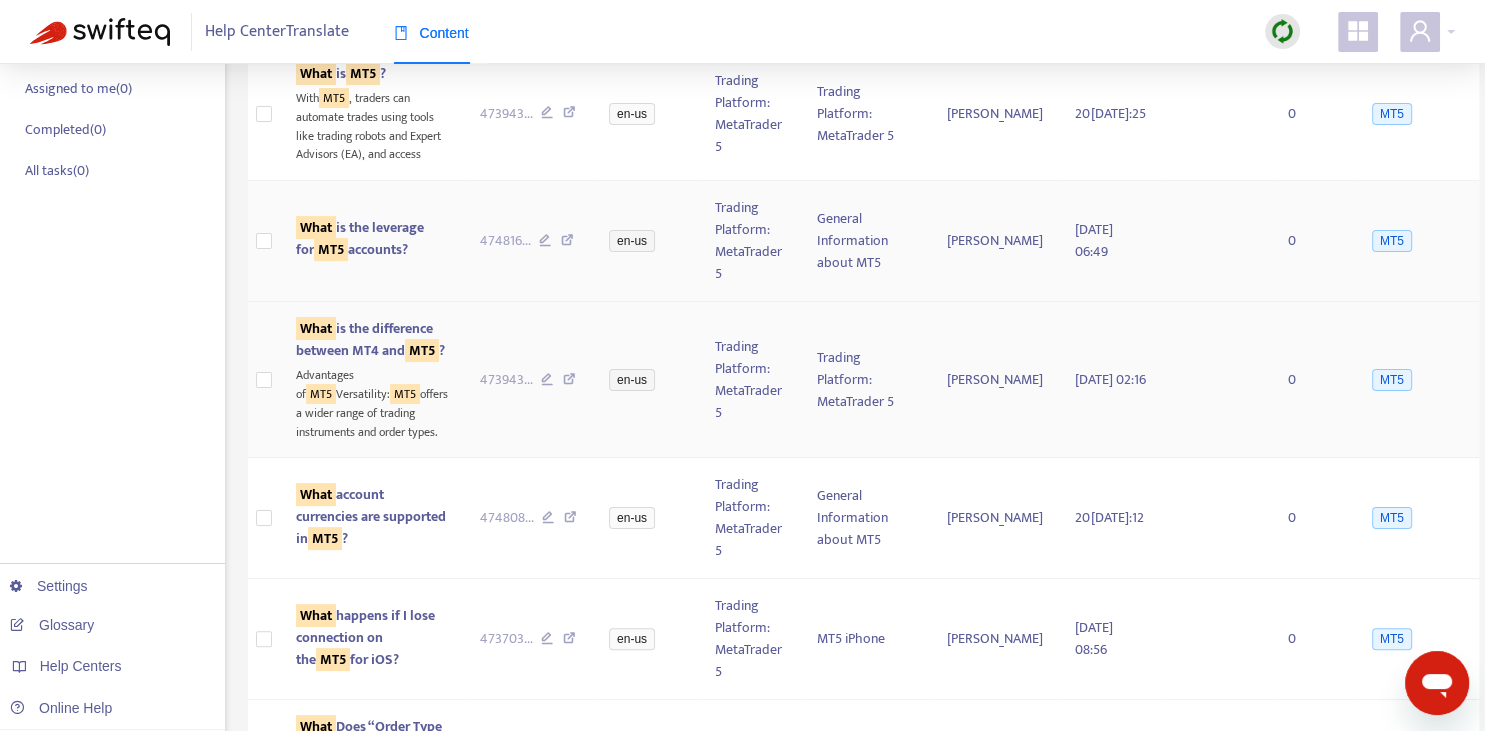 scroll, scrollTop: 70, scrollLeft: 0, axis: vertical 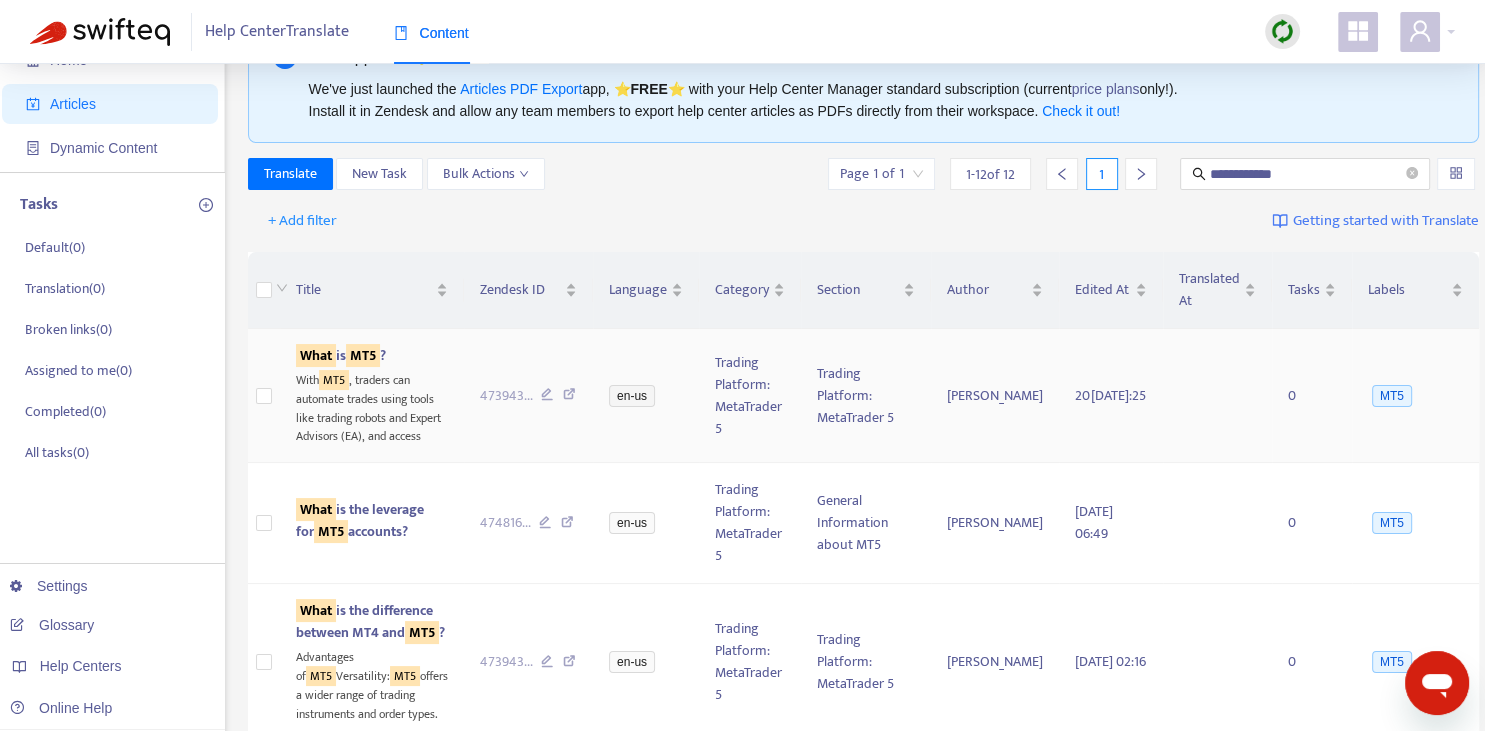 click on "What" at bounding box center [316, 355] 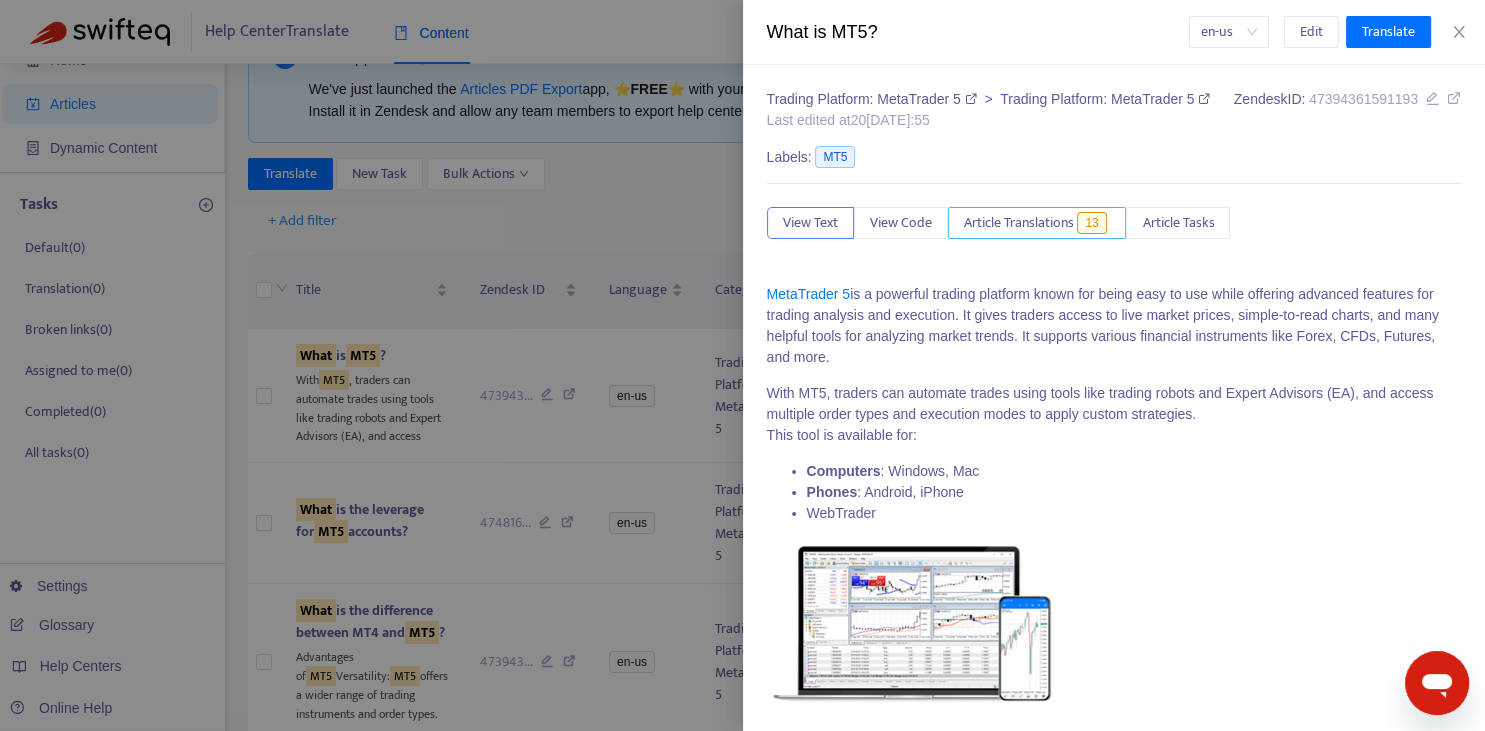 drag, startPoint x: 1041, startPoint y: 226, endPoint x: 1048, endPoint y: 322, distance: 96.25487 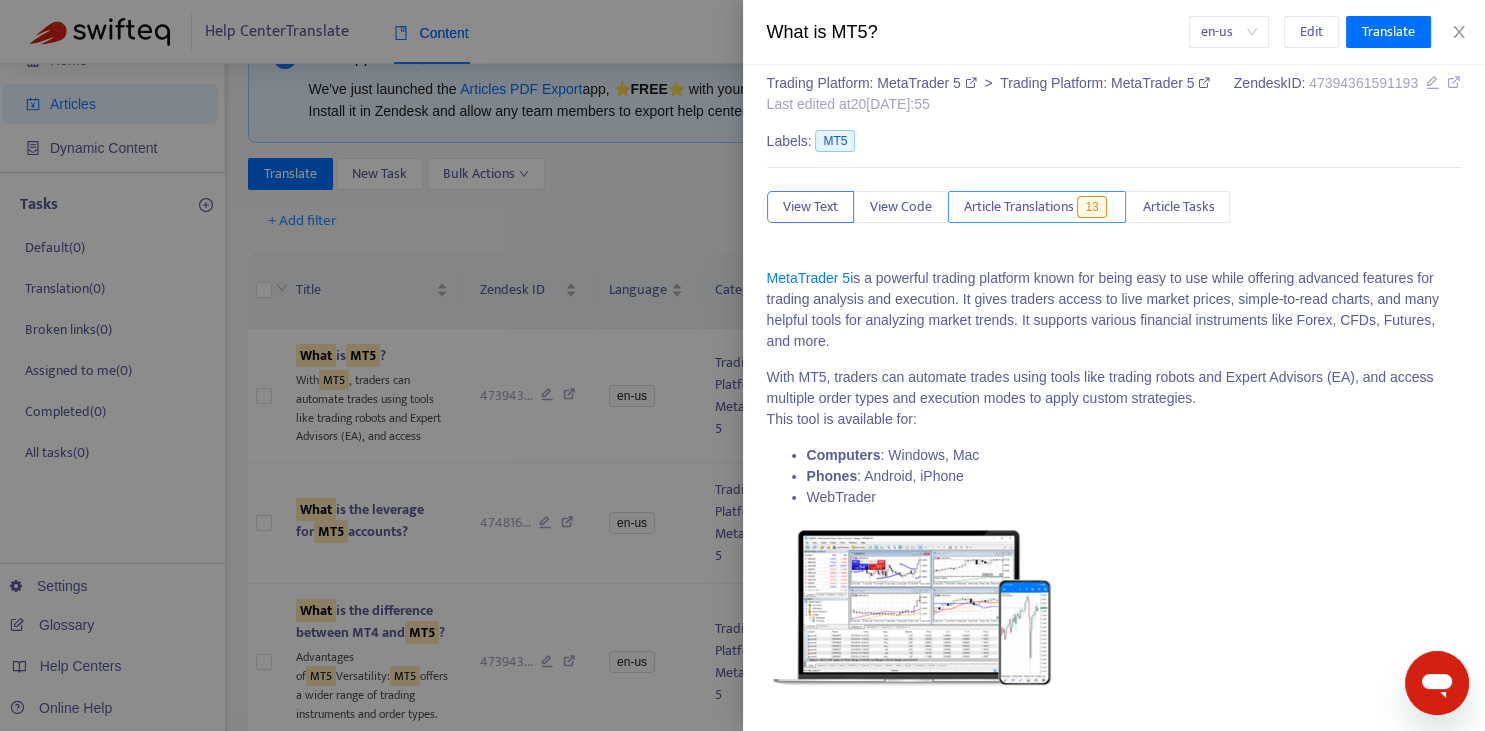click on "Article Translations" at bounding box center (1019, 207) 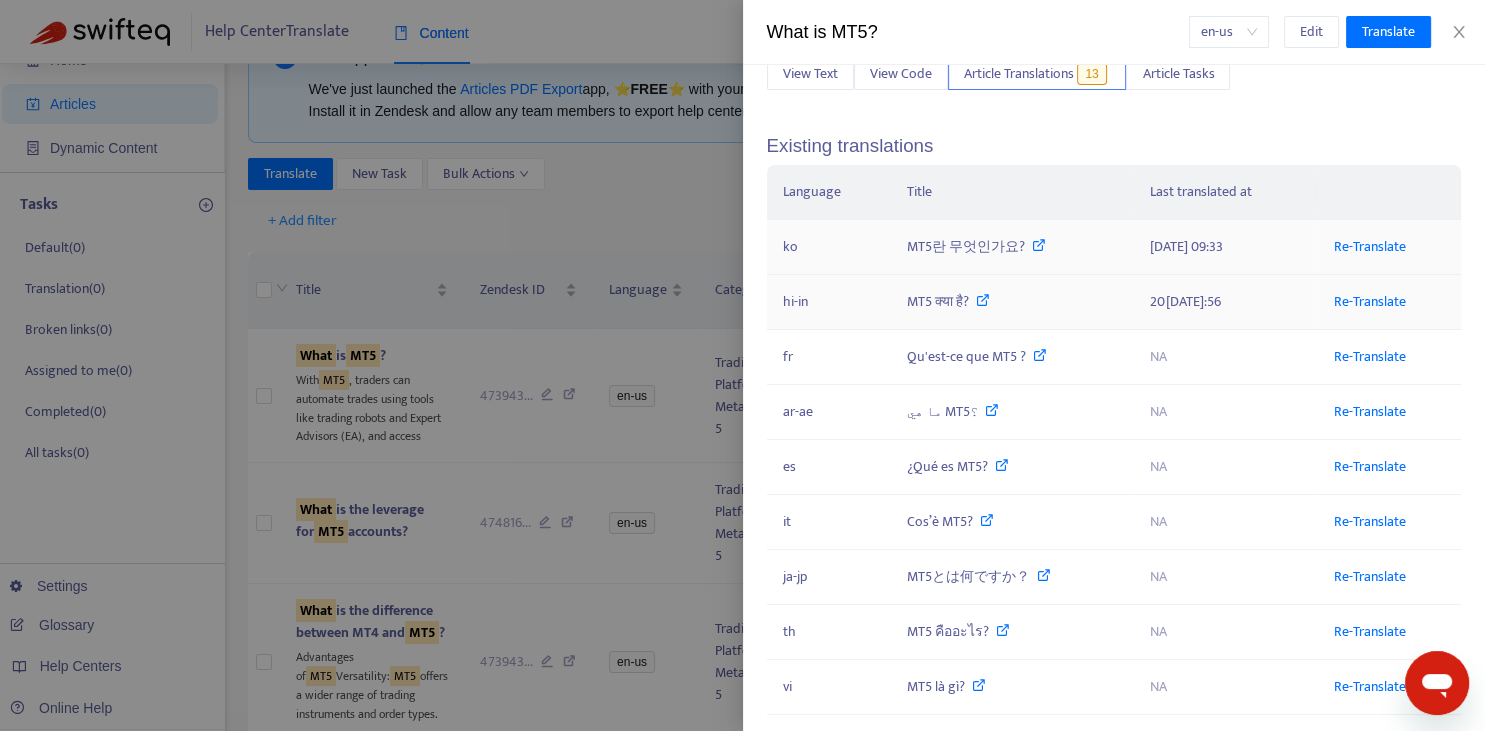 scroll, scrollTop: 164, scrollLeft: 0, axis: vertical 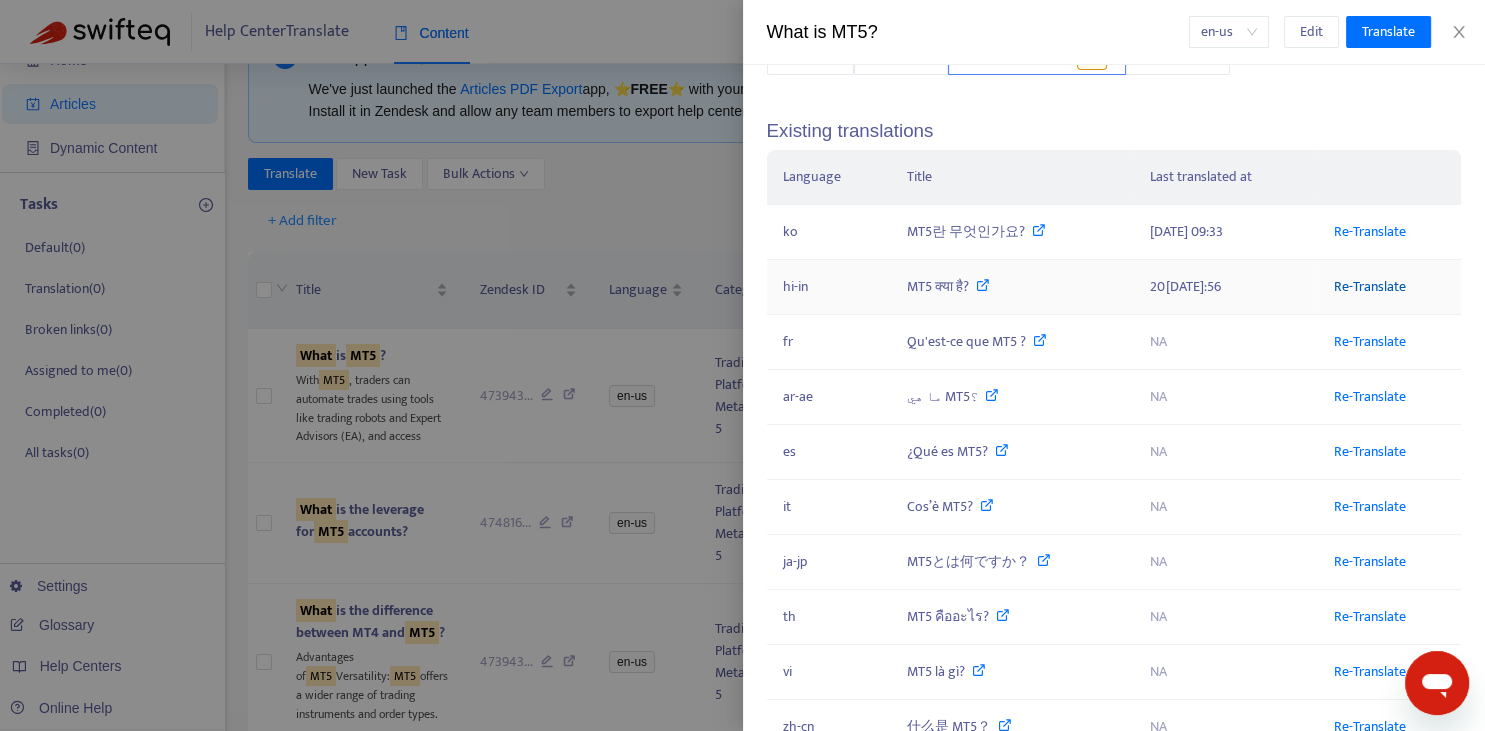 click on "Re-Translate" at bounding box center [1370, 286] 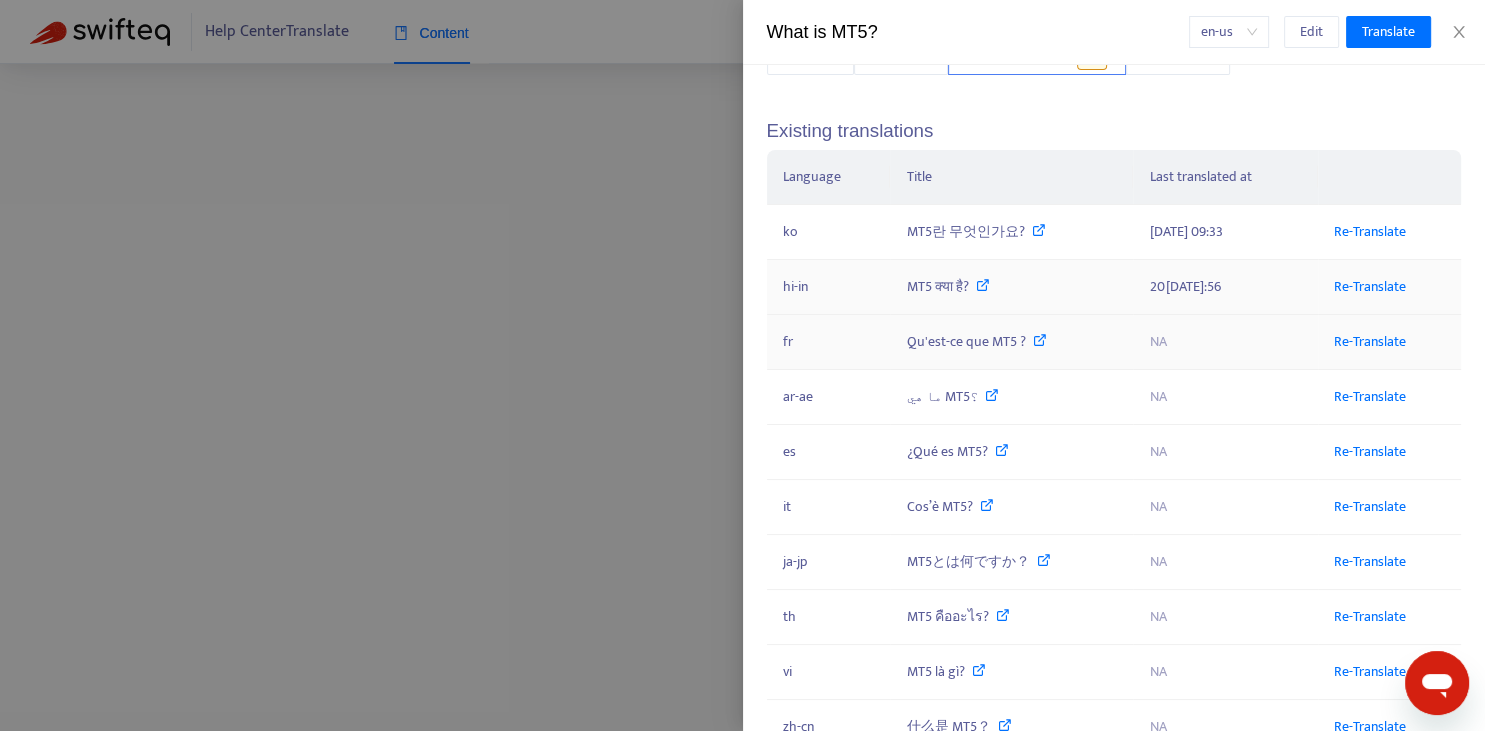 scroll, scrollTop: 0, scrollLeft: 0, axis: both 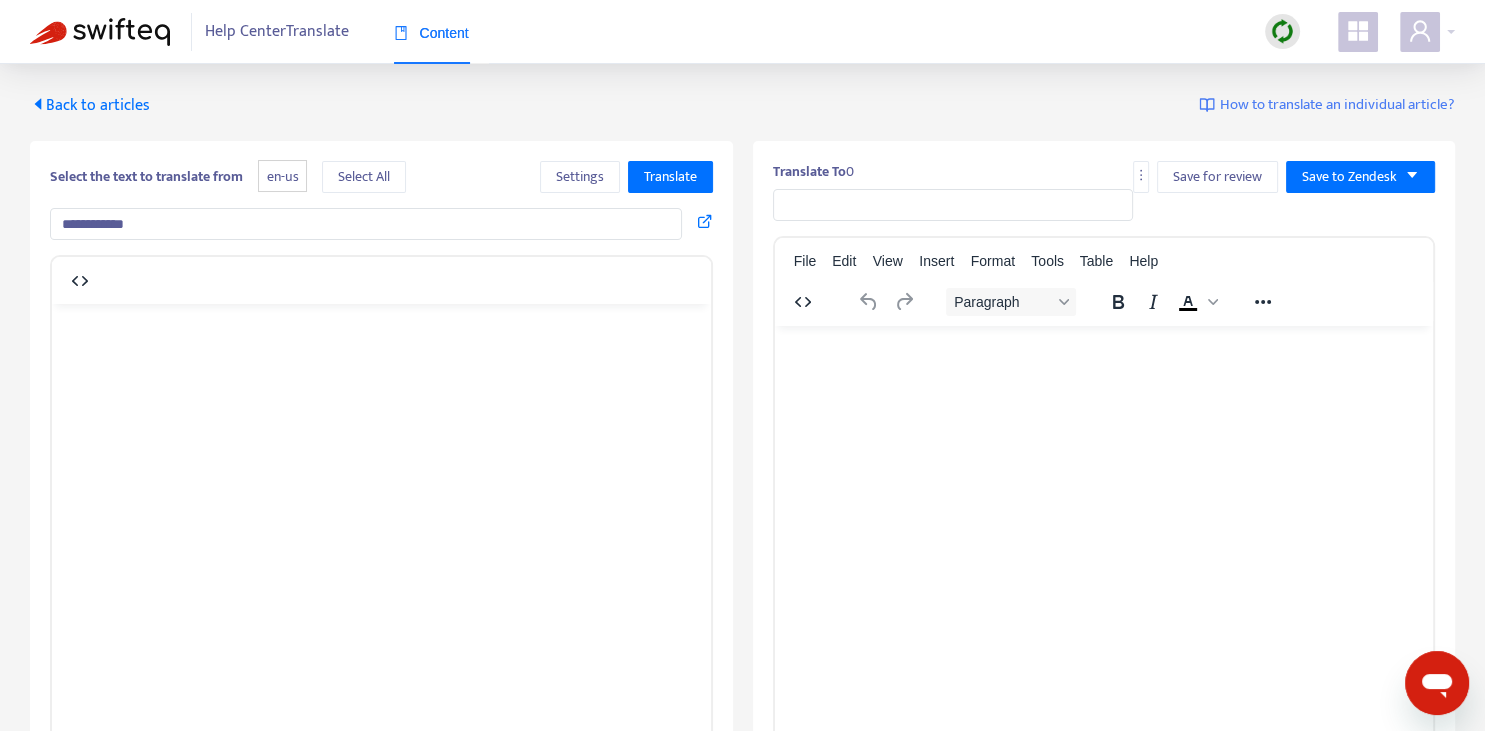 type on "**********" 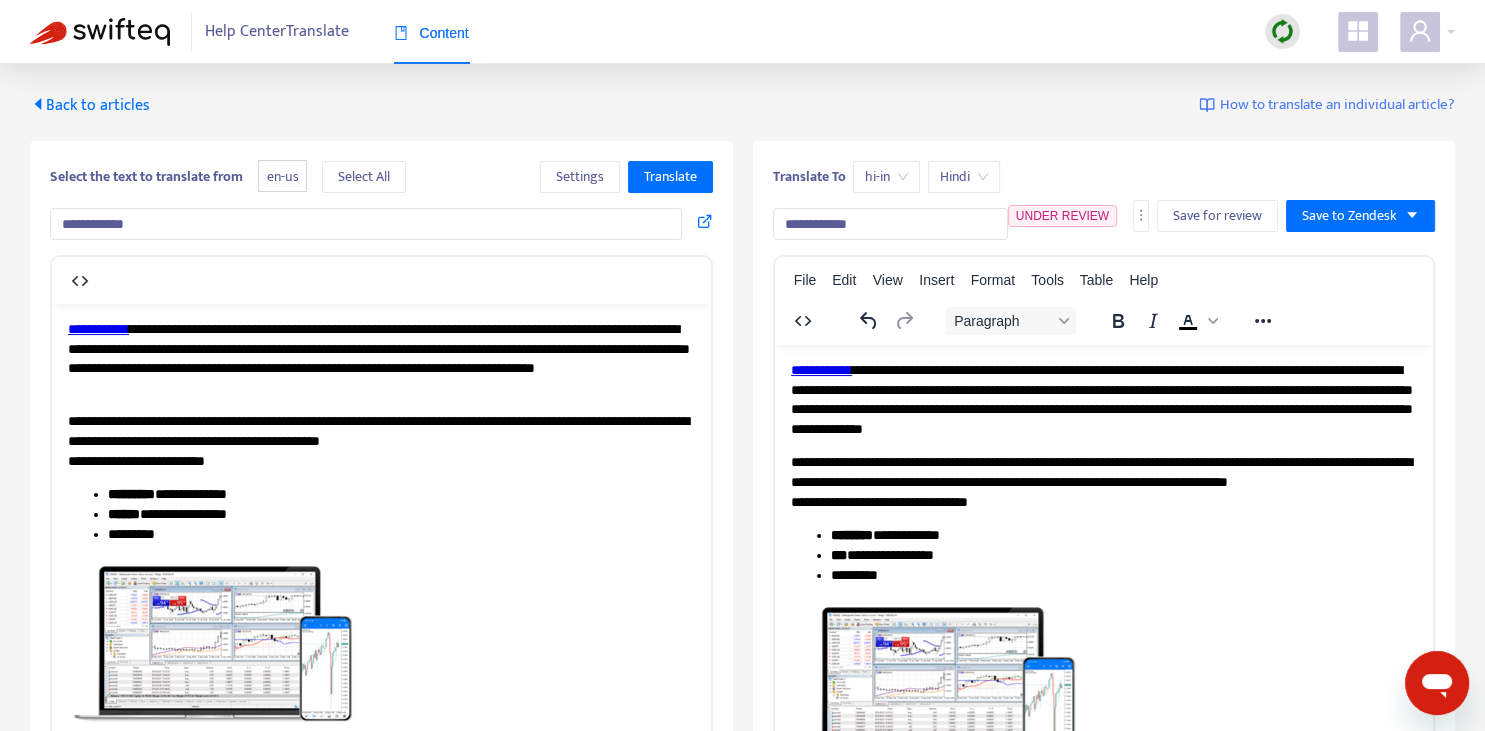scroll, scrollTop: 343, scrollLeft: 0, axis: vertical 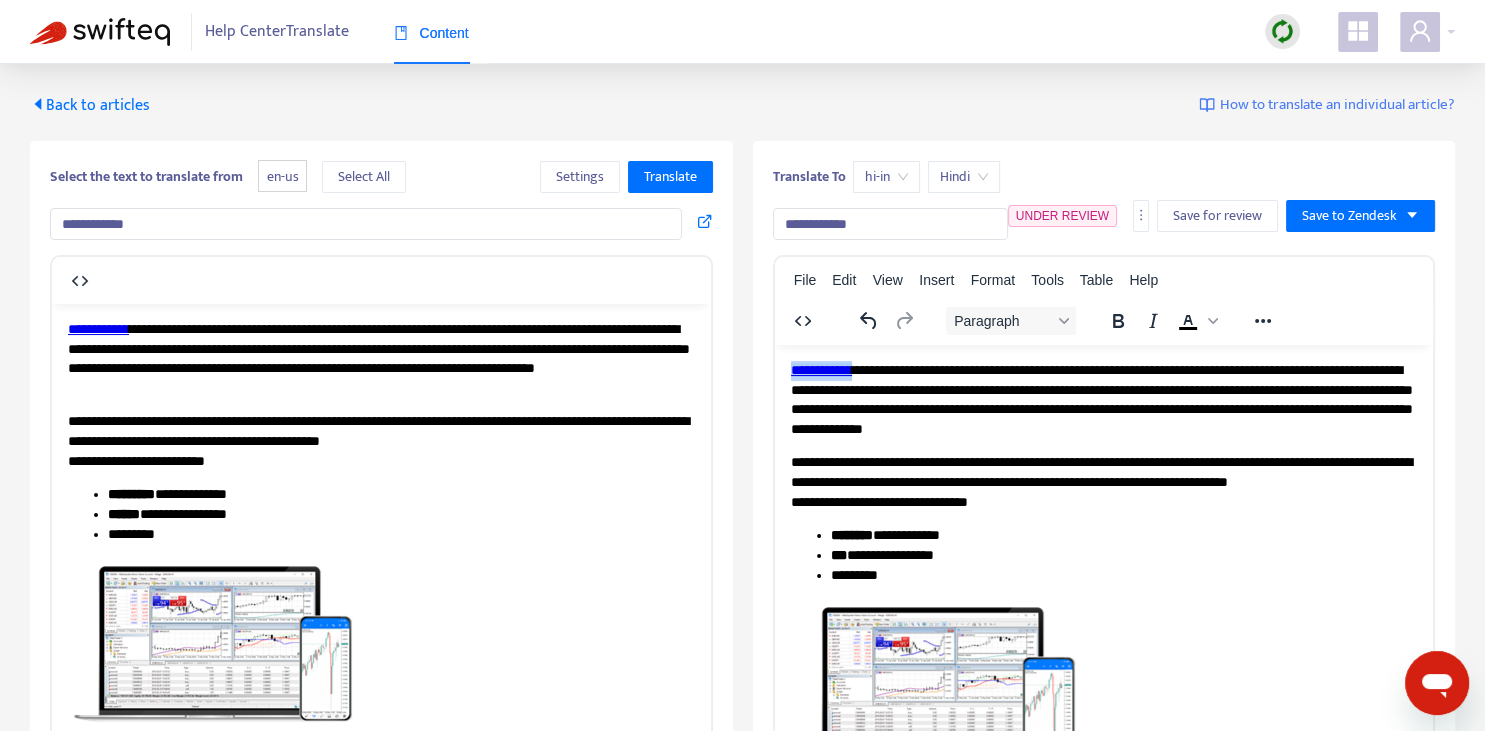 drag, startPoint x: 849, startPoint y: 365, endPoint x: 758, endPoint y: 356, distance: 91.44397 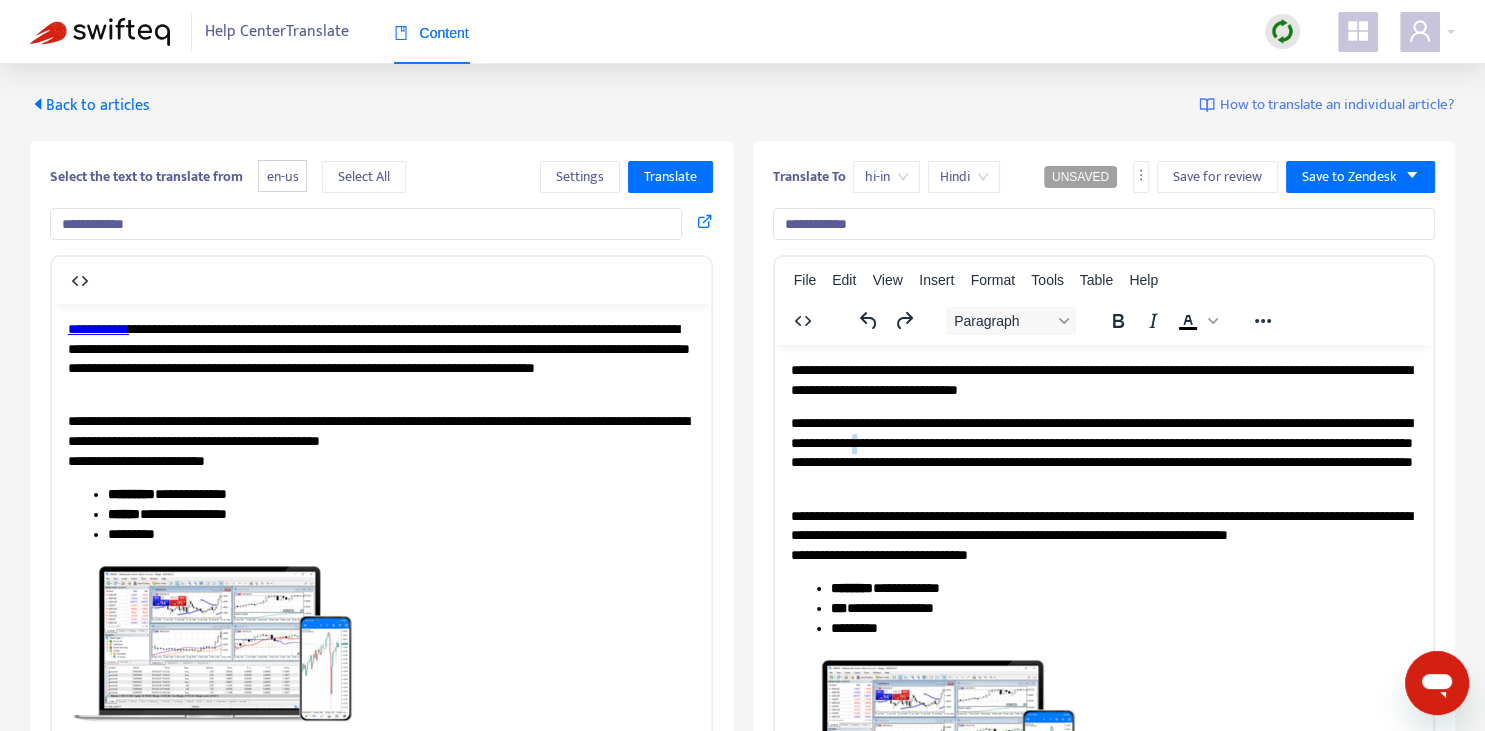 copy on "*" 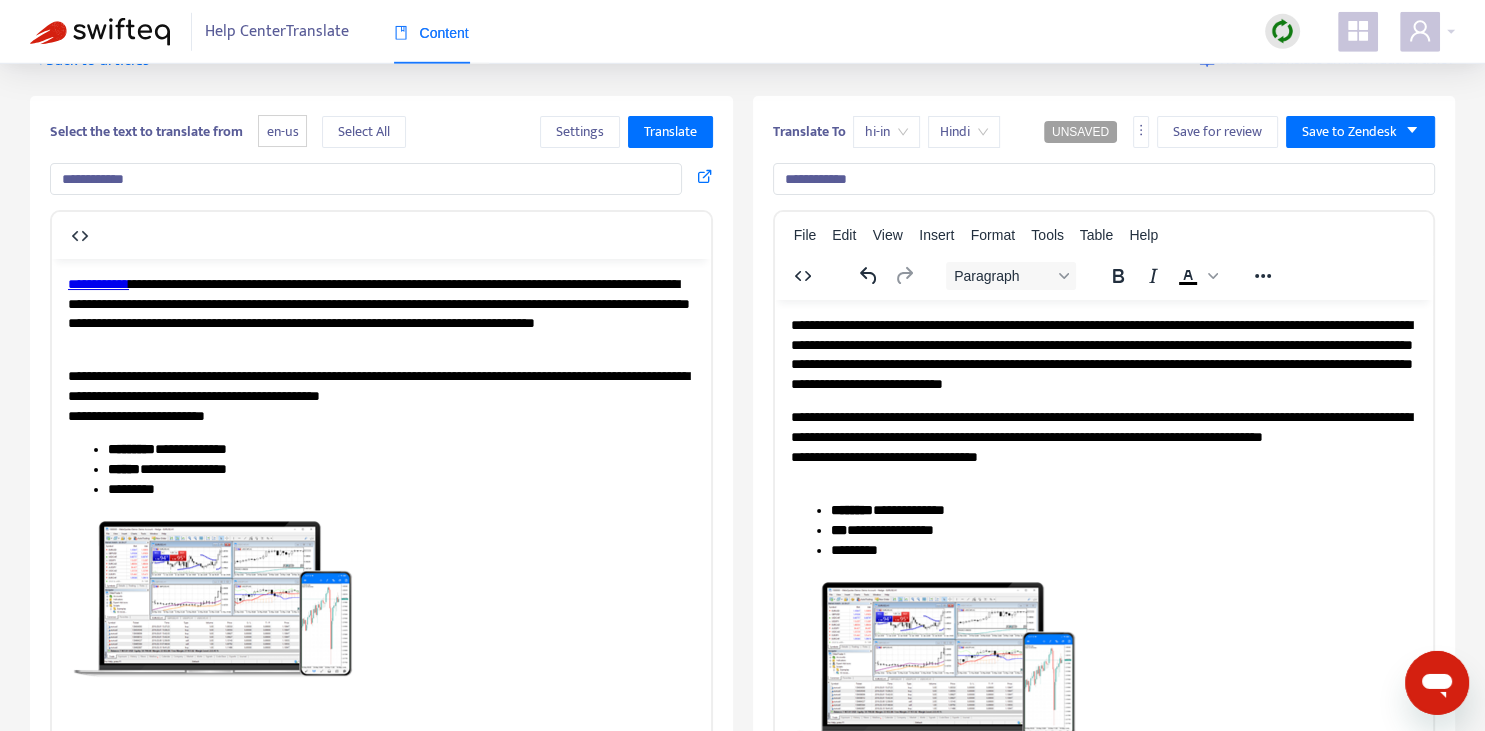 scroll, scrollTop: 0, scrollLeft: 0, axis: both 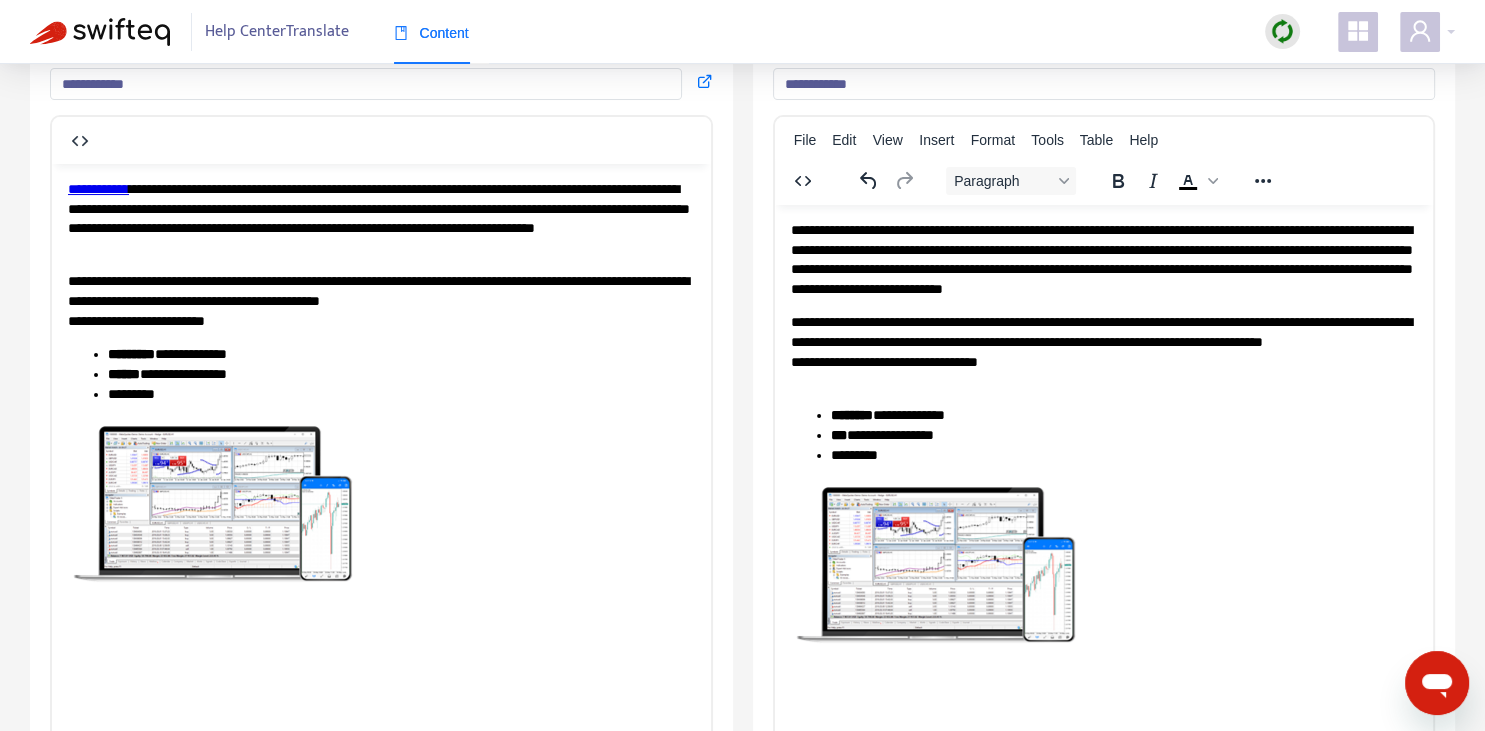 click on "**********" at bounding box center [1103, 259] 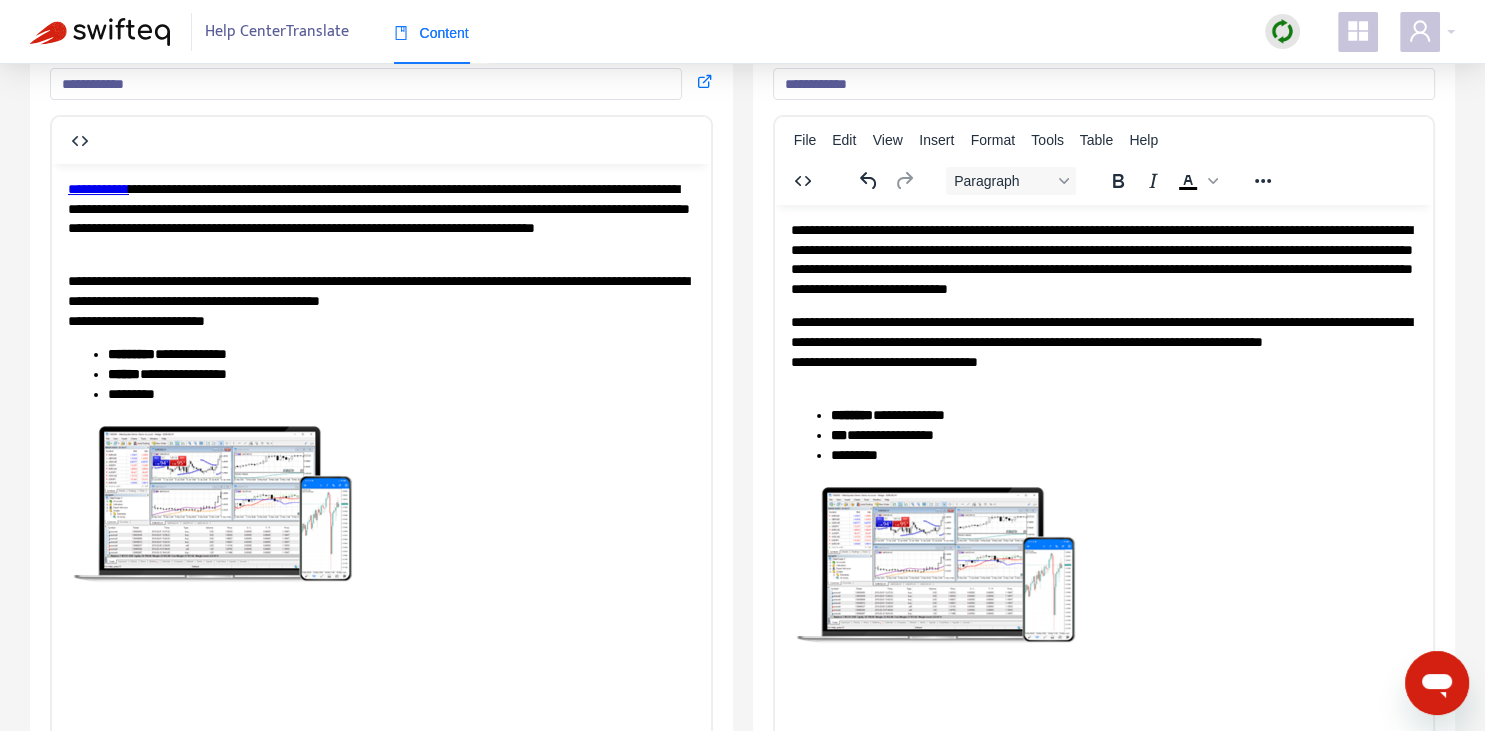 click on "**********" at bounding box center (1103, 259) 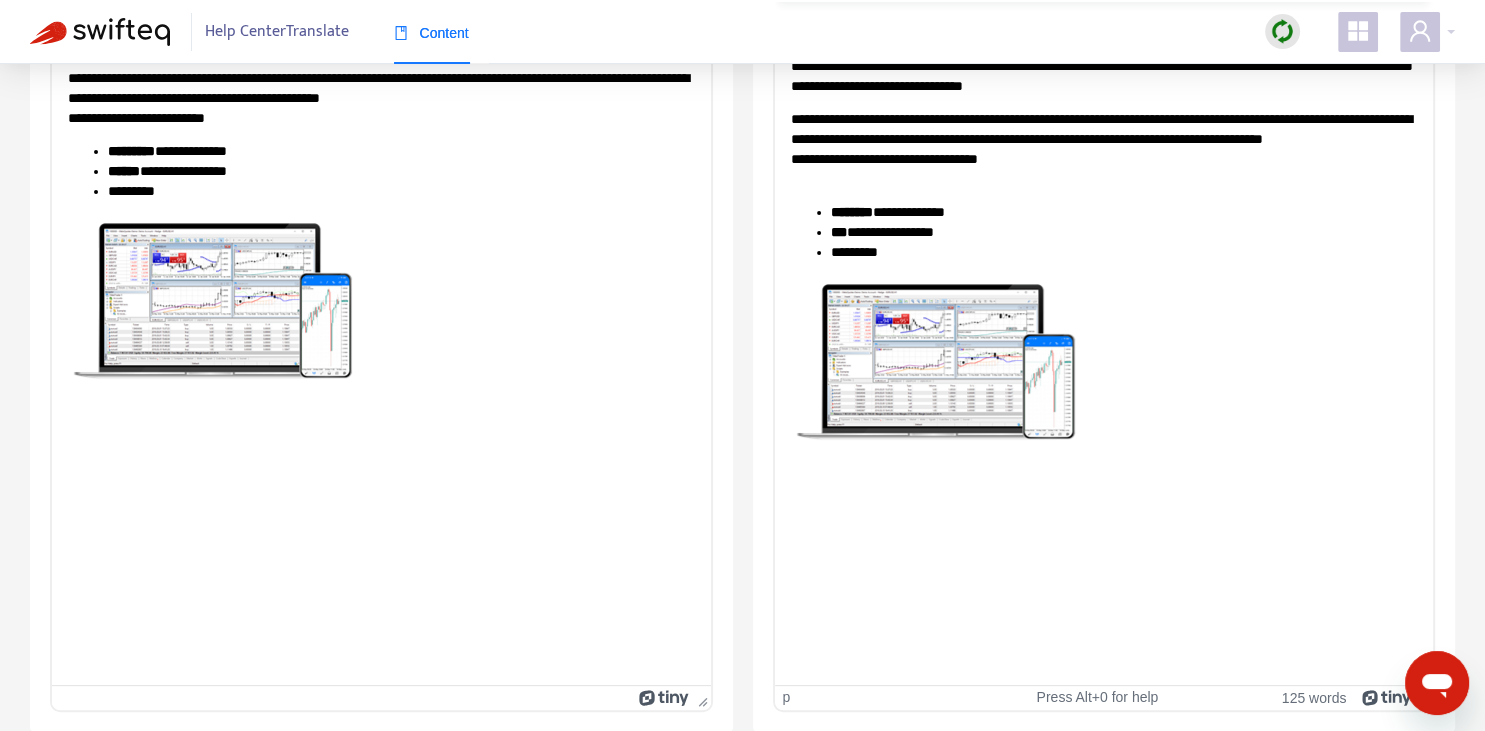 scroll, scrollTop: 0, scrollLeft: 0, axis: both 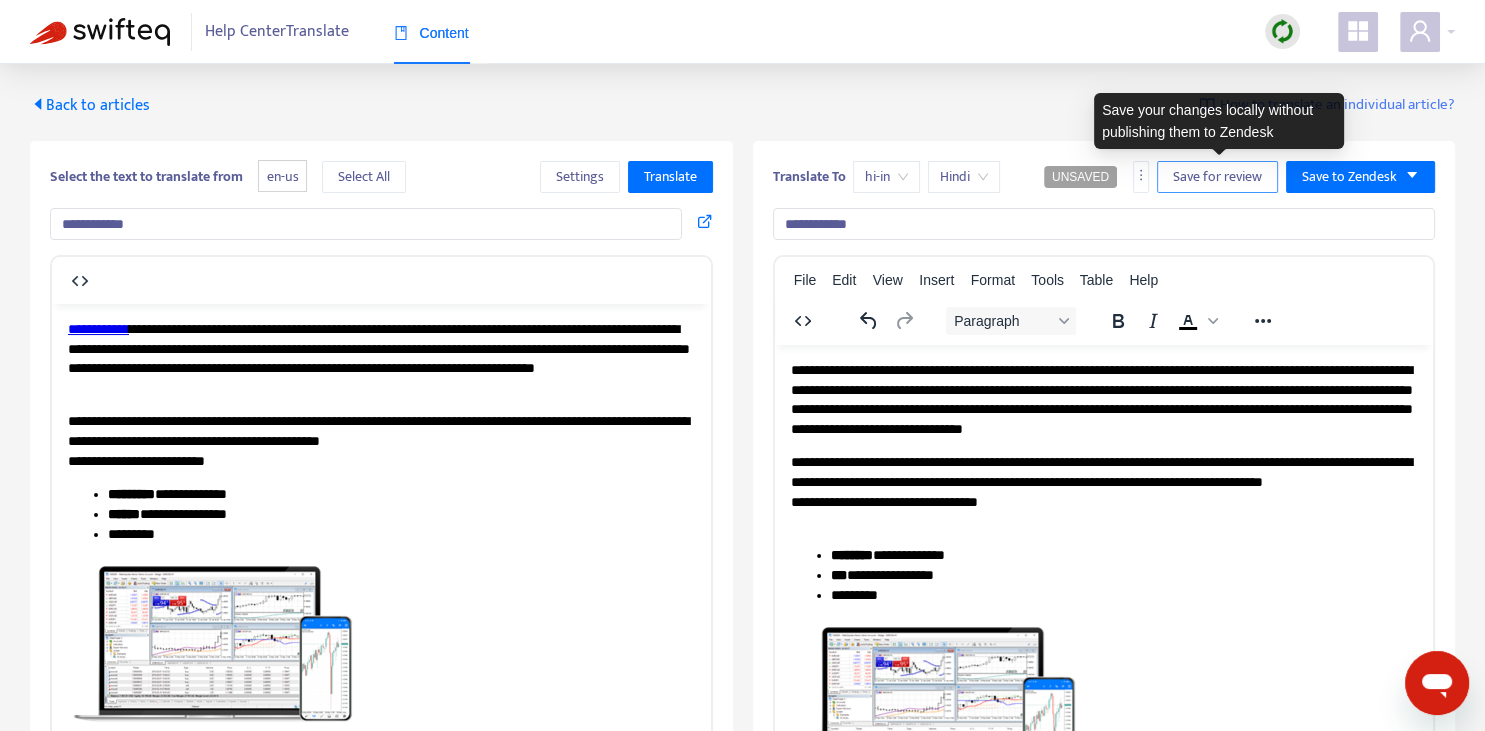click on "Save for review" at bounding box center (1217, 177) 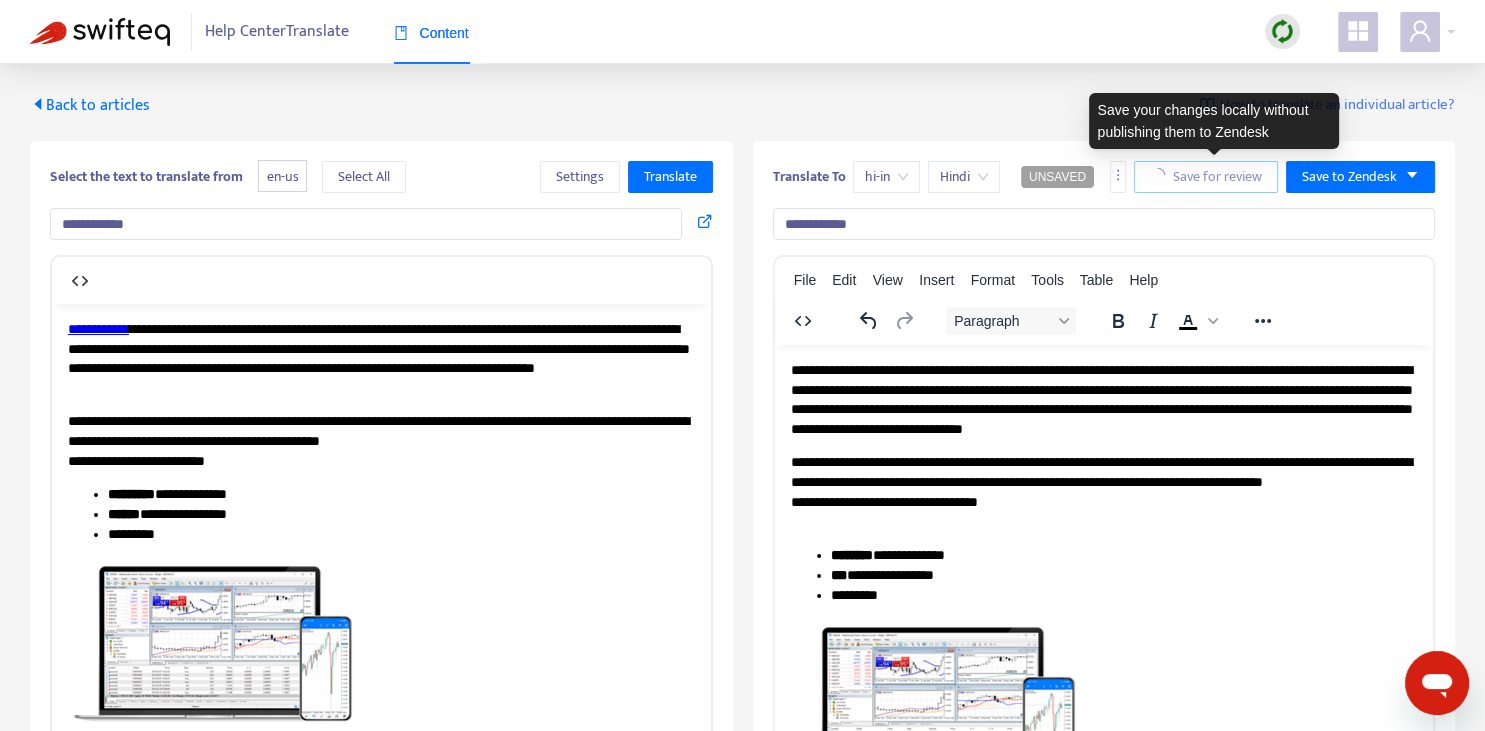 scroll, scrollTop: 343, scrollLeft: 0, axis: vertical 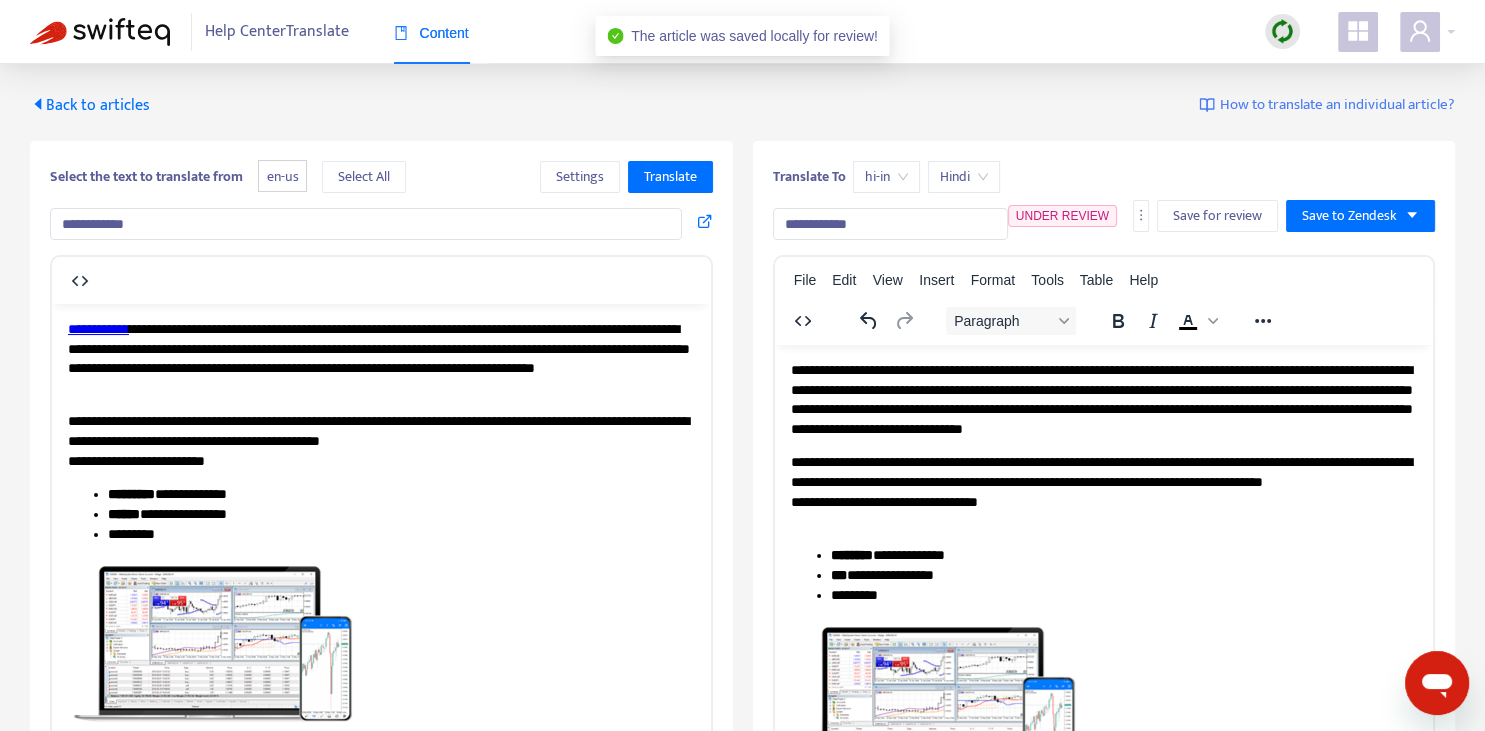 click on "Back to articles" at bounding box center (90, 105) 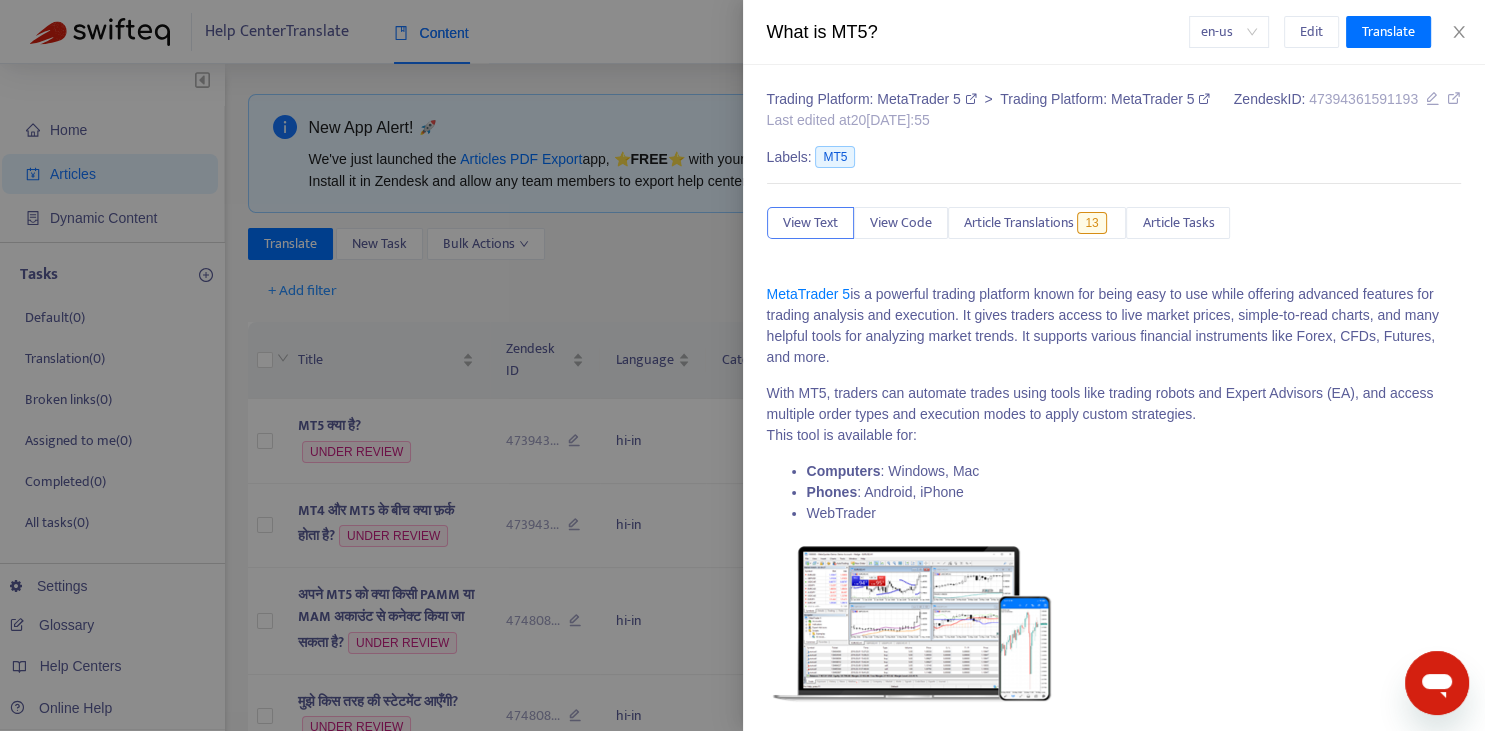 click at bounding box center (742, 365) 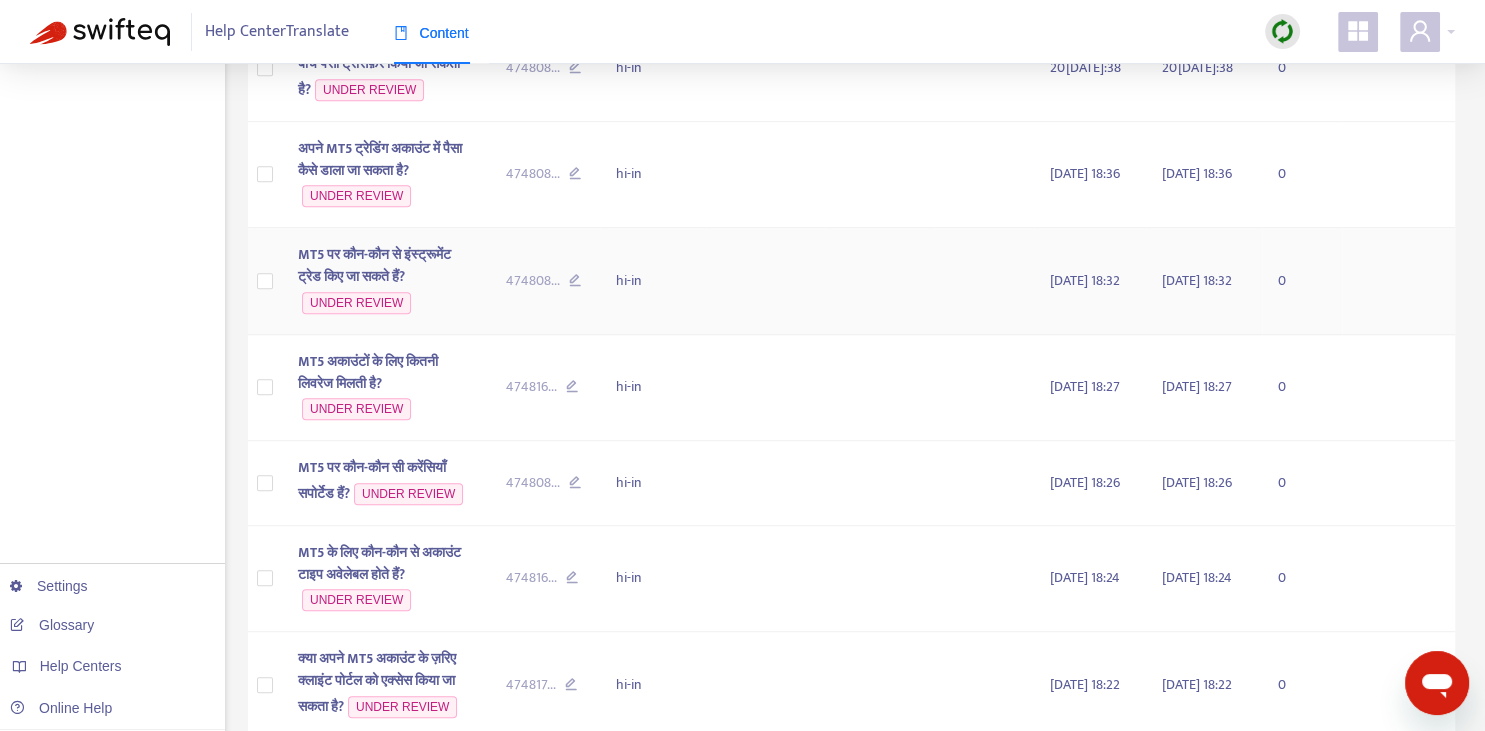 scroll, scrollTop: 1228, scrollLeft: 0, axis: vertical 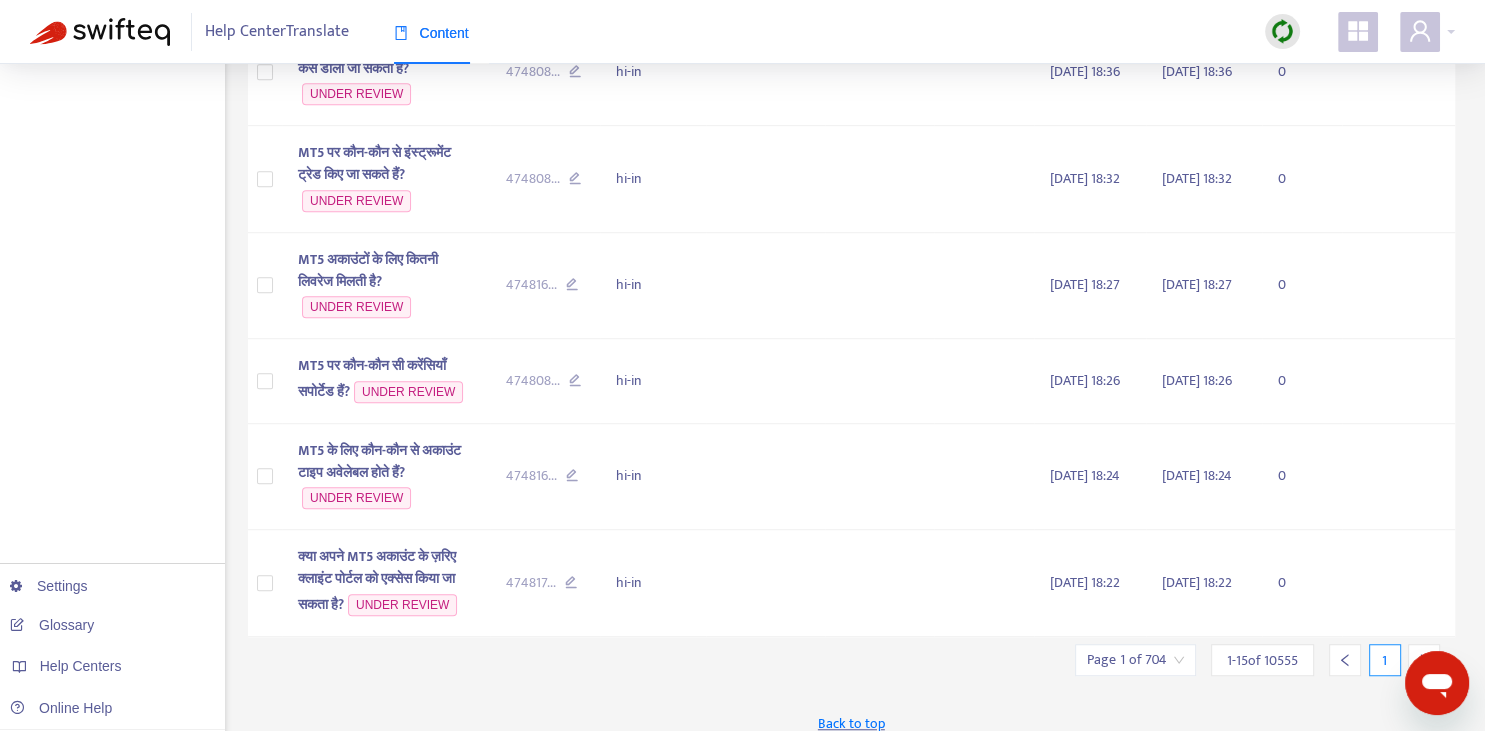 click at bounding box center [1424, 660] 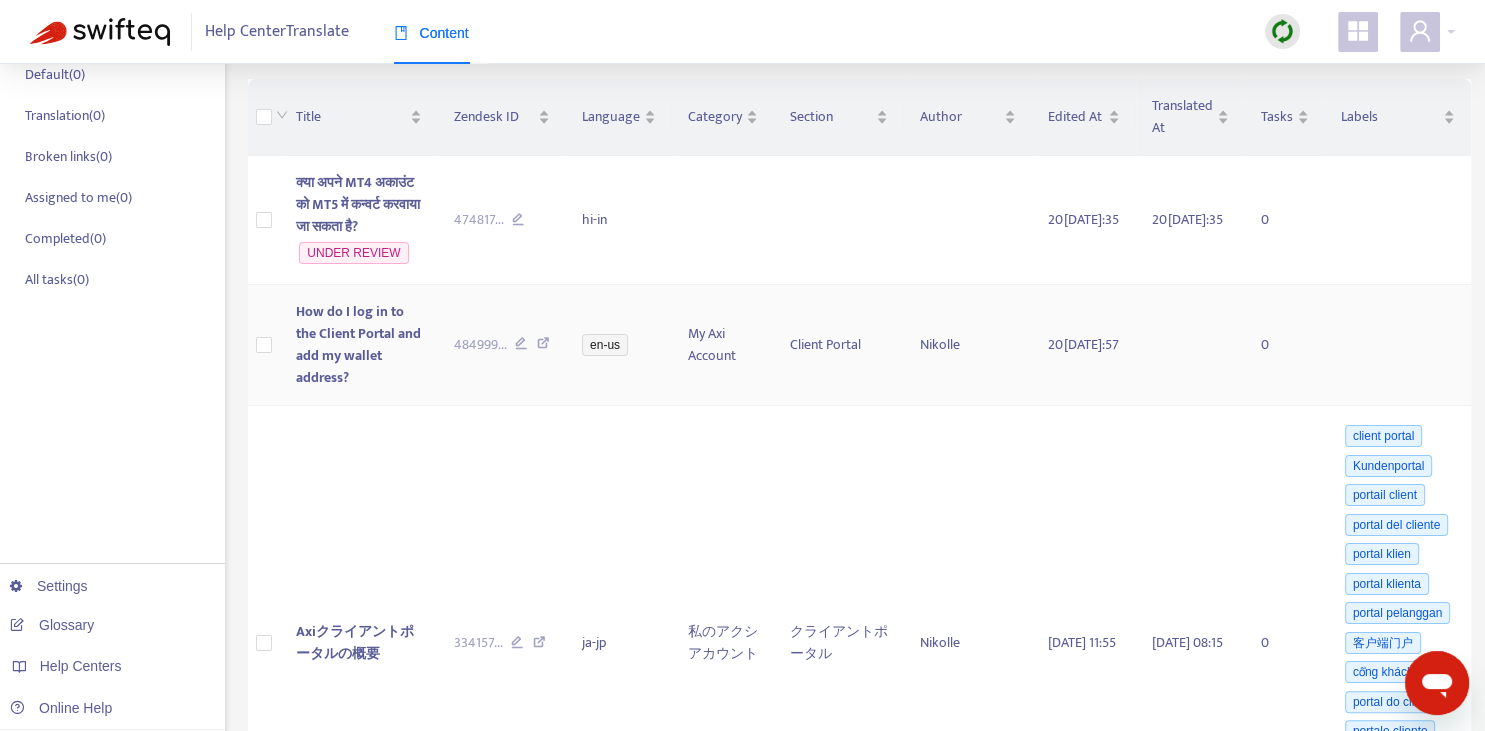 scroll, scrollTop: 0, scrollLeft: 0, axis: both 